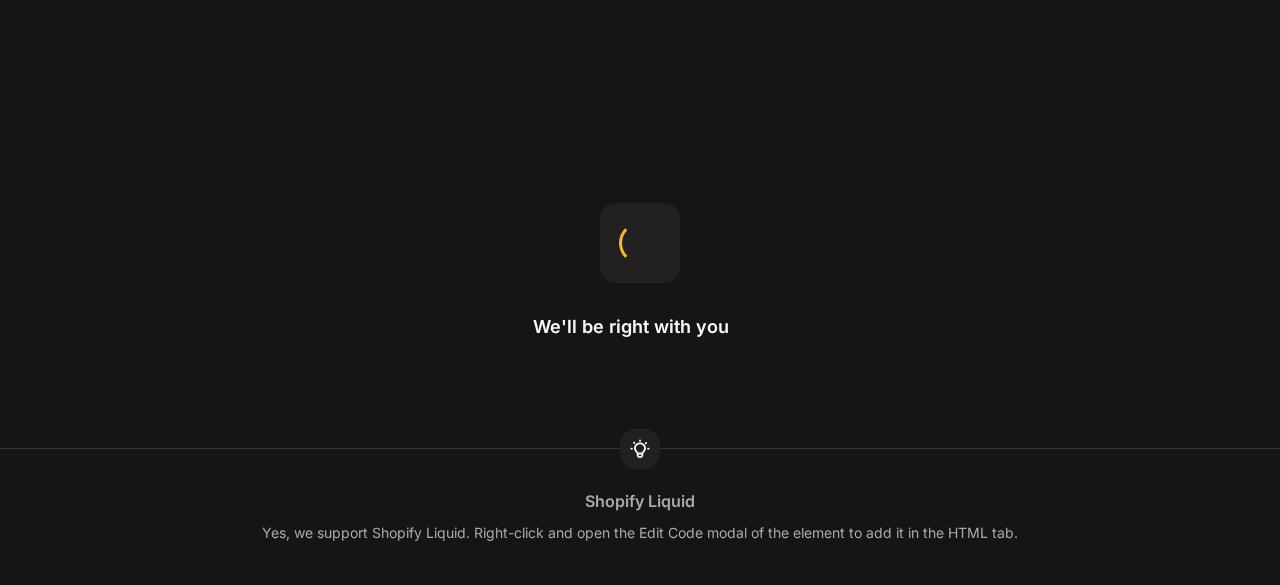 scroll, scrollTop: 0, scrollLeft: 0, axis: both 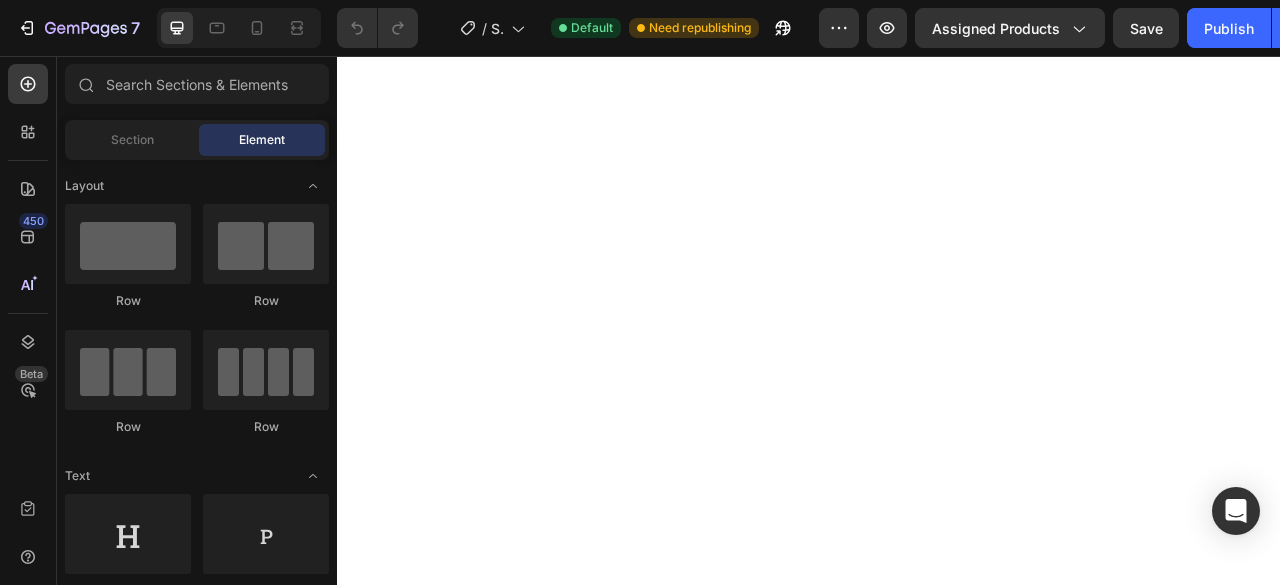 click at bounding box center (937, -151) 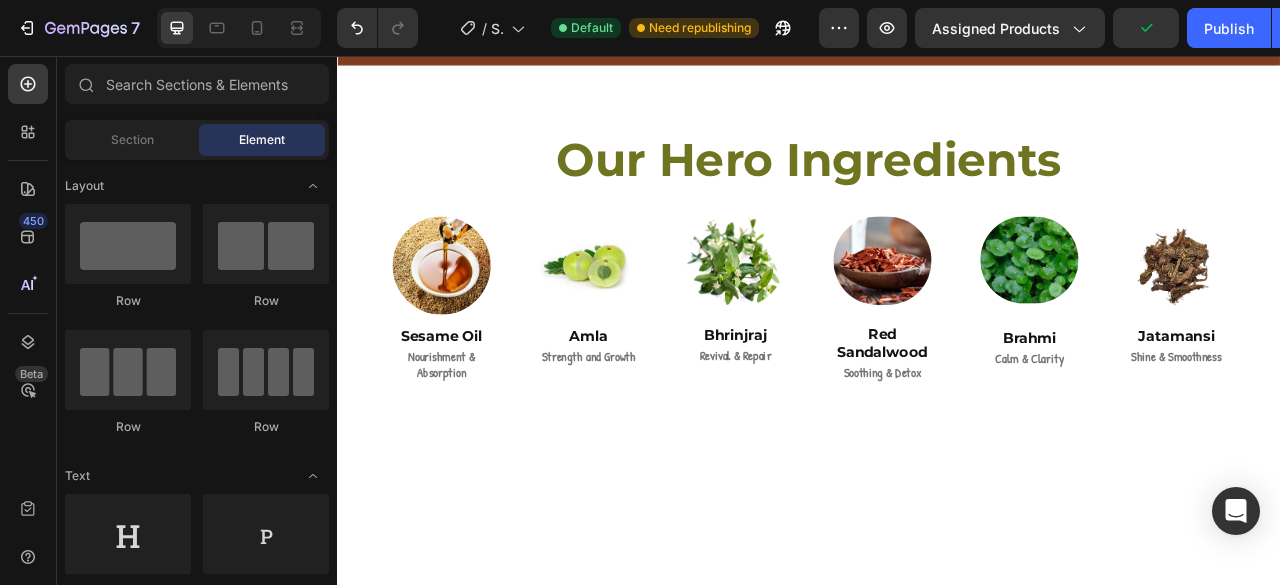 scroll, scrollTop: 587, scrollLeft: 0, axis: vertical 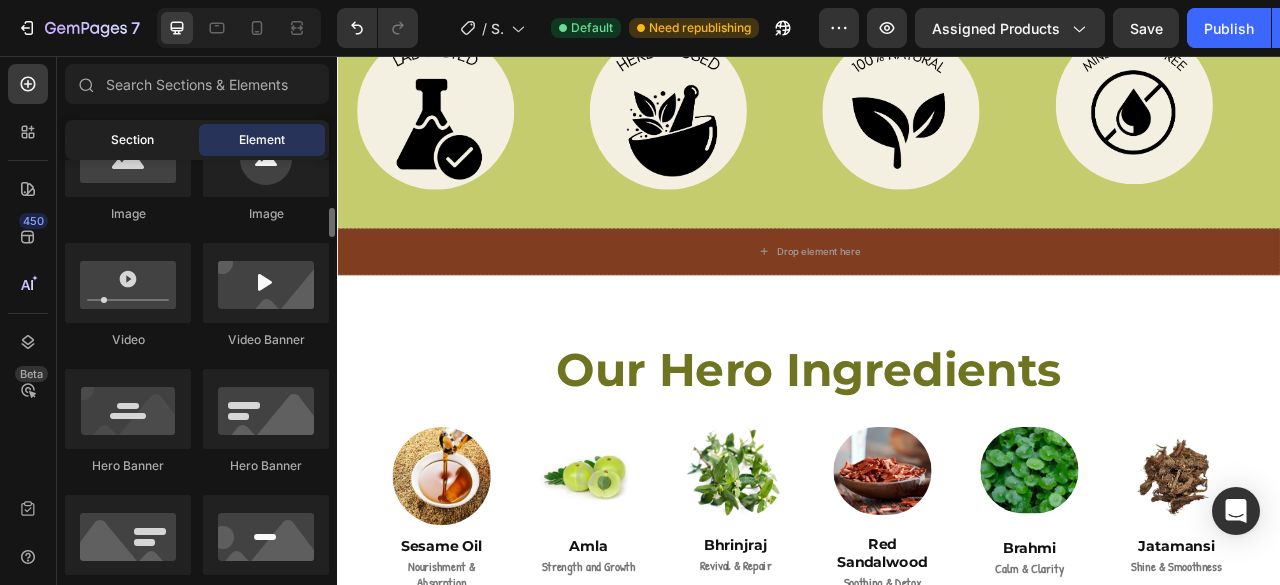 click on "Section" at bounding box center [132, 140] 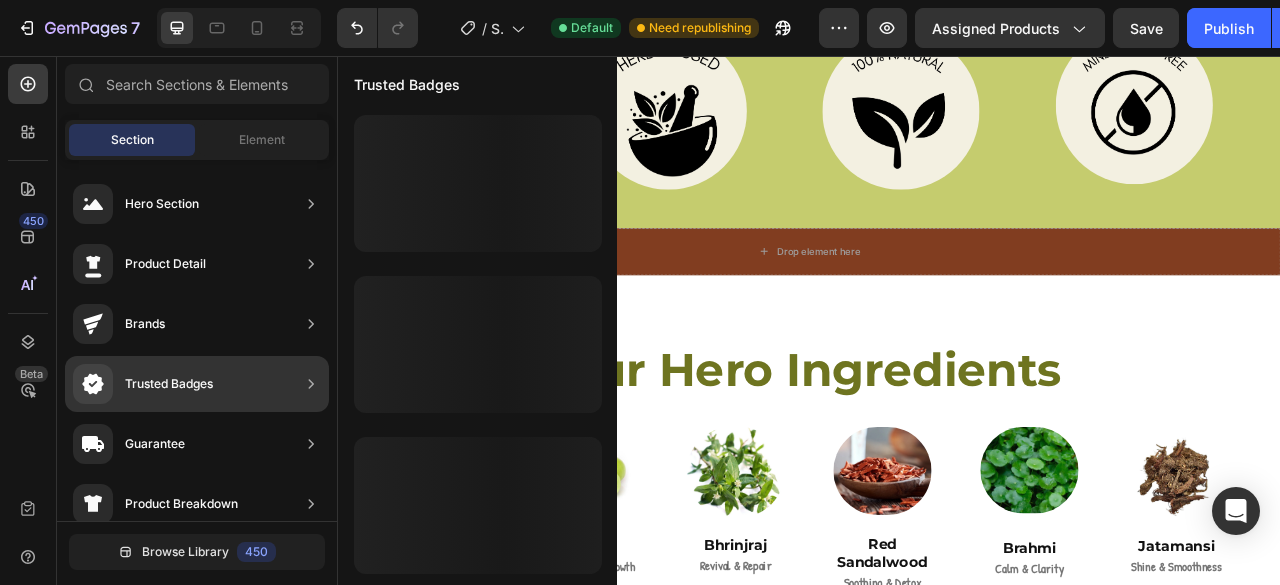drag, startPoint x: 168, startPoint y: 327, endPoint x: 176, endPoint y: 368, distance: 41.773197 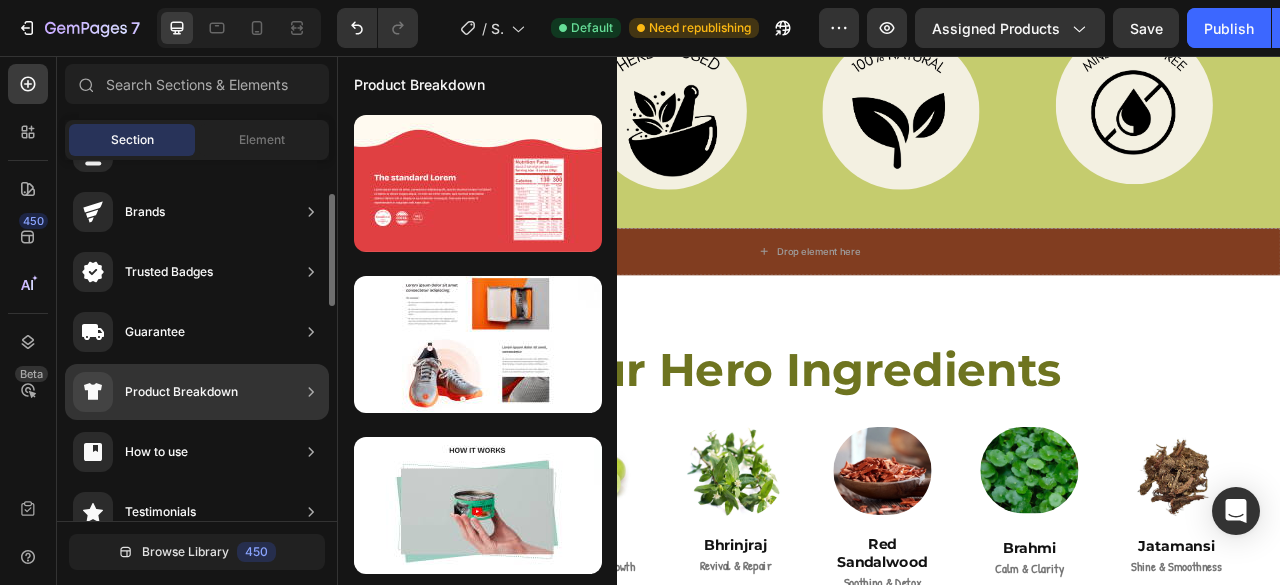 scroll, scrollTop: 114, scrollLeft: 0, axis: vertical 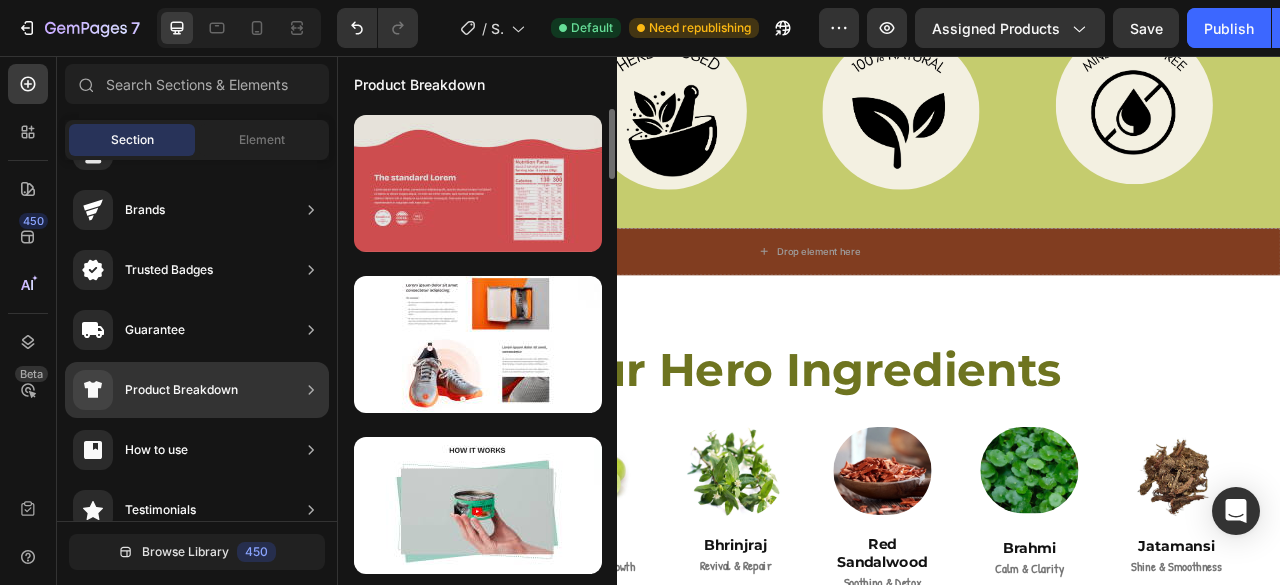 click at bounding box center [478, 183] 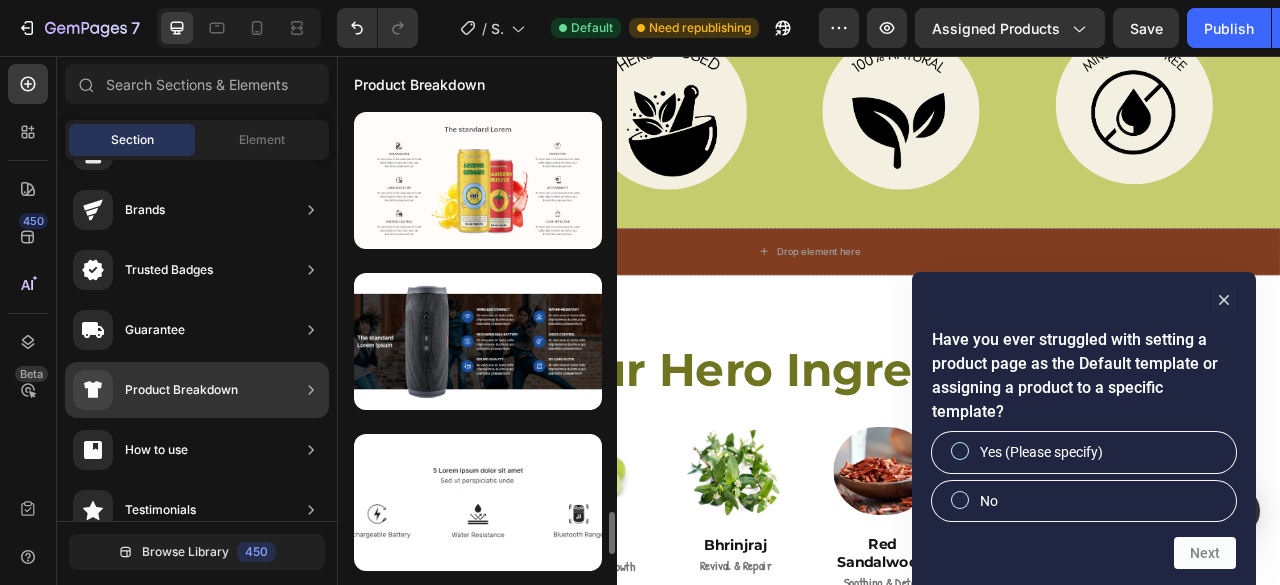 scroll, scrollTop: 4510, scrollLeft: 0, axis: vertical 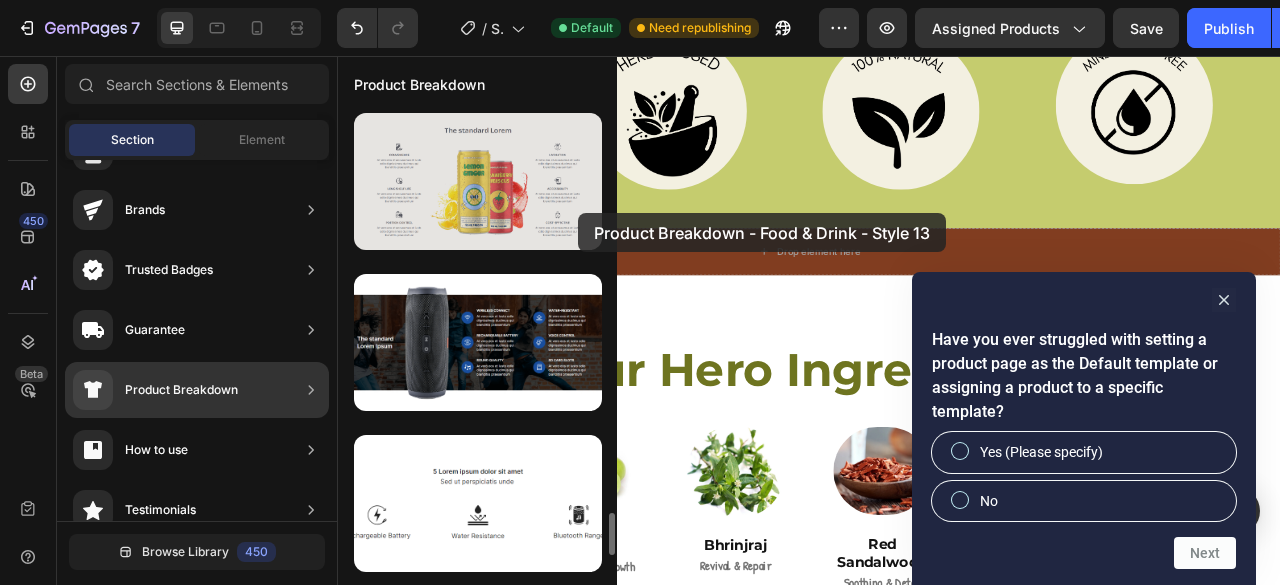 drag, startPoint x: 437, startPoint y: 182, endPoint x: 596, endPoint y: 215, distance: 162.38843 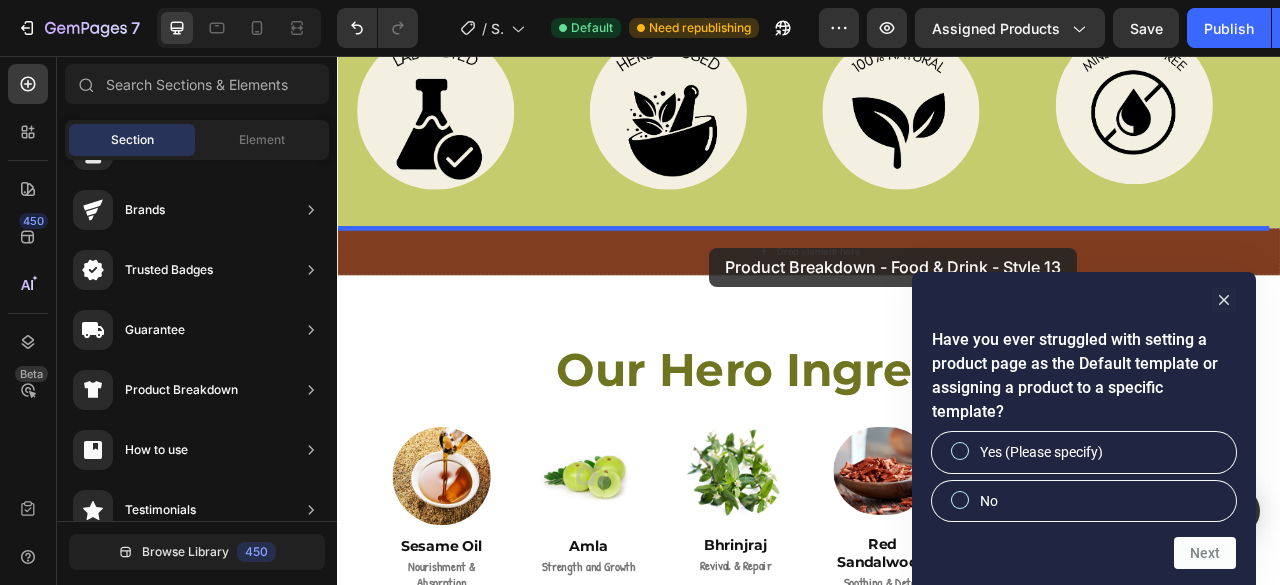 drag, startPoint x: 837, startPoint y: 241, endPoint x: 811, endPoint y: 300, distance: 64.4748 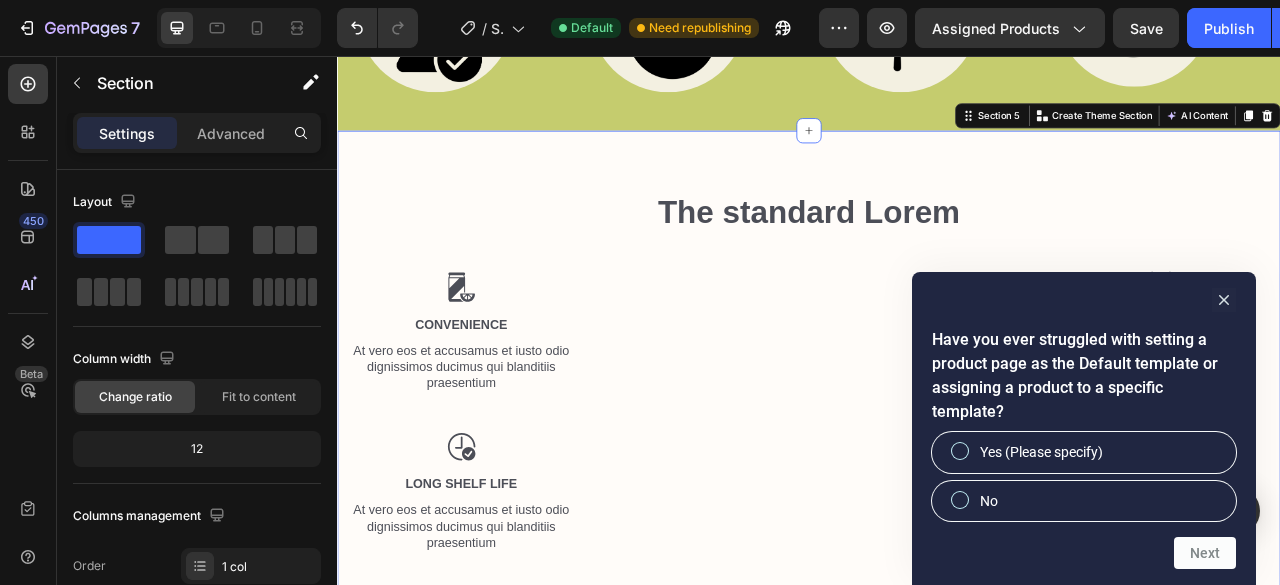 scroll, scrollTop: 735, scrollLeft: 0, axis: vertical 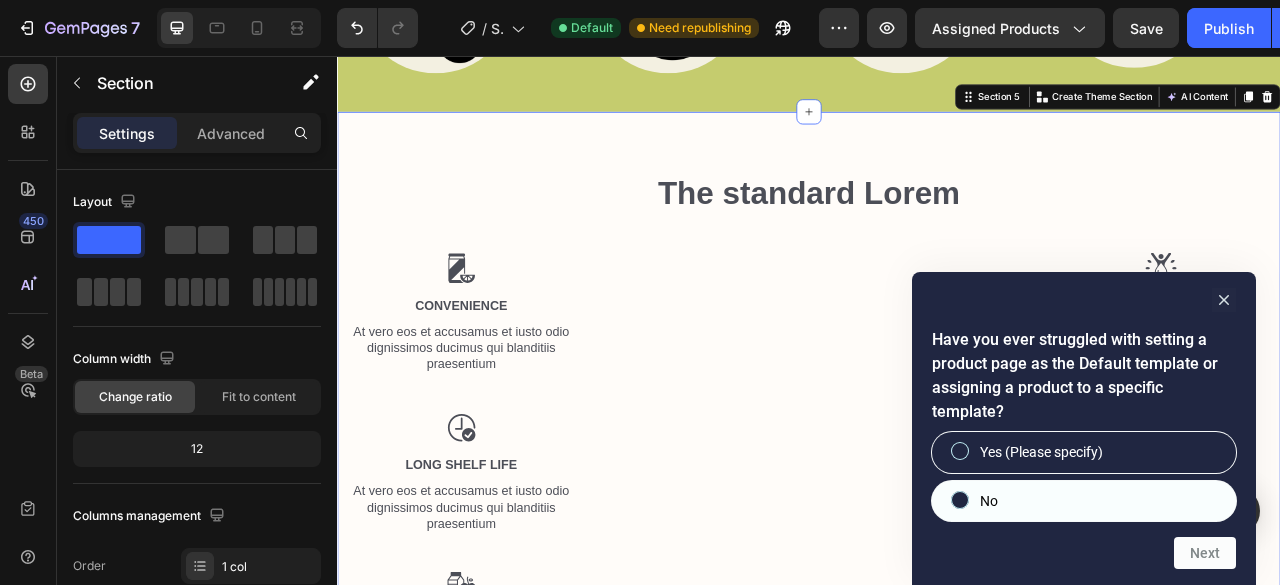 click on "No" at bounding box center (1084, 501) 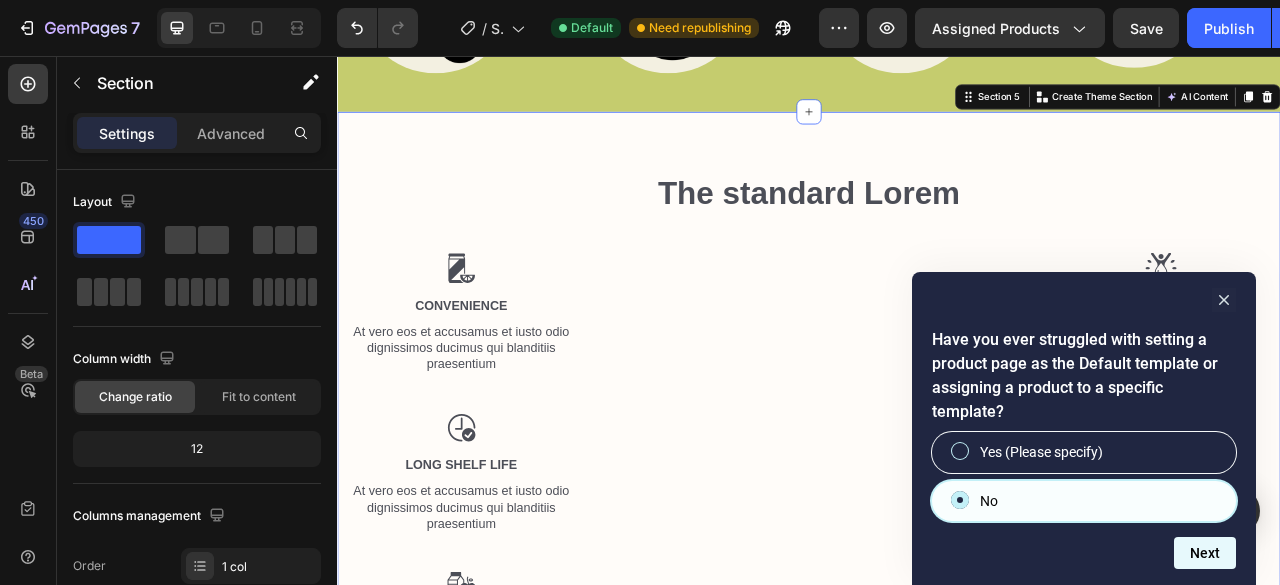 click on "Next" at bounding box center [1205, 553] 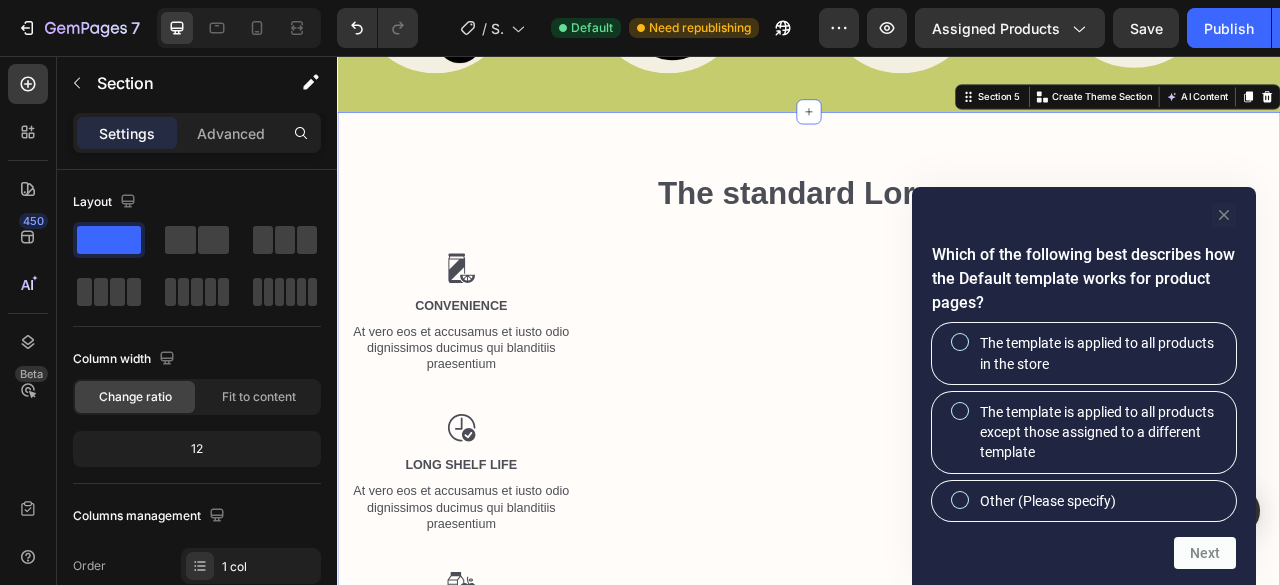 click 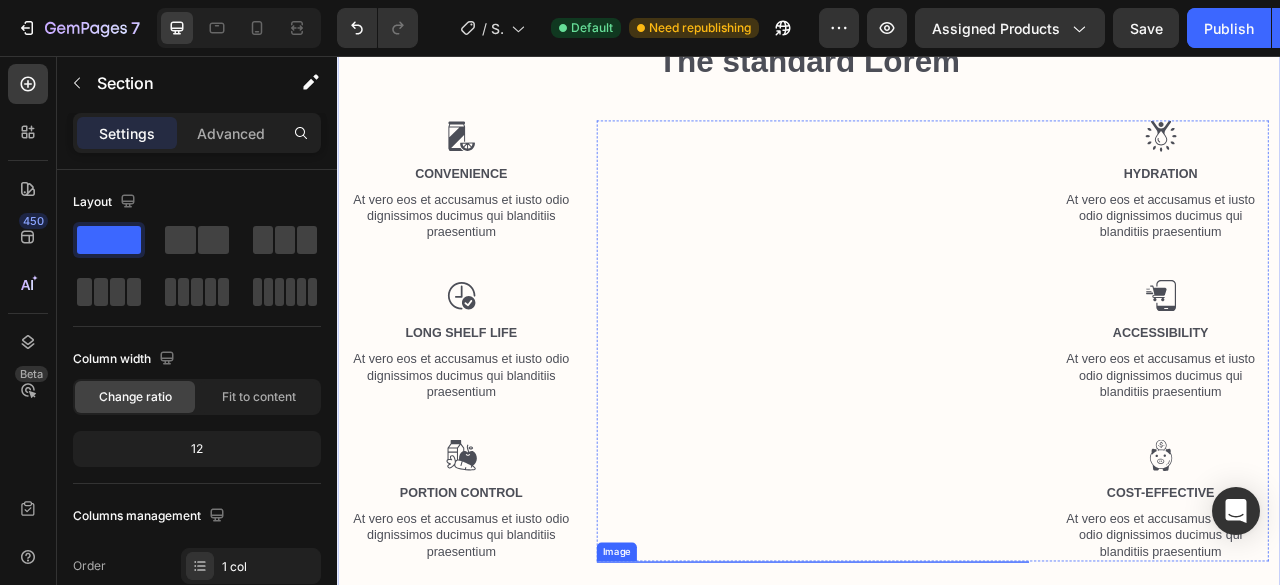 scroll, scrollTop: 911, scrollLeft: 0, axis: vertical 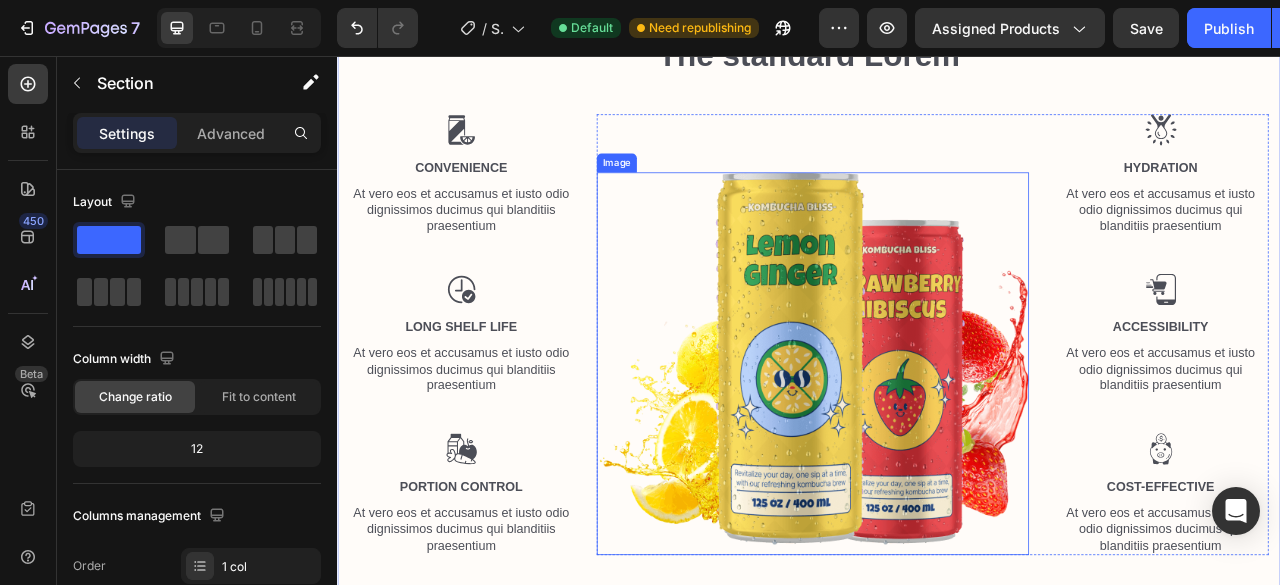 click at bounding box center (942, 447) 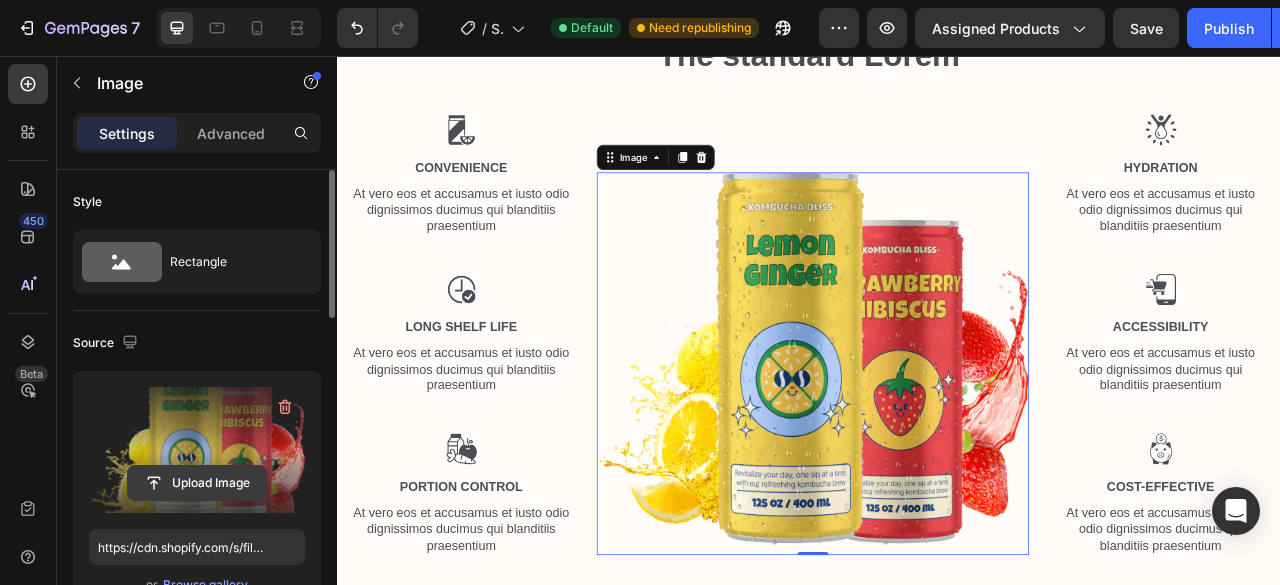 click 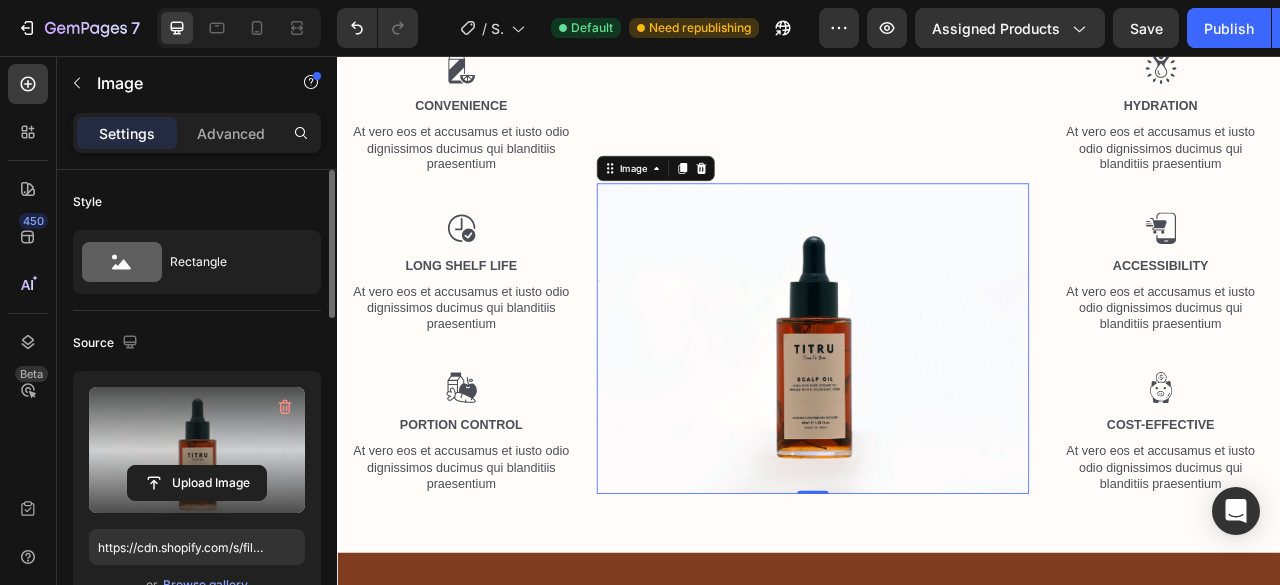 scroll, scrollTop: 1072, scrollLeft: 0, axis: vertical 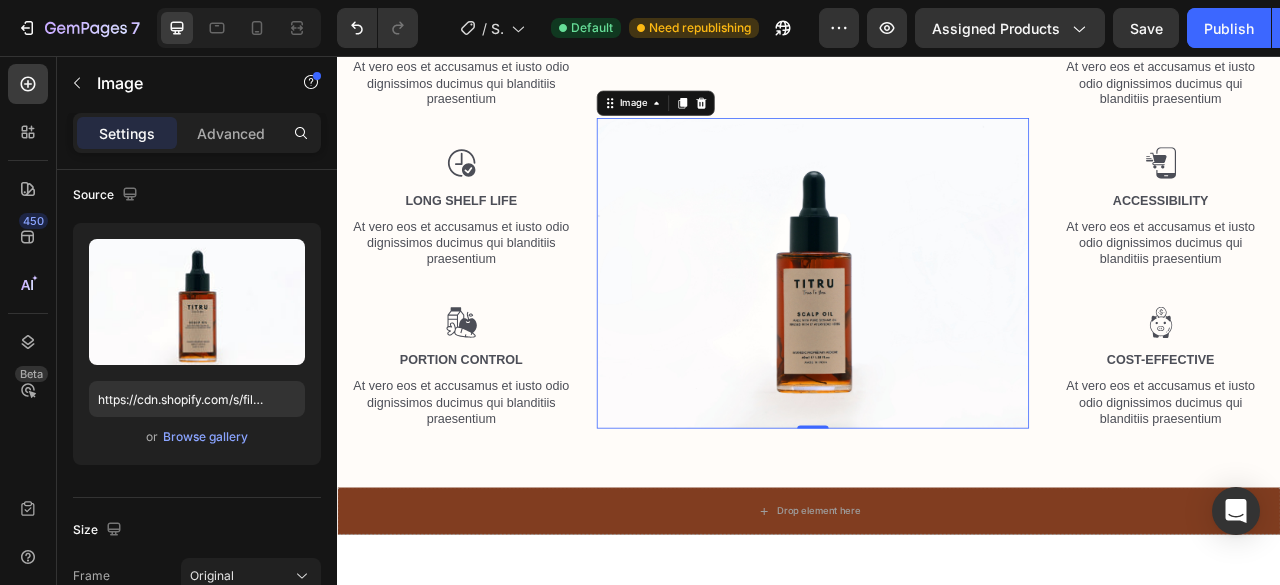drag, startPoint x: 553, startPoint y: 347, endPoint x: 821, endPoint y: 329, distance: 268.6038 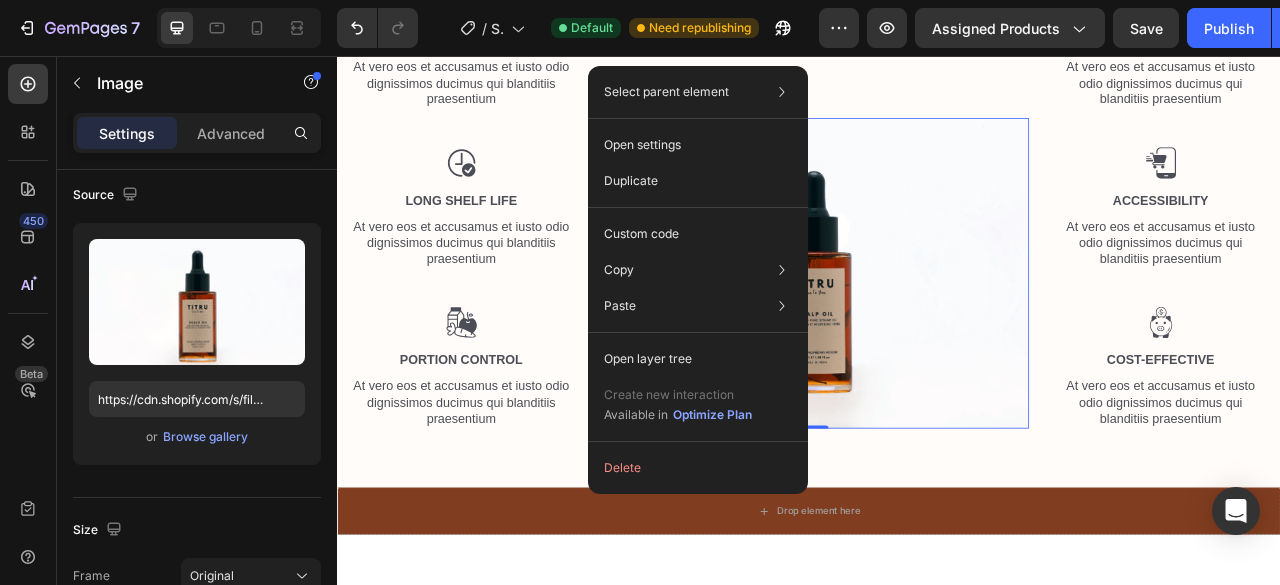 click at bounding box center (942, 333) 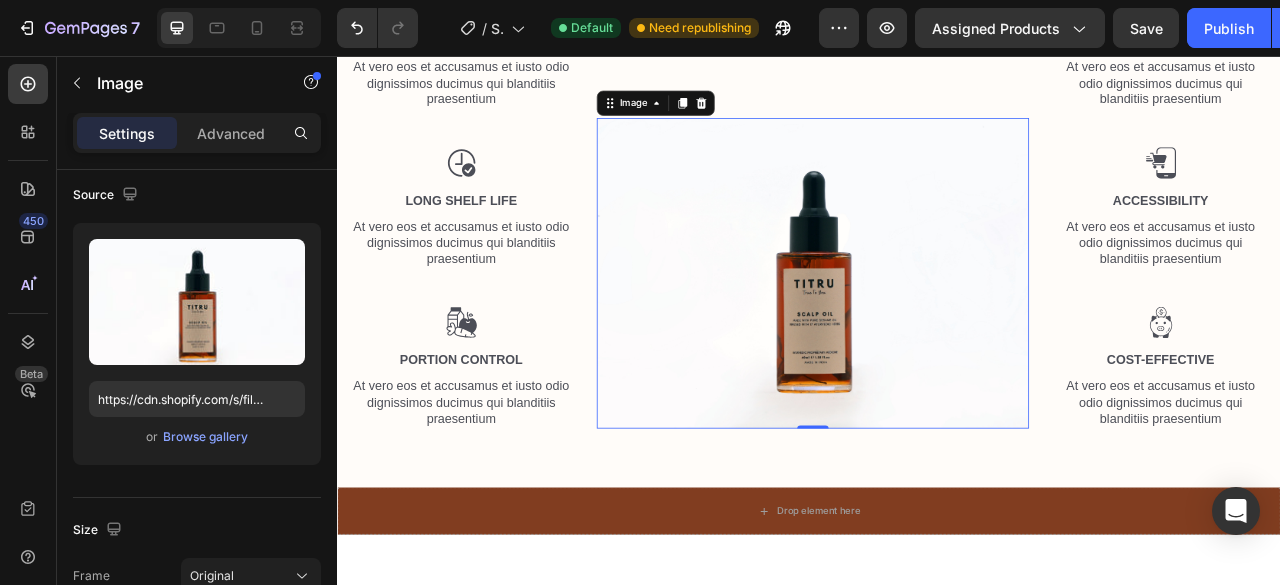 click at bounding box center [942, 333] 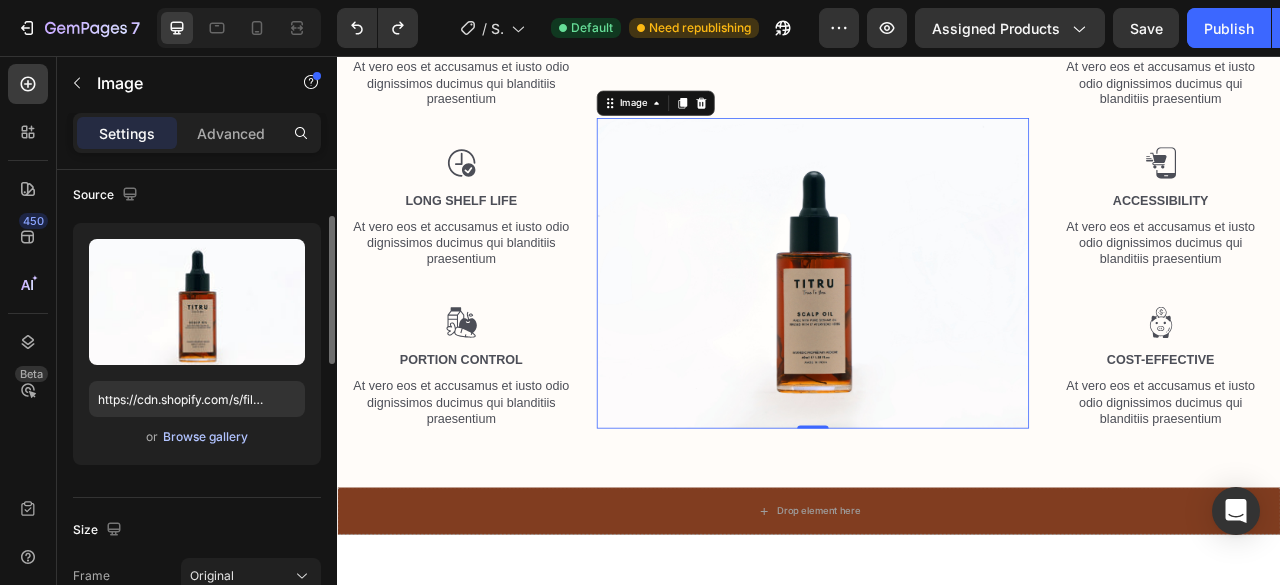 click on "Browse gallery" at bounding box center [205, 437] 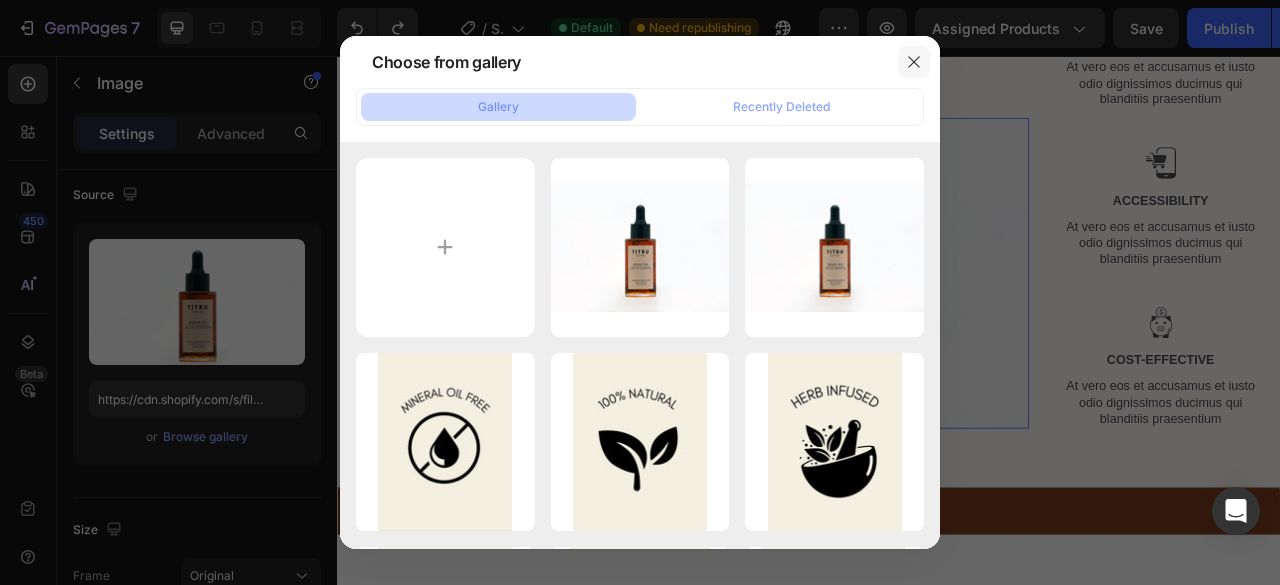 click 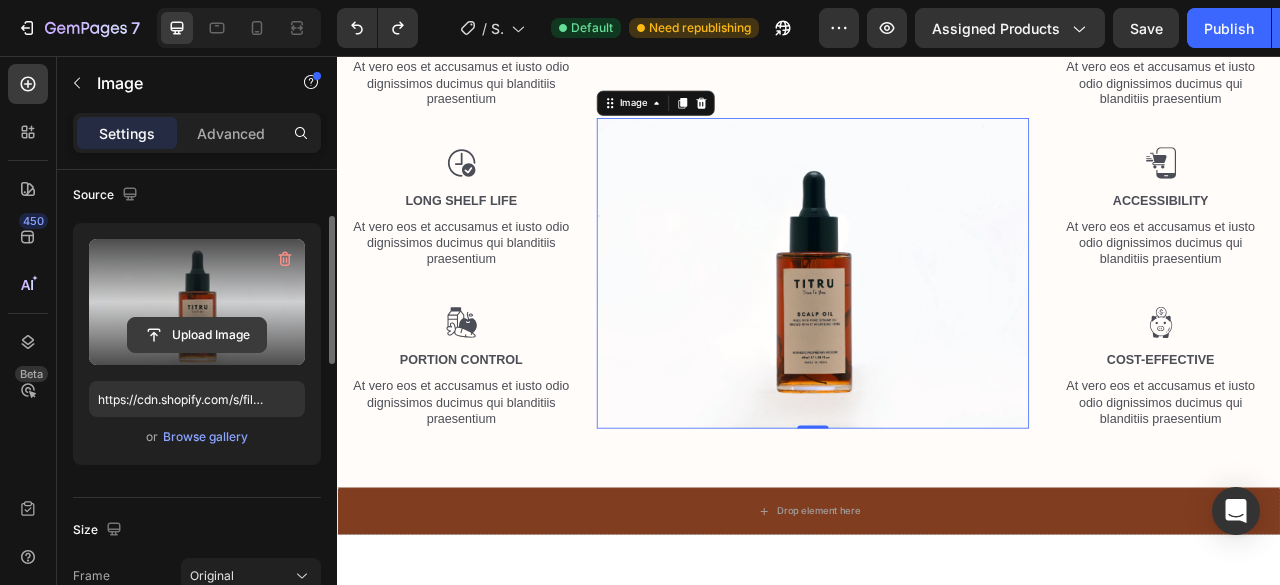 click 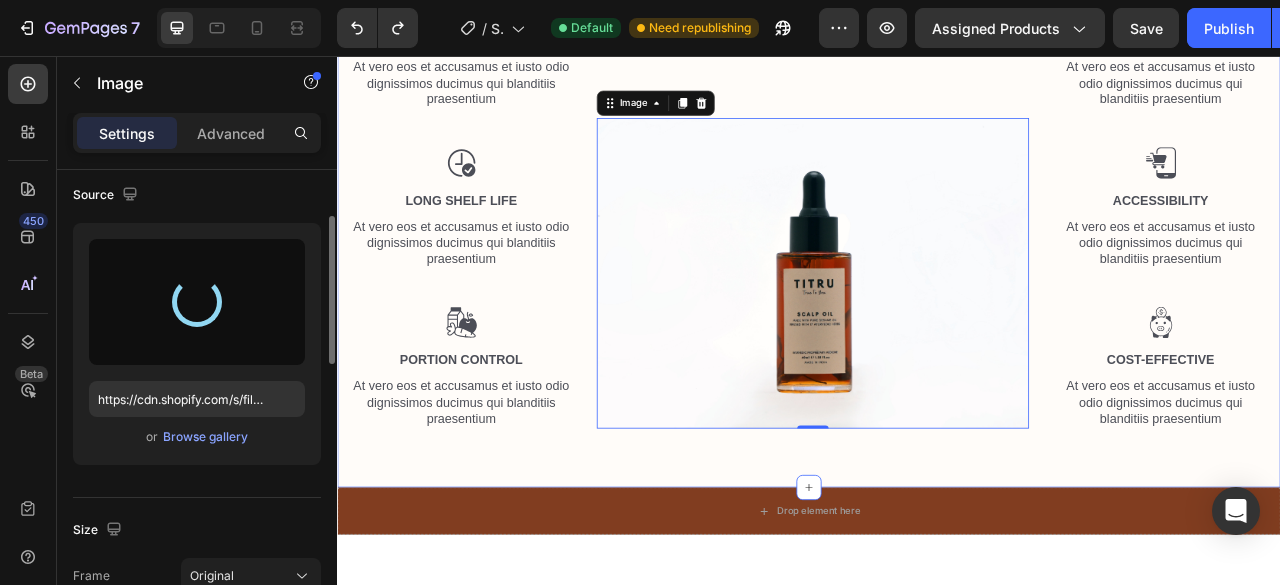 type on "https://cdn.shopify.com/s/files/1/0744/8100/8853/files/gempages_570312905111634816-fc2f1b73-12ee-4882-8274-04fd6692c2ef.png" 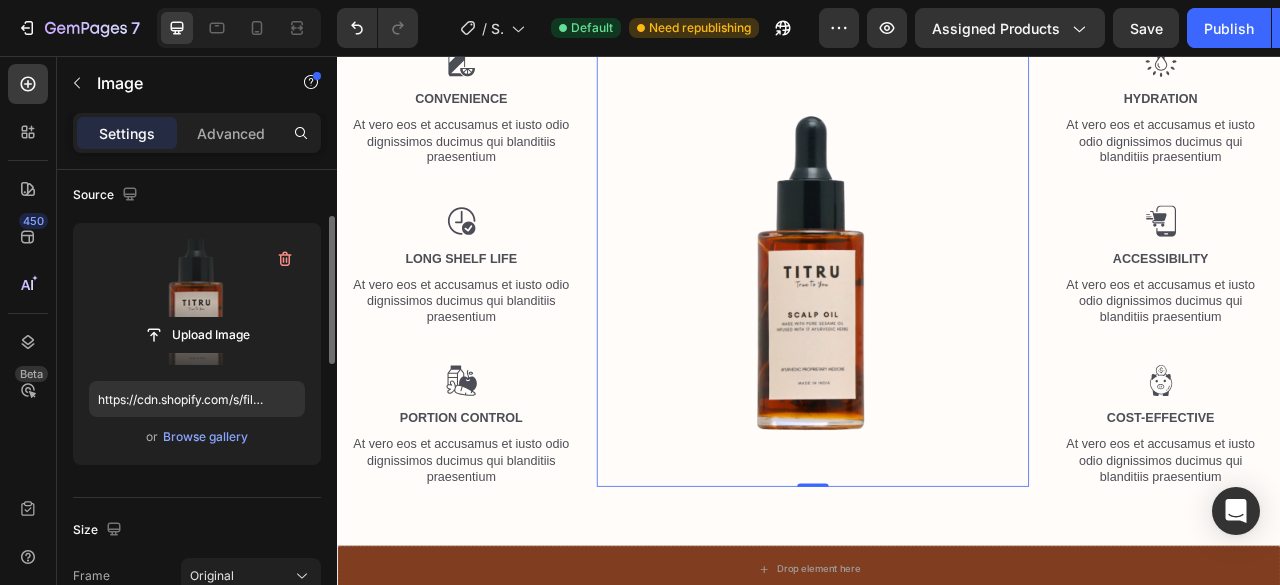 scroll, scrollTop: 1018, scrollLeft: 0, axis: vertical 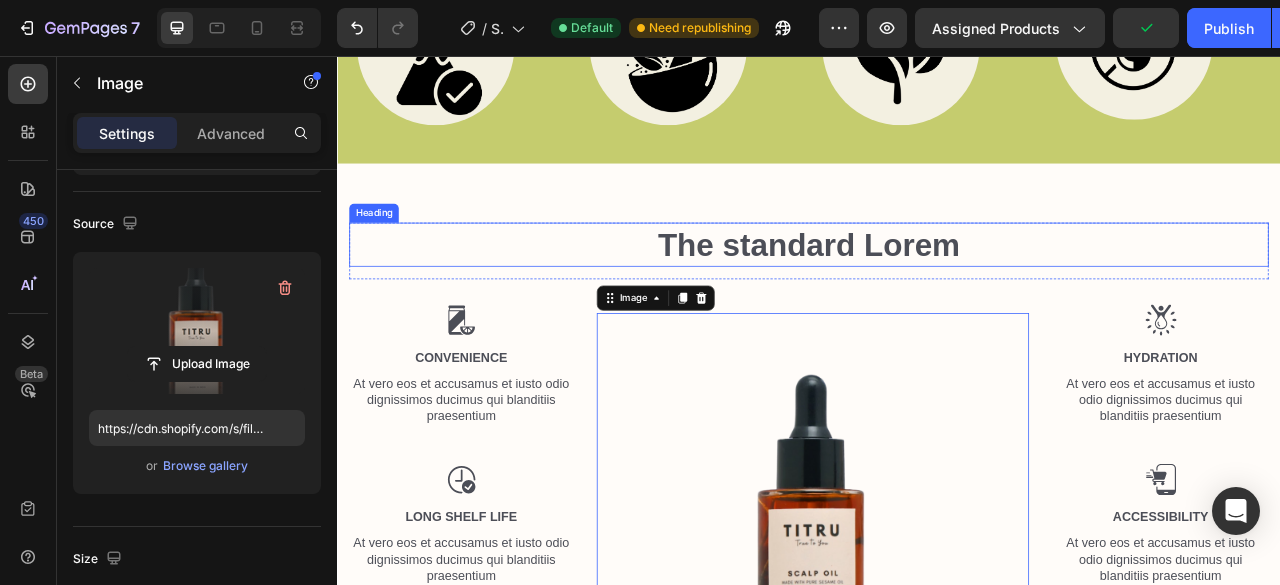 click on "The standard Lorem" at bounding box center [937, 296] 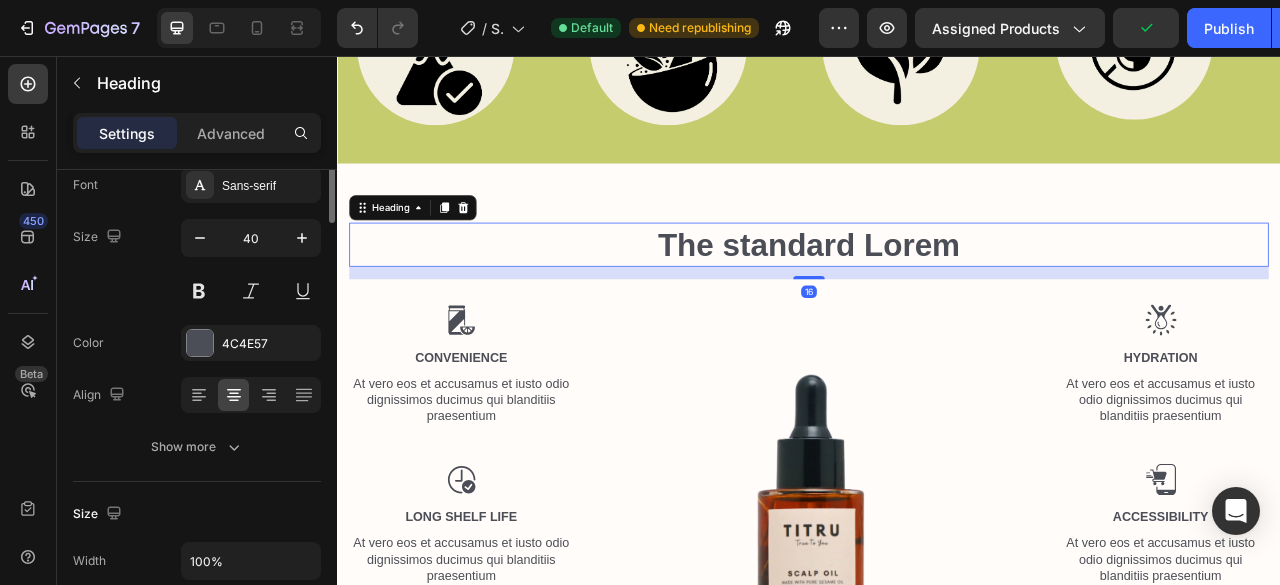 scroll, scrollTop: 0, scrollLeft: 0, axis: both 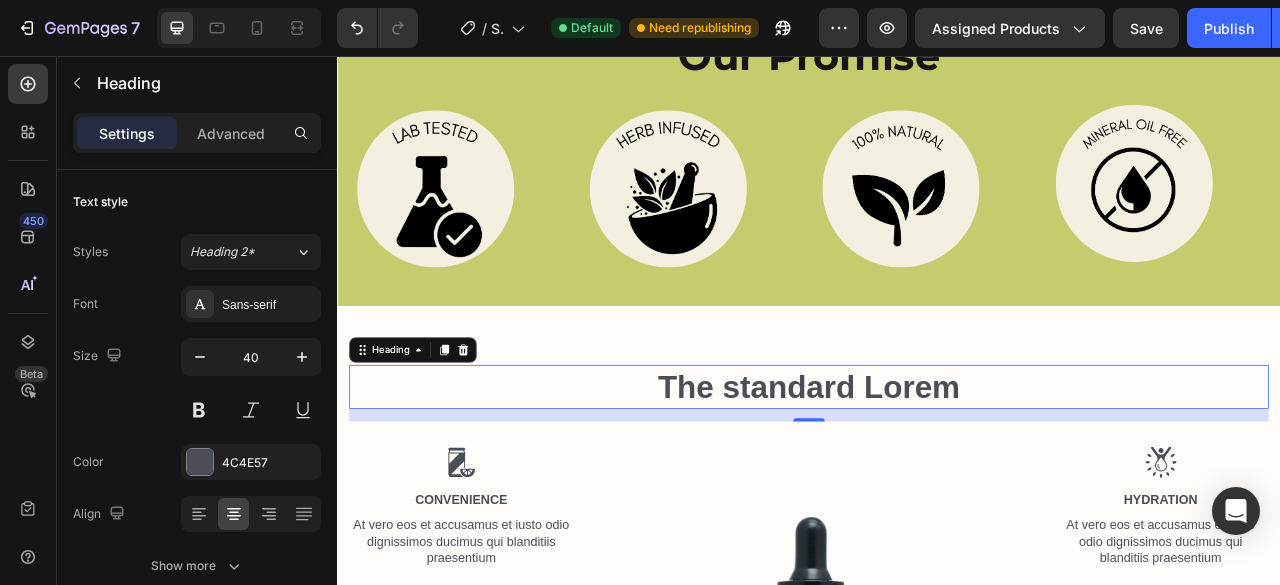 click on "The standard Lorem" at bounding box center [937, 477] 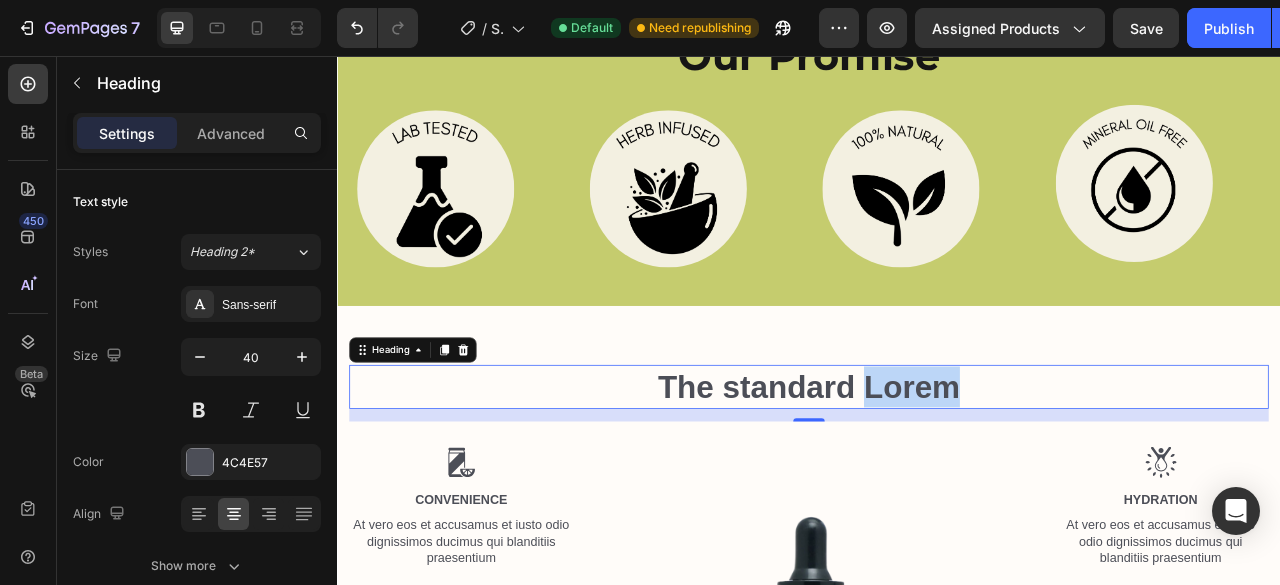 click on "The standard Lorem" at bounding box center [937, 477] 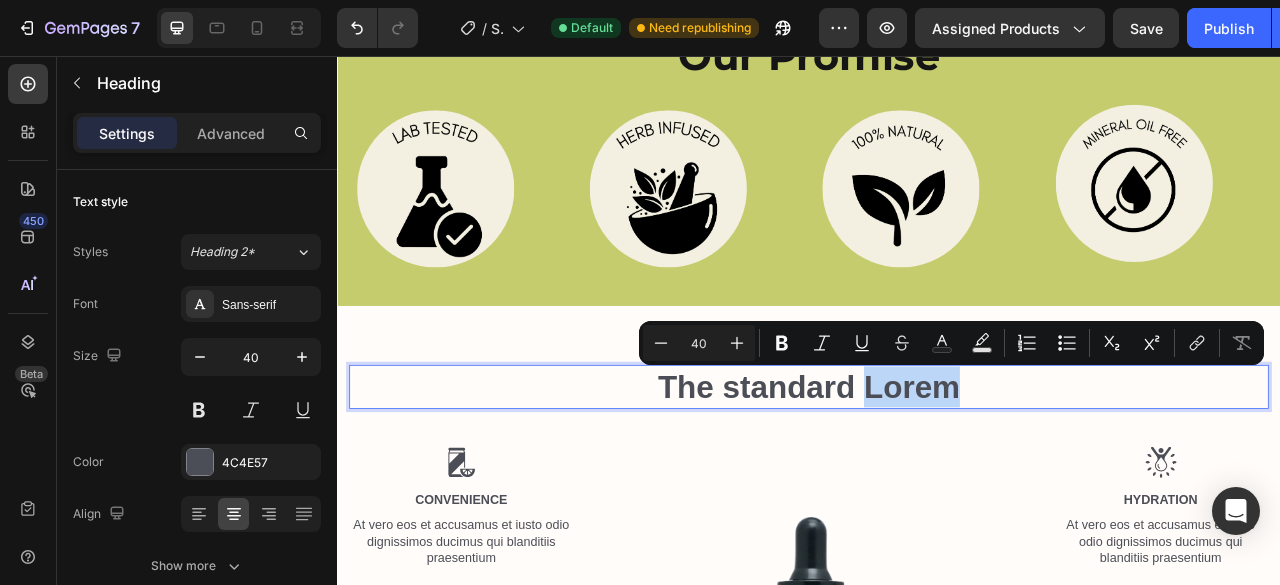 click on "The standard Lorem" at bounding box center [937, 477] 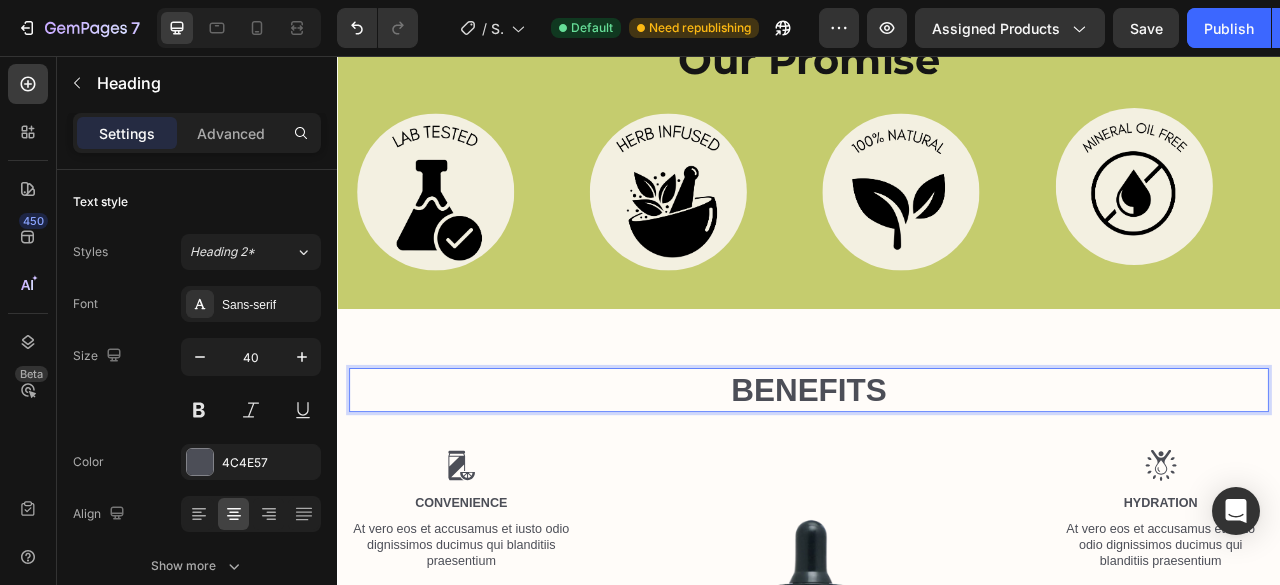 scroll, scrollTop: 476, scrollLeft: 0, axis: vertical 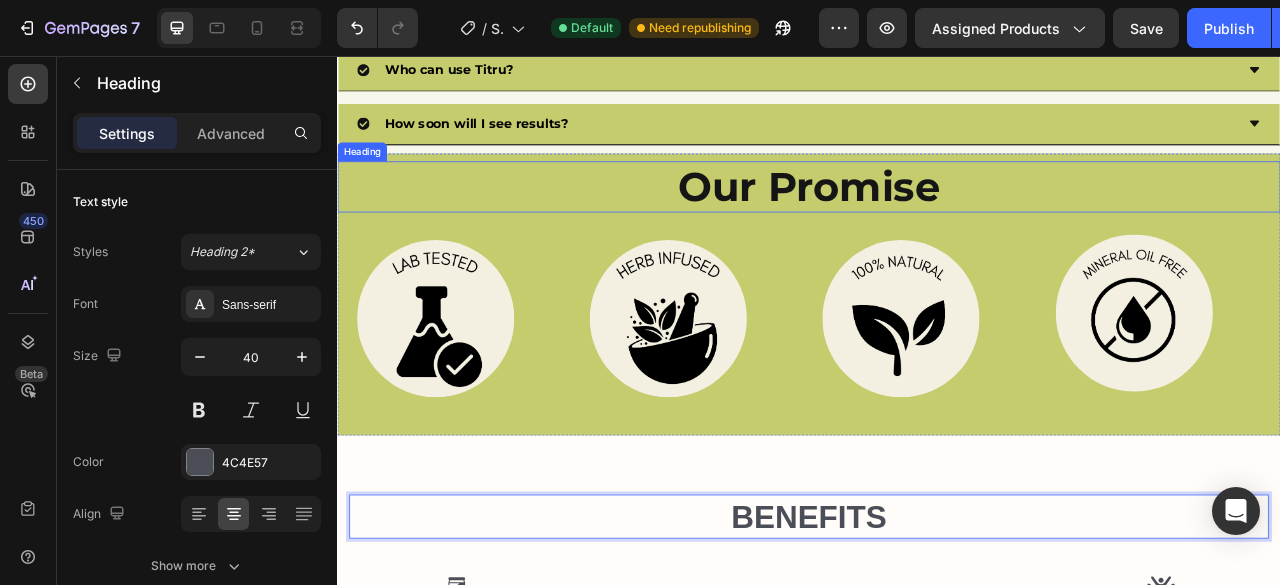 click on "our promise" at bounding box center [937, 222] 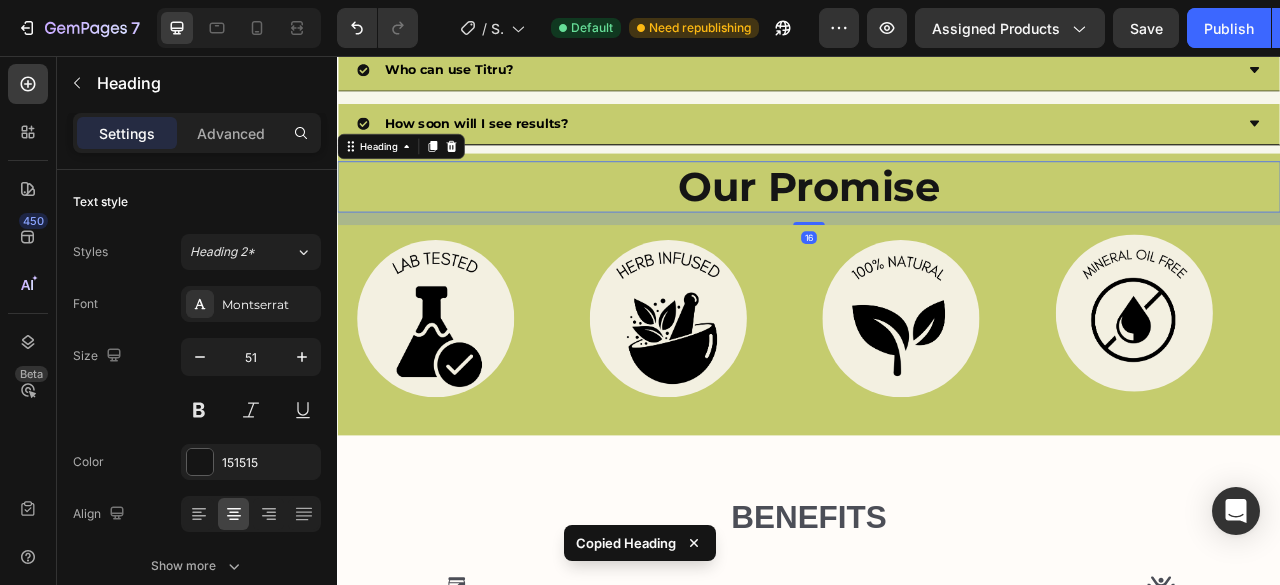 scroll, scrollTop: 703, scrollLeft: 0, axis: vertical 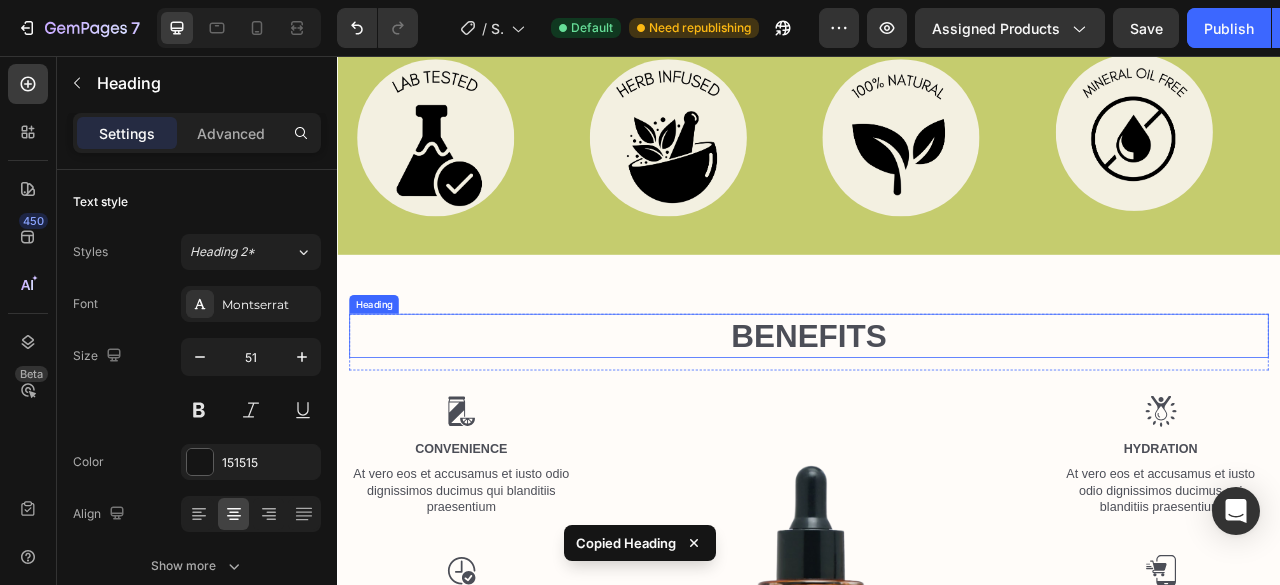 click on "BENEFITS" at bounding box center (937, 412) 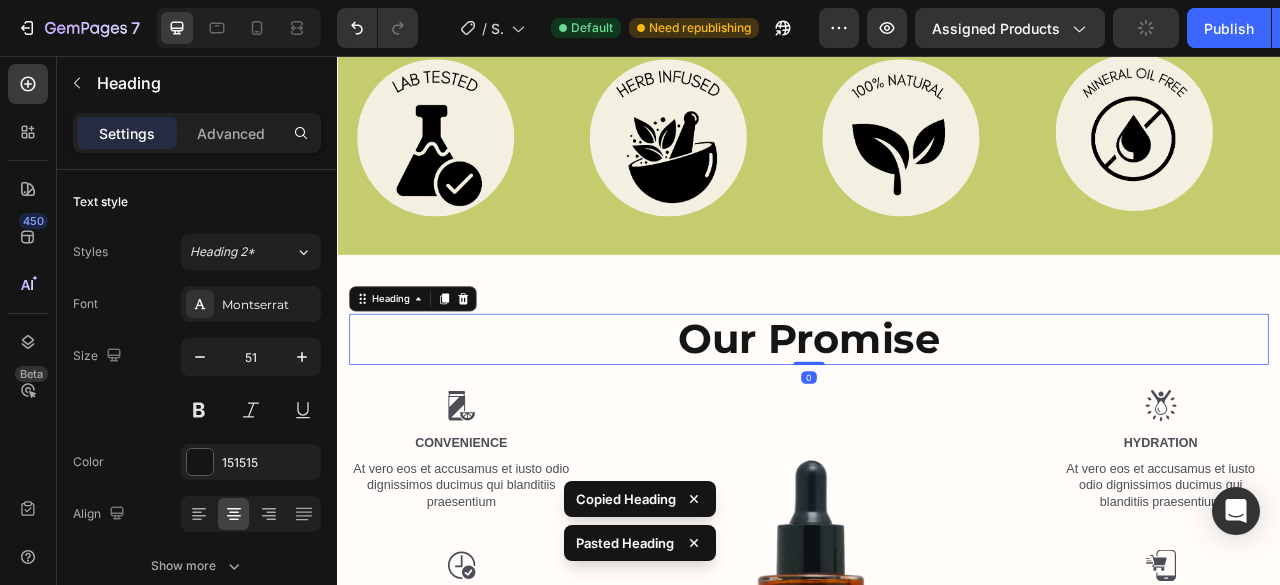 click on "our promise" at bounding box center [937, 416] 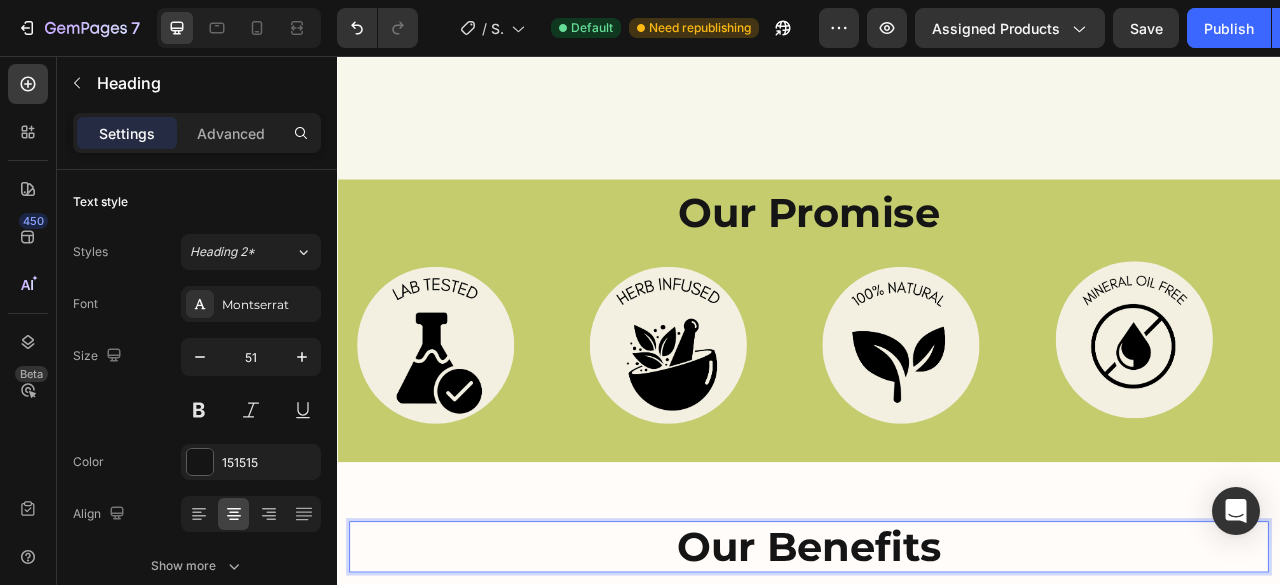 scroll, scrollTop: 993, scrollLeft: 0, axis: vertical 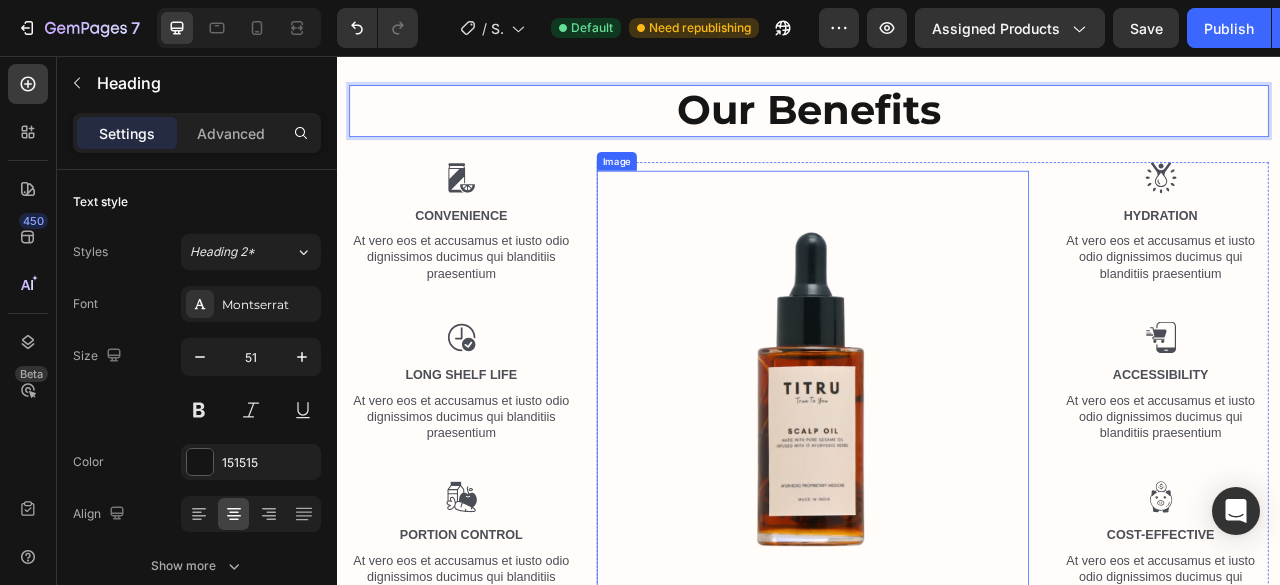 click at bounding box center (942, 477) 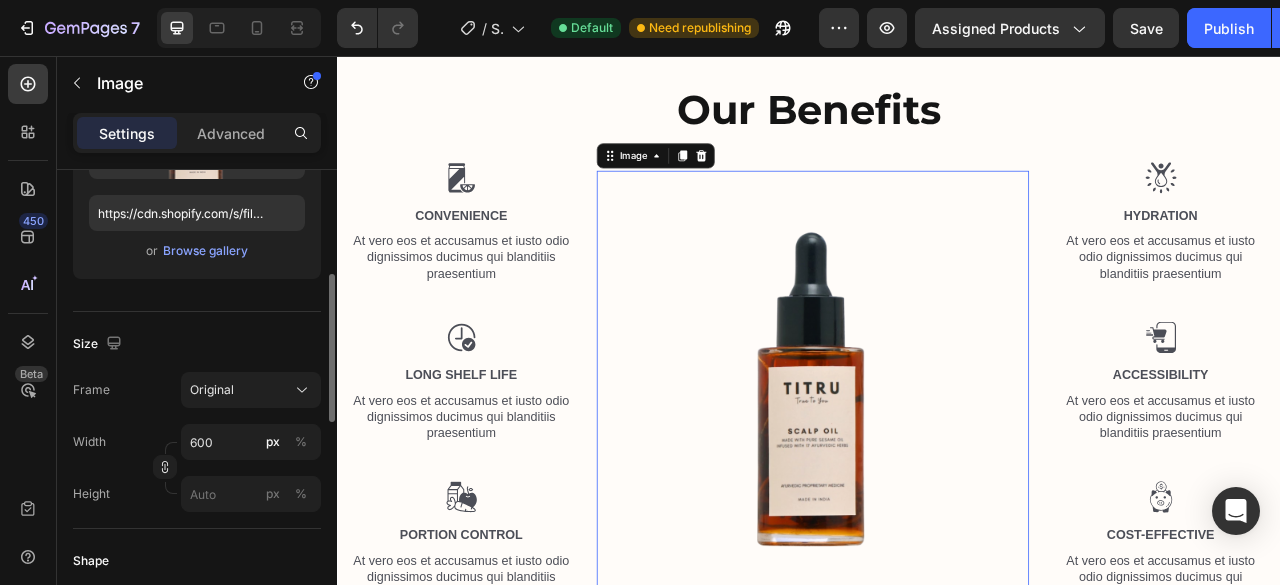 scroll, scrollTop: 386, scrollLeft: 0, axis: vertical 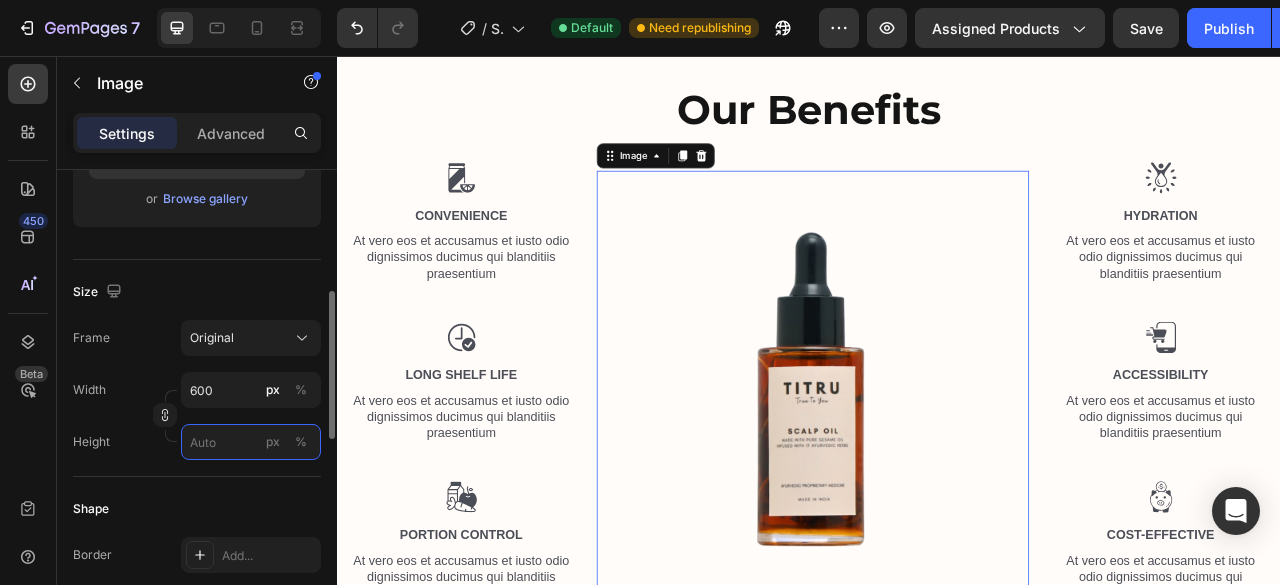 click on "px %" at bounding box center [251, 442] 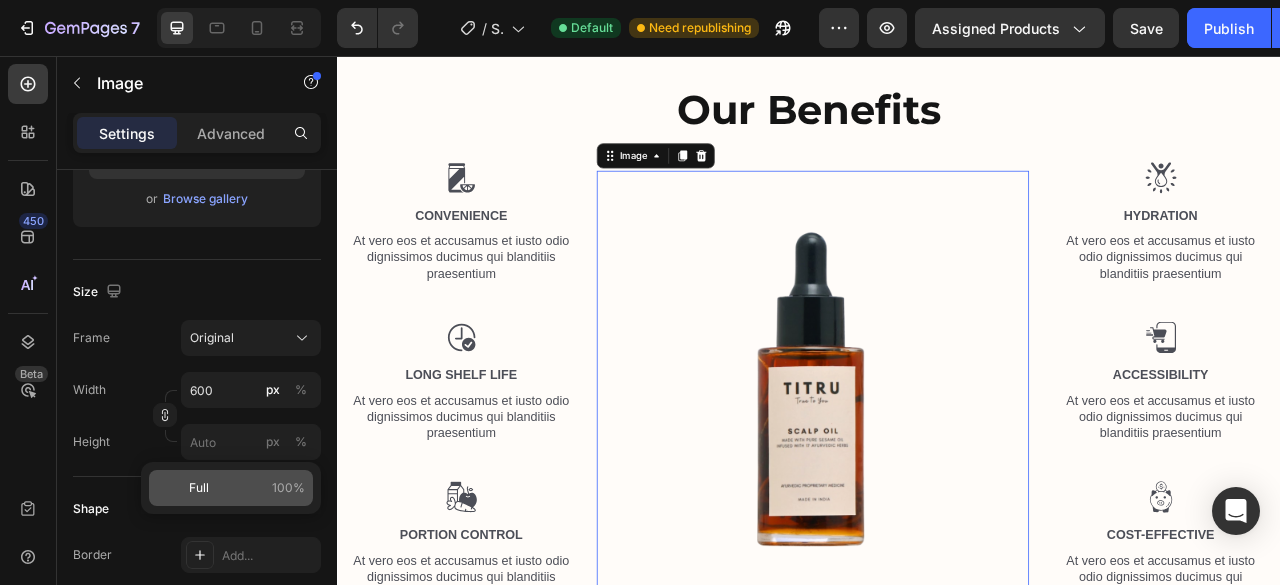 click on "Full 100%" at bounding box center [247, 488] 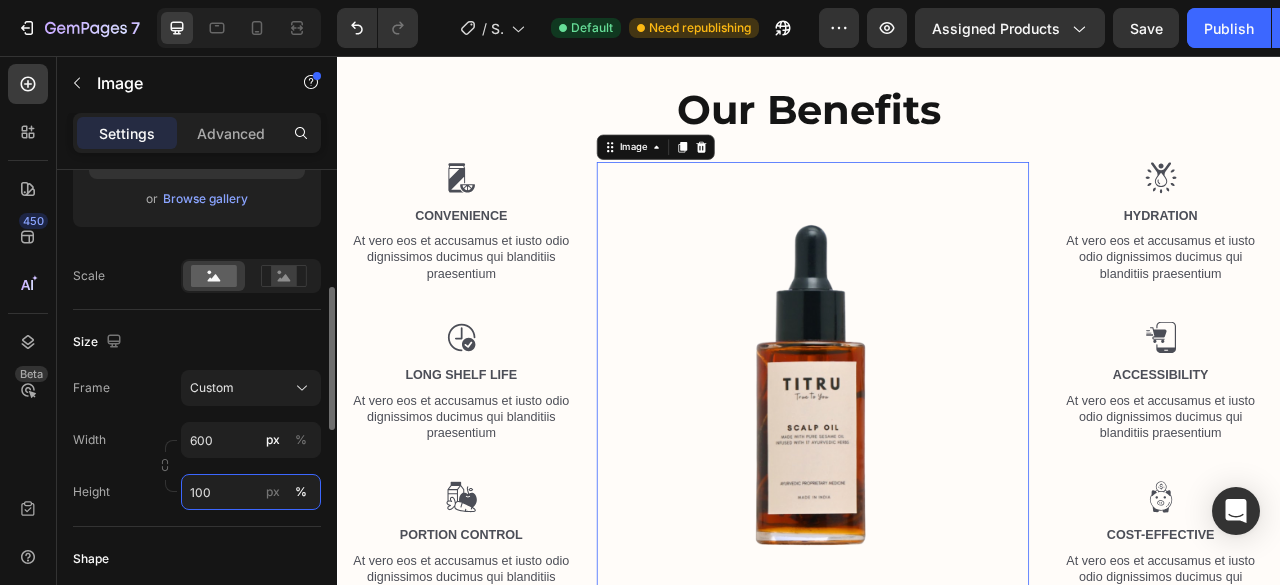 click on "100" at bounding box center (251, 492) 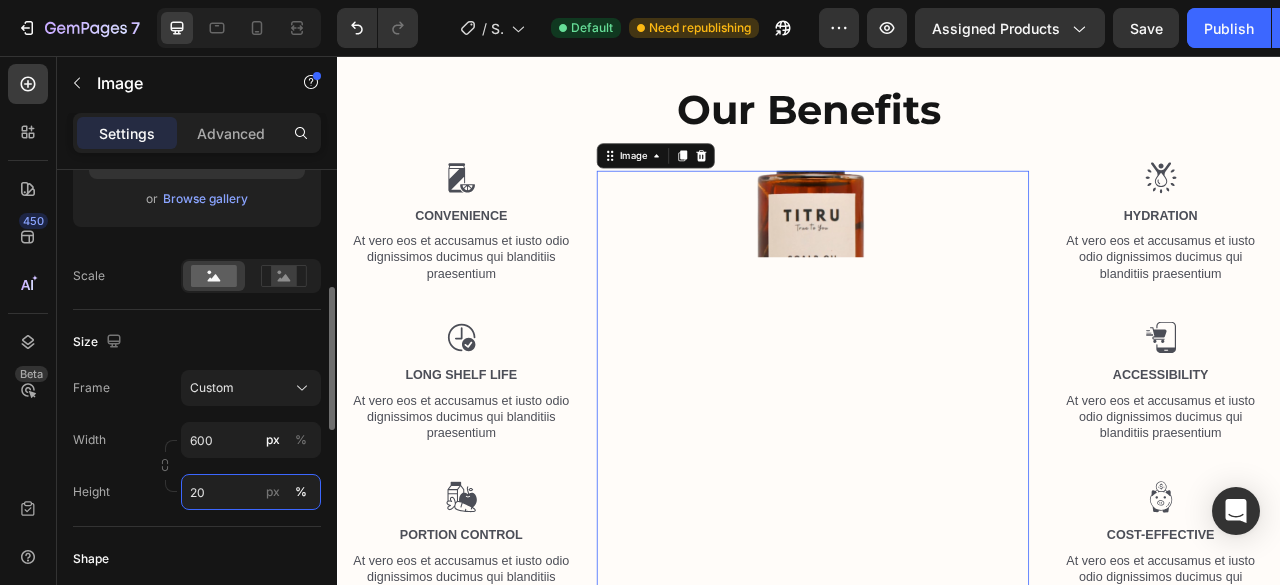 type on "200" 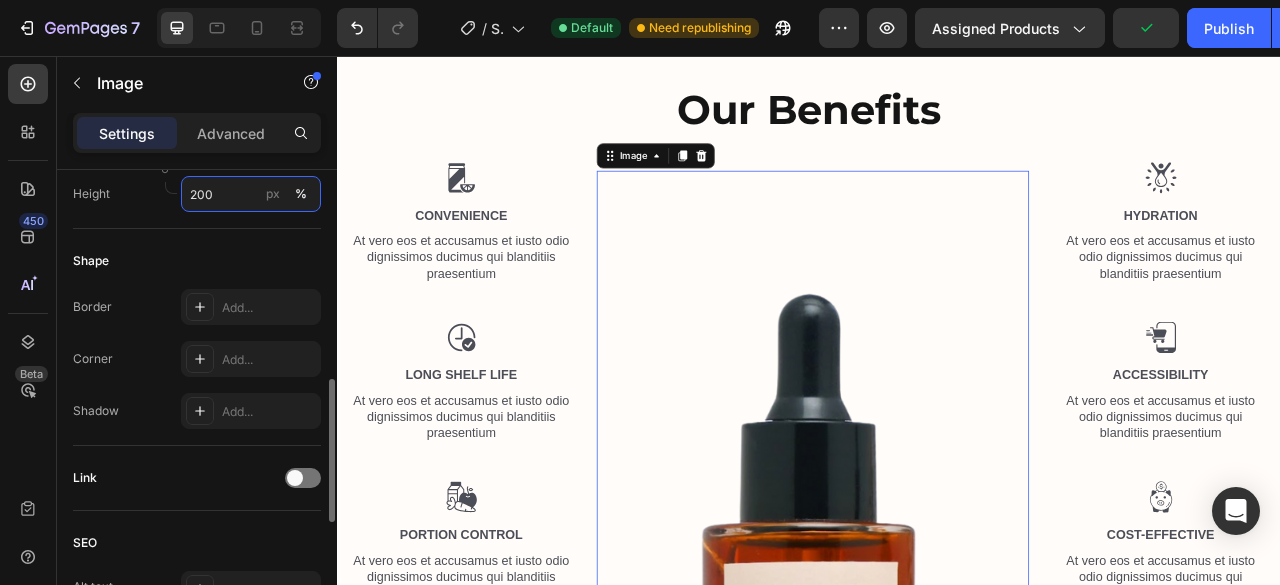 scroll, scrollTop: 685, scrollLeft: 0, axis: vertical 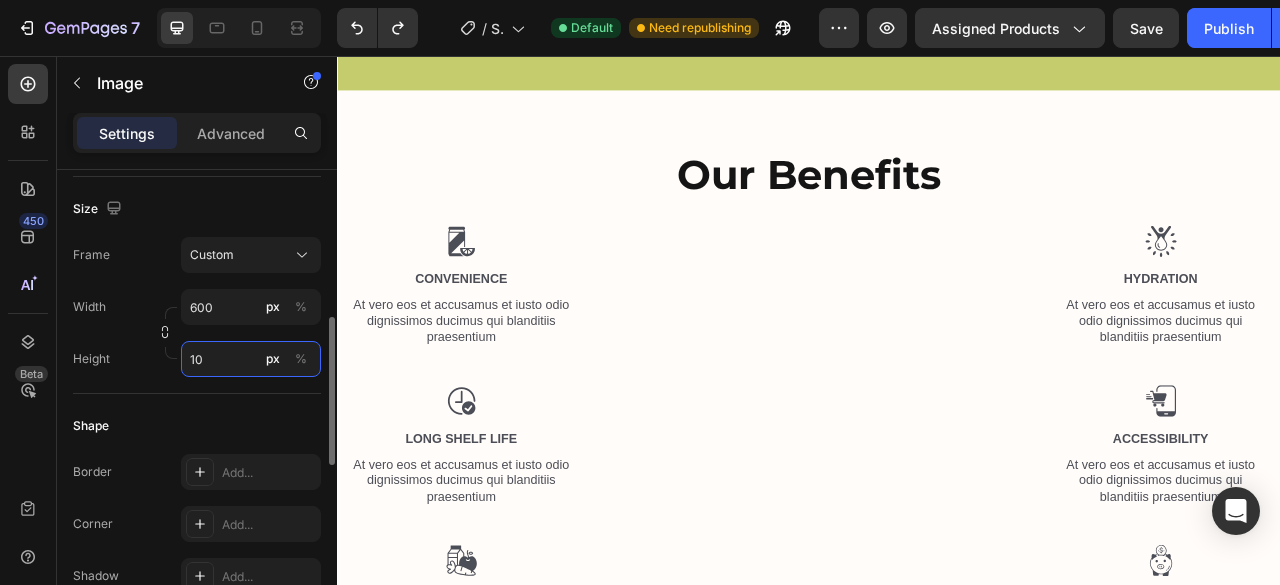 type on "100" 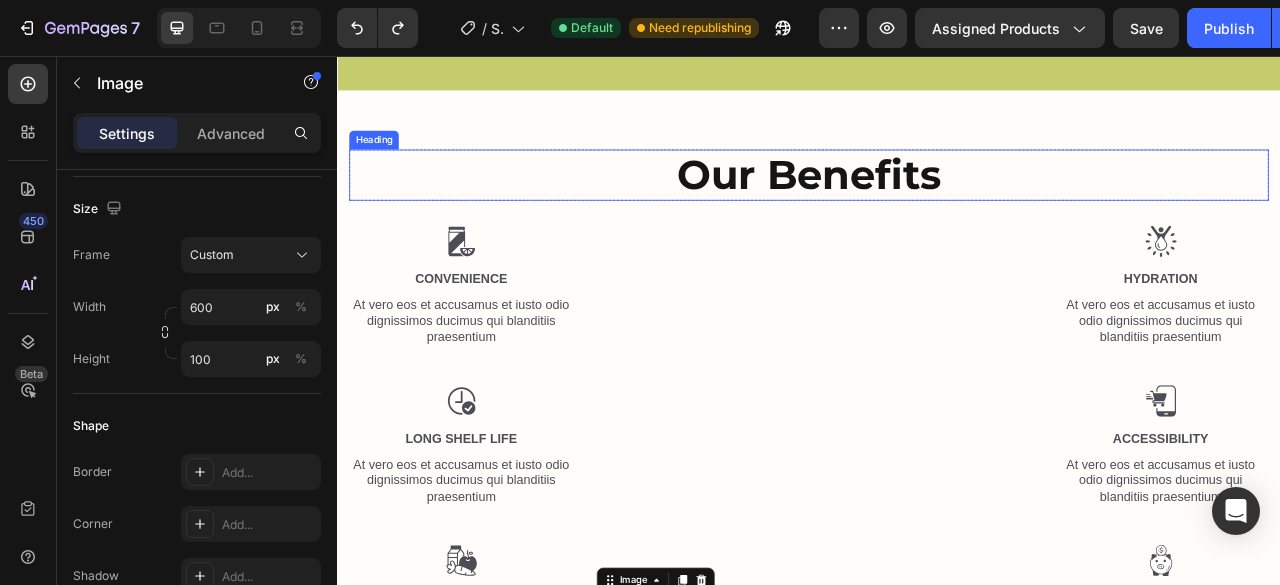 click on "our Benefits" at bounding box center (937, 207) 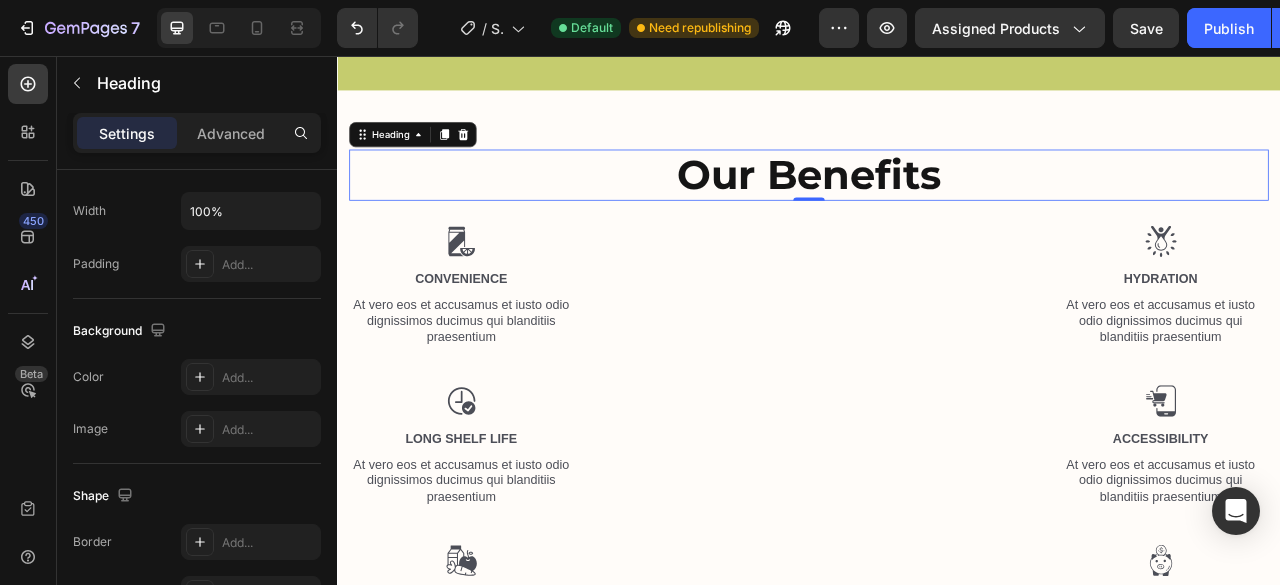 scroll, scrollTop: 0, scrollLeft: 0, axis: both 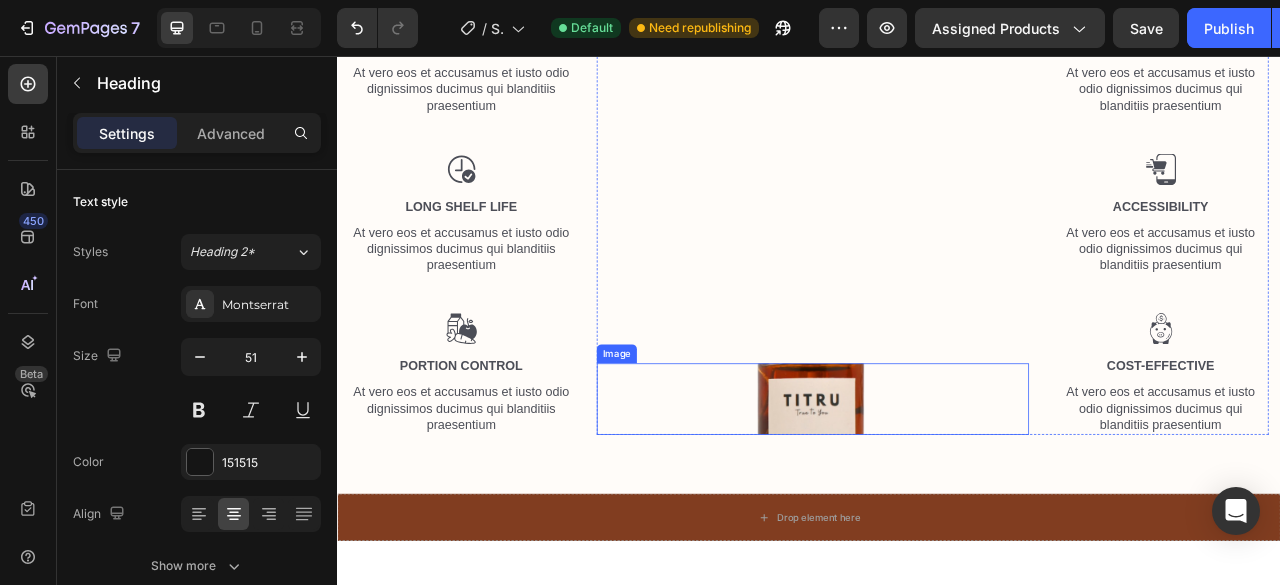 click at bounding box center (942, 493) 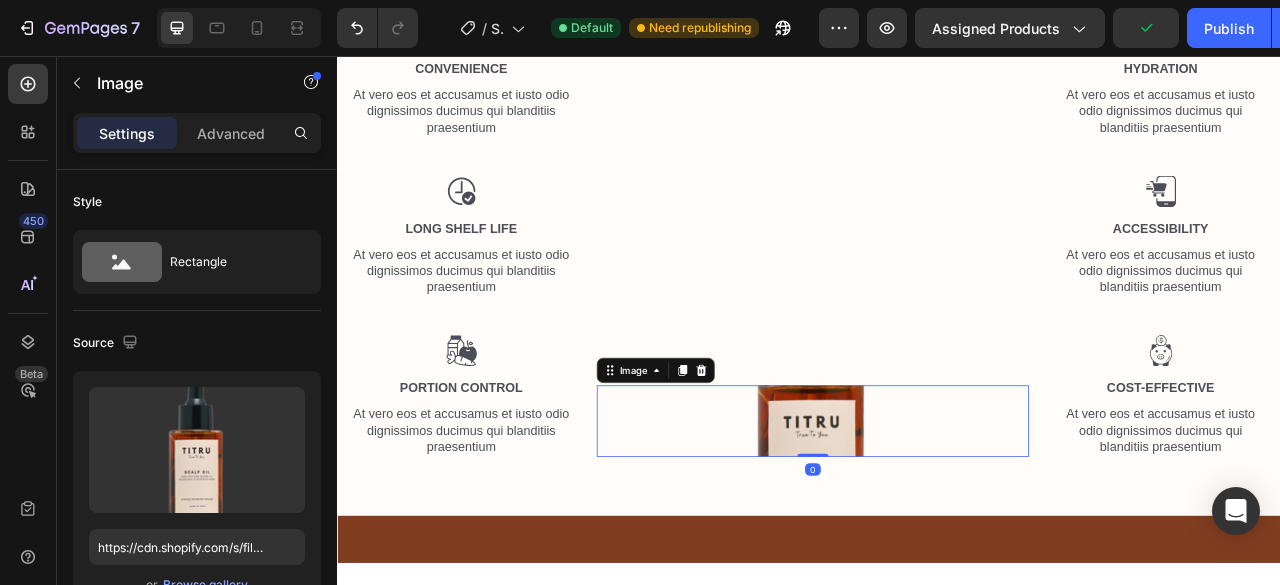scroll, scrollTop: 1210, scrollLeft: 0, axis: vertical 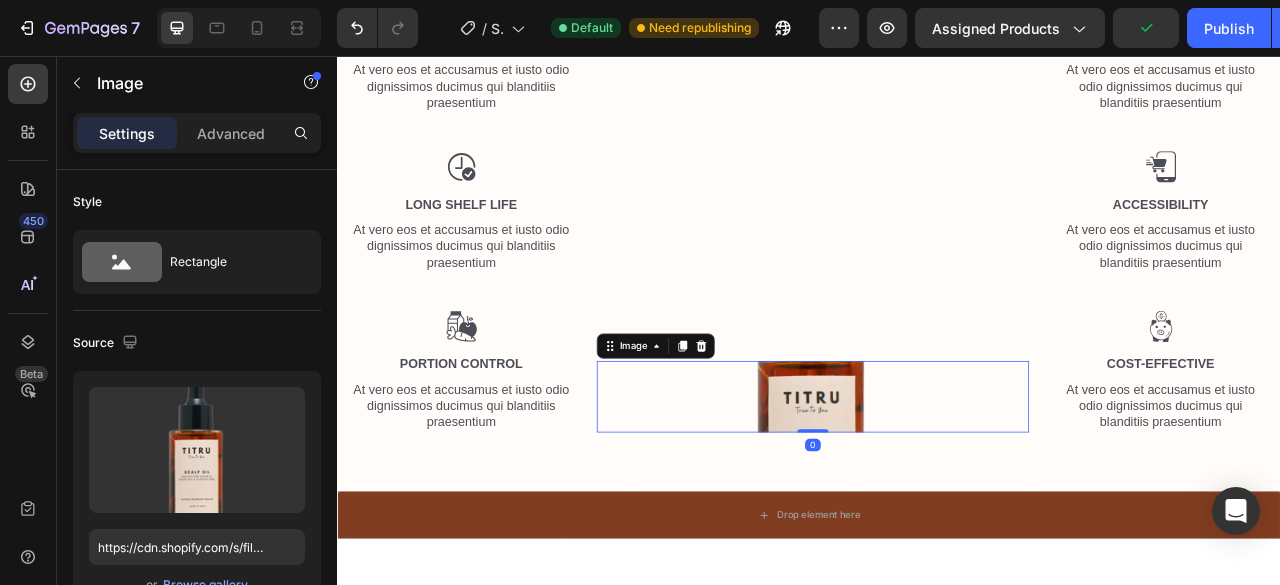 type 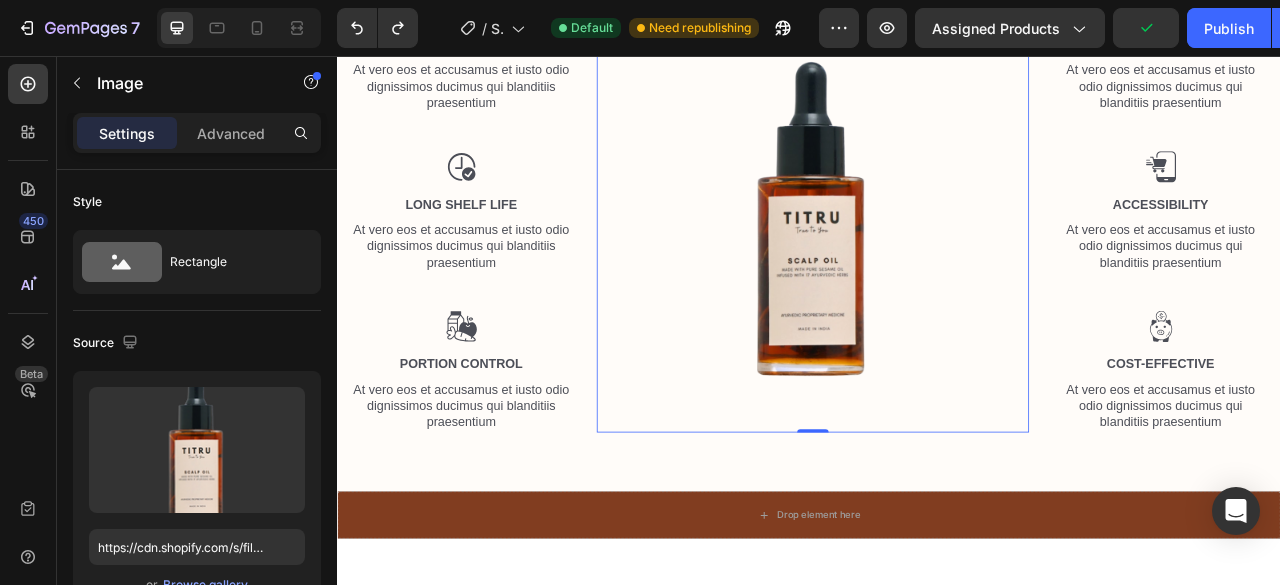 scroll, scrollTop: 1127, scrollLeft: 0, axis: vertical 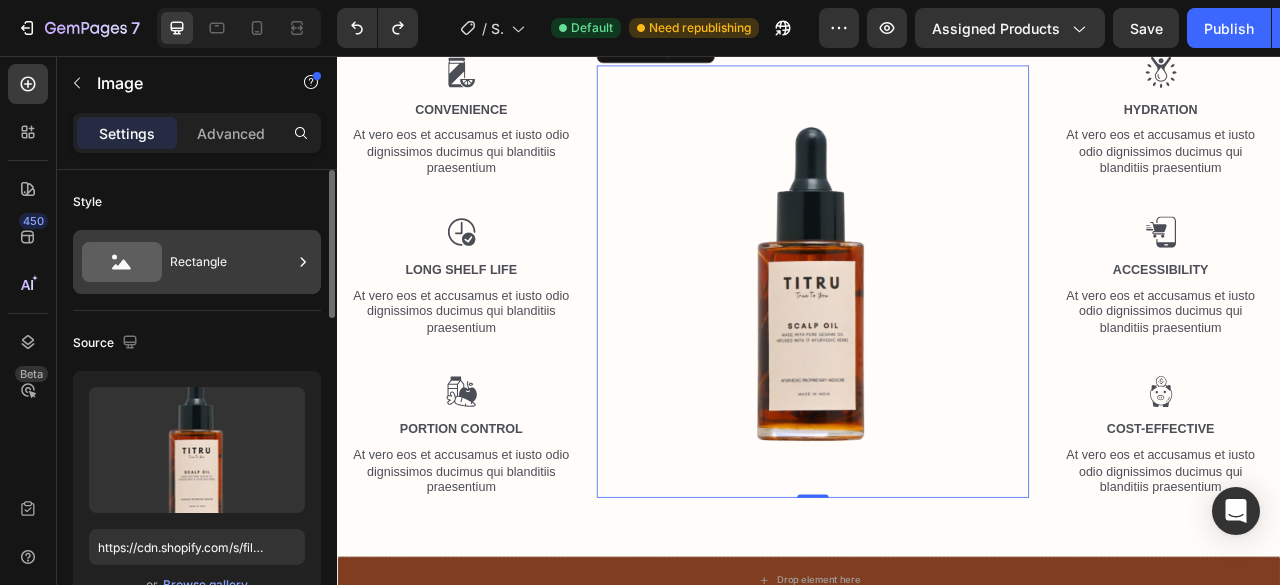 click on "Rectangle" at bounding box center (231, 262) 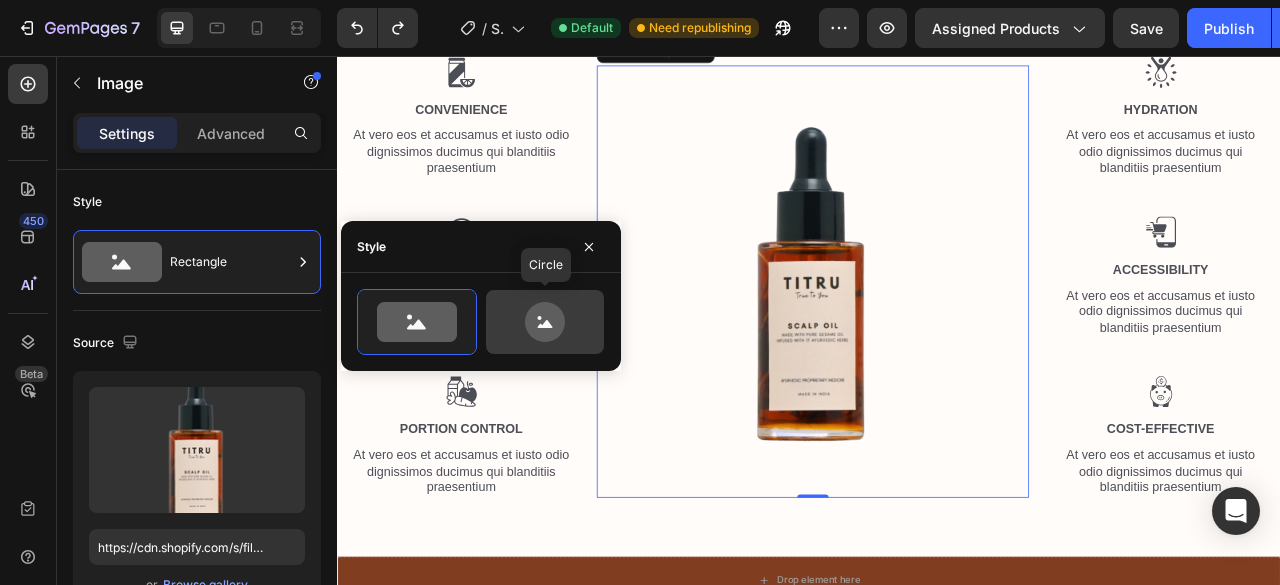 click 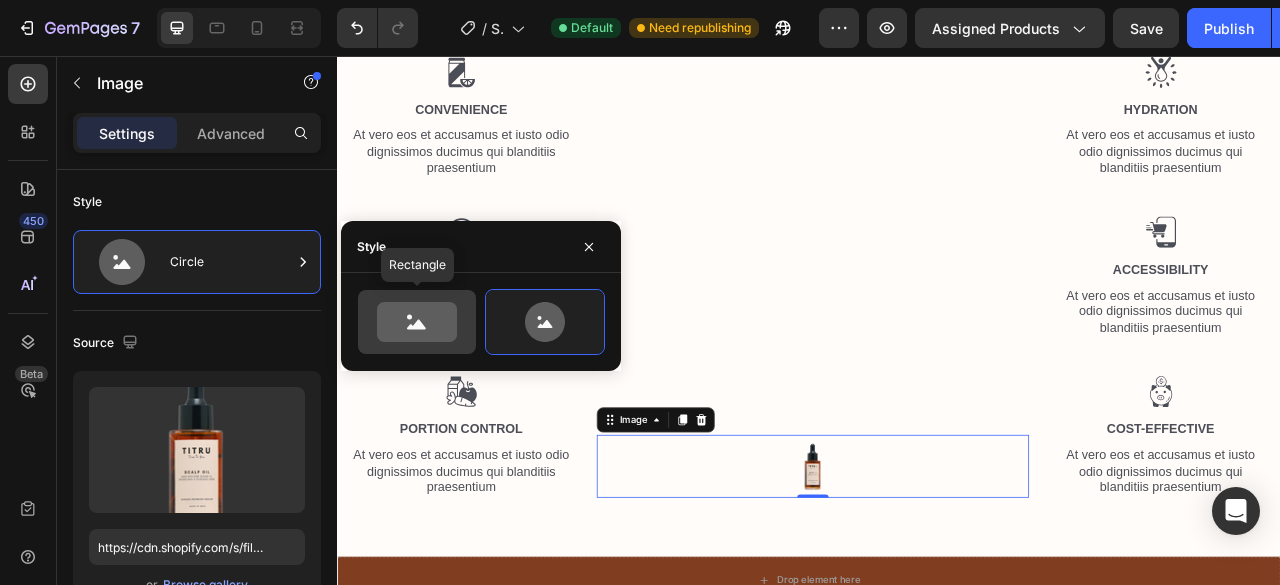 click 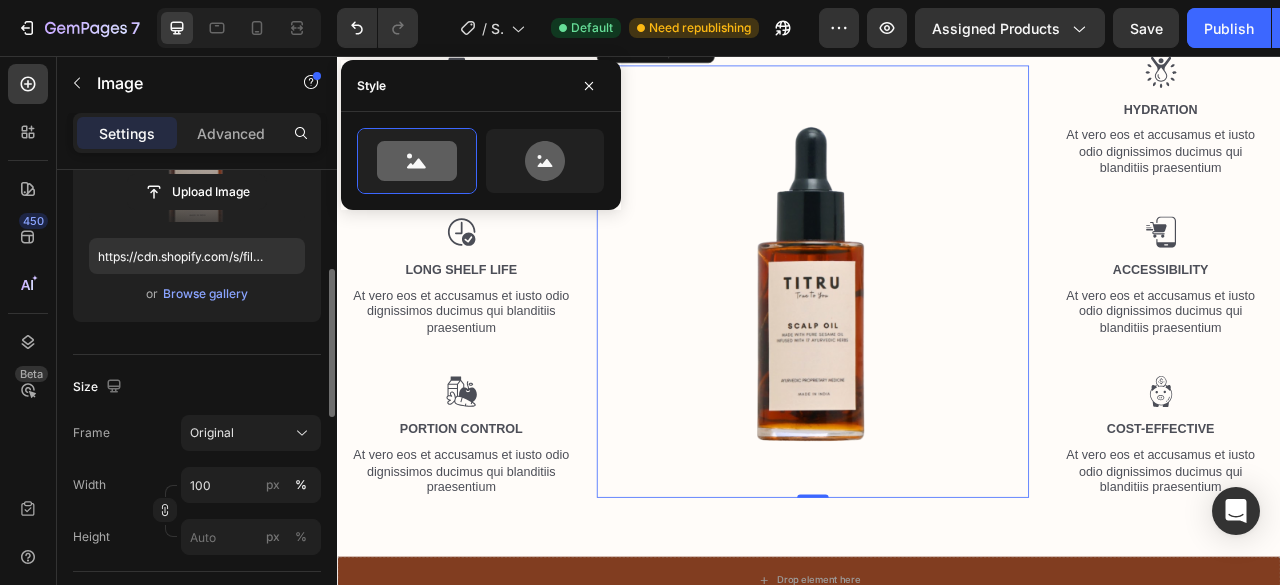 scroll, scrollTop: 300, scrollLeft: 0, axis: vertical 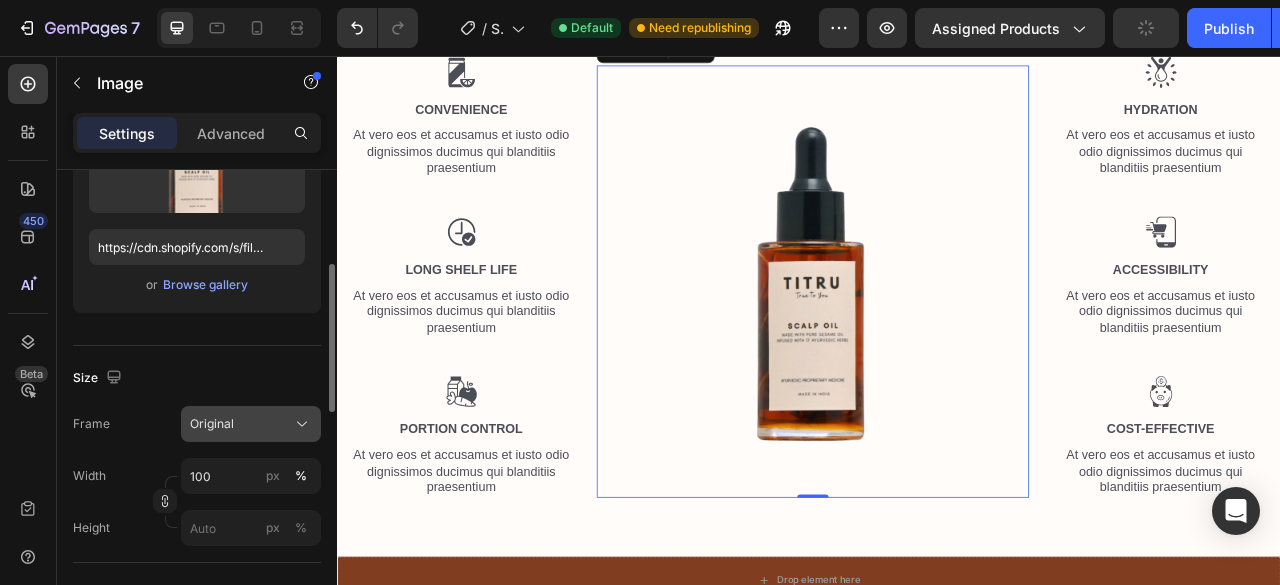 click on "Original" at bounding box center (212, 424) 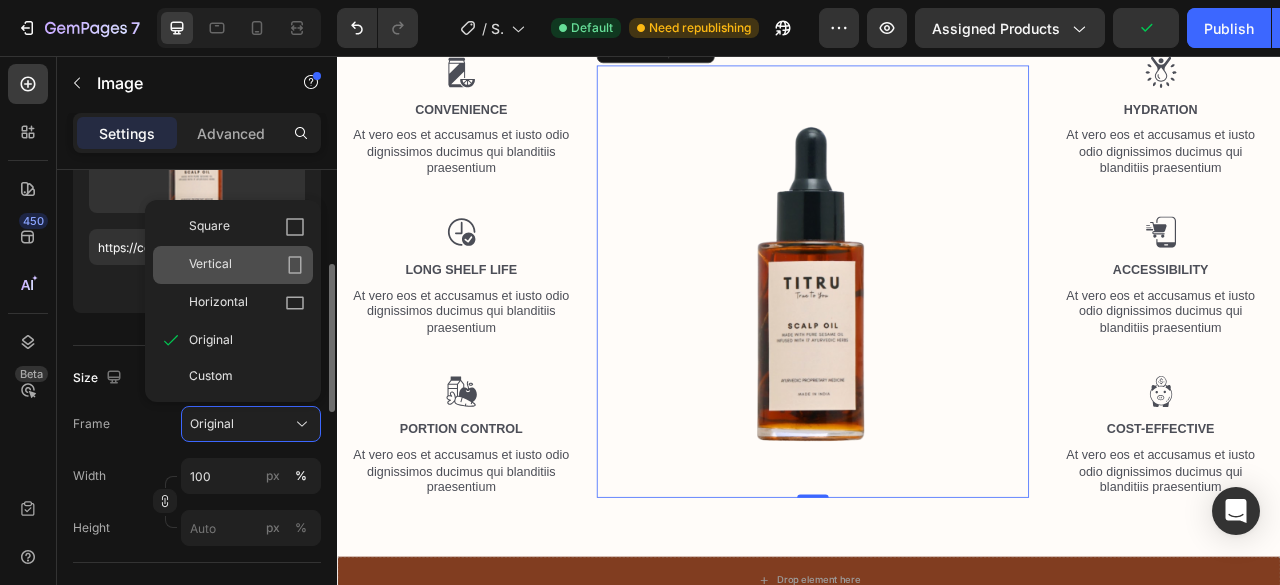 click on "Vertical" at bounding box center [210, 265] 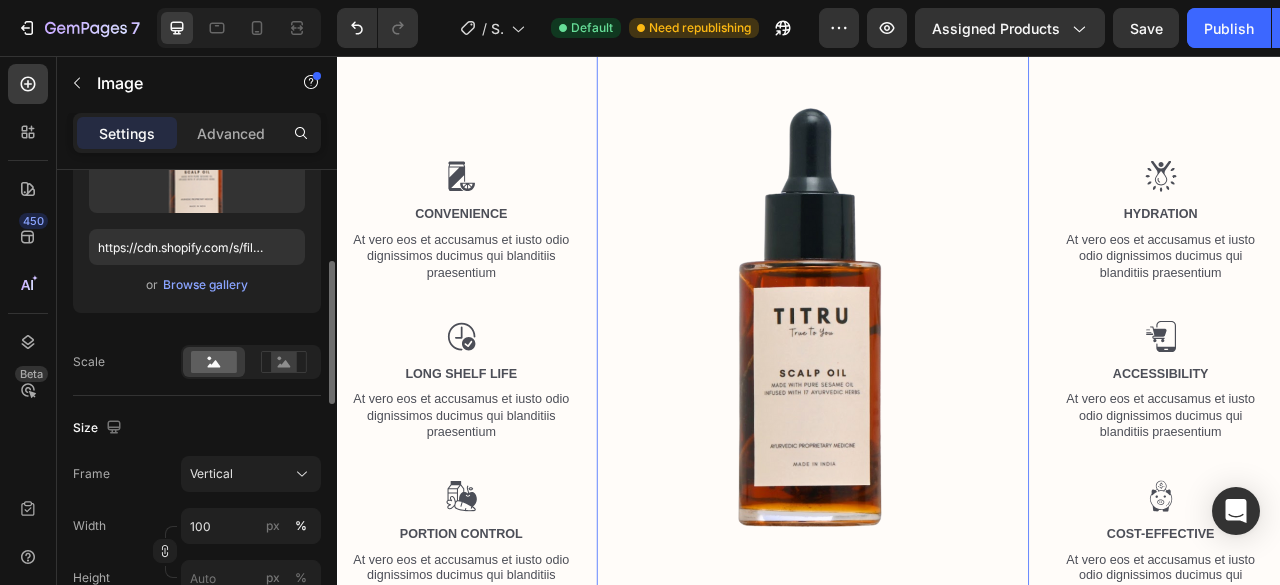 scroll, scrollTop: 1123, scrollLeft: 0, axis: vertical 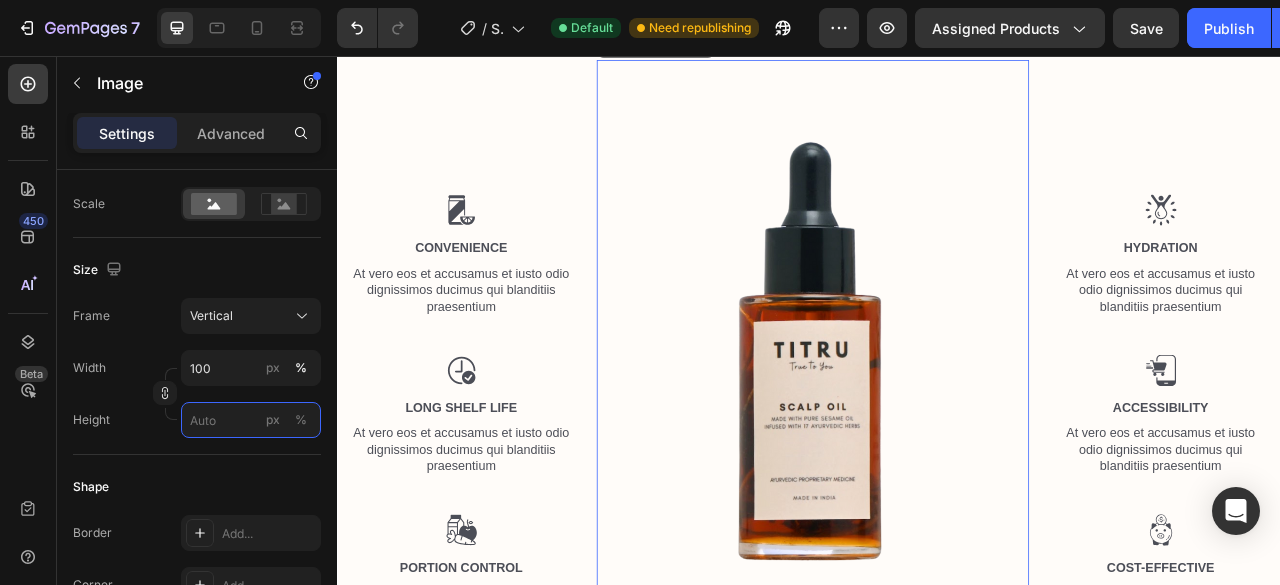 click on "px %" at bounding box center [251, 420] 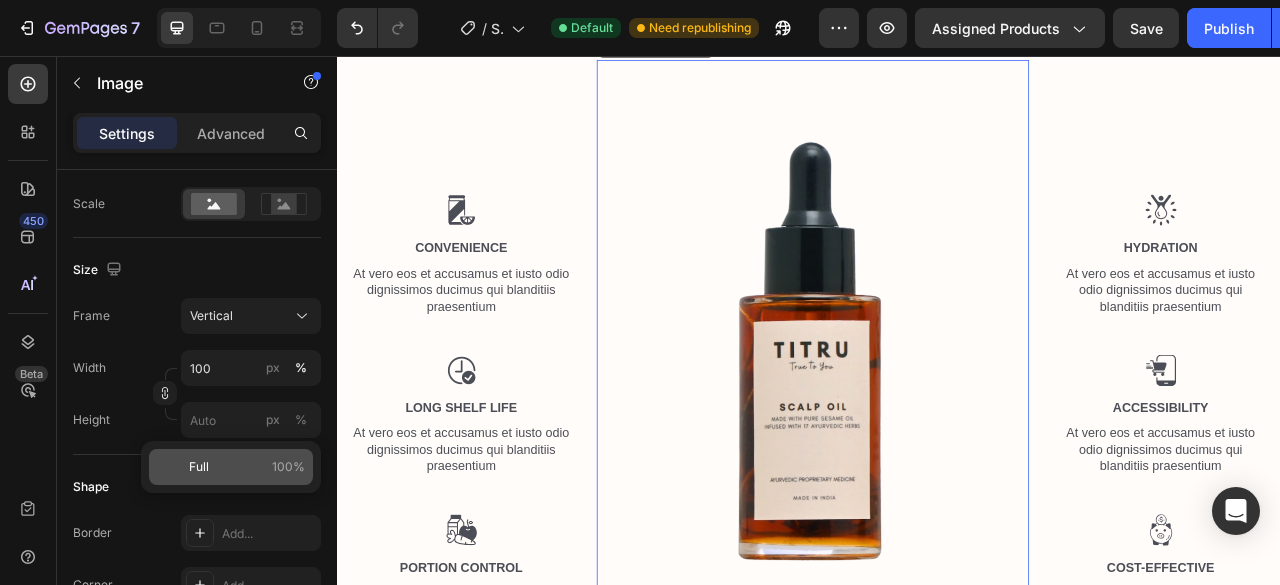 click on "Full 100%" at bounding box center (247, 467) 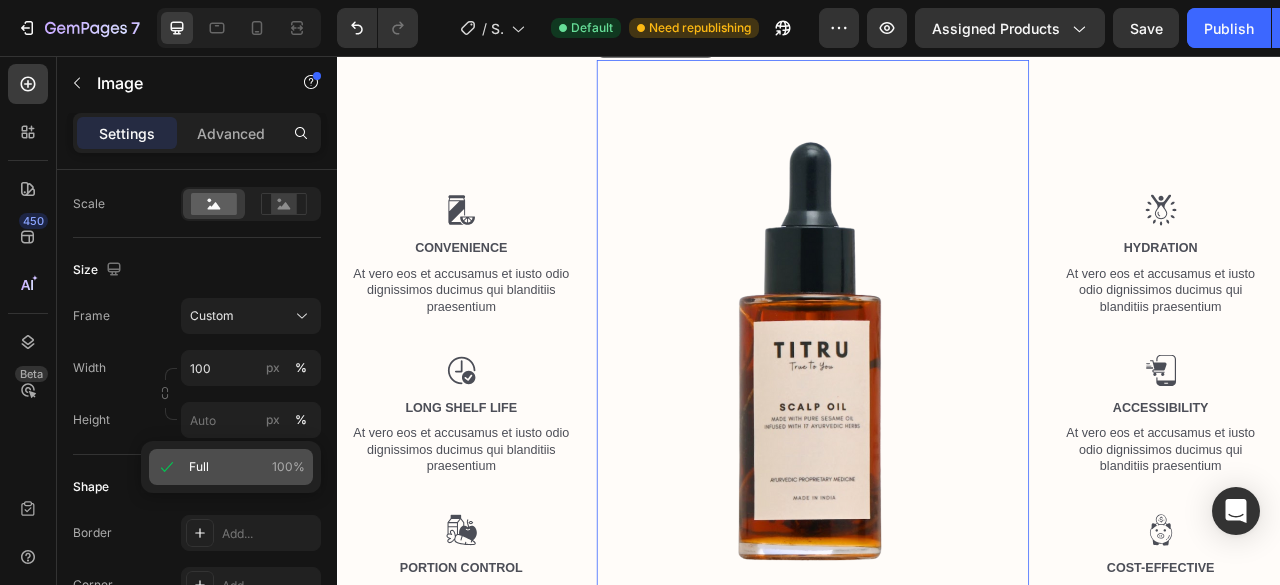 type on "100" 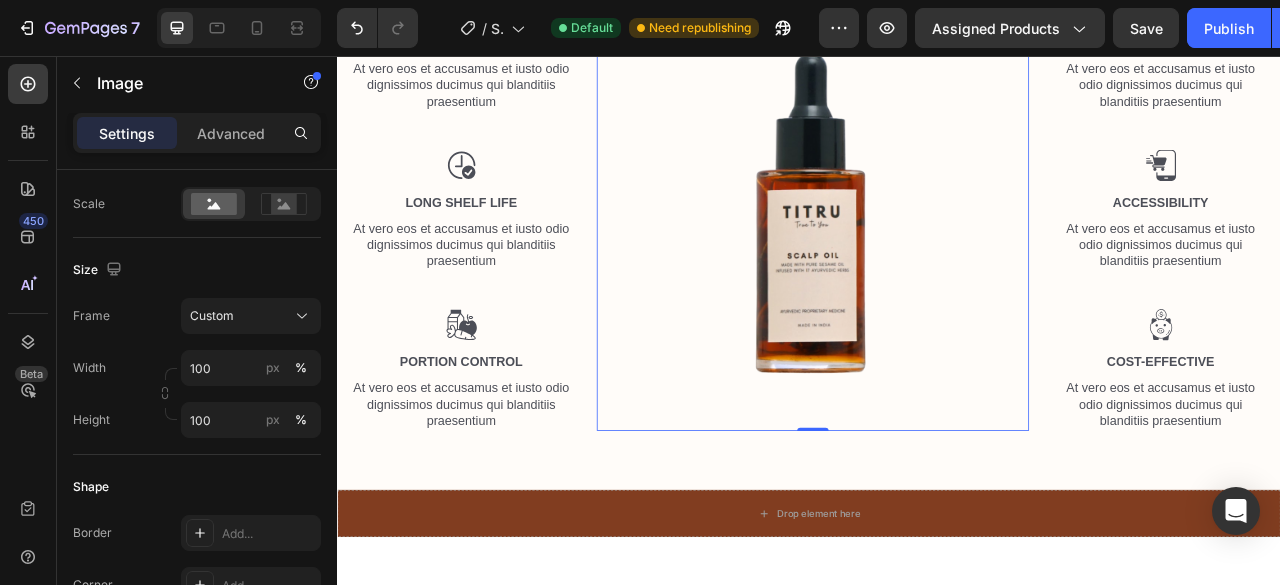 scroll, scrollTop: 1213, scrollLeft: 0, axis: vertical 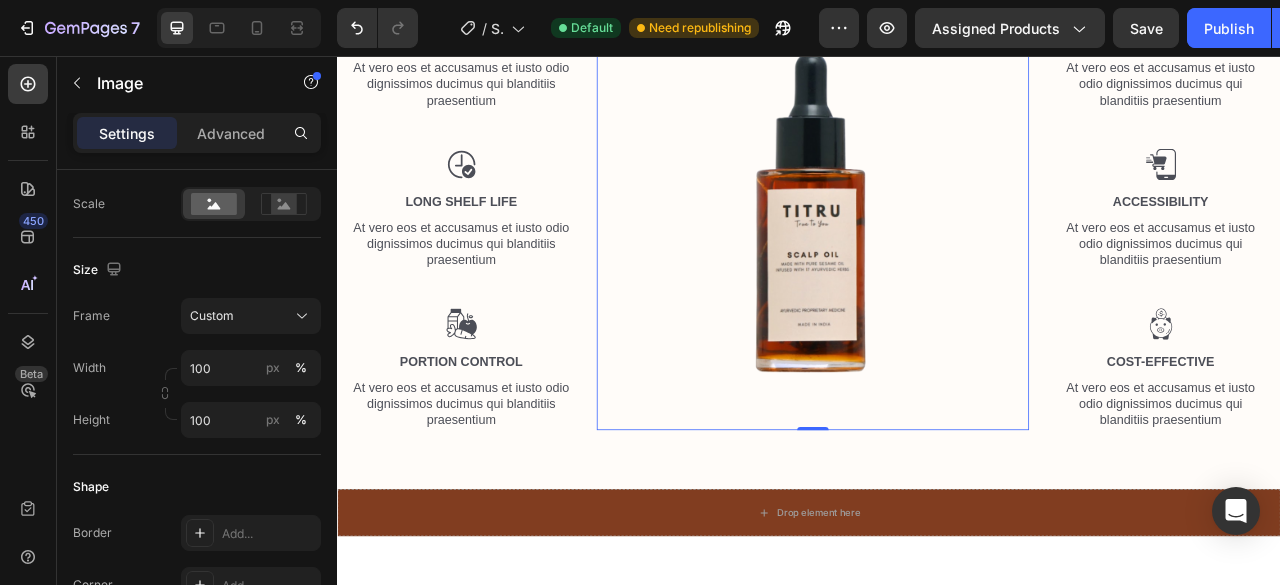 click on "Image Hydration Text Block At vero eos et accusamus et iusto odio dignissimos ducimus qui blanditiis praesentium Text Block Image Accessibility Text Block At vero eos et accusamus et iusto odio dignissimos ducimus qui blanditiis praesentium Text Block Image Cost-Effective Text Block At vero eos et accusamus et iusto odio dignissimos ducimus qui blanditiis praesentium Text Block" at bounding box center (1384, 252) 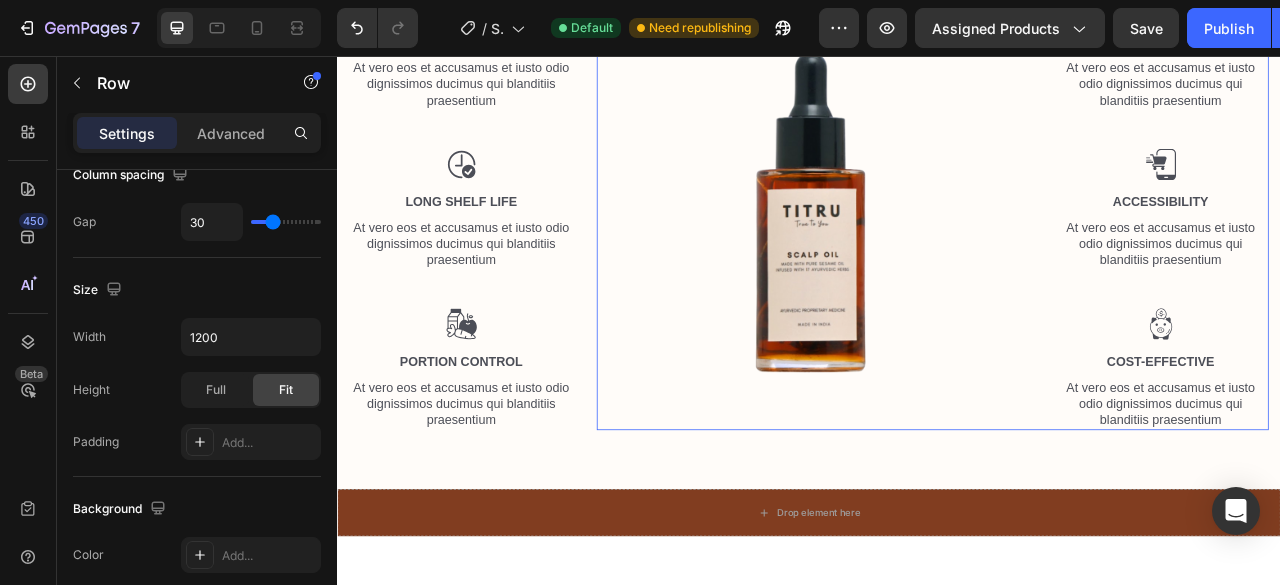 scroll, scrollTop: 0, scrollLeft: 0, axis: both 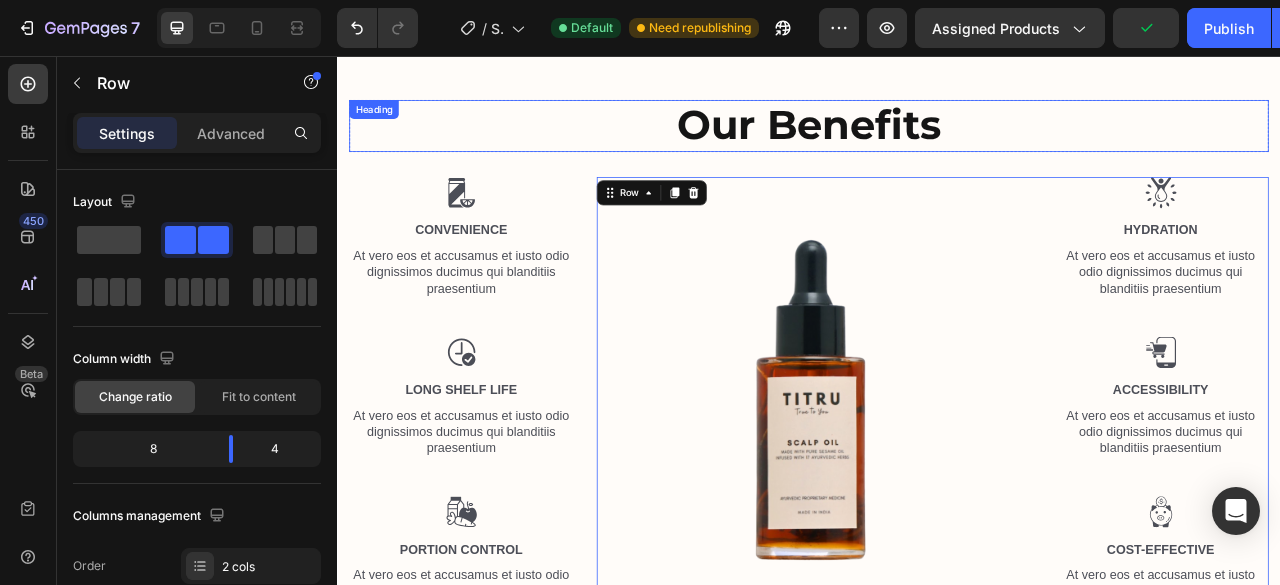 click on "our Benefits" at bounding box center [937, 144] 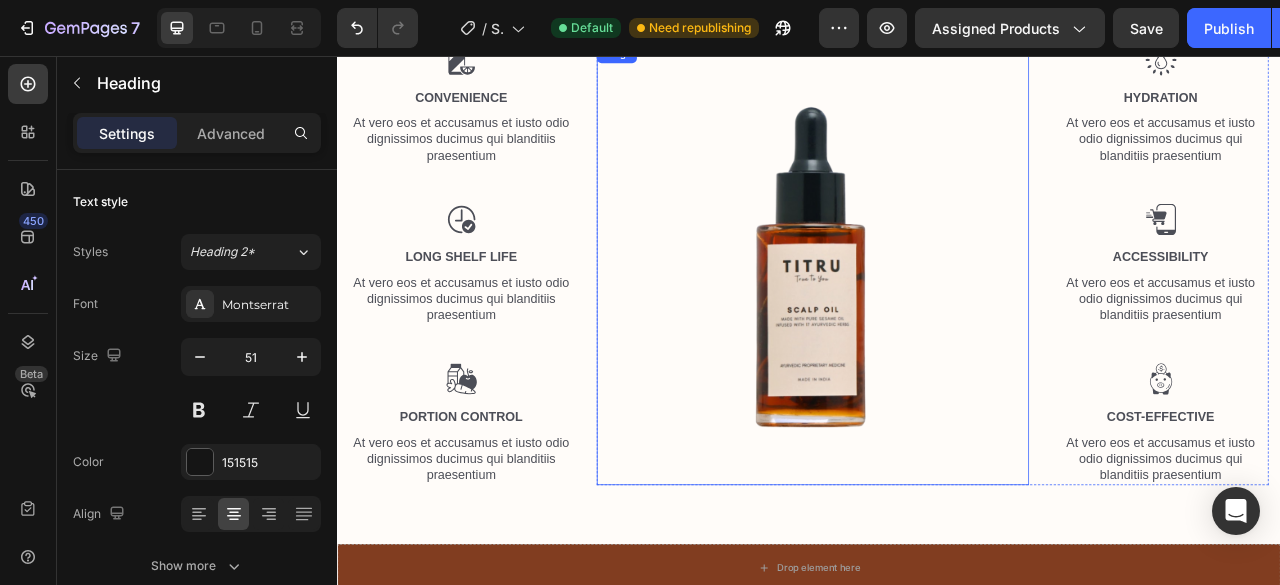 scroll, scrollTop: 1254, scrollLeft: 0, axis: vertical 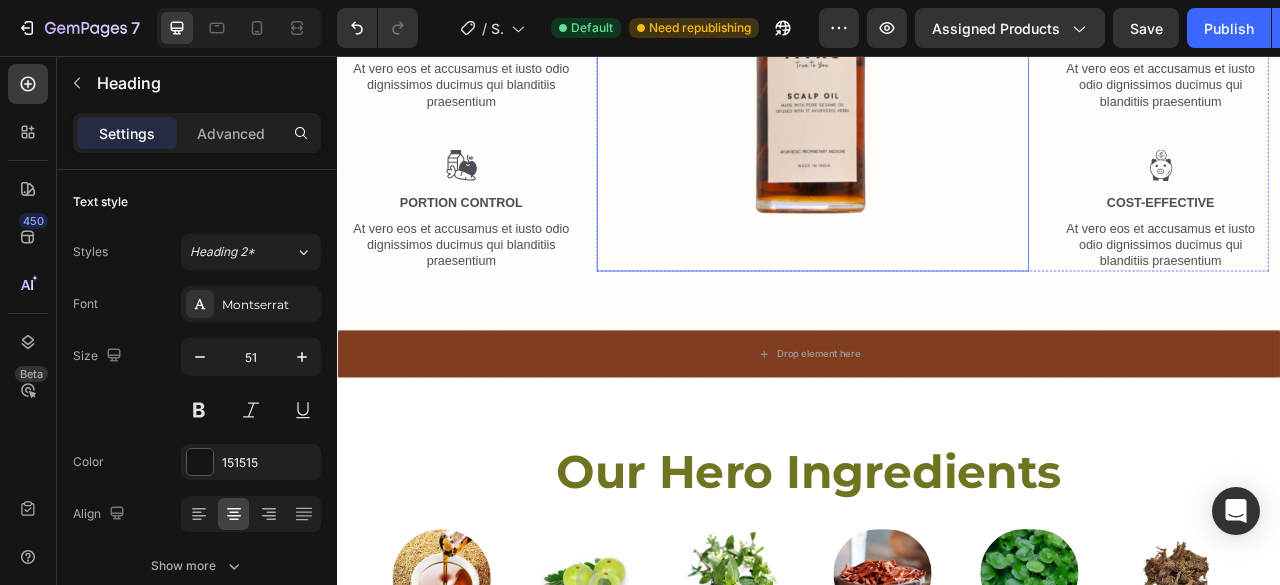 click at bounding box center (942, 50) 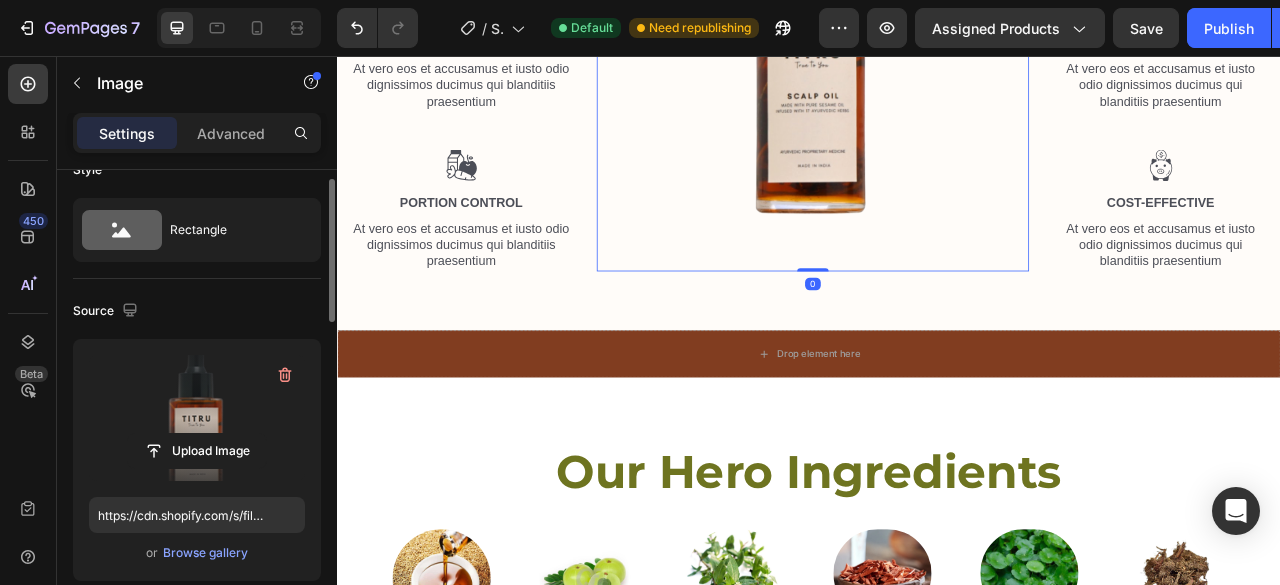 scroll, scrollTop: 34, scrollLeft: 0, axis: vertical 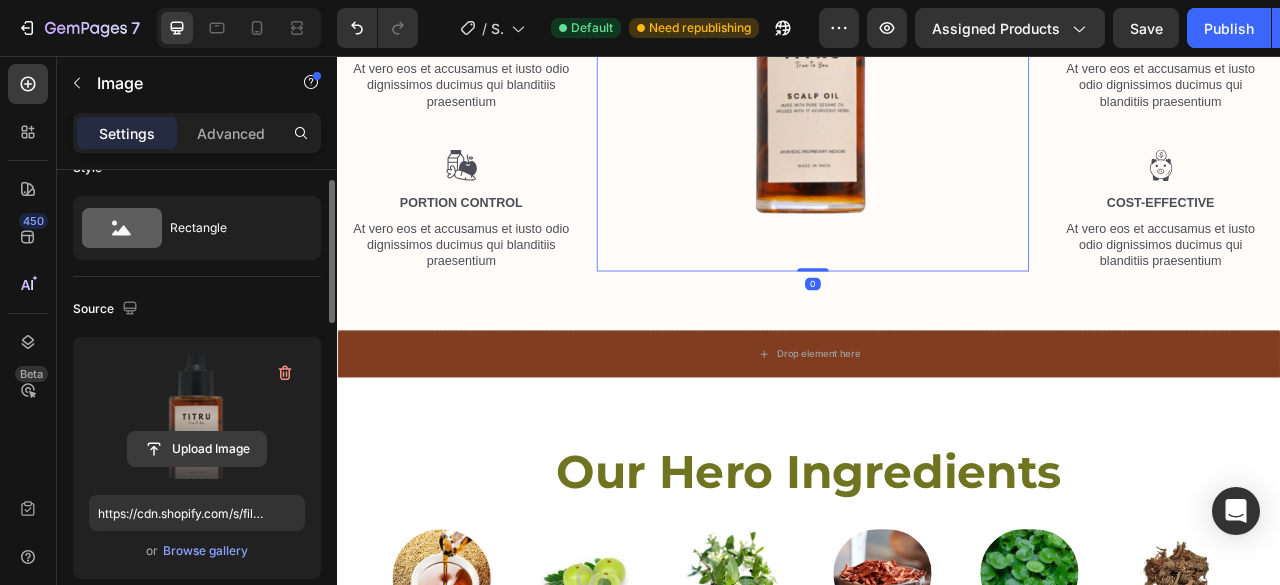 click 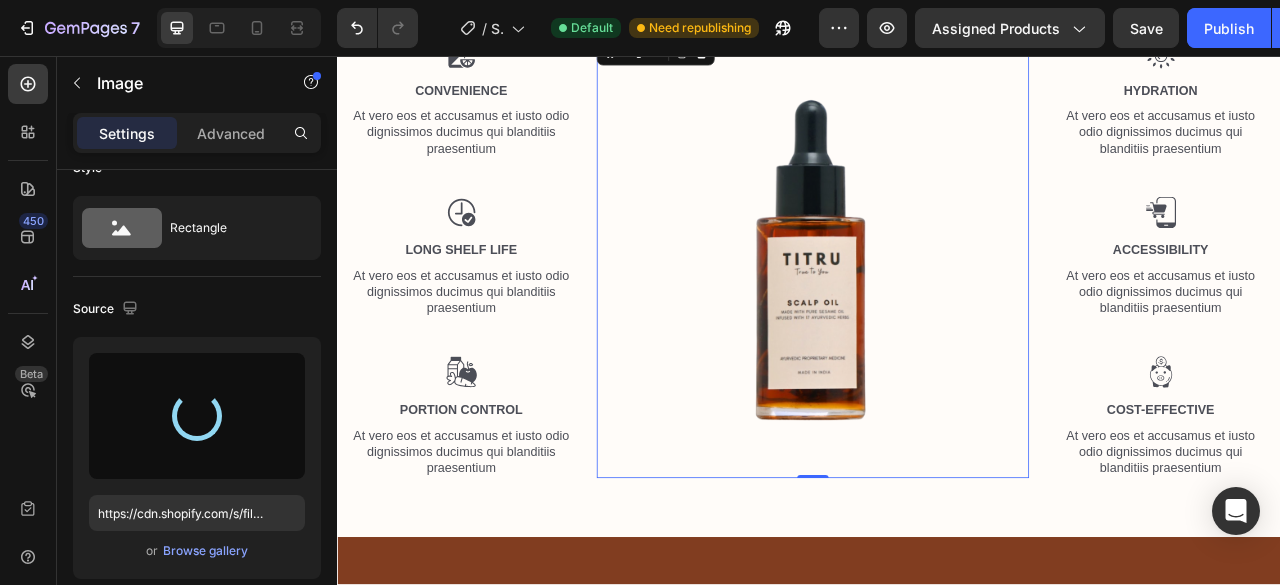 scroll, scrollTop: 994, scrollLeft: 0, axis: vertical 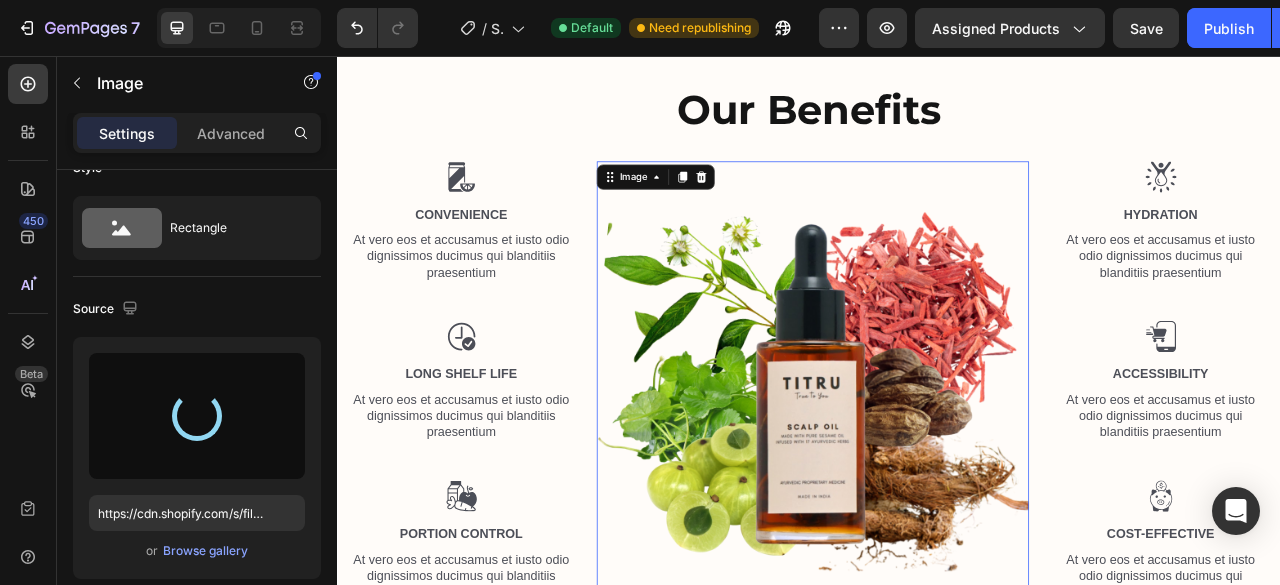 type on "https://cdn.shopify.com/s/files/1/0744/8100/8853/files/gempages_570312905111634816-718b975a-29b1-431a-8c2a-61f5972b5c1d.png" 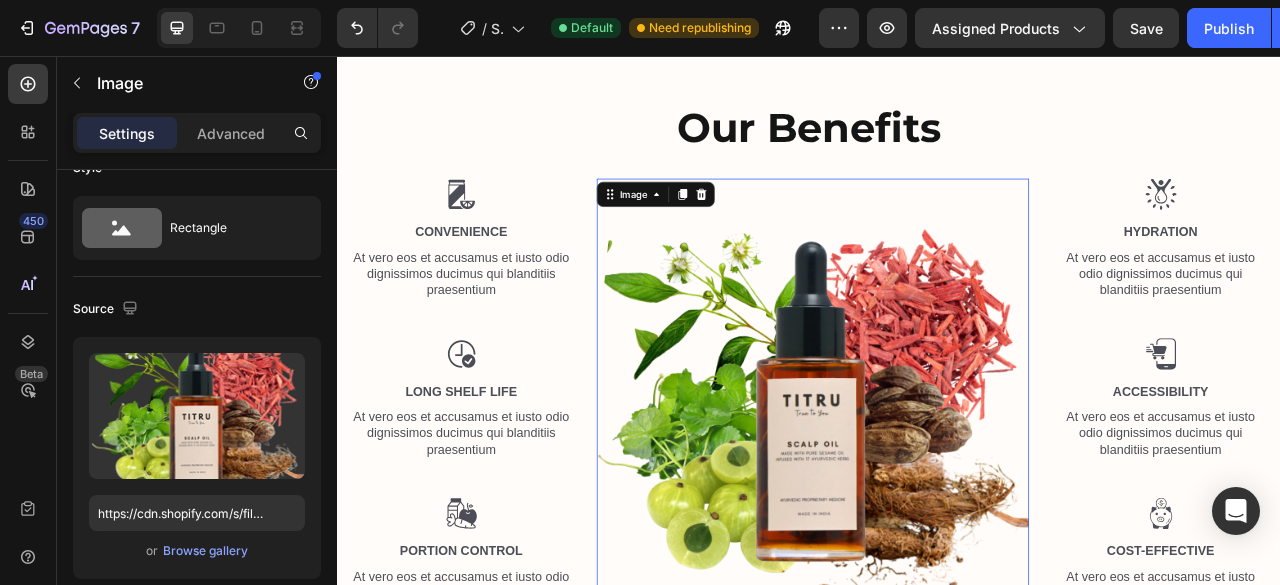 scroll, scrollTop: 951, scrollLeft: 0, axis: vertical 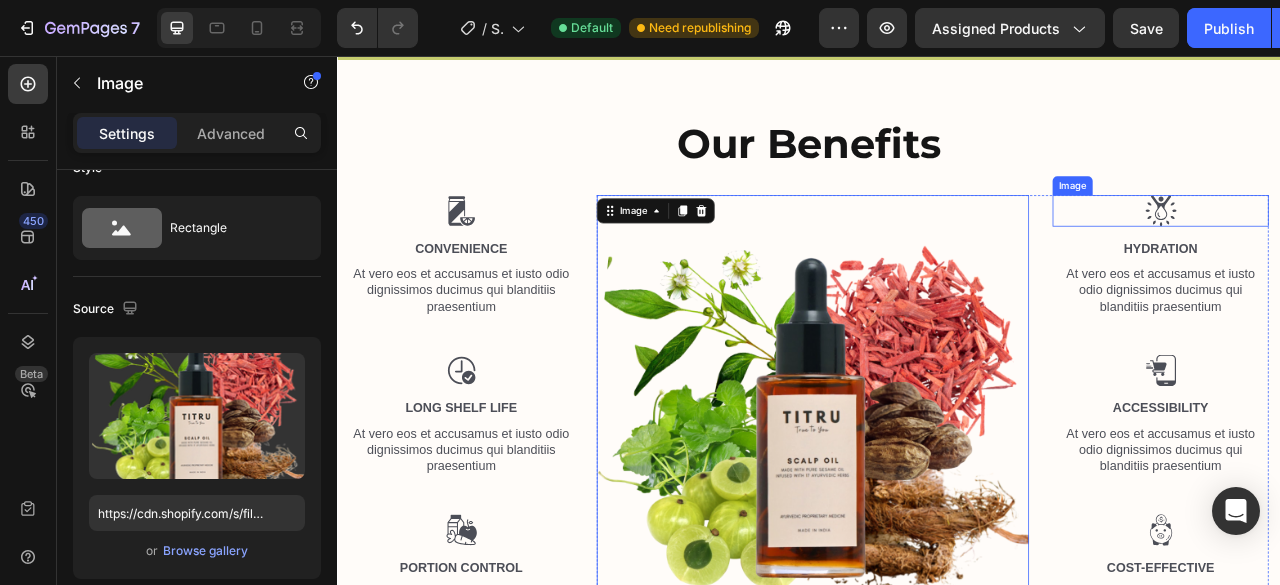 click at bounding box center (1385, 253) 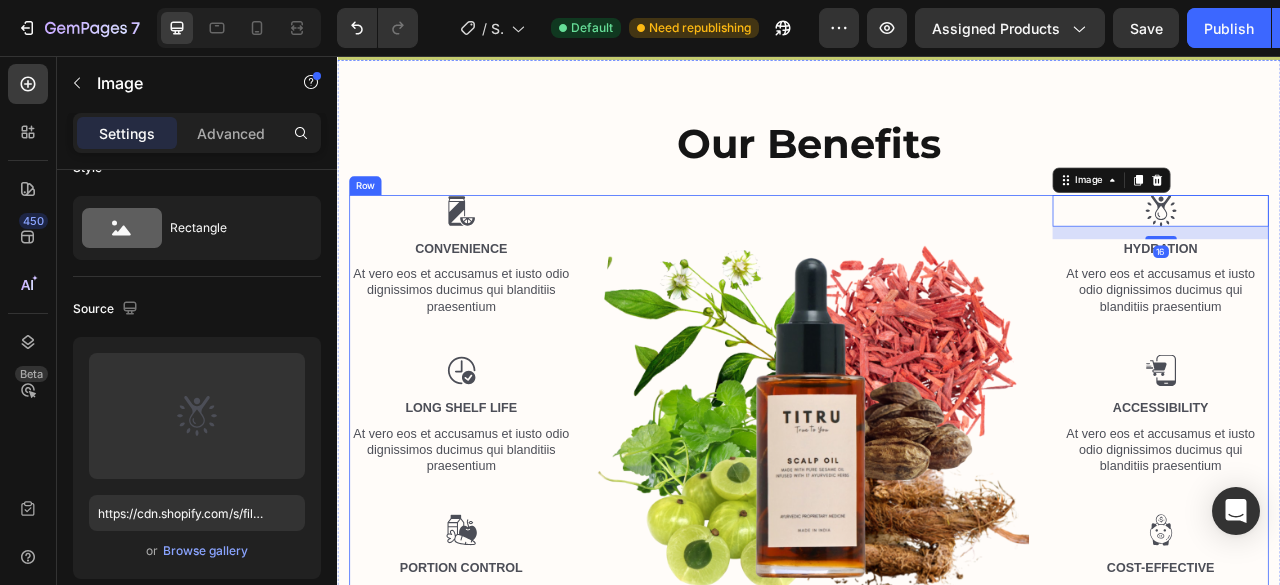 click on "Image Convenience Text Block At vero eos et accusamus et iusto odio dignissimos ducimus qui blanditiis praesentium Text Block Image Long Shelf Life Text Block At vero eos et accusamus et iusto odio dignissimos ducimus qui blanditiis praesentium Text Block Image Portion Control Text Block At vero eos et accusamus et iusto odio dignissimos ducimus qui blanditiis praesentium Text Block" at bounding box center [494, 514] 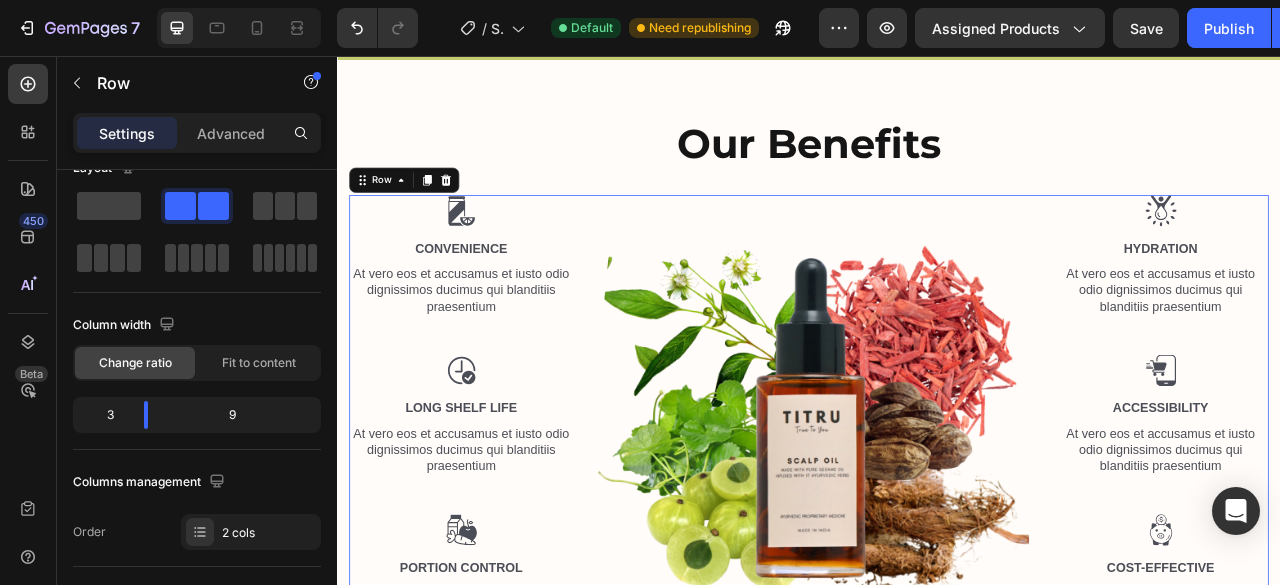 scroll, scrollTop: 0, scrollLeft: 0, axis: both 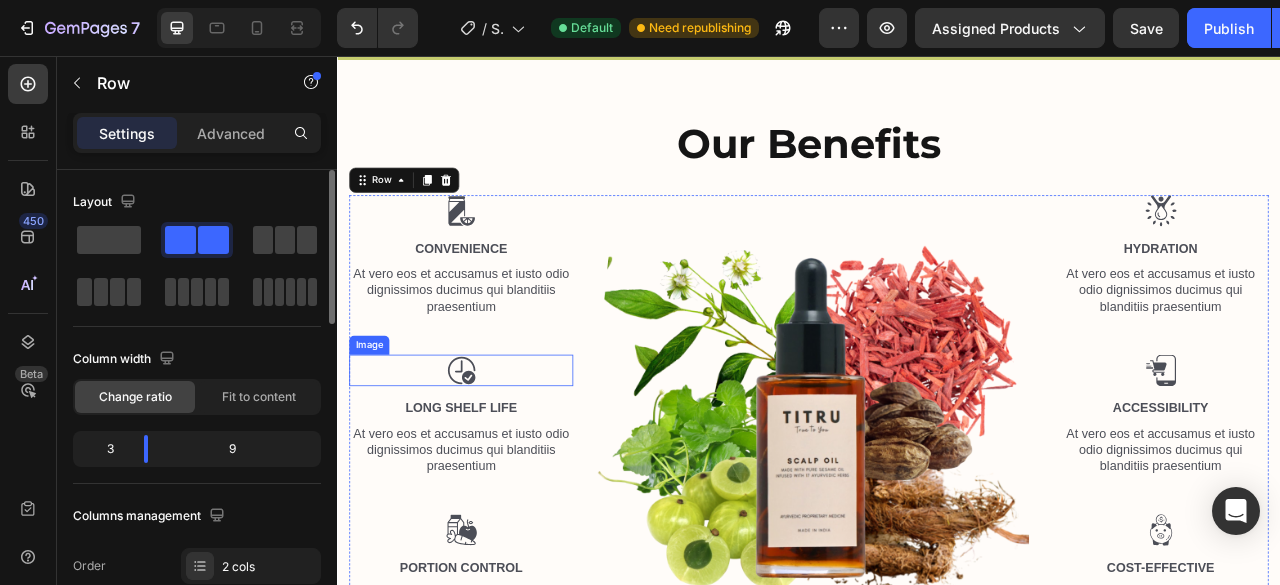click at bounding box center (495, 456) 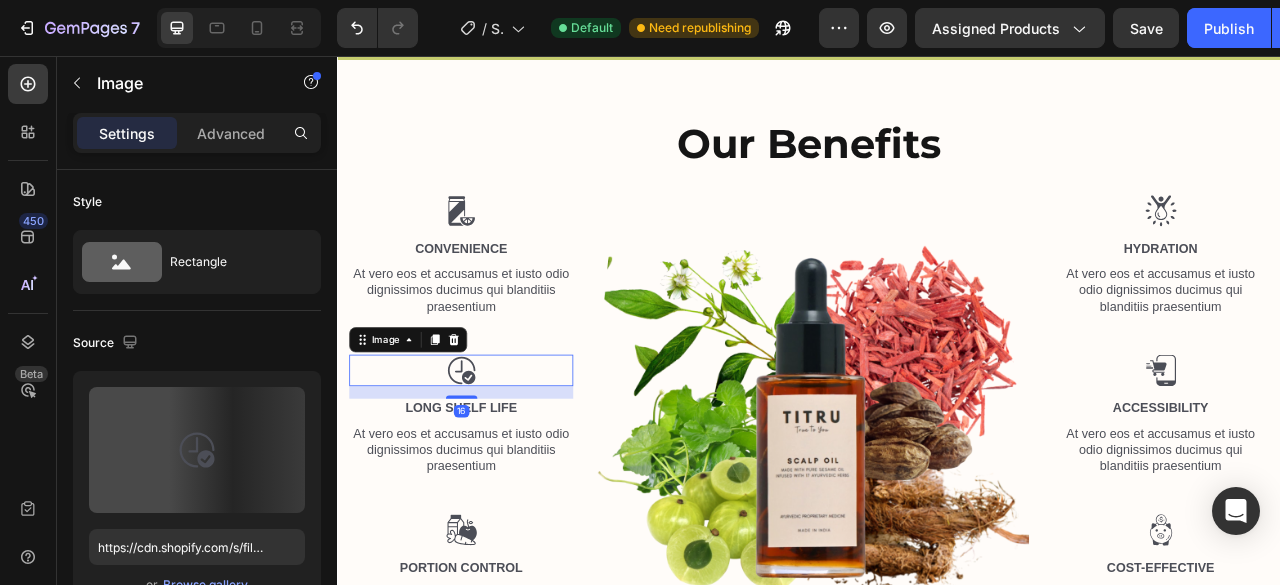 click at bounding box center [495, 456] 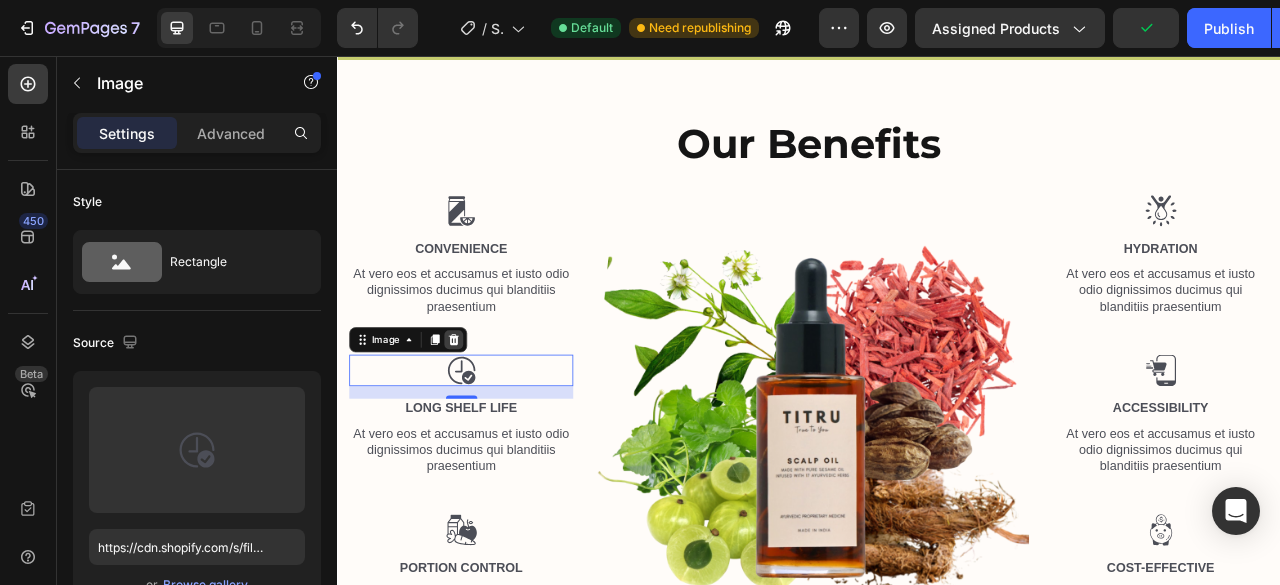 click 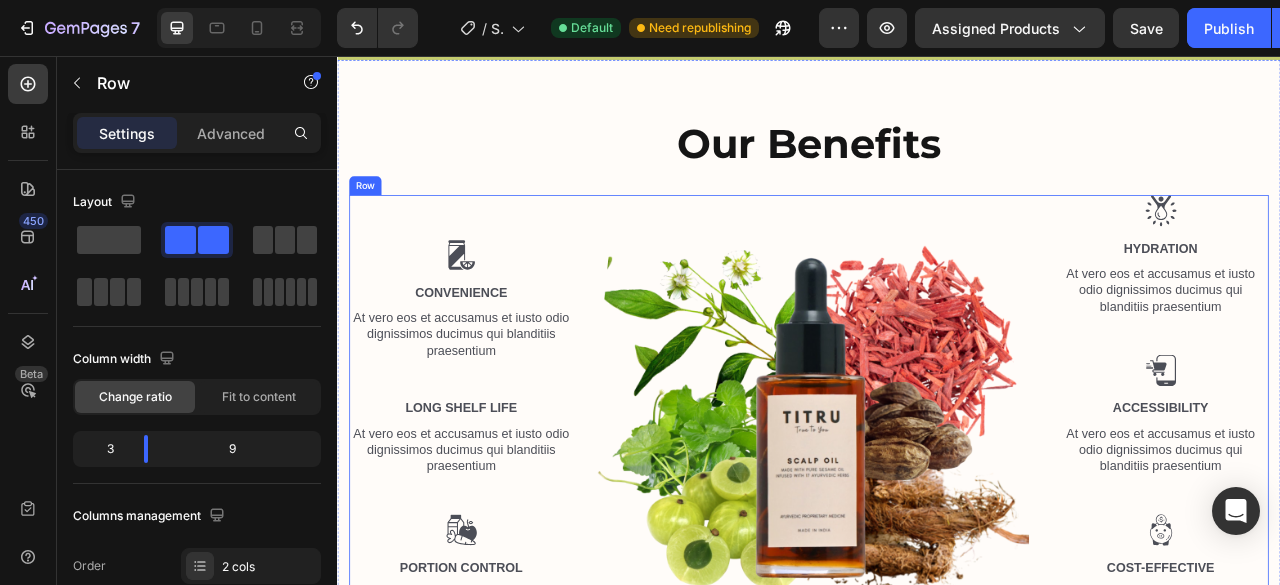 click on "Image Convenience Text Block At vero eos et accusamus et iusto odio dignissimos ducimus qui blanditiis praesentium Text Block Long Shelf Life Text Block At vero eos et accusamus et iusto odio dignissimos ducimus qui blanditiis praesentium Text Block Image Portion Control Text Block At vero eos et accusamus et iusto odio dignissimos ducimus qui blanditiis praesentium Text Block" at bounding box center [494, 514] 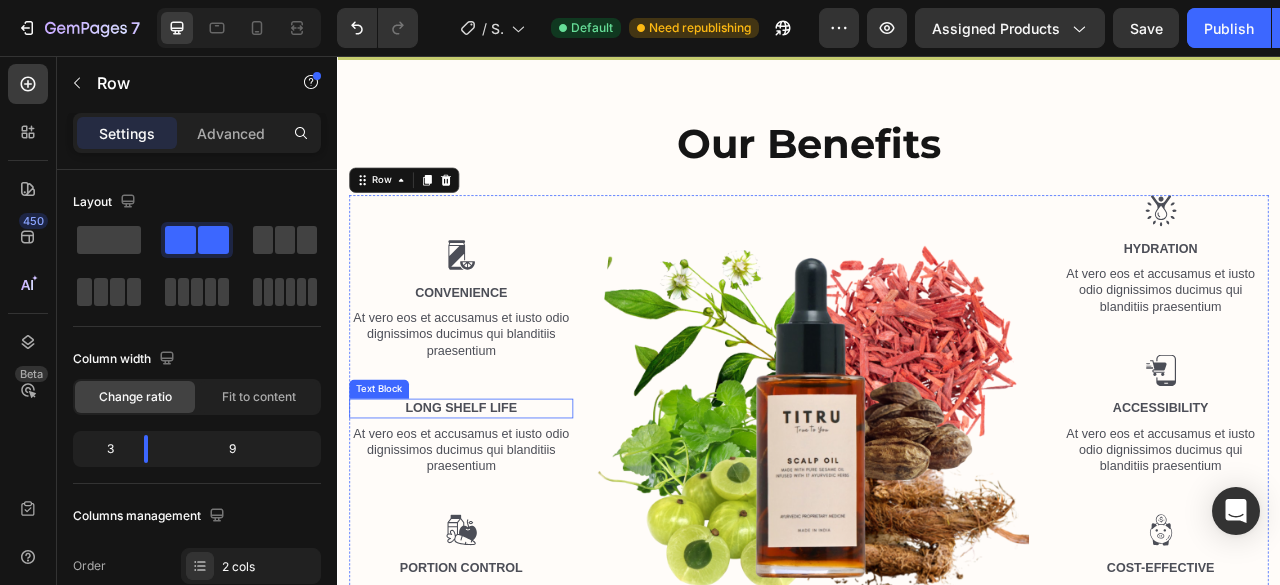 click on "Long Shelf Life" at bounding box center (494, 504) 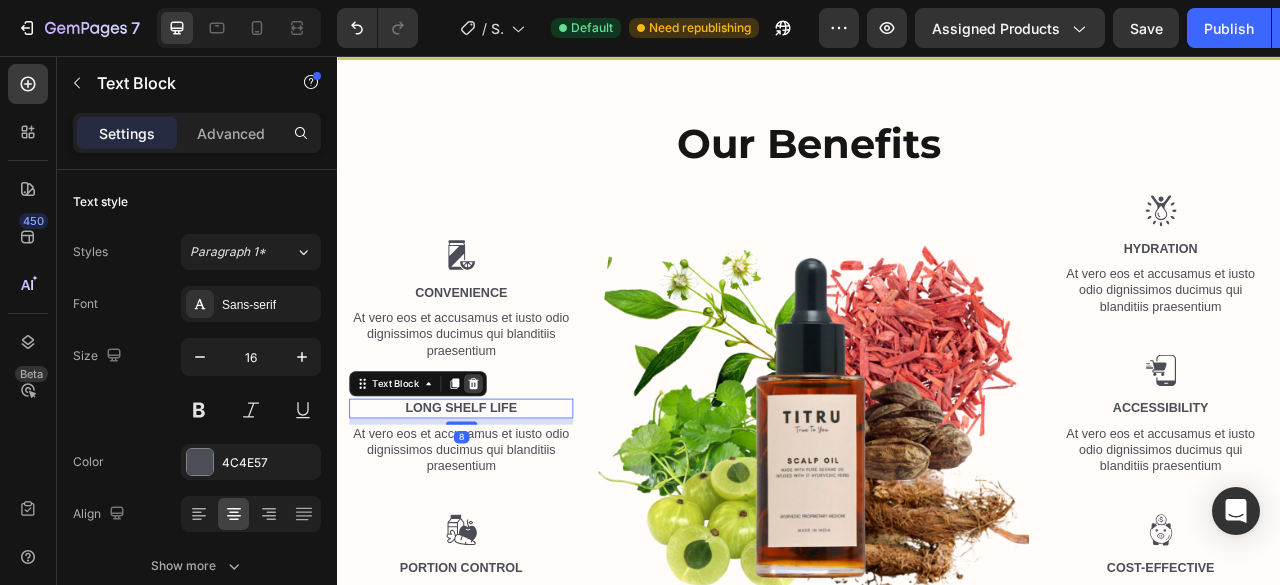 click 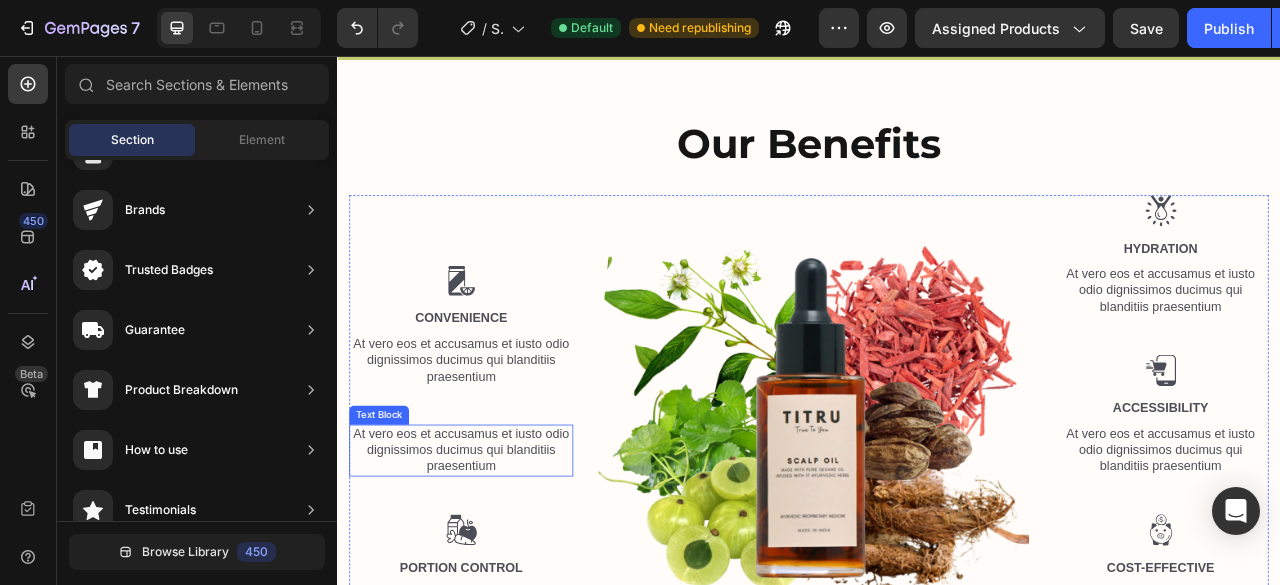 click on "At vero eos et accusamus et iusto odio dignissimos ducimus qui blanditiis praesentium" at bounding box center [494, 558] 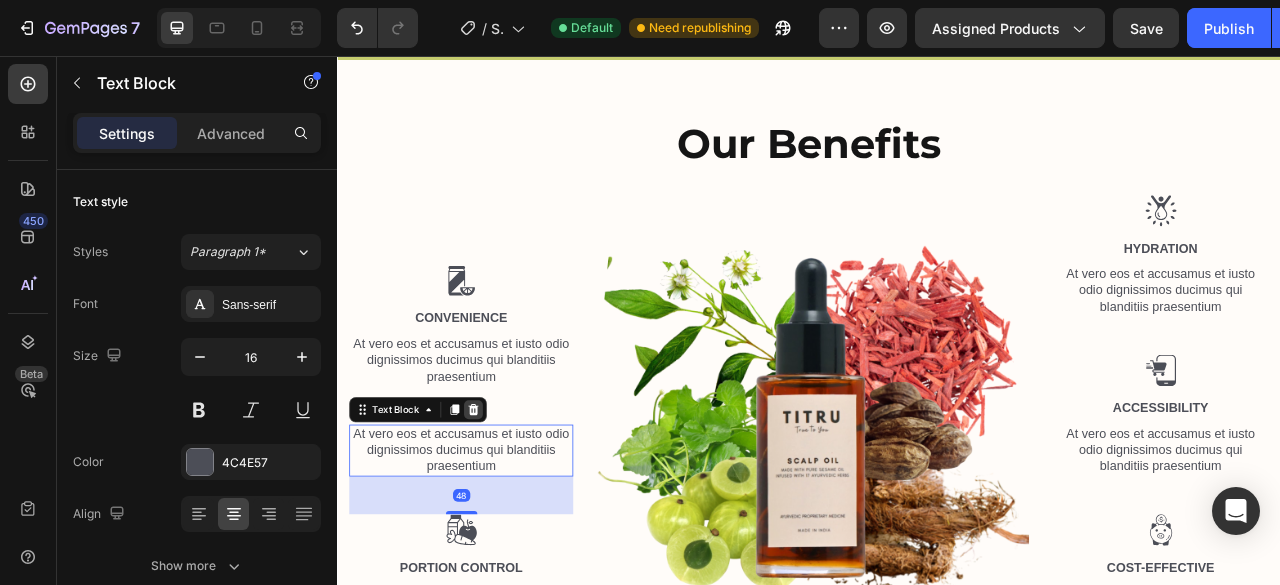 click 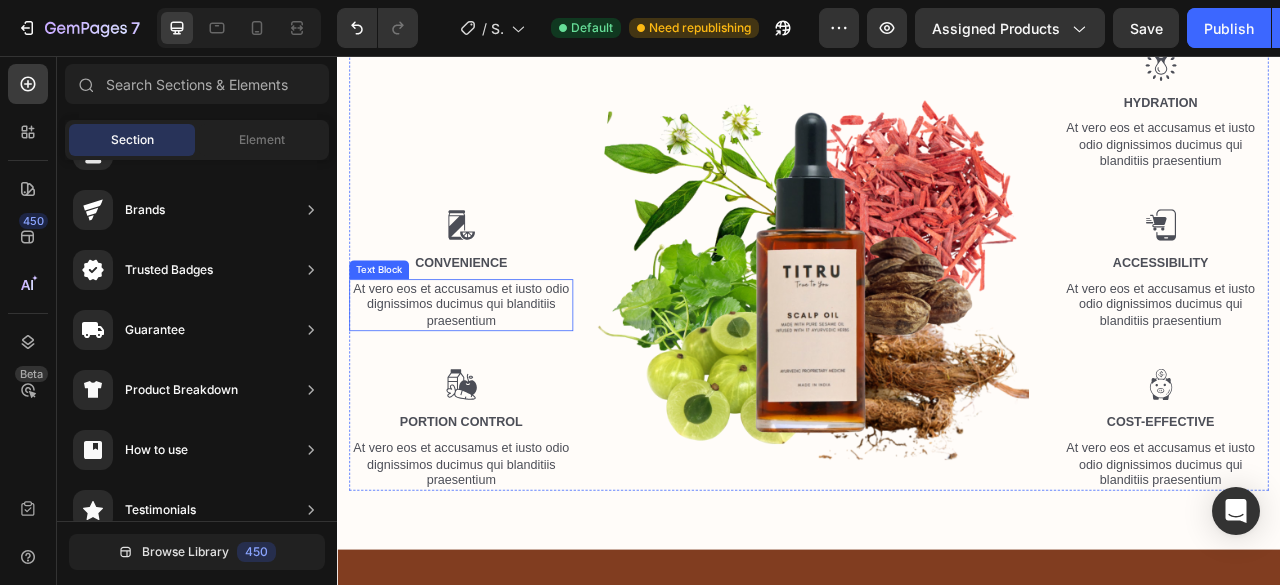 scroll, scrollTop: 1047, scrollLeft: 0, axis: vertical 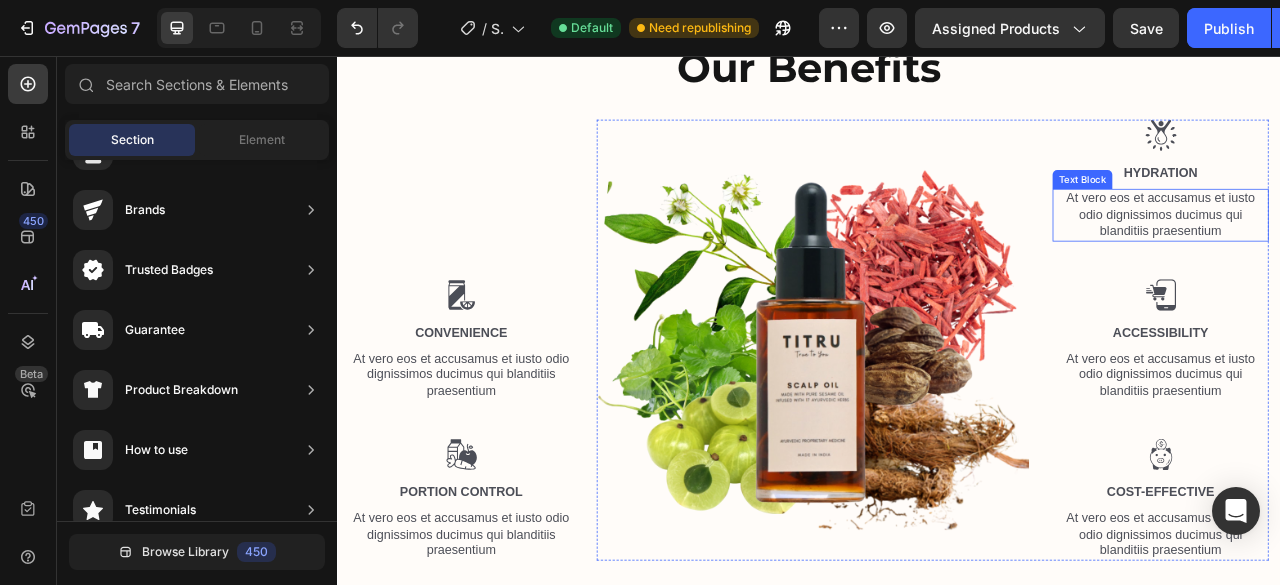 click on "At vero eos et accusamus et iusto odio dignissimos ducimus qui blanditiis praesentium" at bounding box center (1384, 258) 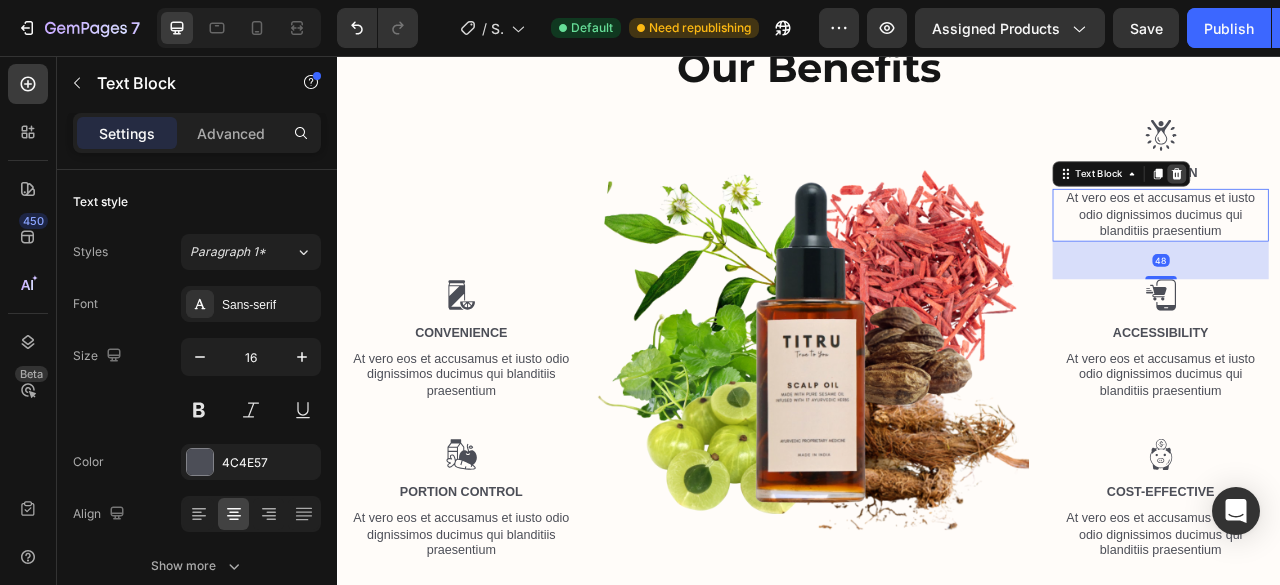 click 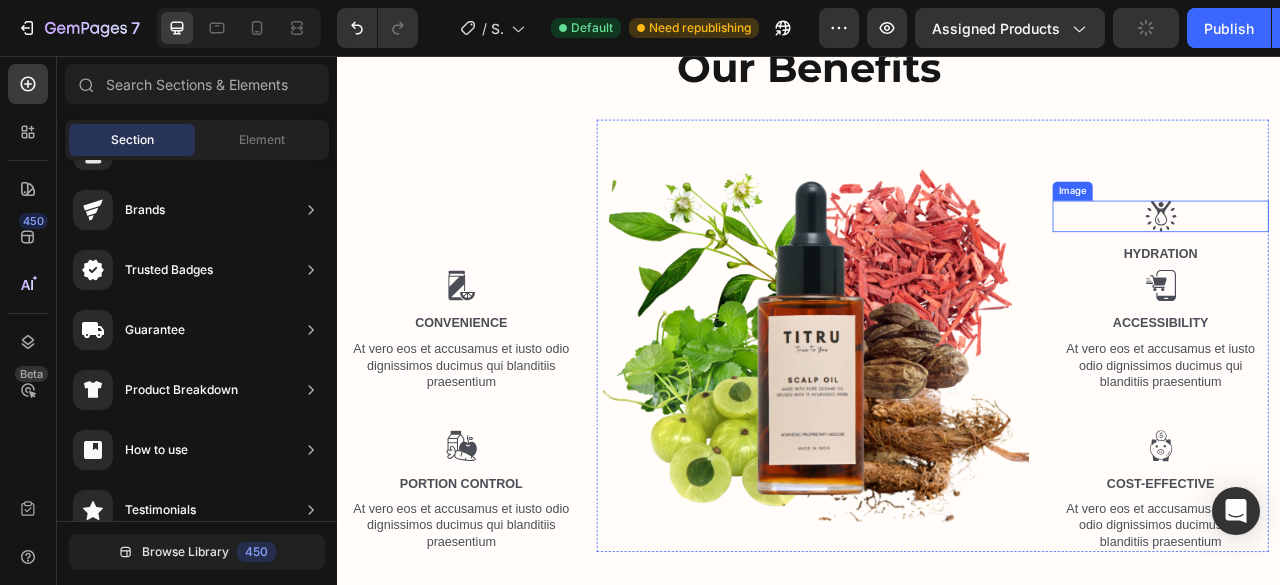 click at bounding box center [1385, 260] 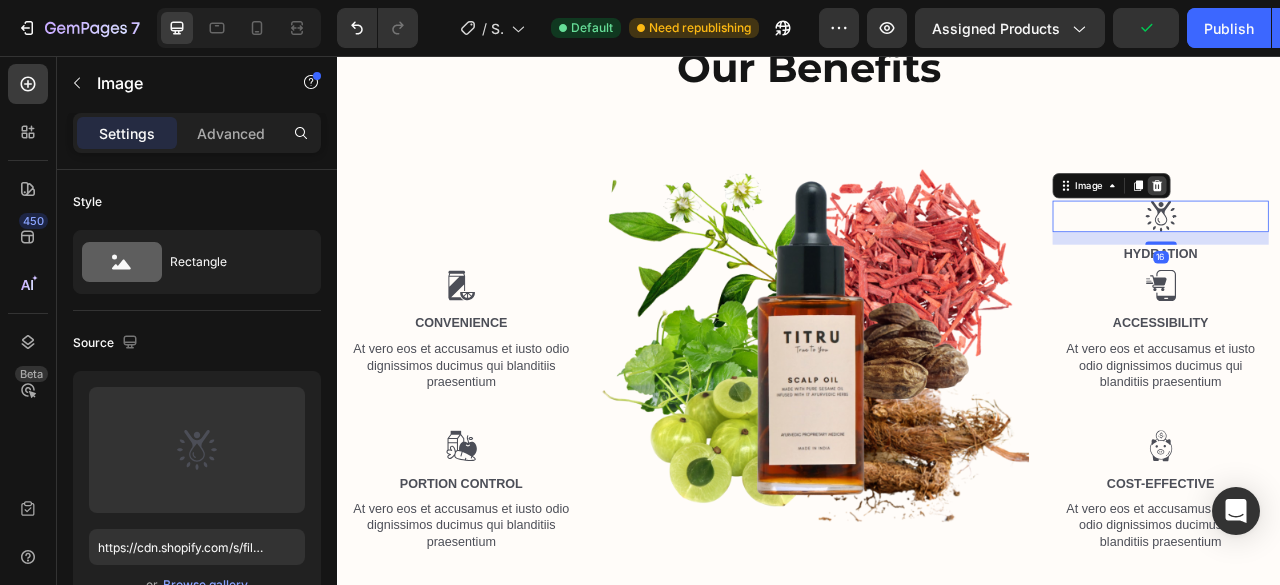 click 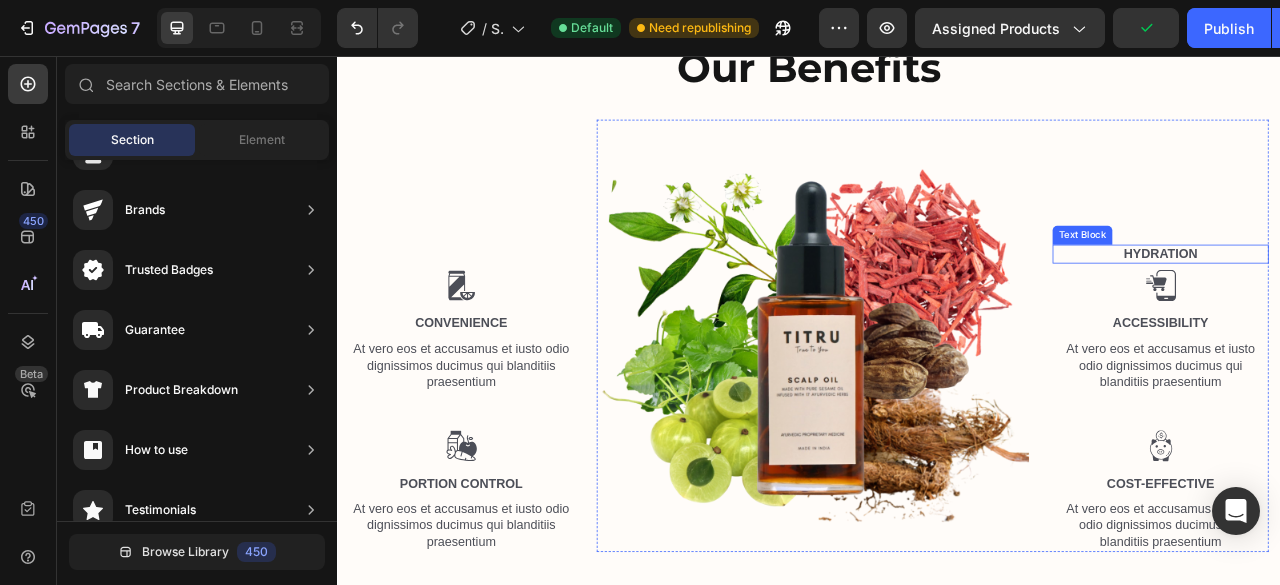click on "Hydration" at bounding box center (1384, 308) 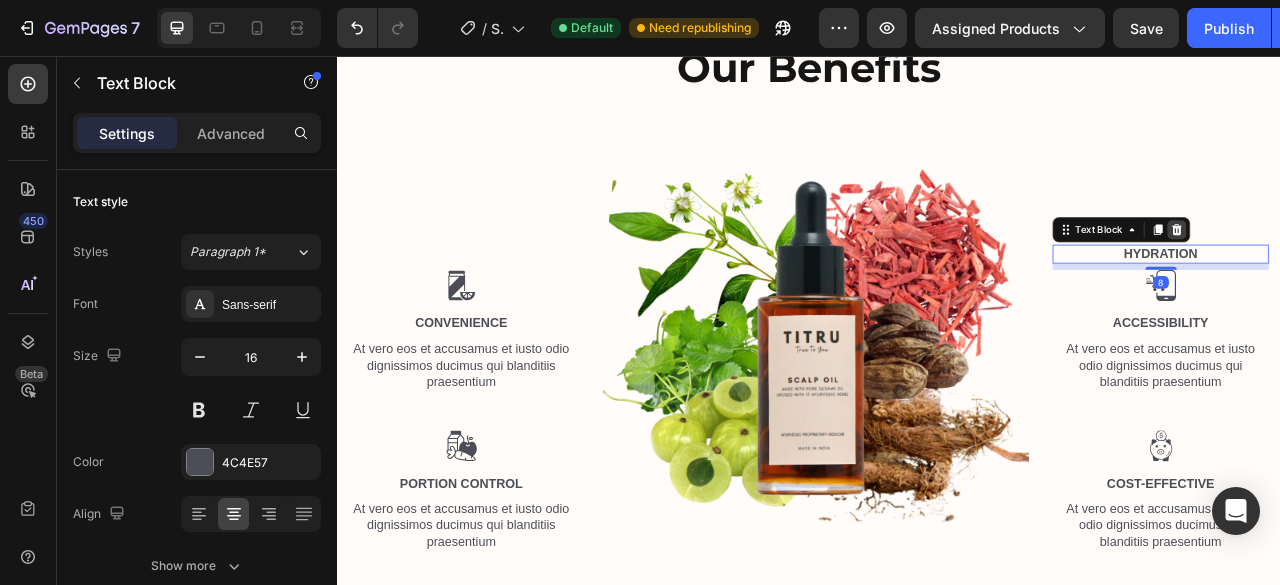 click 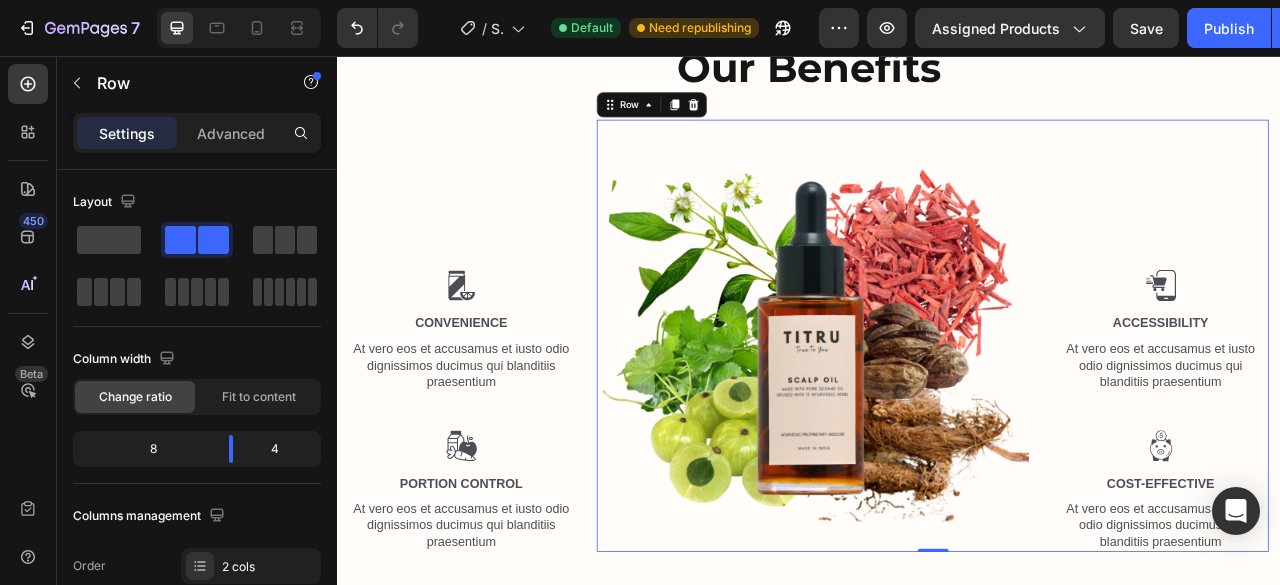click on "Image Accessibility Text Block At vero eos et accusamus et iusto odio dignissimos ducimus qui blanditiis praesentium Text Block Image Cost-Effective Text Block At vero eos et accusamus et iusto odio dignissimos ducimus qui blanditiis praesentium Text Block" at bounding box center [1384, 412] 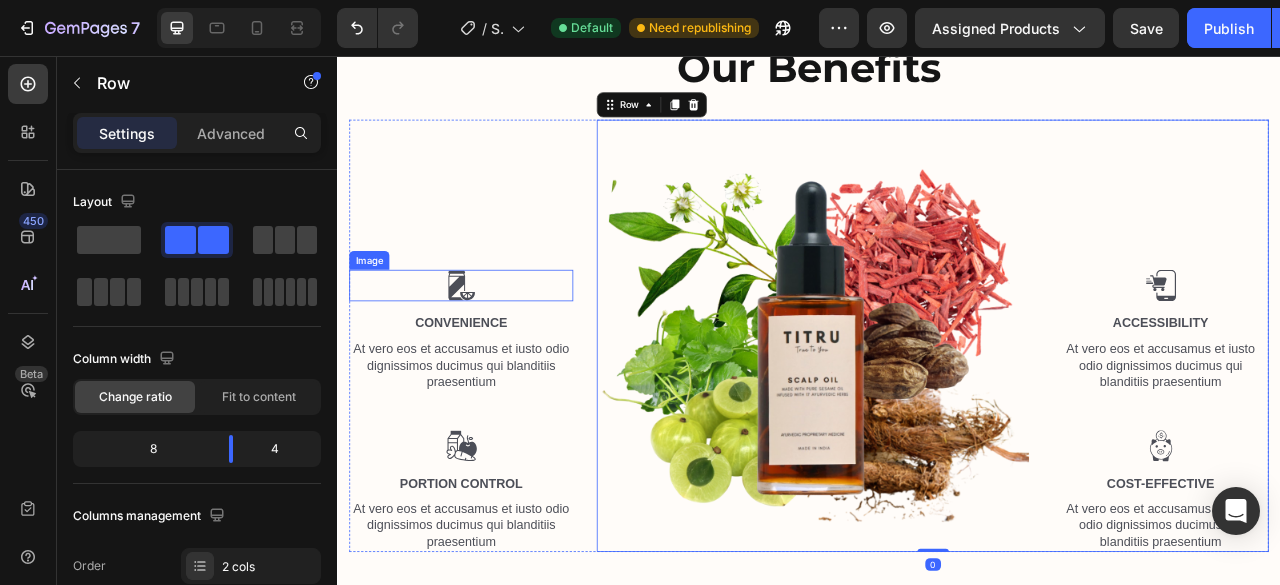 click at bounding box center (494, 348) 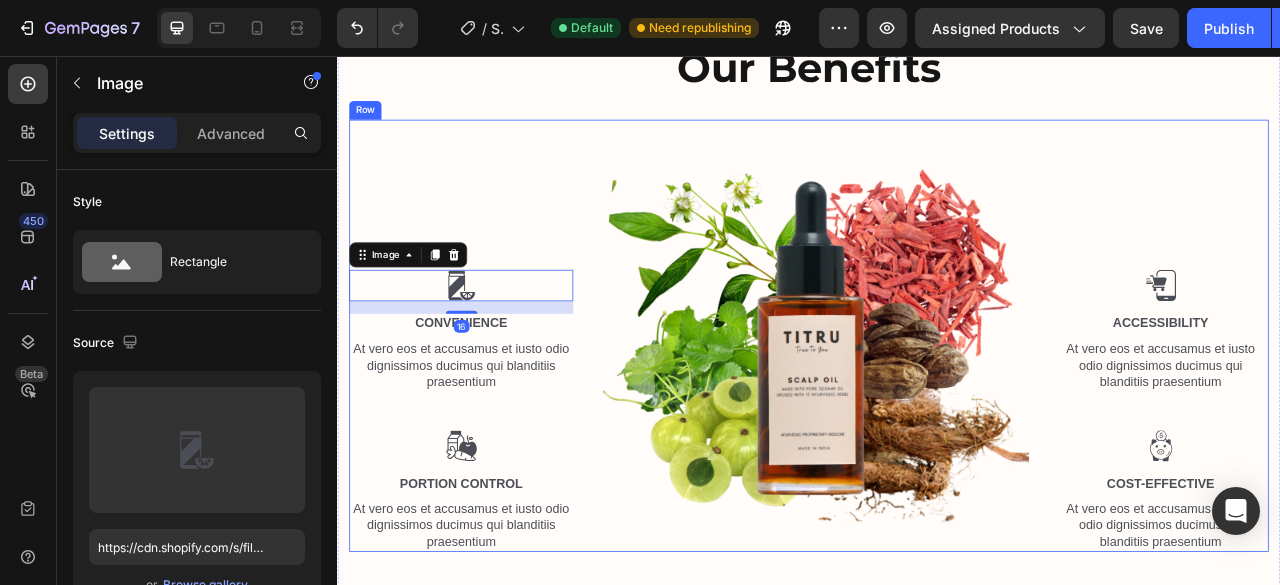 click on "Image   16 Convenience Text Block At vero eos et accusamus et iusto odio dignissimos ducimus qui blanditiis praesentium Text Block Image Portion Control Text Block At vero eos et accusamus et iusto odio dignissimos ducimus qui blanditiis praesentium Text Block" at bounding box center [494, 412] 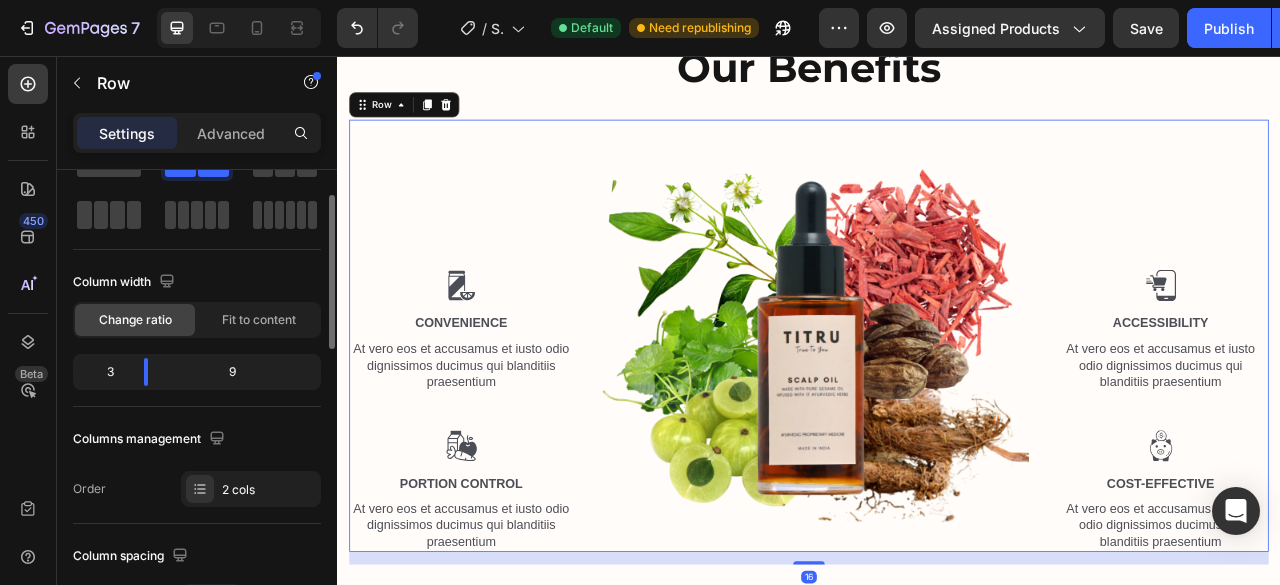 scroll, scrollTop: 143, scrollLeft: 0, axis: vertical 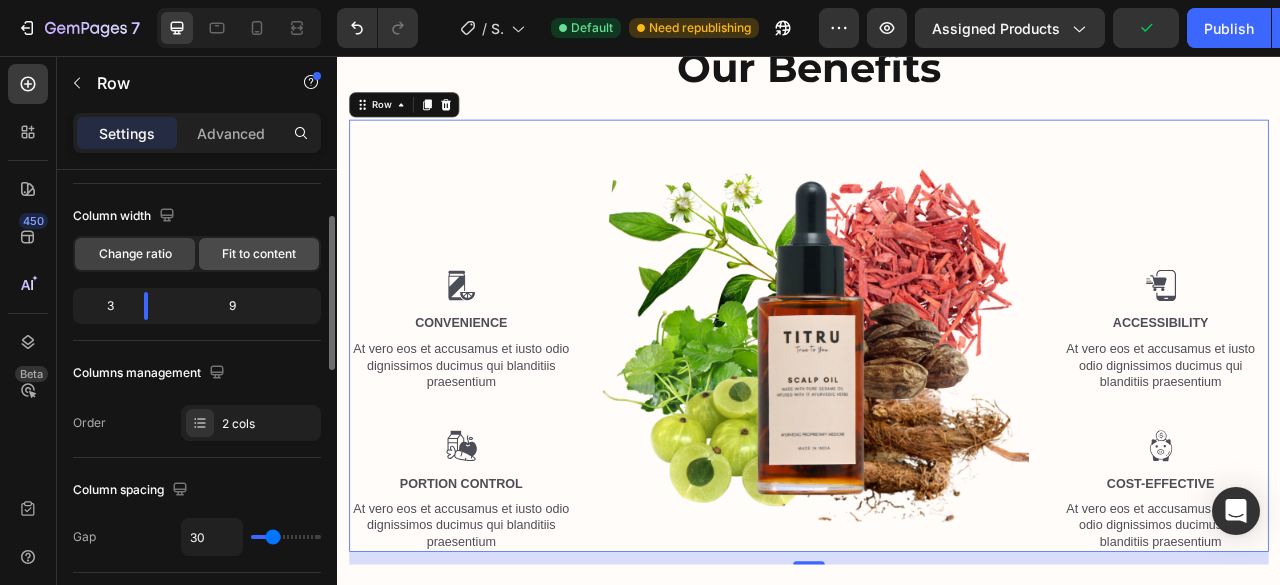click on "Fit to content" 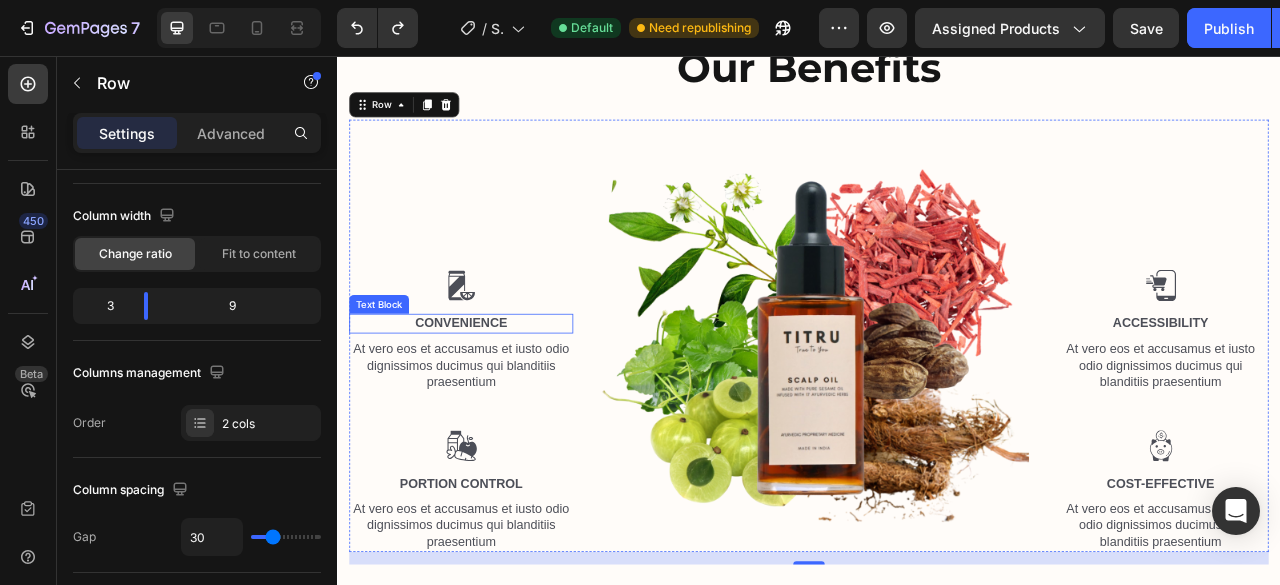 click on "Convenience" at bounding box center [494, 396] 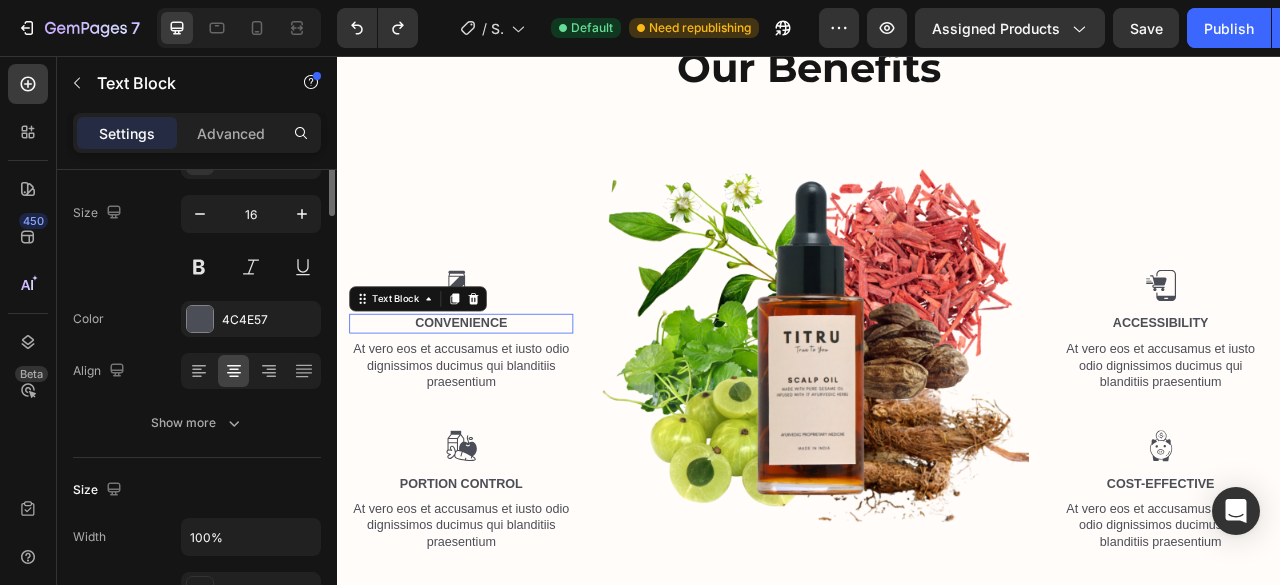 scroll, scrollTop: 0, scrollLeft: 0, axis: both 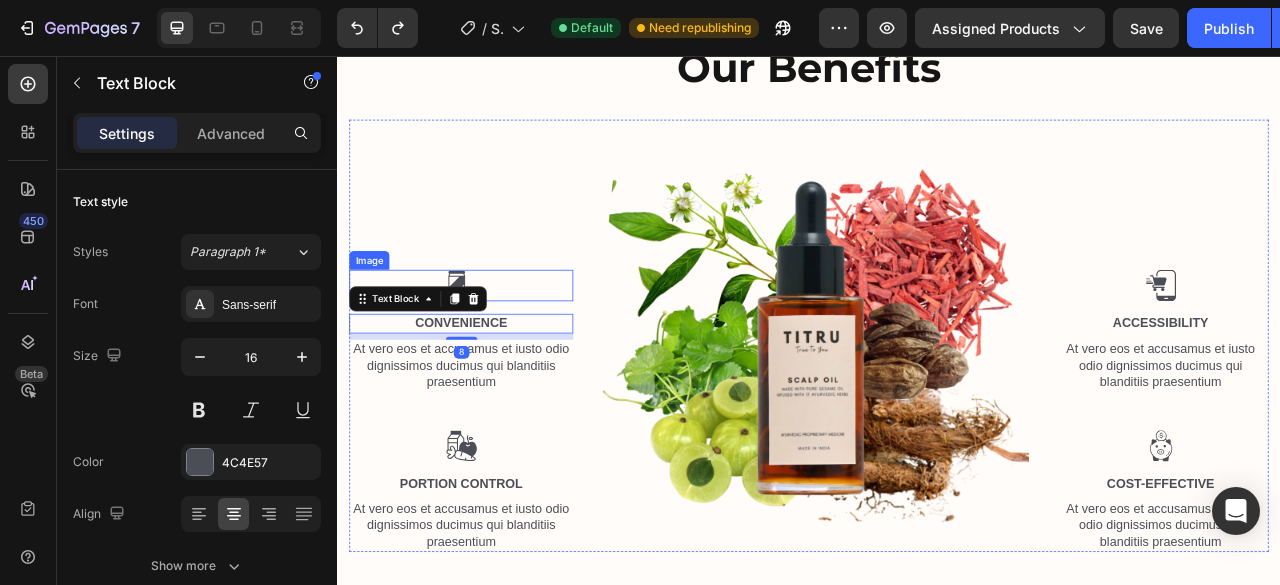 click at bounding box center [495, 348] 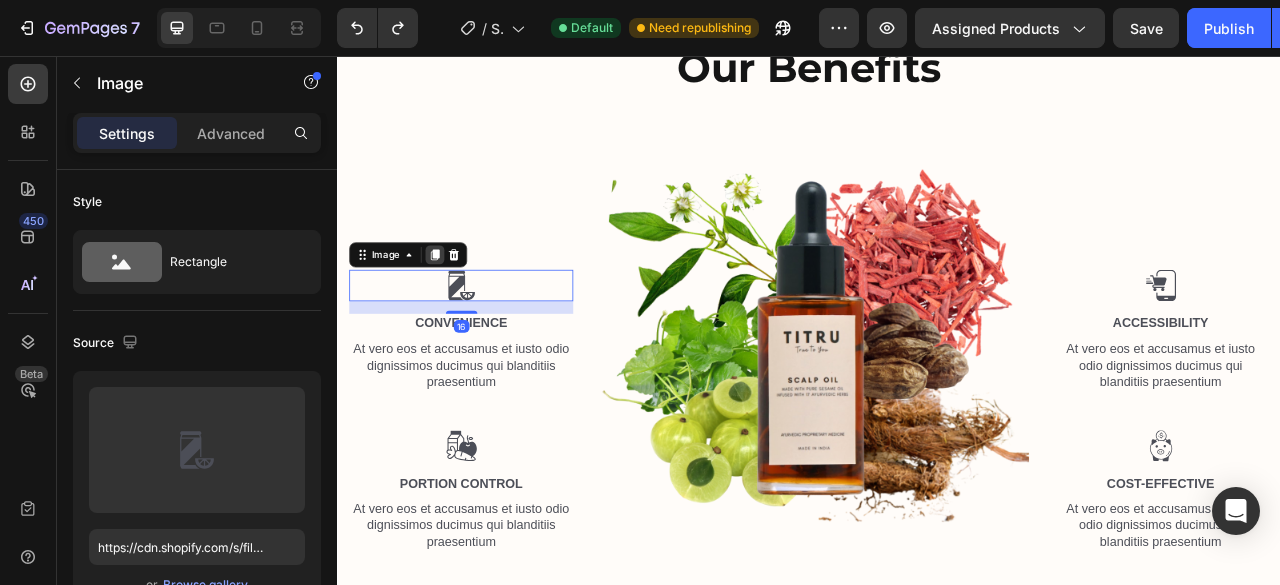 click at bounding box center [461, 309] 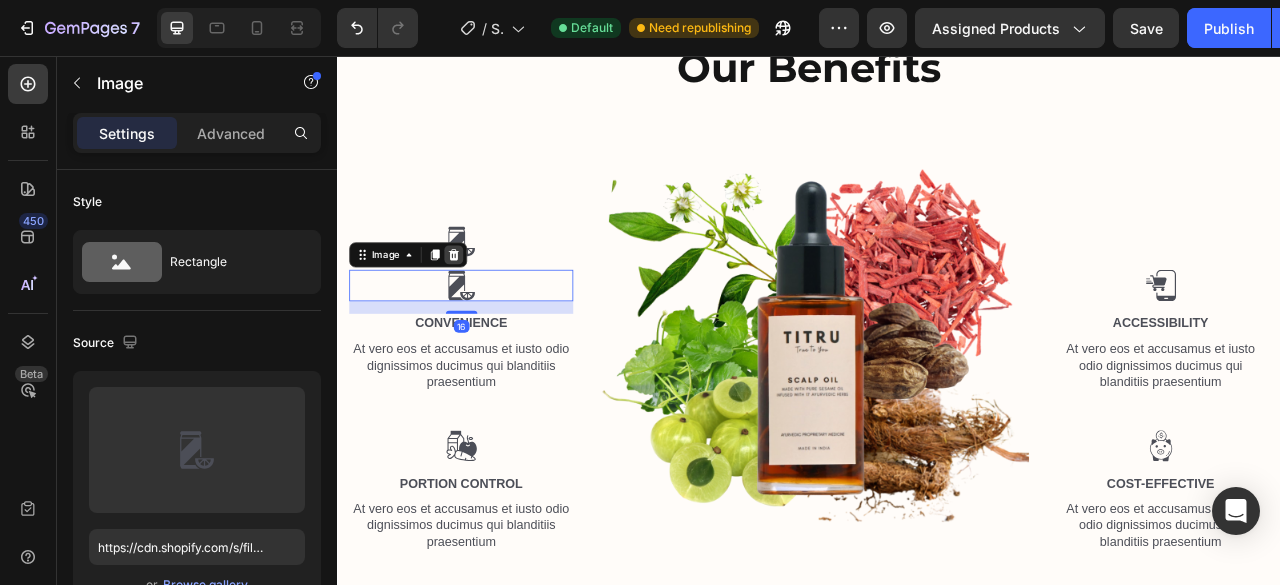 click 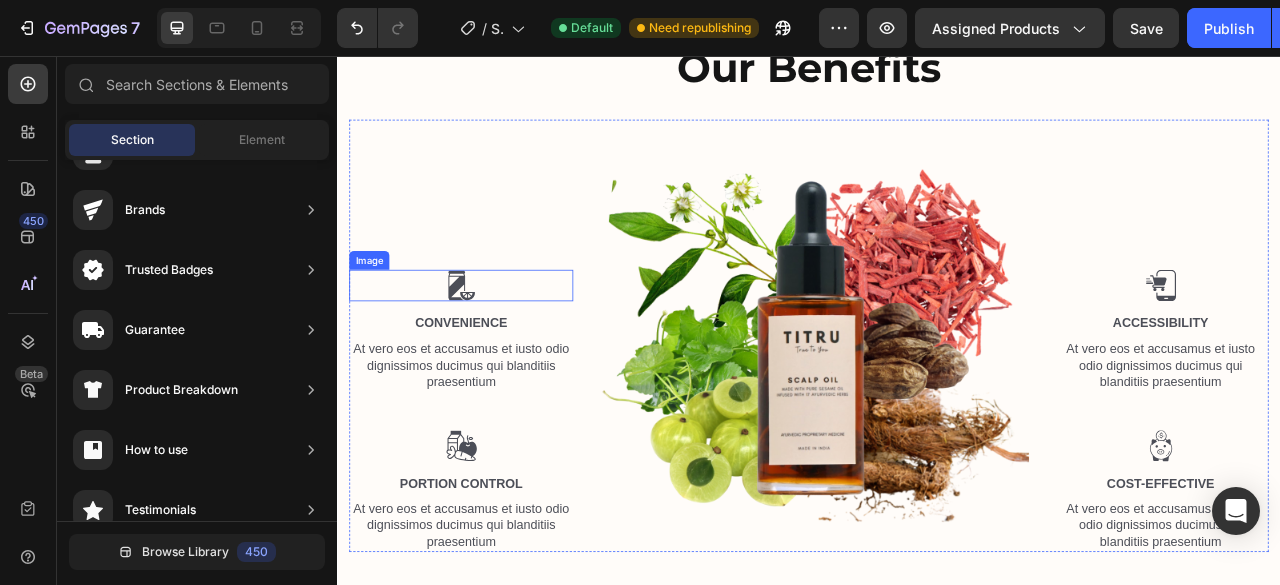 click at bounding box center (495, 348) 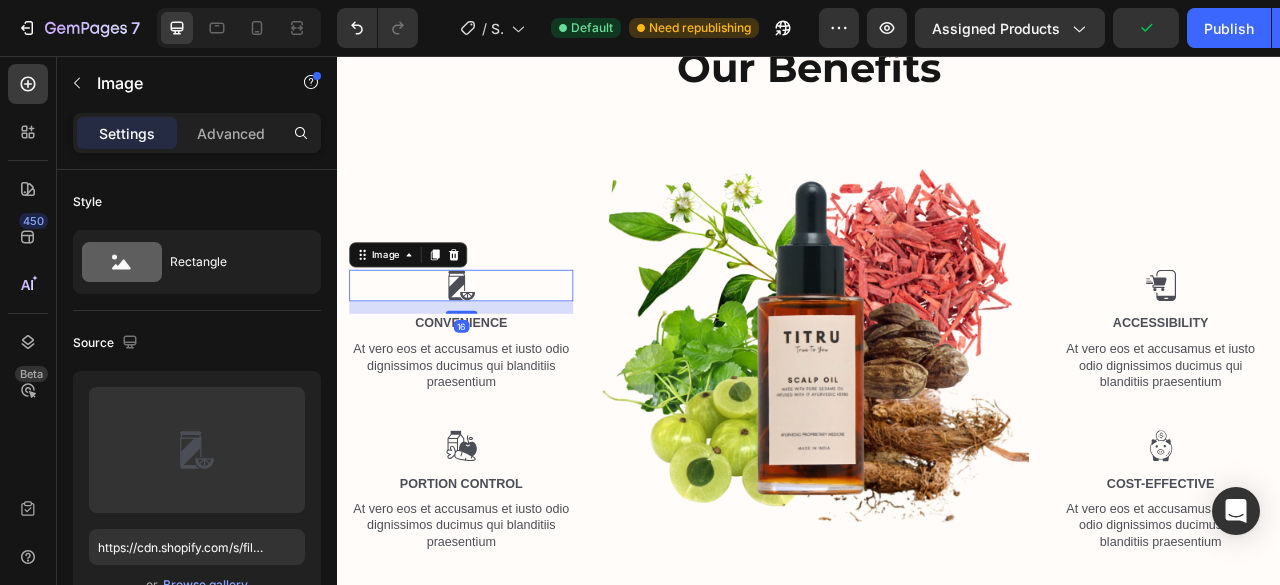click on "Image" at bounding box center [427, 309] 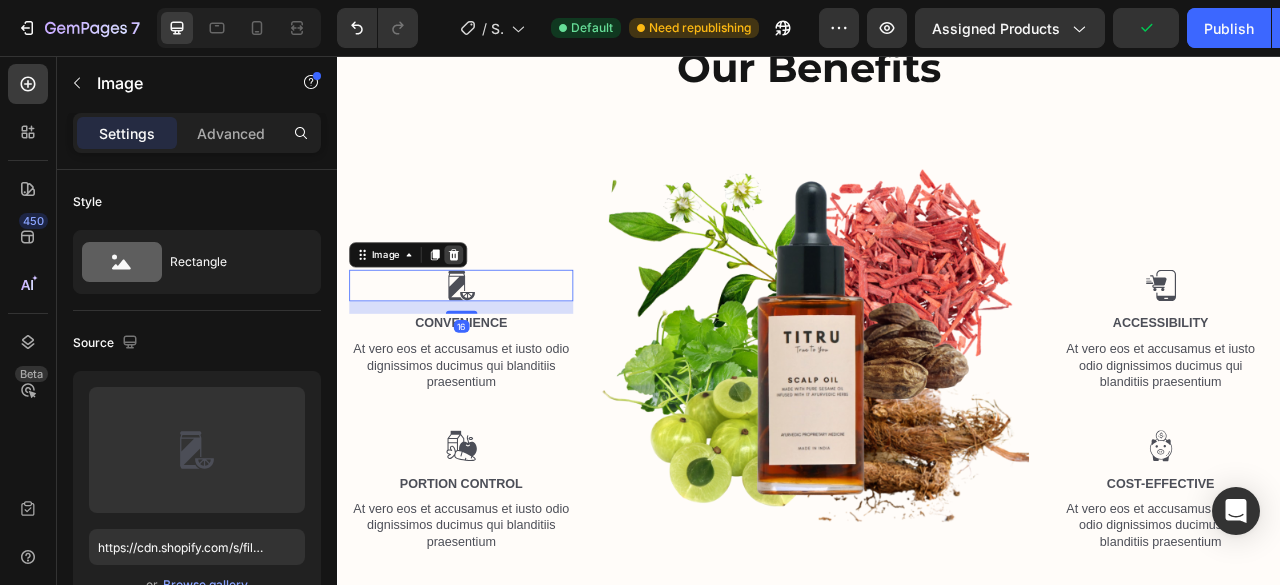 click 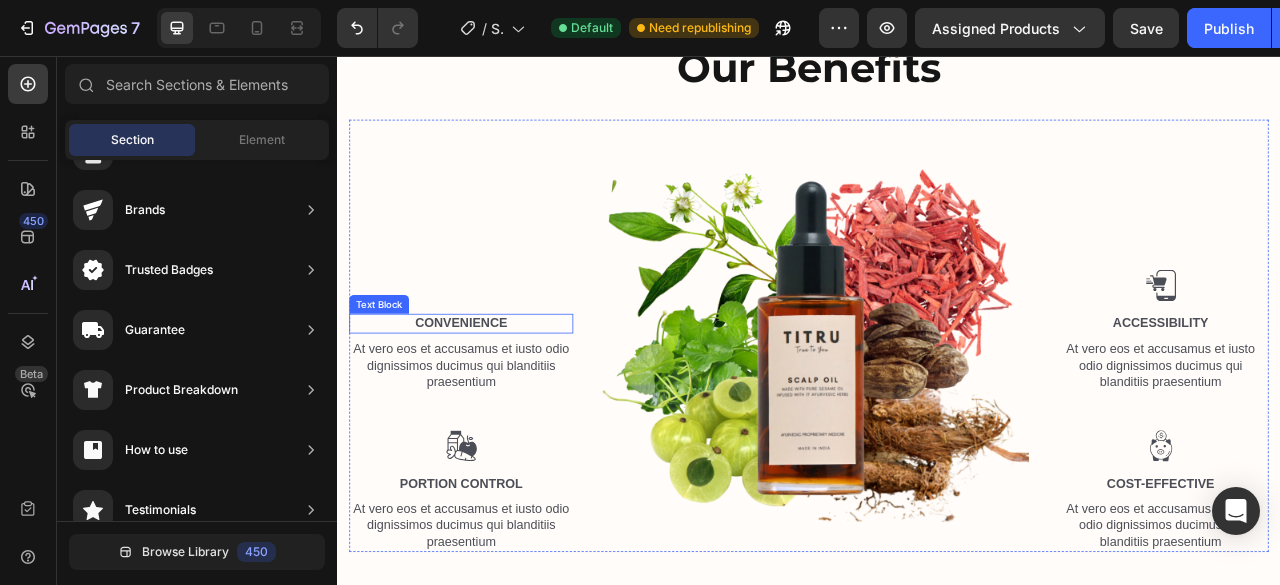 click on "Convenience" at bounding box center (494, 396) 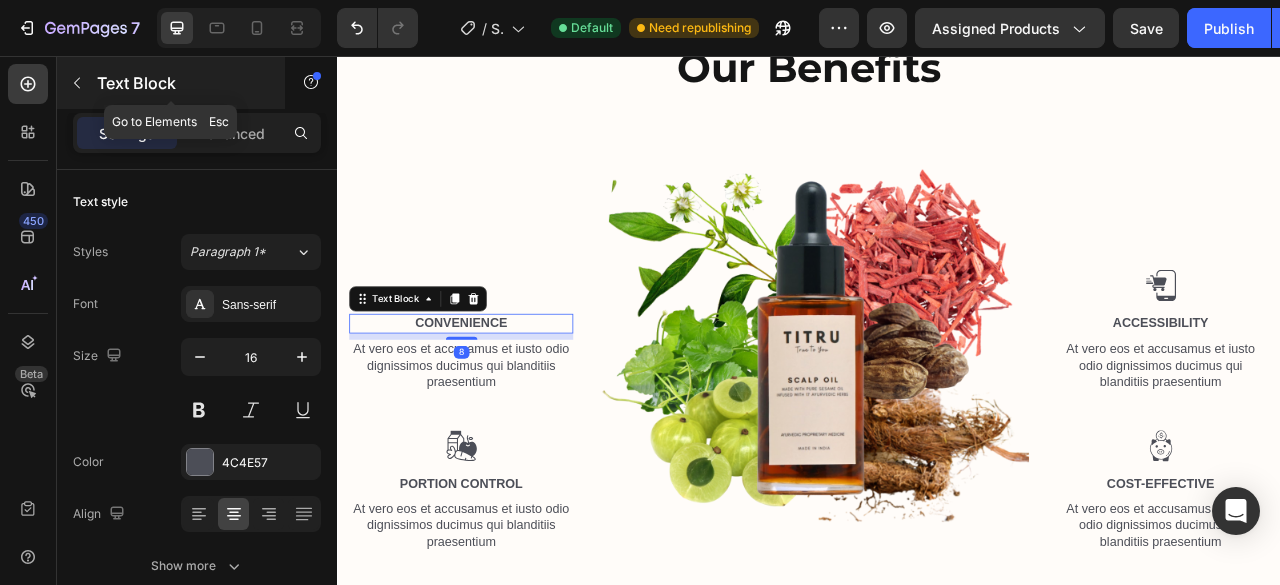 click 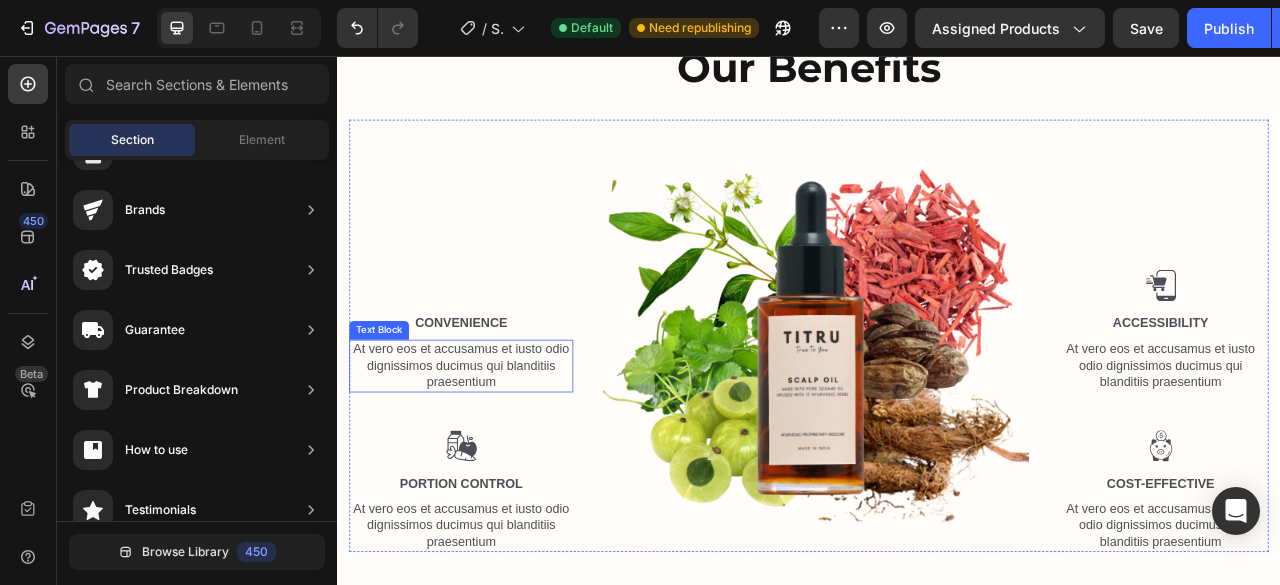 click on "At vero eos et accusamus et iusto odio dignissimos ducimus qui blanditiis praesentium" at bounding box center (494, 450) 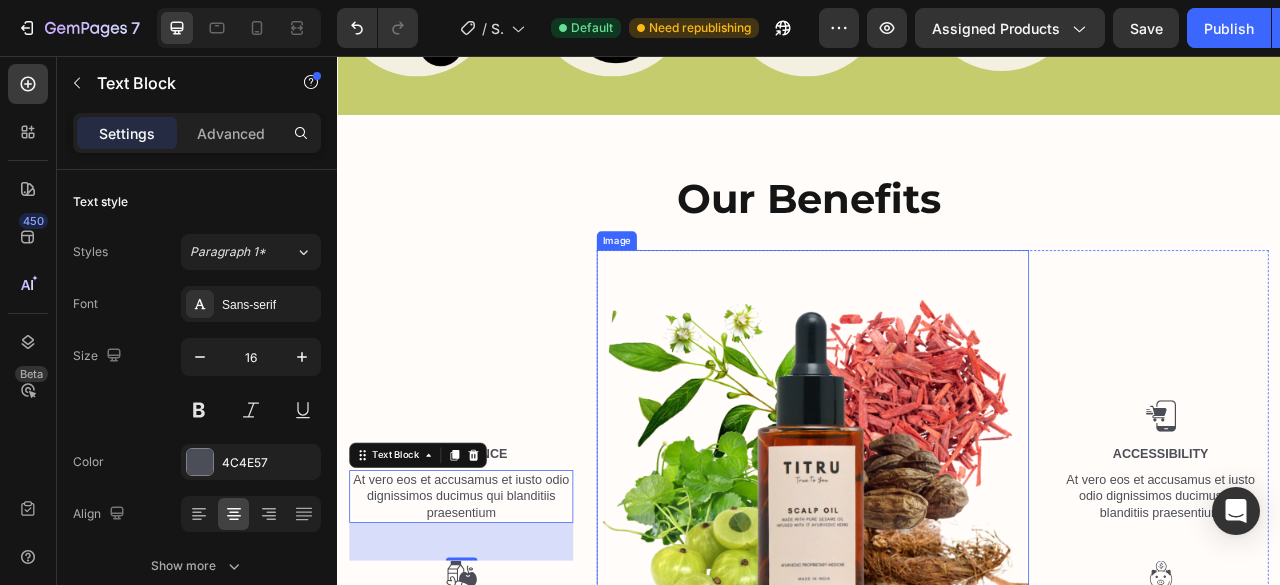 scroll, scrollTop: 913, scrollLeft: 0, axis: vertical 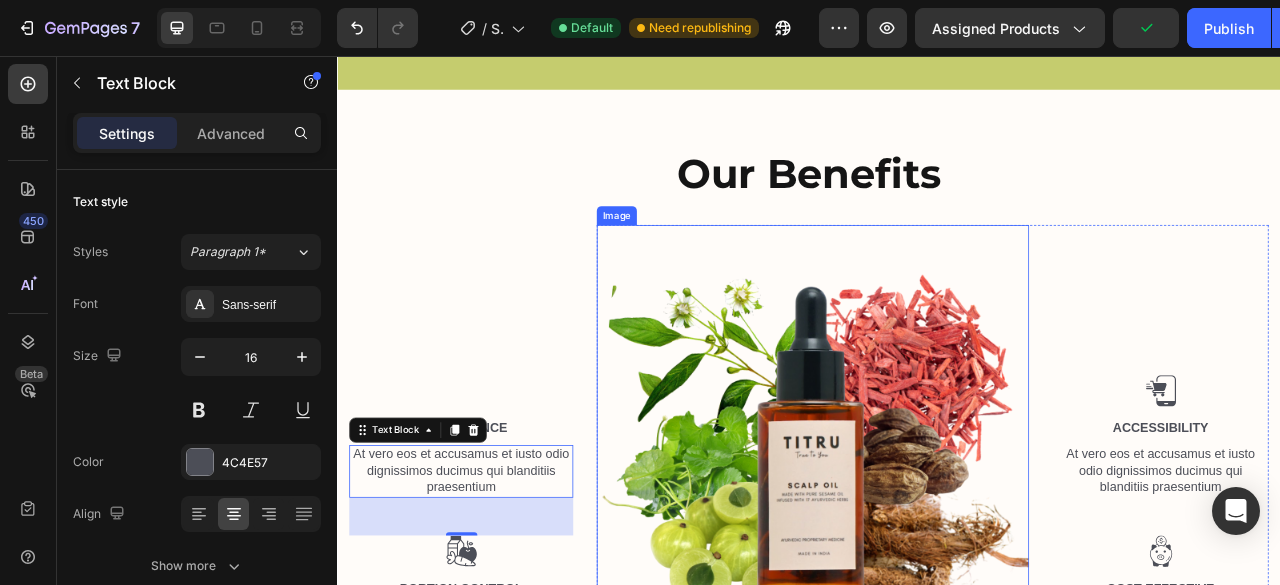 click at bounding box center [942, 546] 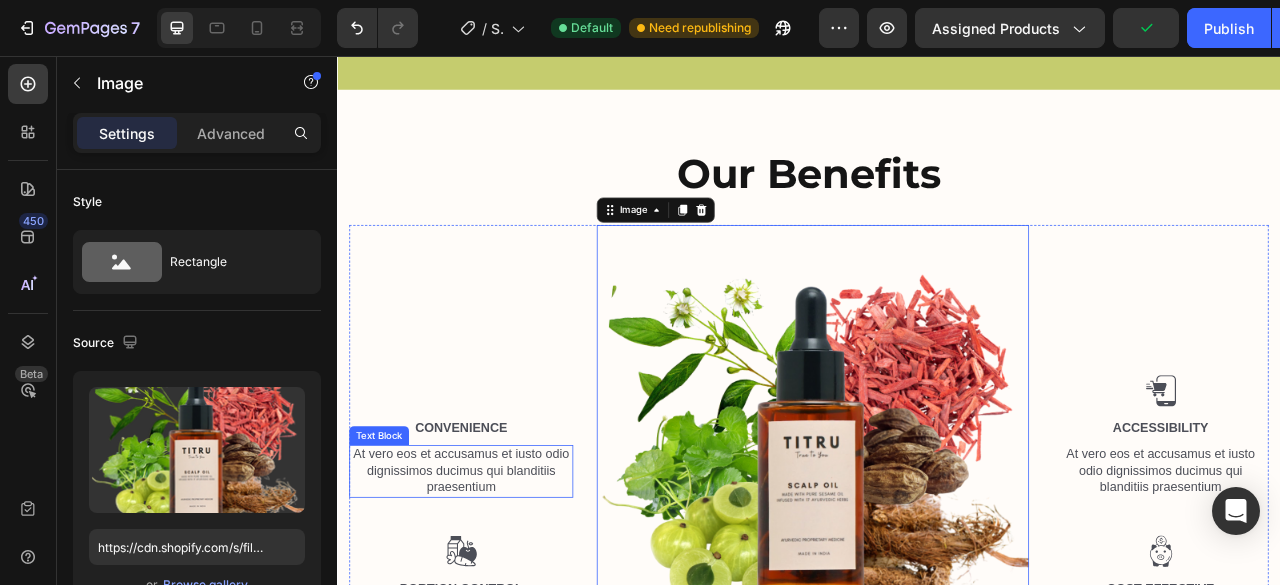 click on "At vero eos et accusamus et iusto odio dignissimos ducimus qui blanditiis praesentium" at bounding box center (494, 584) 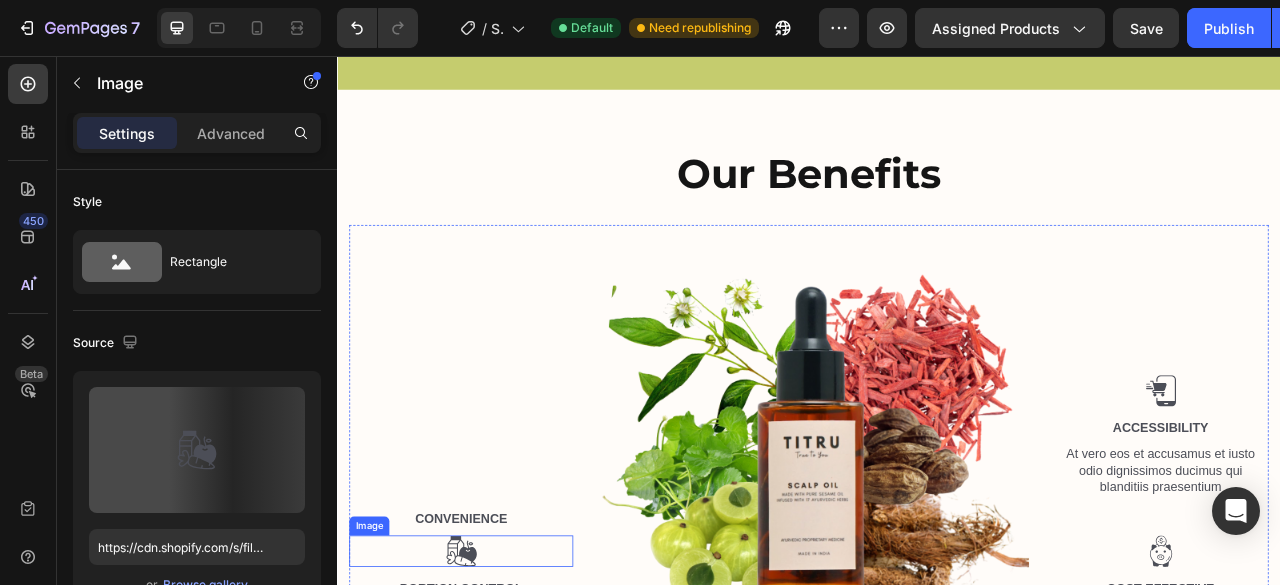 click at bounding box center (495, 686) 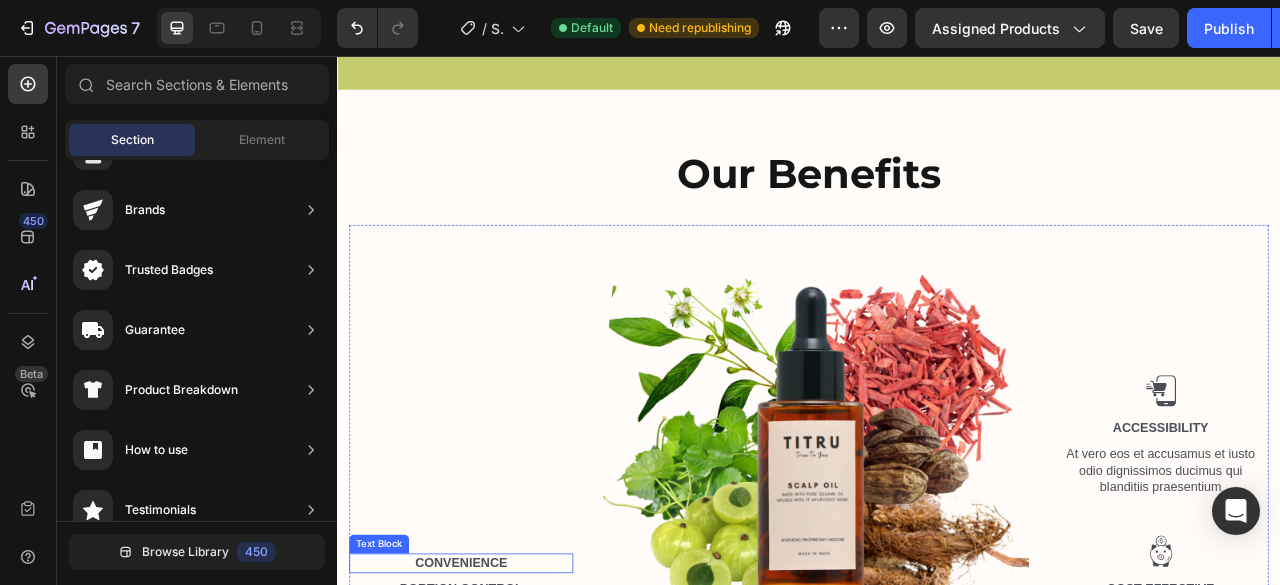 click on "Convenience" at bounding box center [494, 701] 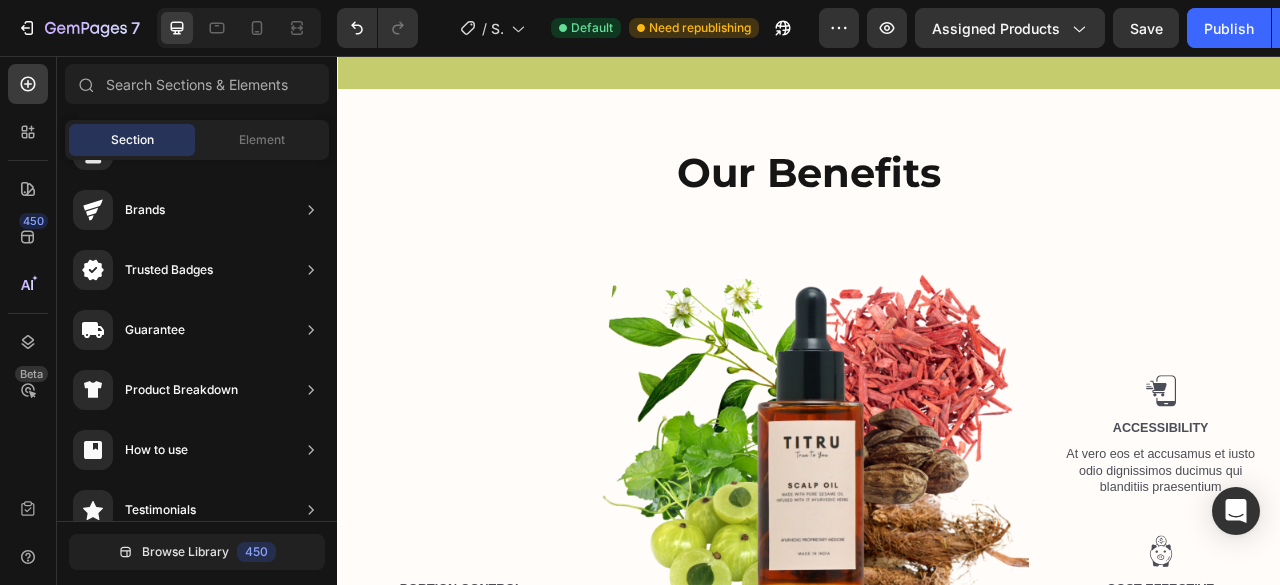 scroll, scrollTop: 983, scrollLeft: 0, axis: vertical 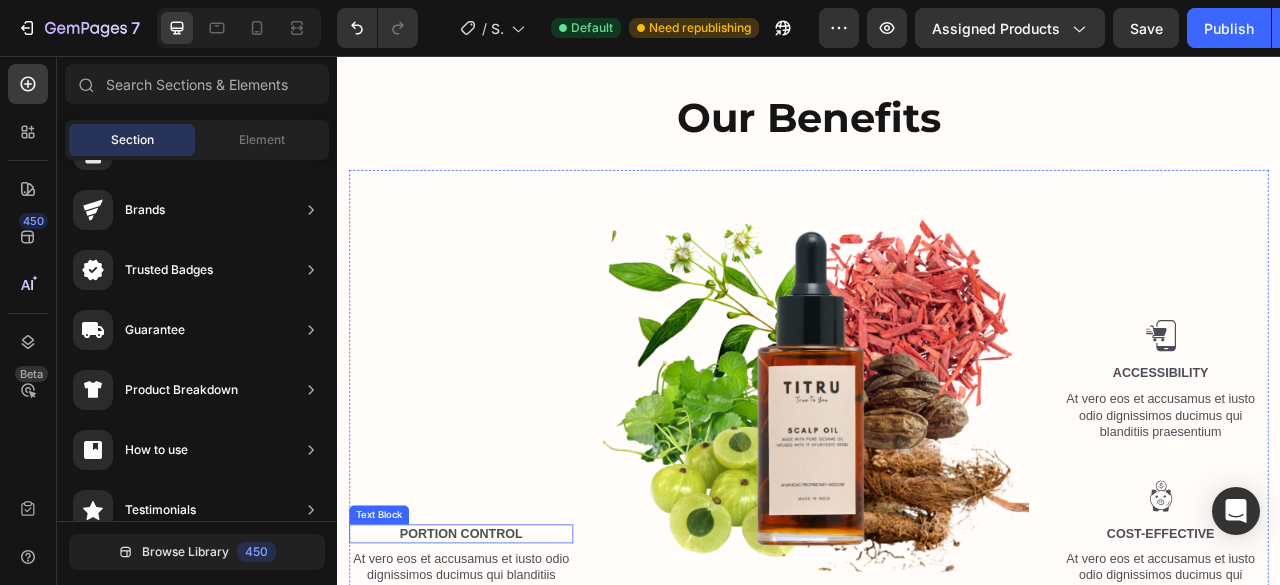 click on "Portion Control" at bounding box center (494, 664) 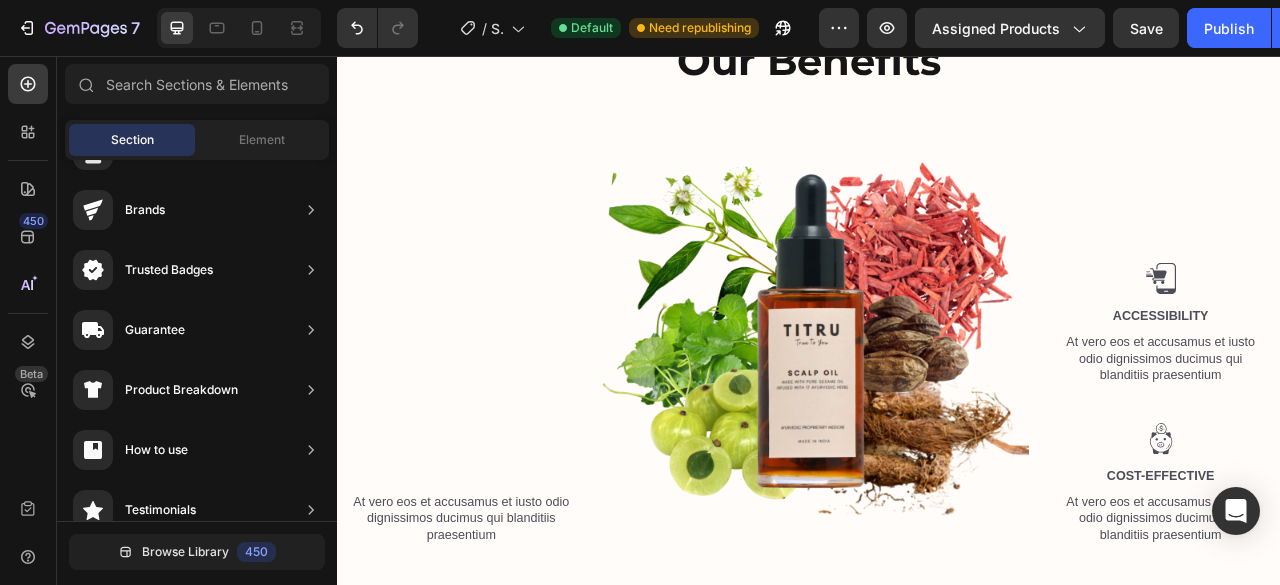 scroll, scrollTop: 1059, scrollLeft: 0, axis: vertical 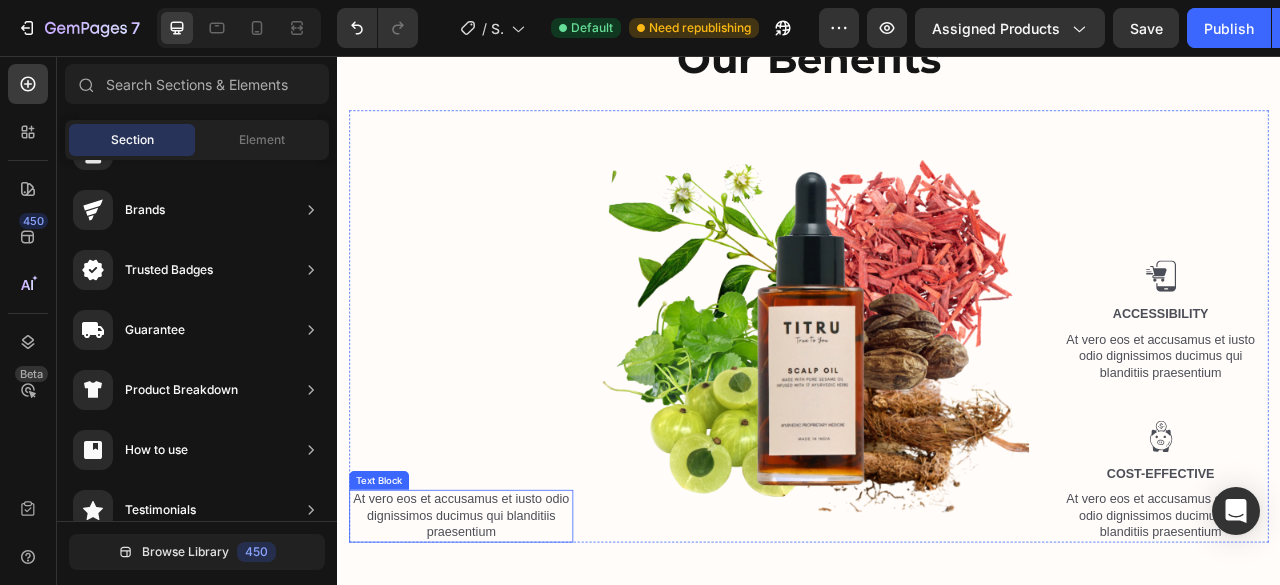 click on "At vero eos et accusamus et iusto odio dignissimos ducimus qui blanditiis praesentium" at bounding box center [494, 641] 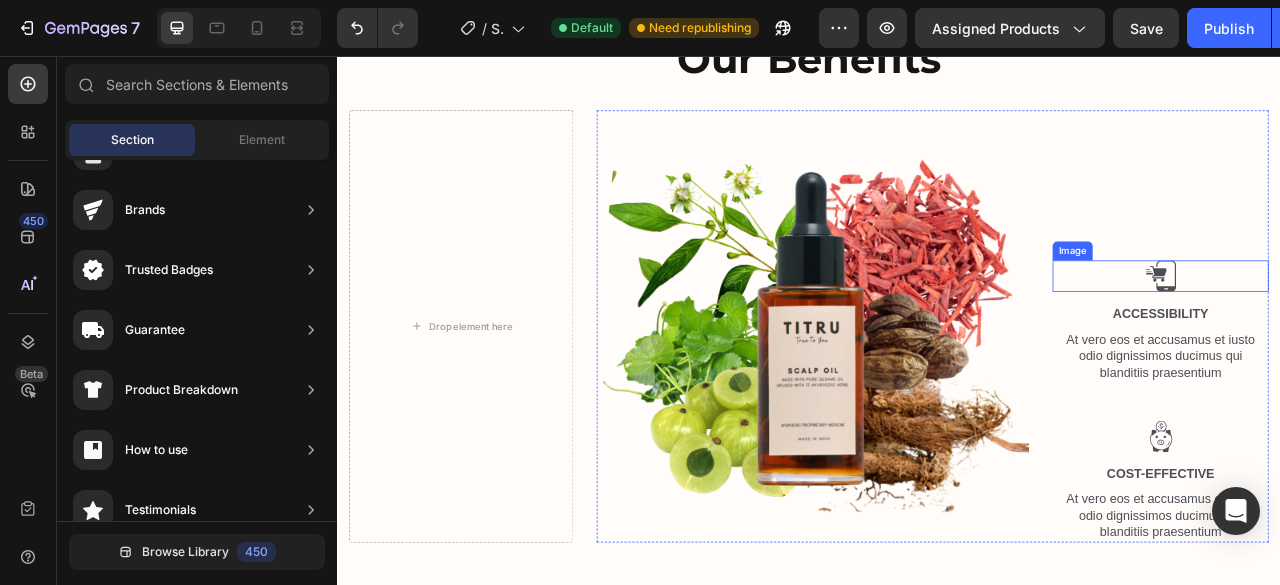 click at bounding box center (1385, 336) 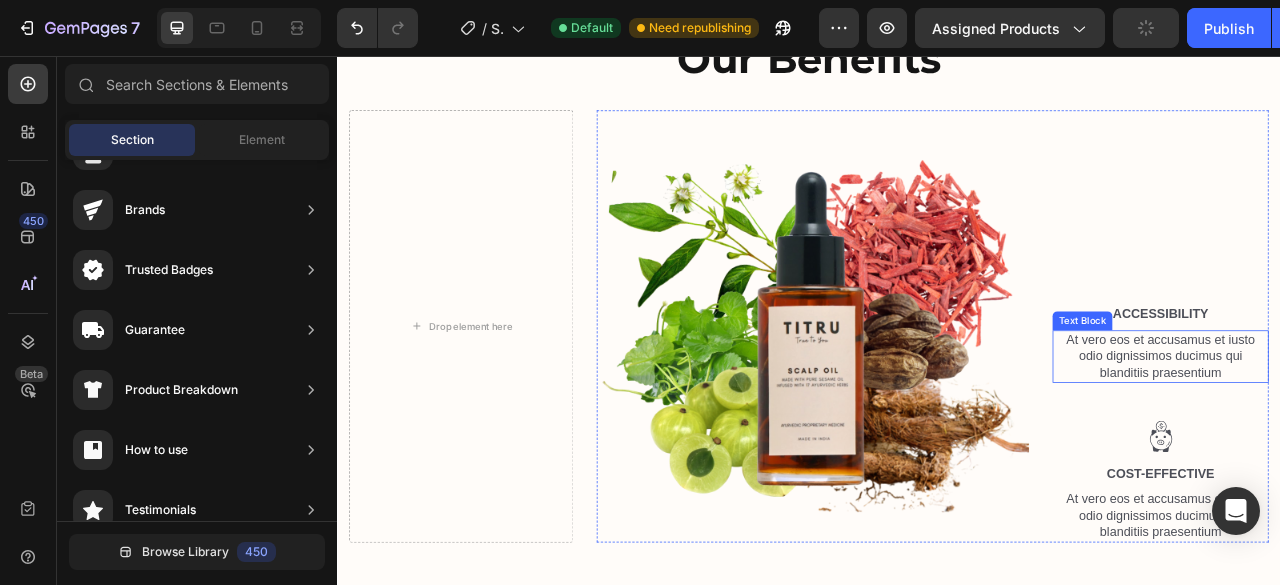 click on "At vero eos et accusamus et iusto odio dignissimos ducimus qui blanditiis praesentium" at bounding box center [1384, 438] 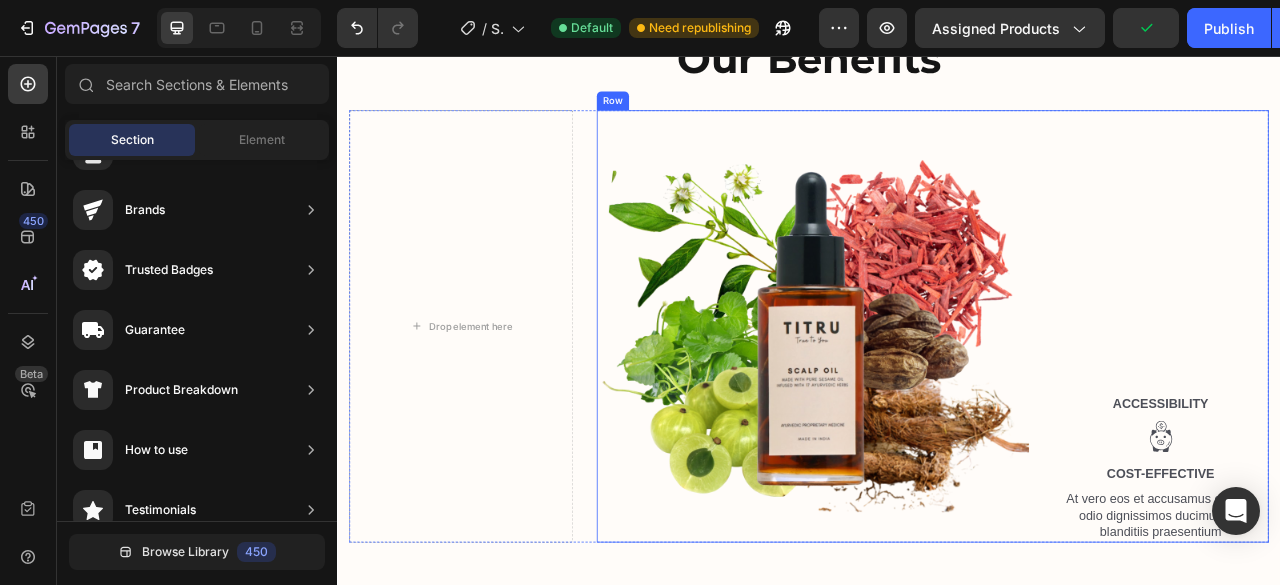 click on "Accessibility Text Block Image Cost-Effective Text Block At vero eos et accusamus et iusto odio dignissimos ducimus qui blanditiis praesentium Text Block" at bounding box center [1384, 400] 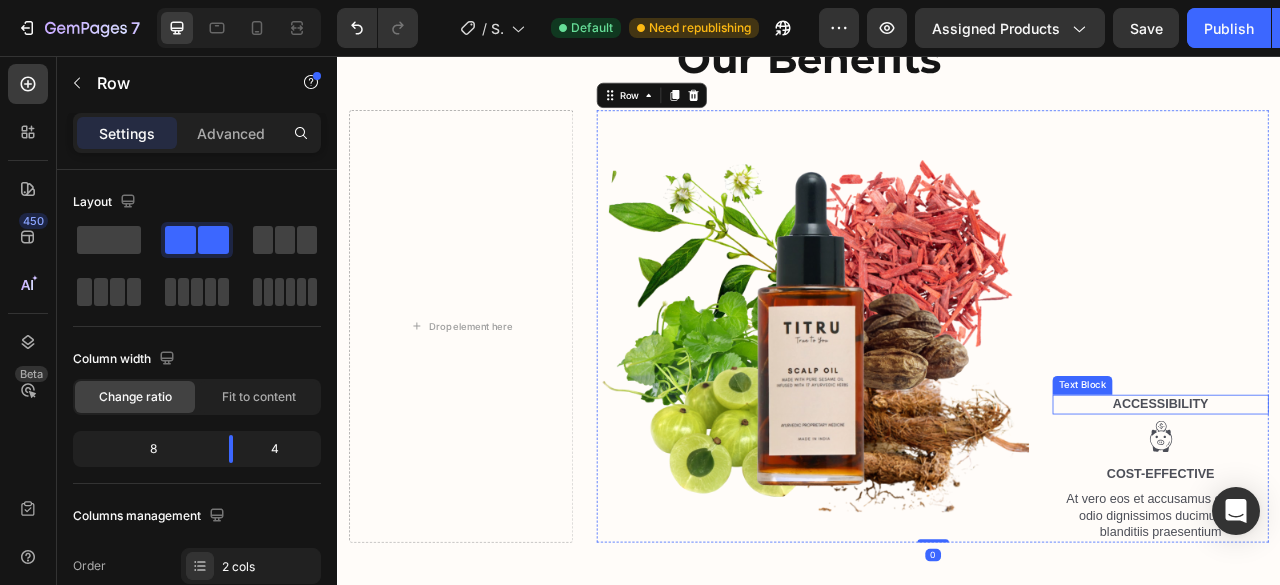 click on "Accessibility" at bounding box center (1384, 499) 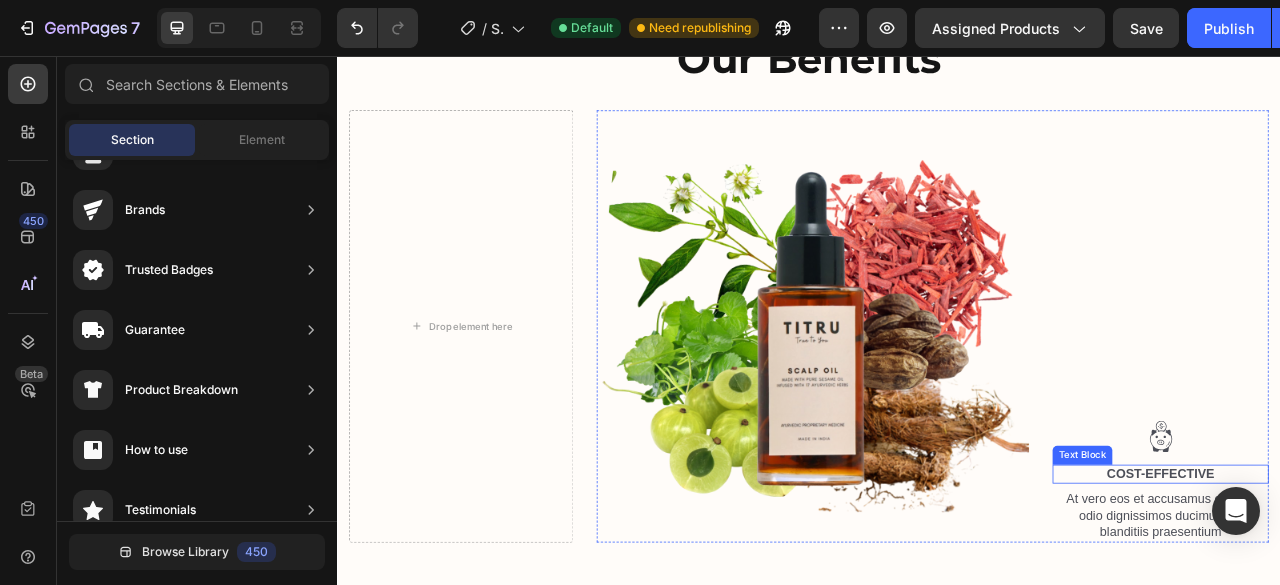 click on "At vero eos et accusamus et iusto odio dignissimos ducimus qui blanditiis praesentium" at bounding box center (1384, 641) 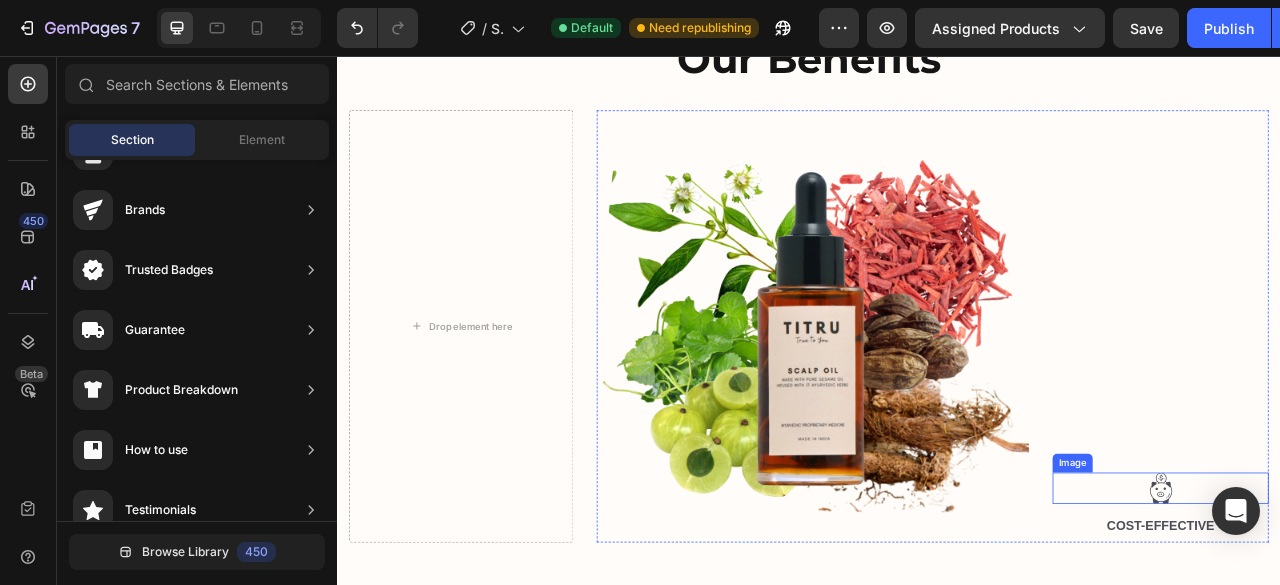 click at bounding box center [1385, 606] 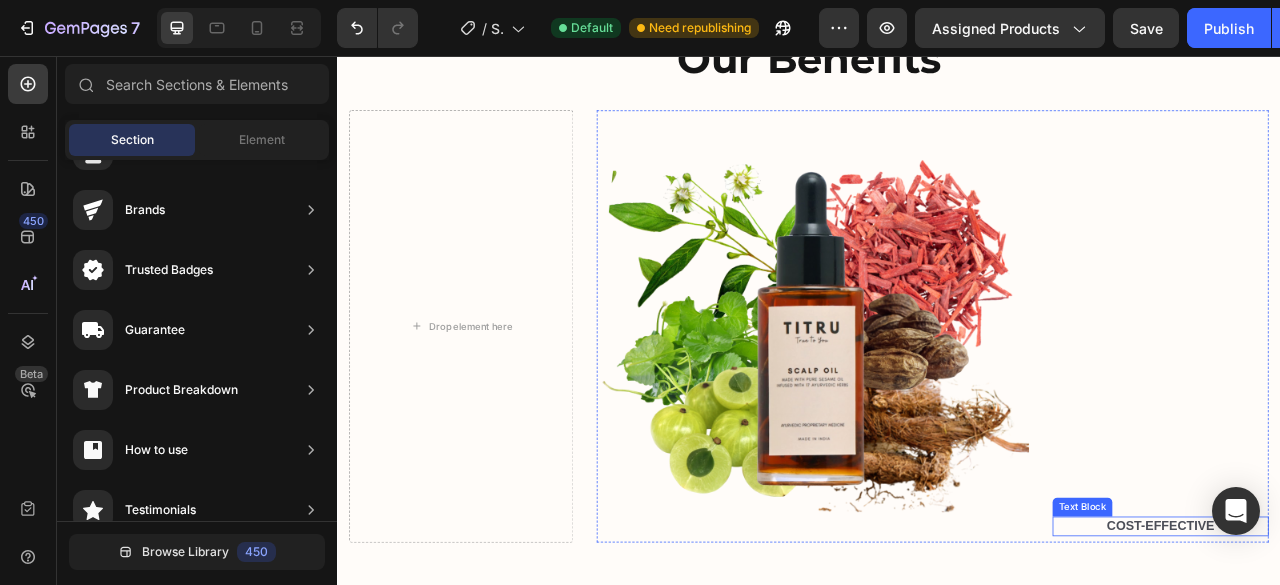 click on "Cost-Effective" at bounding box center (1384, 654) 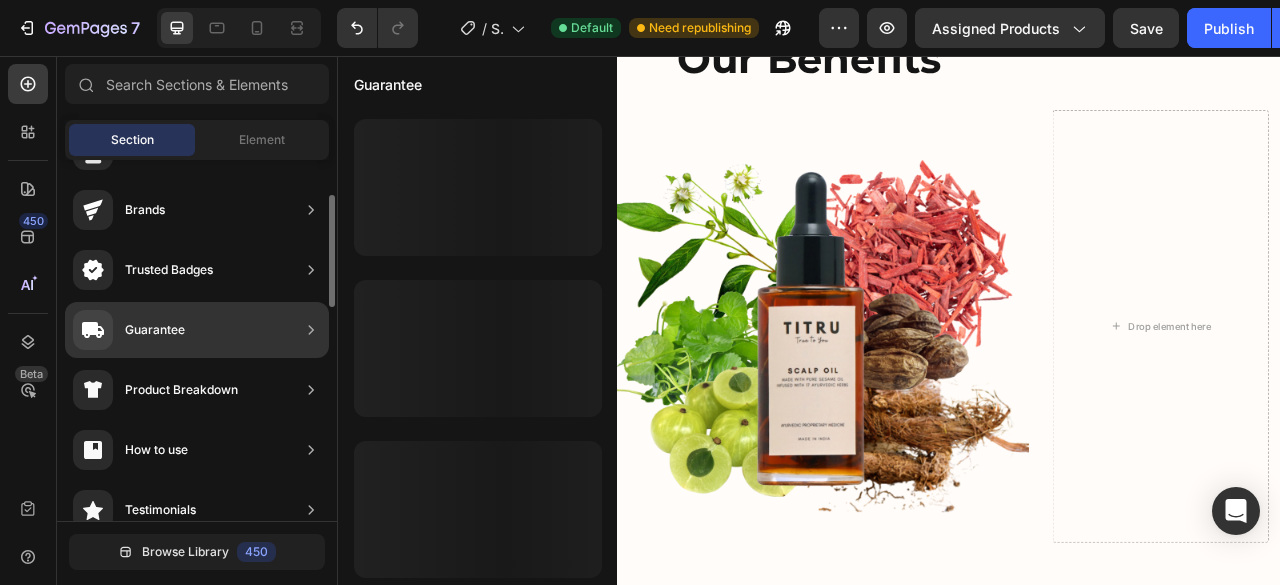 scroll, scrollTop: 1122, scrollLeft: 0, axis: vertical 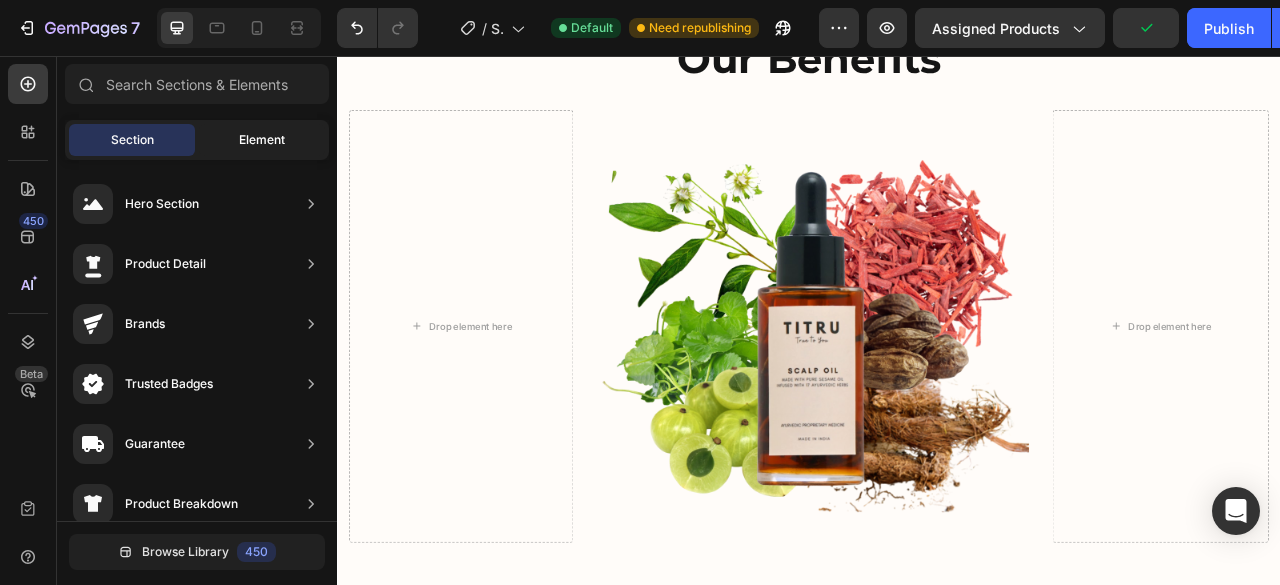 click on "Element" 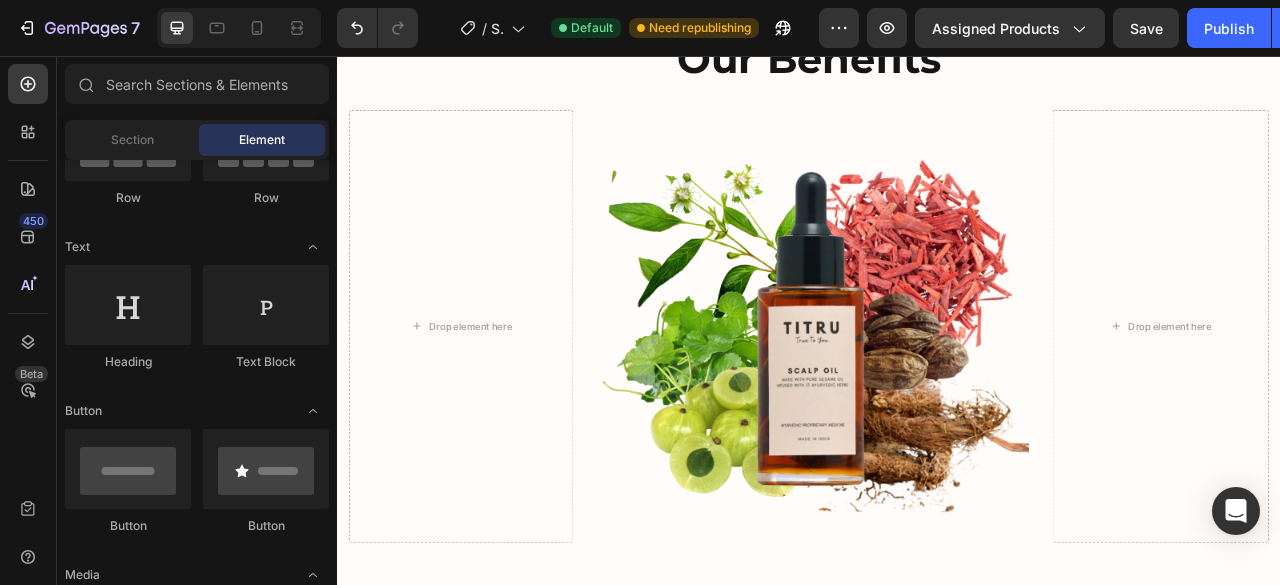 scroll, scrollTop: 0, scrollLeft: 0, axis: both 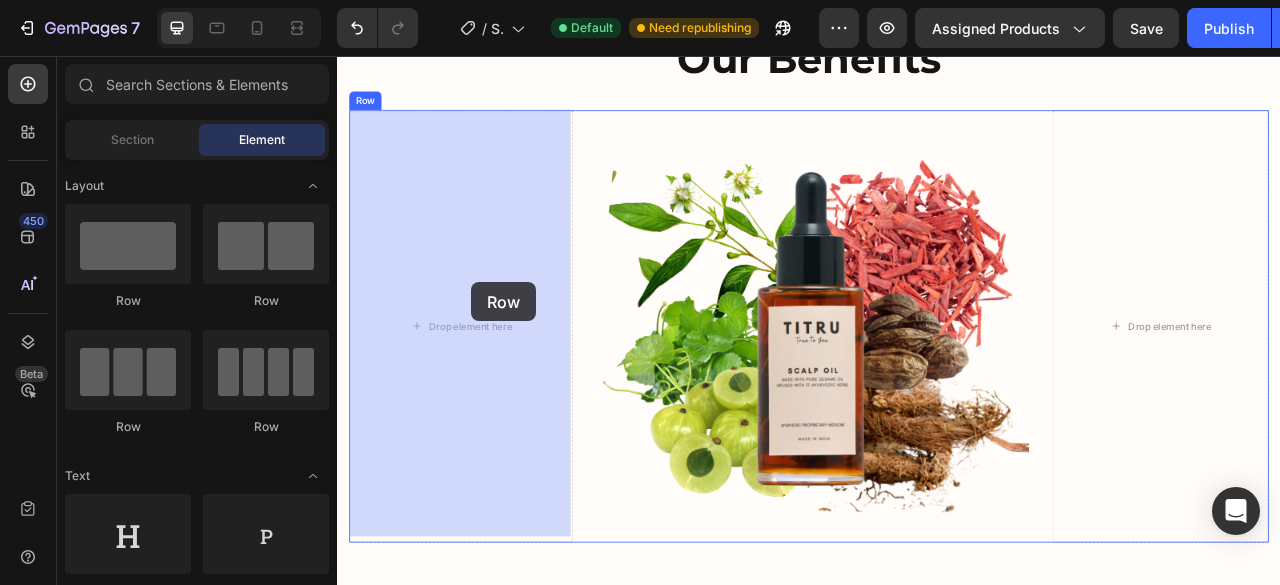 drag, startPoint x: 605, startPoint y: 332, endPoint x: 507, endPoint y: 344, distance: 98.731964 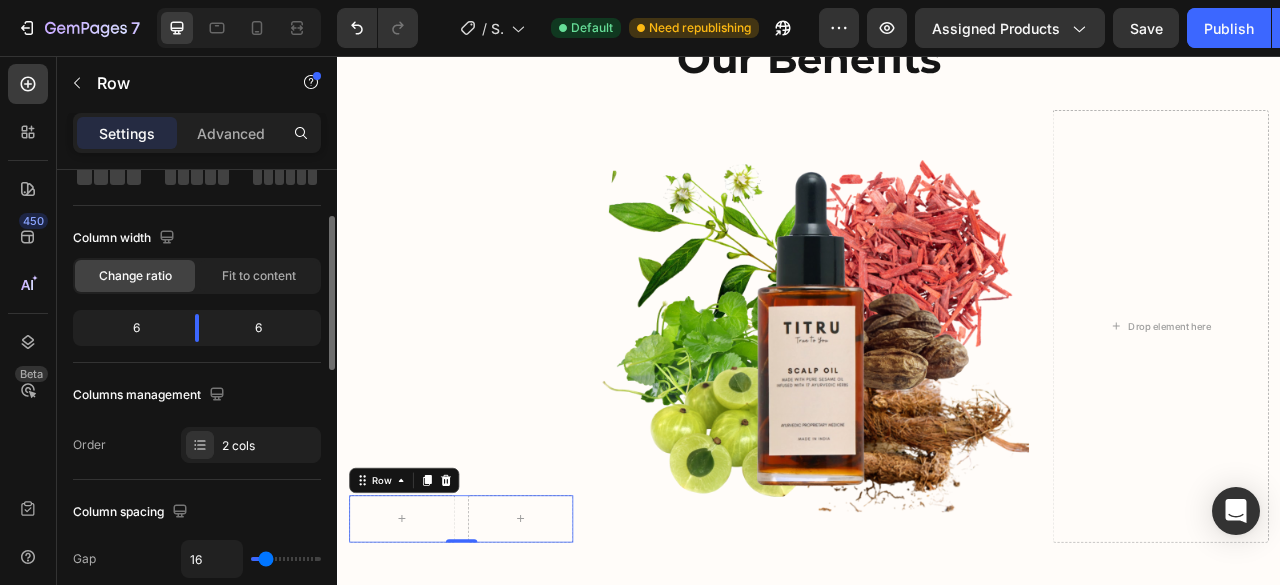 scroll, scrollTop: 152, scrollLeft: 0, axis: vertical 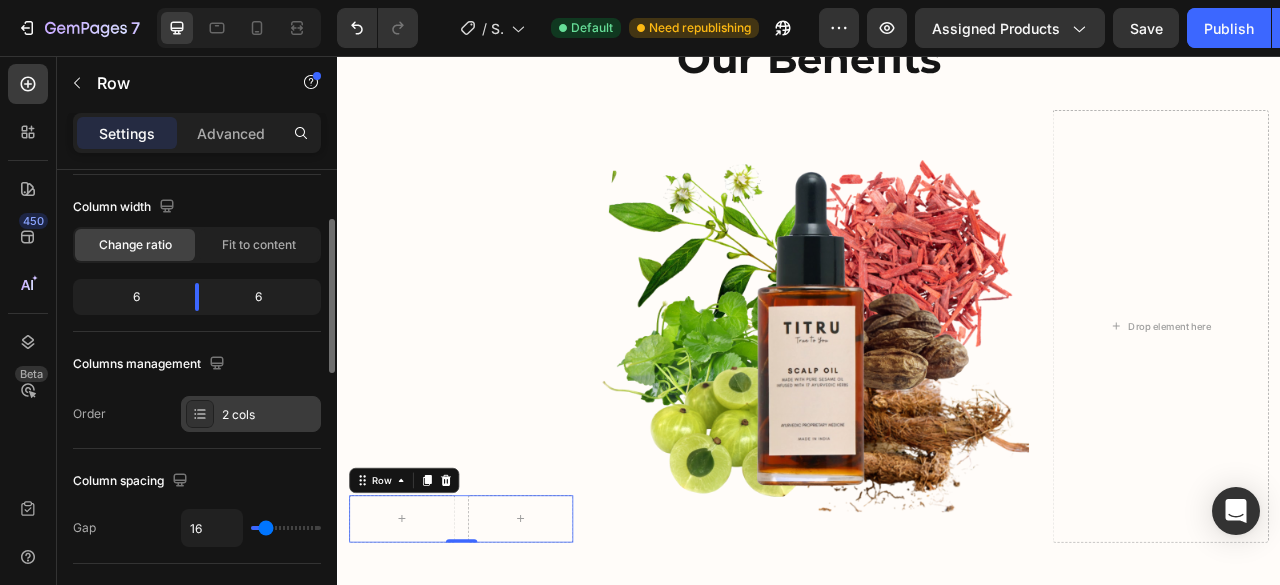 click on "2 cols" at bounding box center (269, 415) 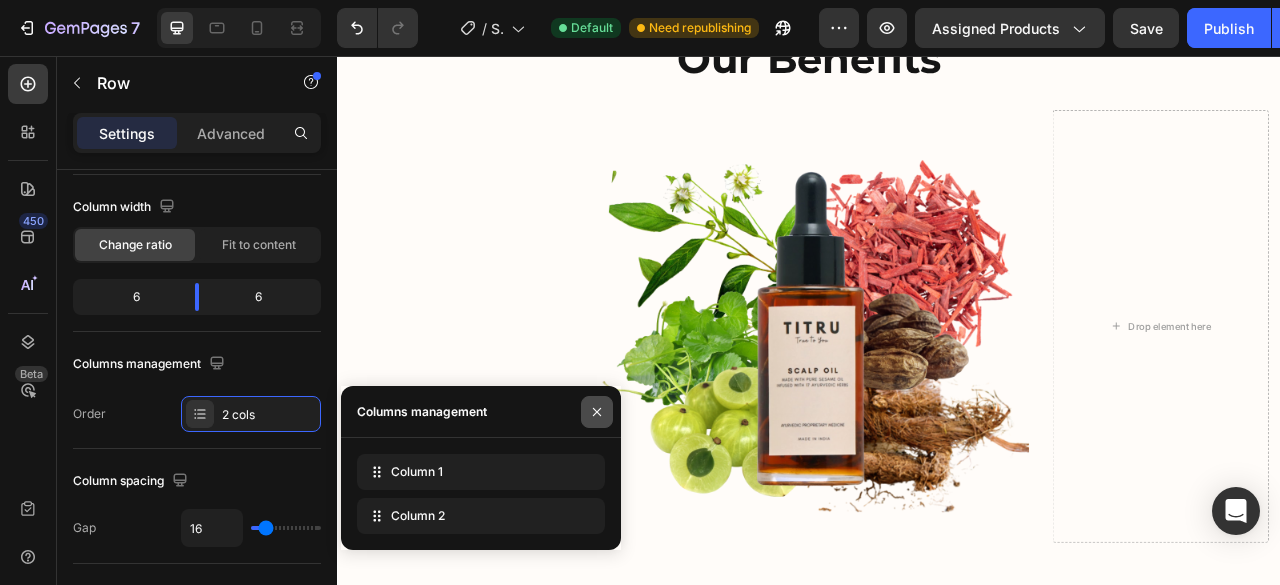 click 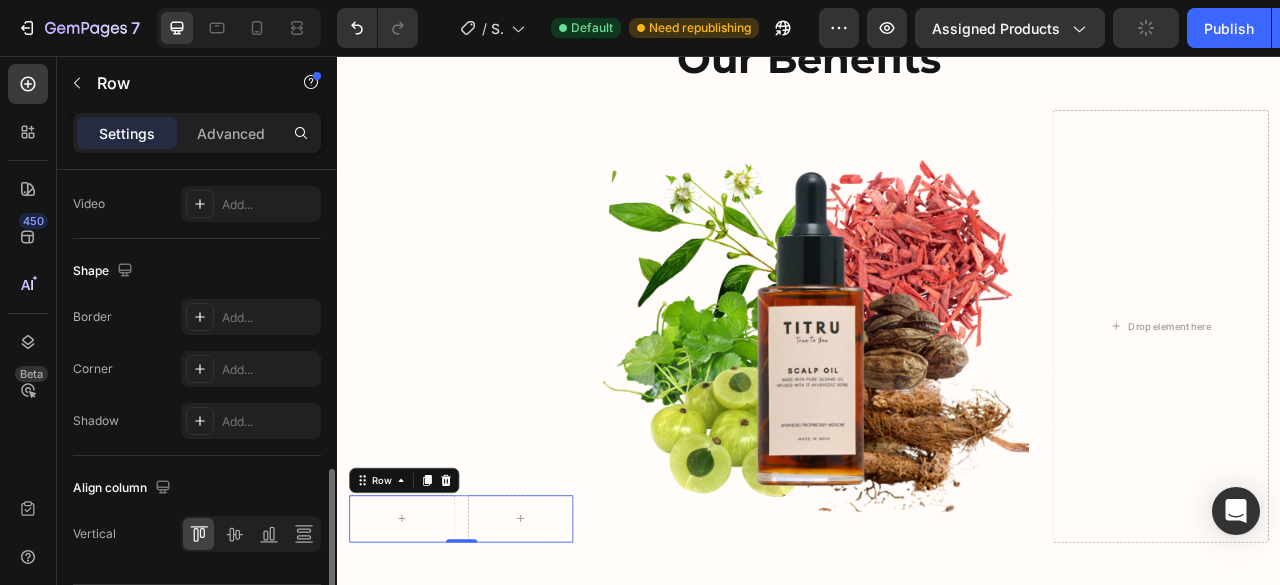 scroll, scrollTop: 972, scrollLeft: 0, axis: vertical 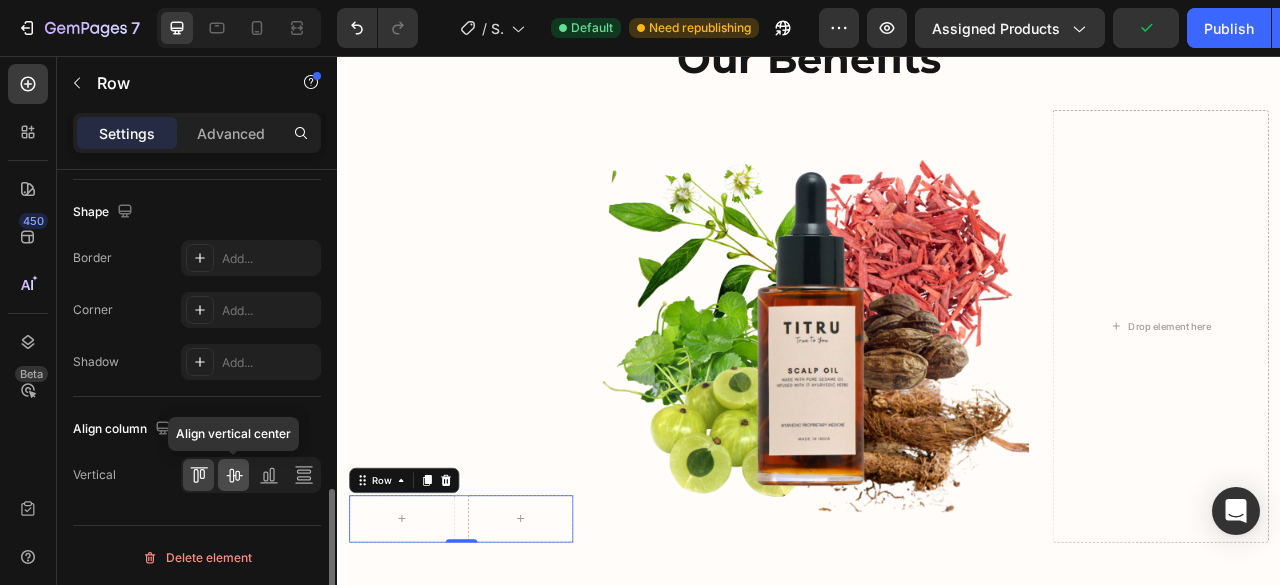 click 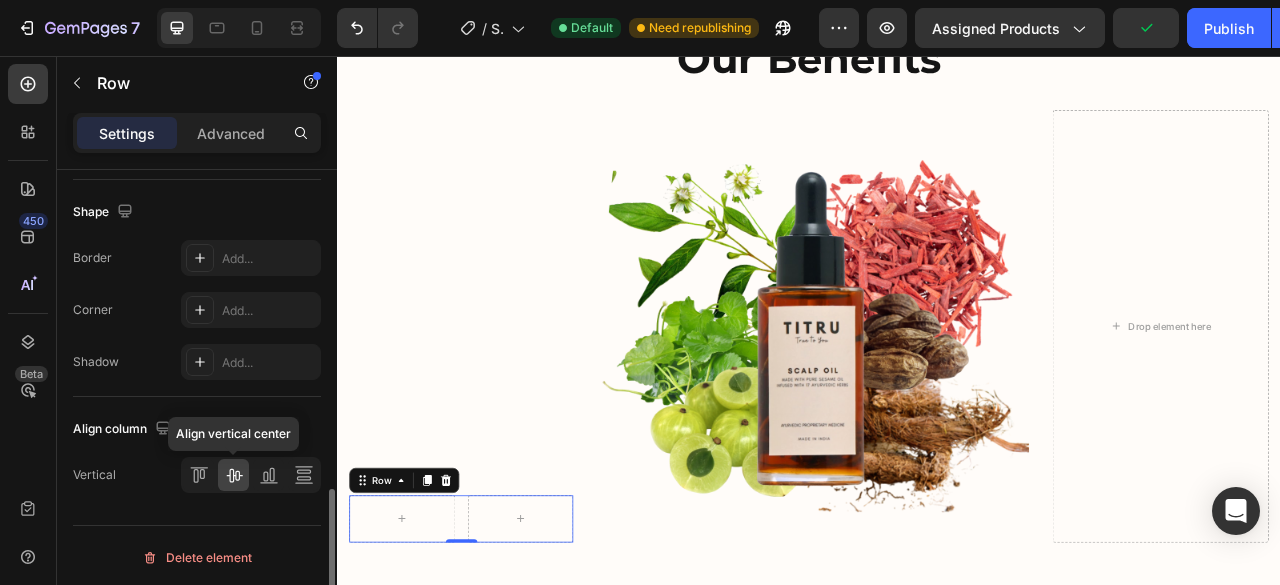 scroll, scrollTop: 972, scrollLeft: 0, axis: vertical 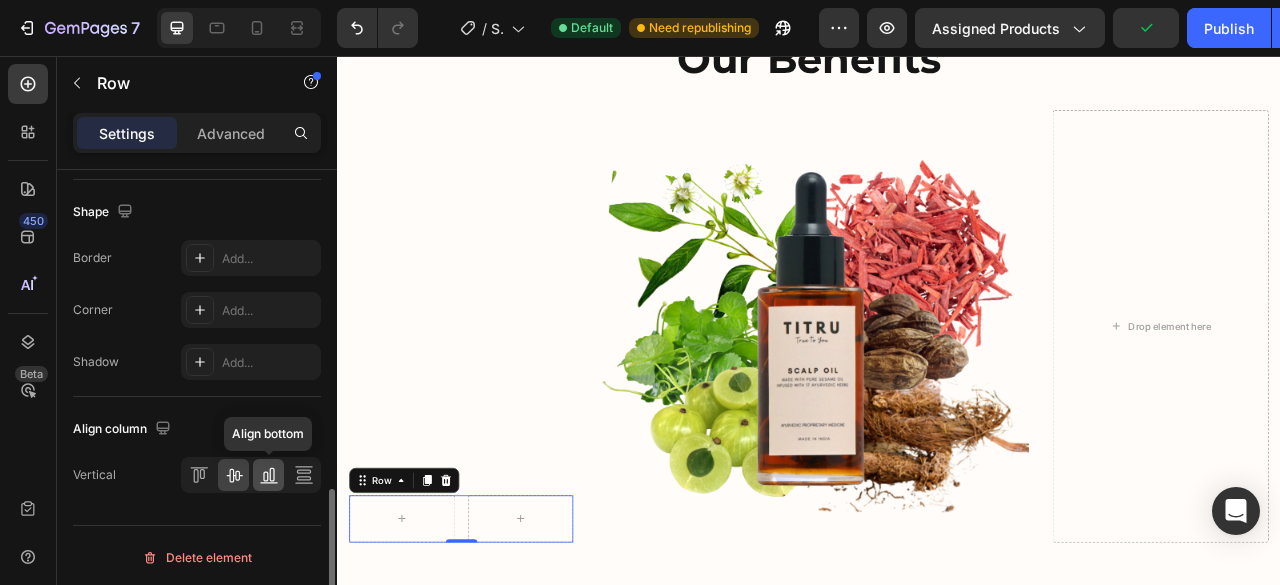 click 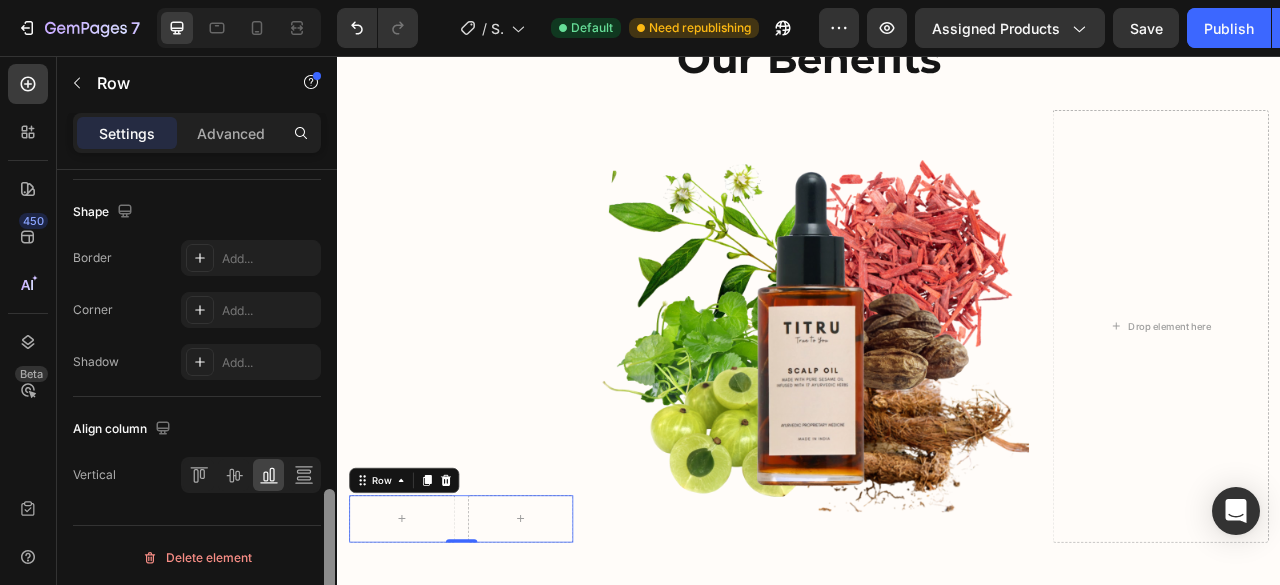 scroll, scrollTop: 499, scrollLeft: 0, axis: vertical 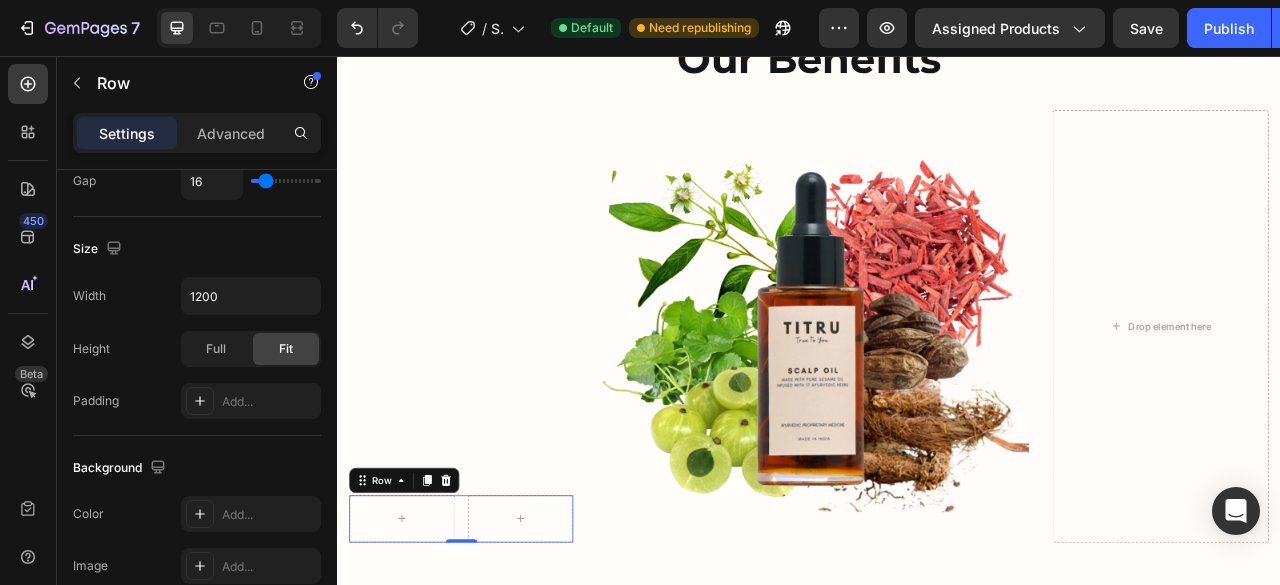 click at bounding box center (329, 879) 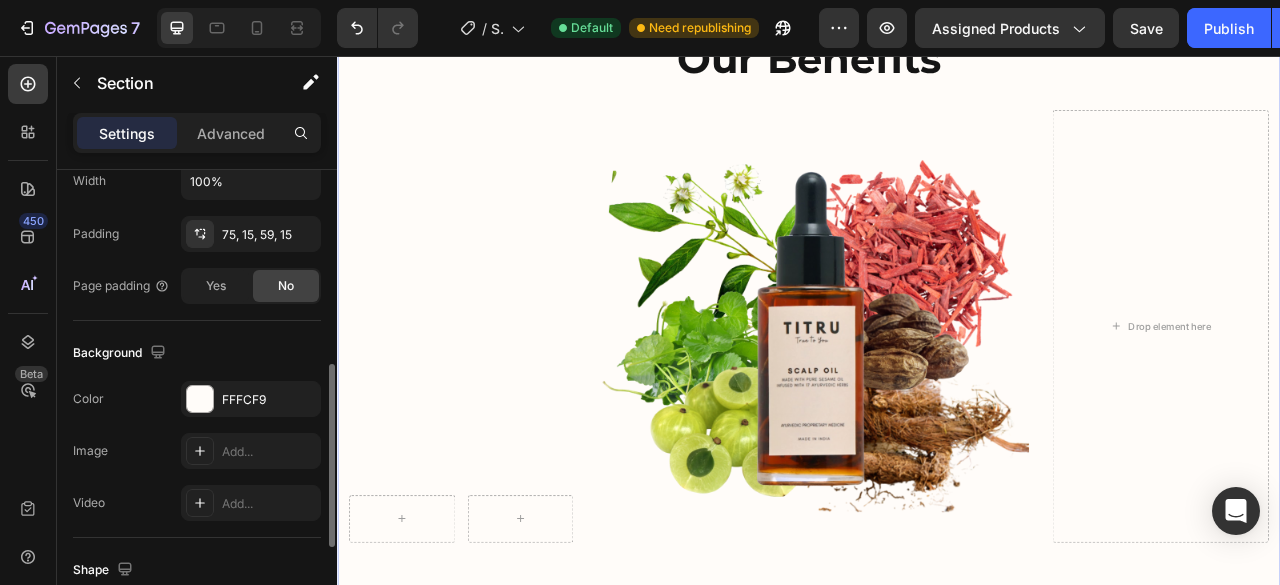 click on "our benefits Heading Row
Row Image
Drop element here Row Row Image Section 5   You can create reusable sections Create Theme Section AI Content Write with GemAI What would you like to describe here? Tone and Voice Persuasive Product Titru Scalp Oil Show more Generate" at bounding box center [937, 350] 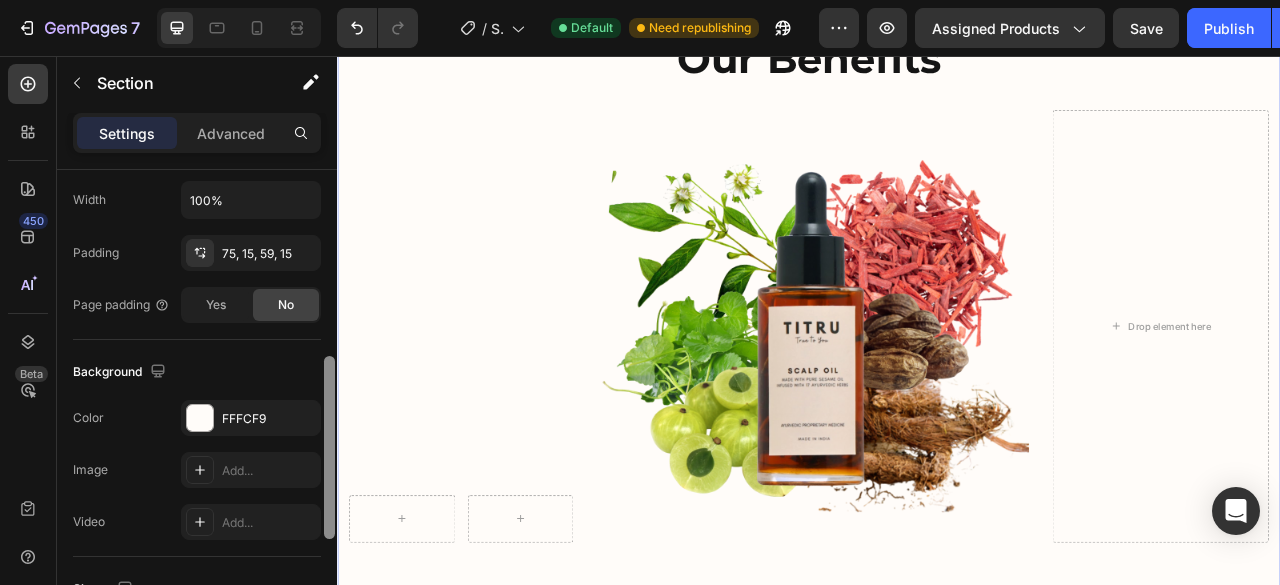 scroll, scrollTop: 745, scrollLeft: 0, axis: vertical 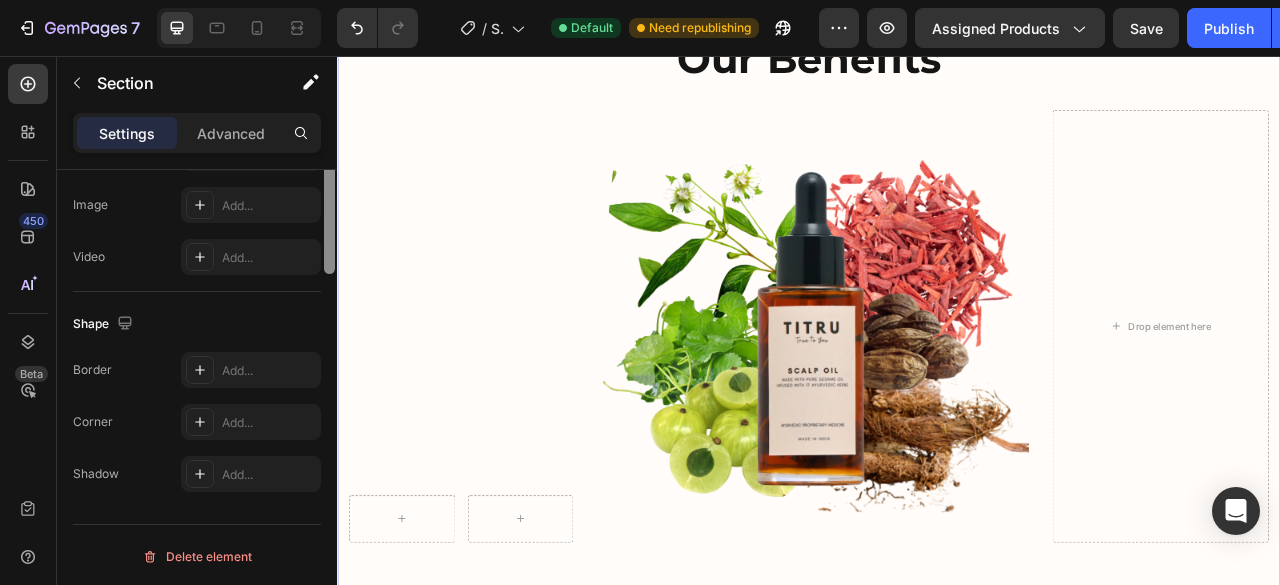 drag, startPoint x: 329, startPoint y: 328, endPoint x: 344, endPoint y: 601, distance: 273.41177 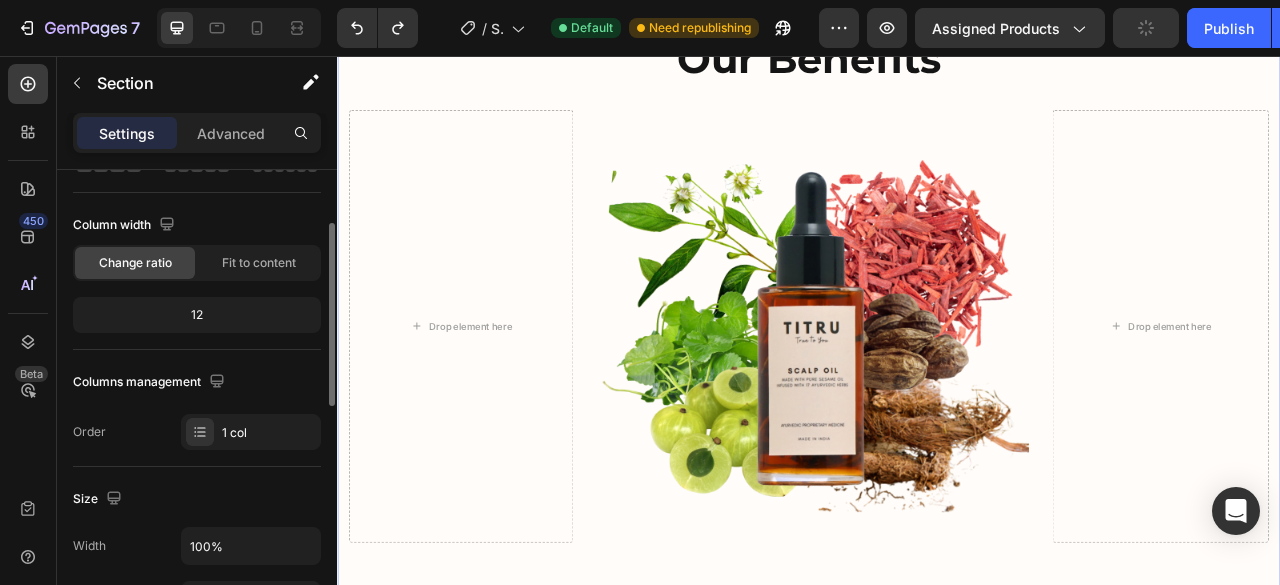 scroll, scrollTop: 0, scrollLeft: 0, axis: both 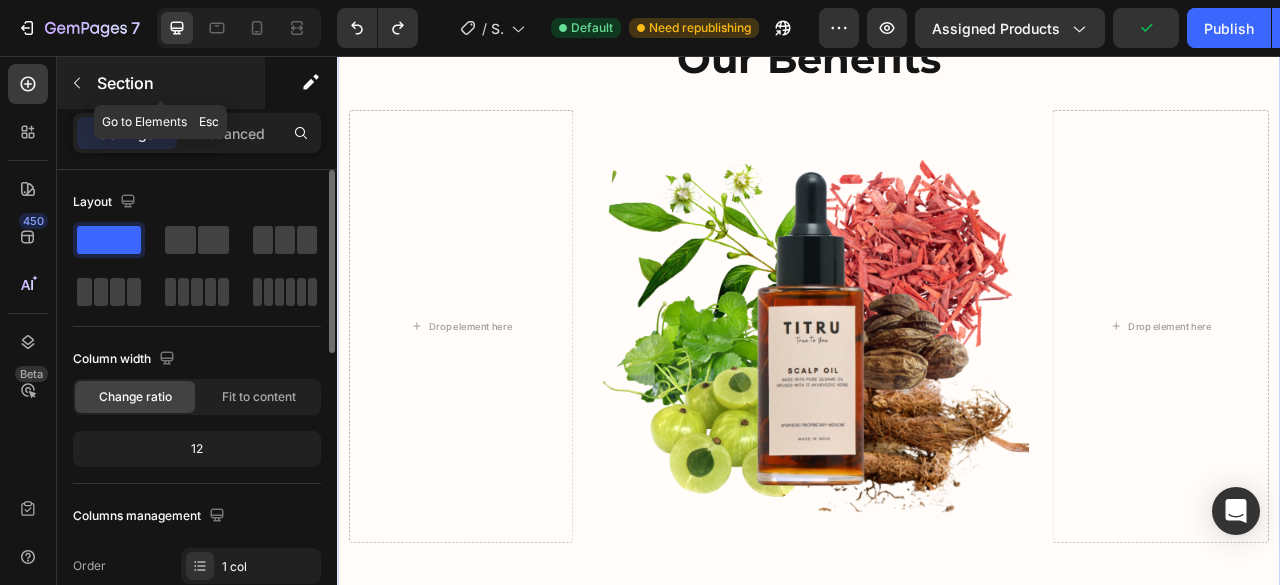 click at bounding box center [77, 83] 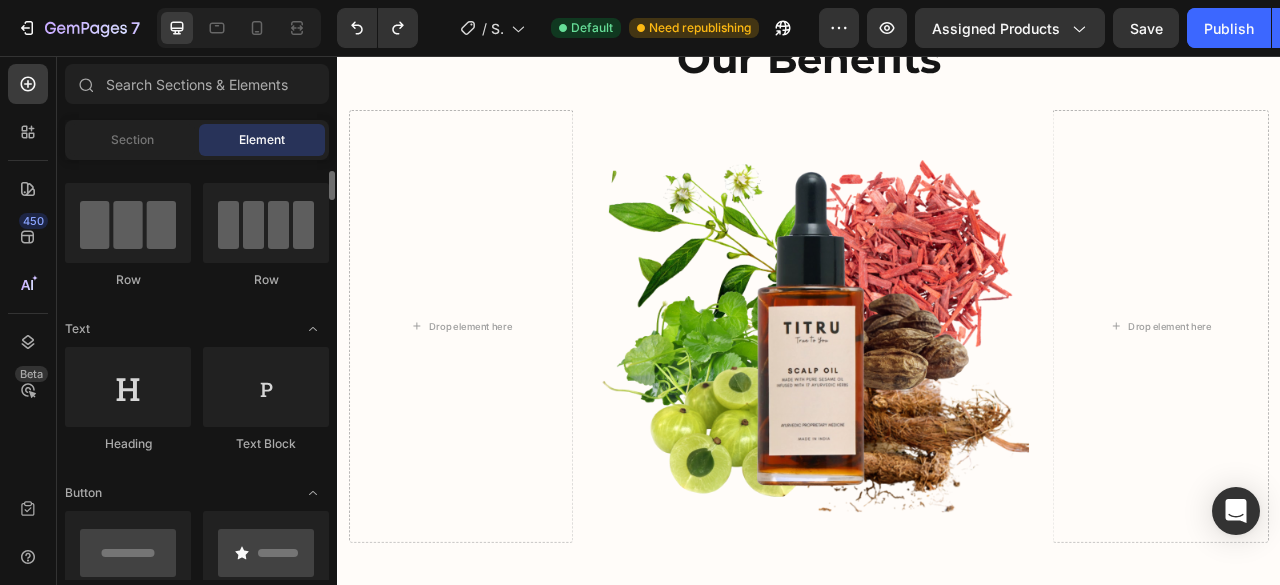 scroll, scrollTop: 148, scrollLeft: 0, axis: vertical 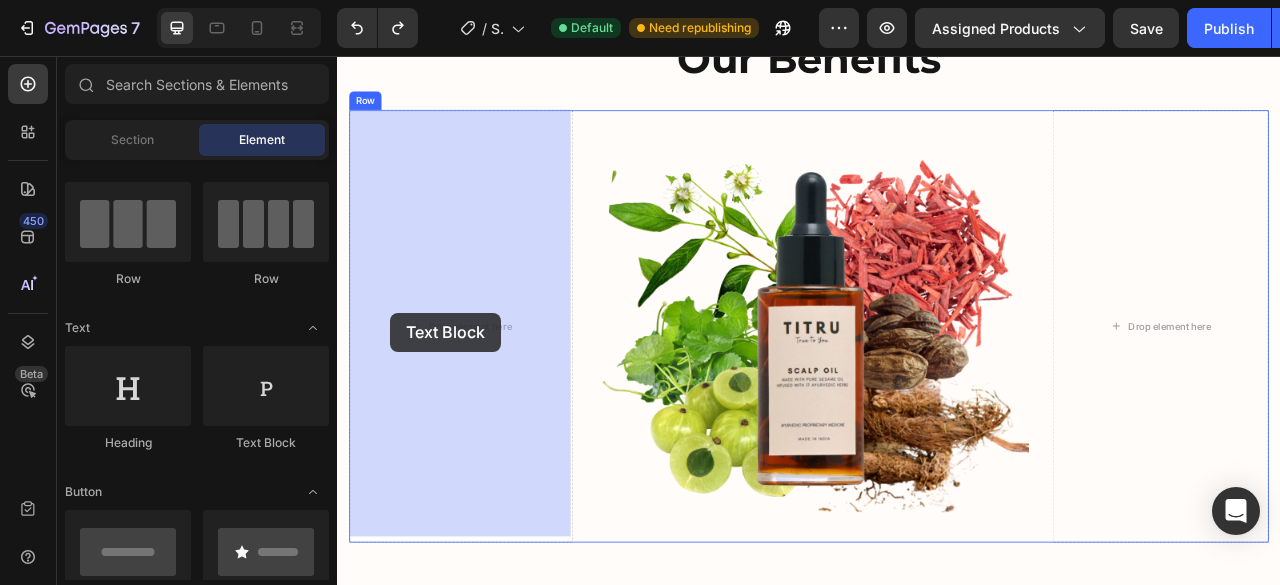 drag, startPoint x: 580, startPoint y: 460, endPoint x: 405, endPoint y: 383, distance: 191.19101 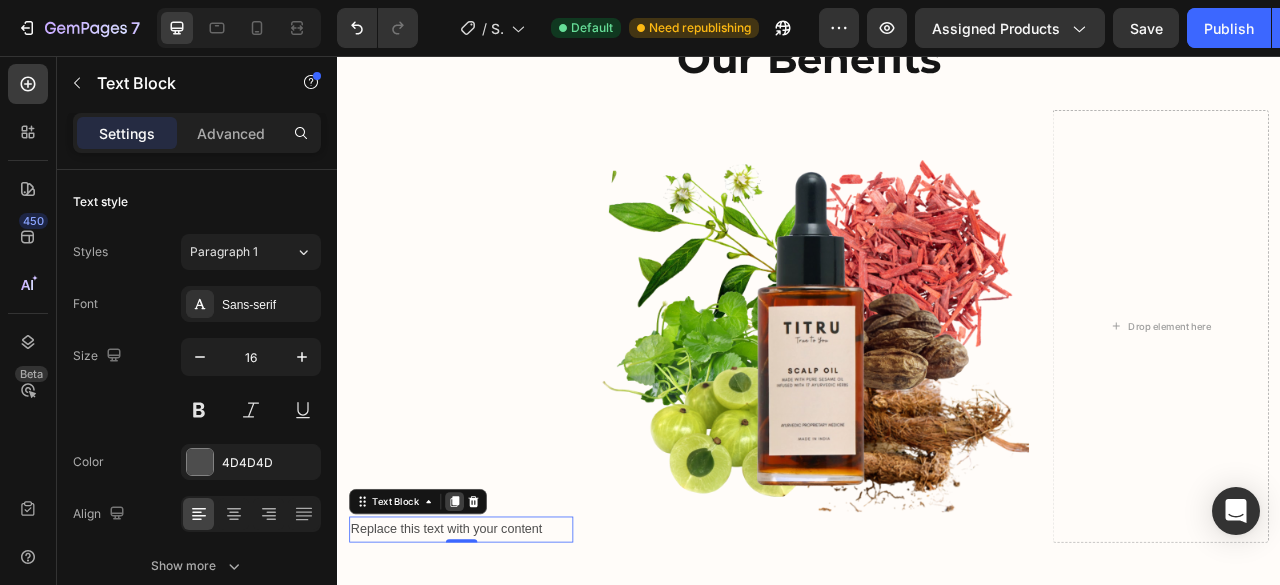 click 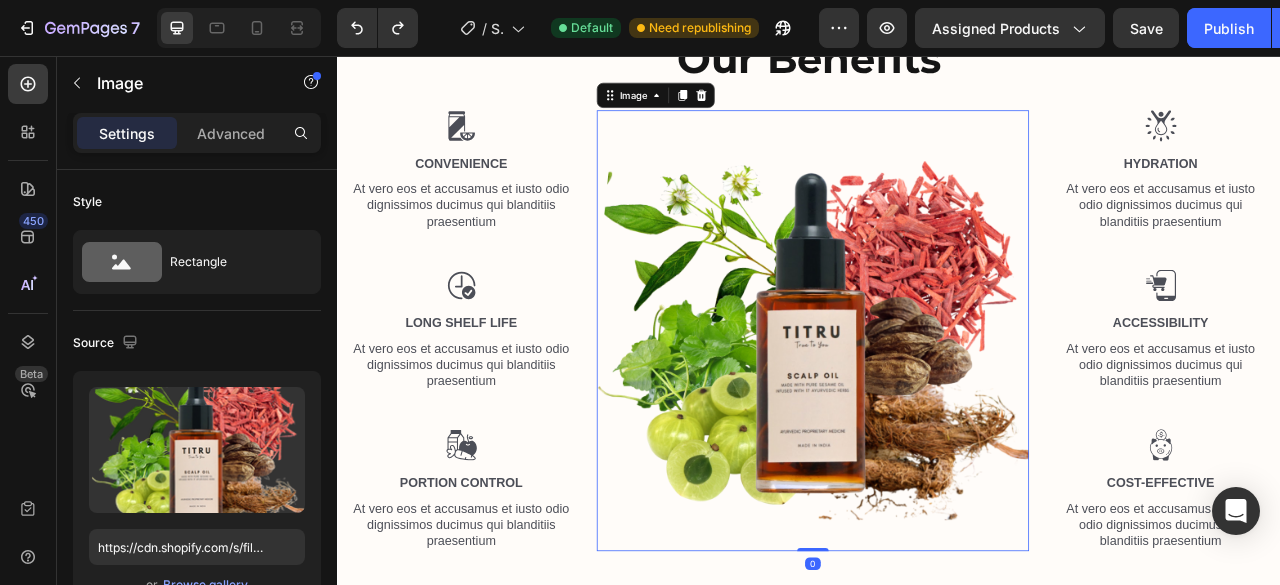 click at bounding box center (942, 406) 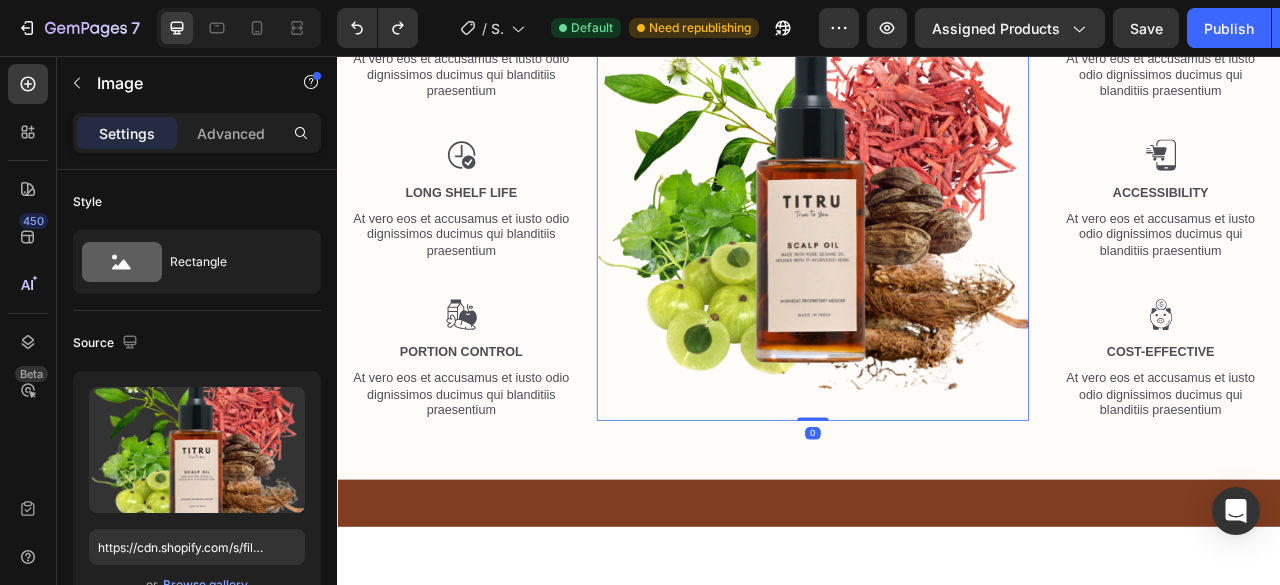 scroll, scrollTop: 1023, scrollLeft: 0, axis: vertical 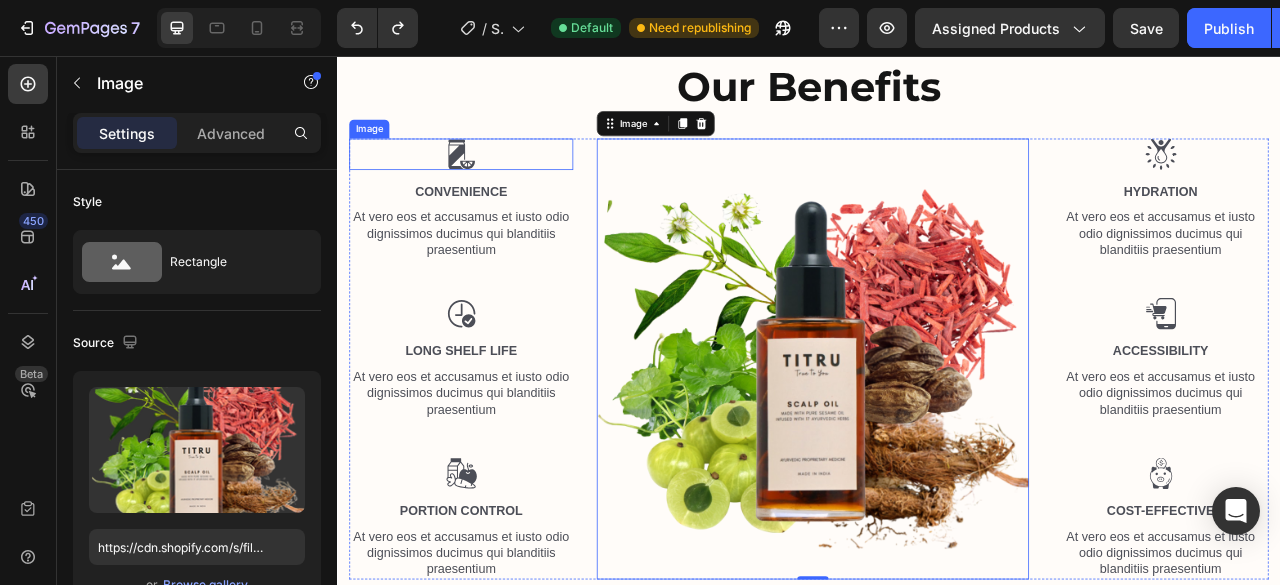 click at bounding box center [495, 181] 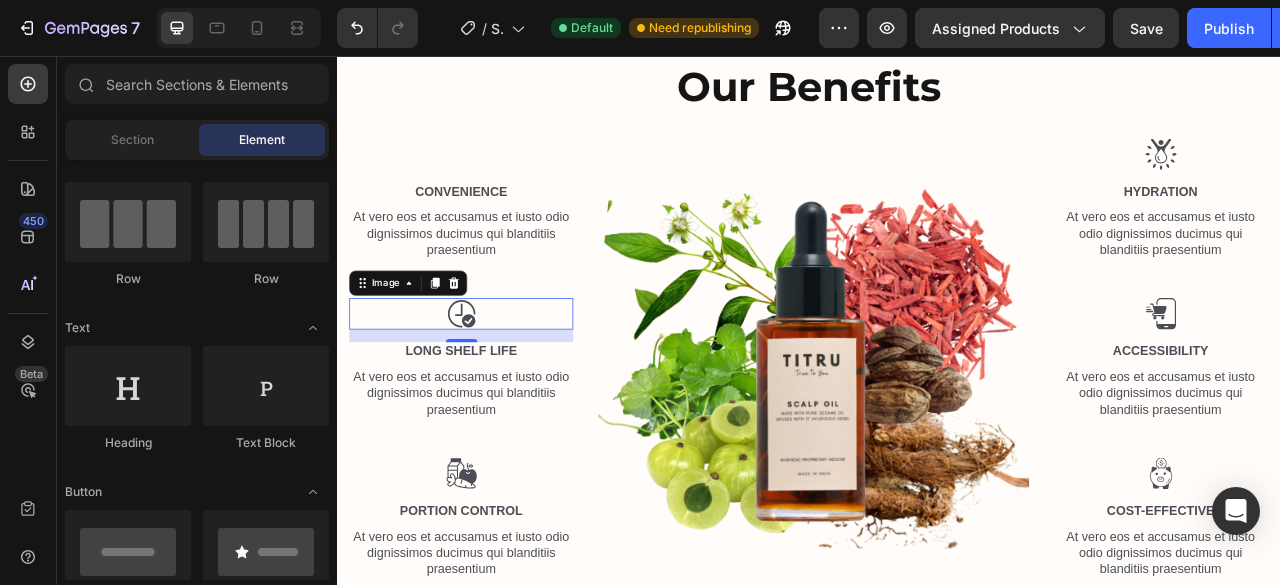 click at bounding box center (495, 384) 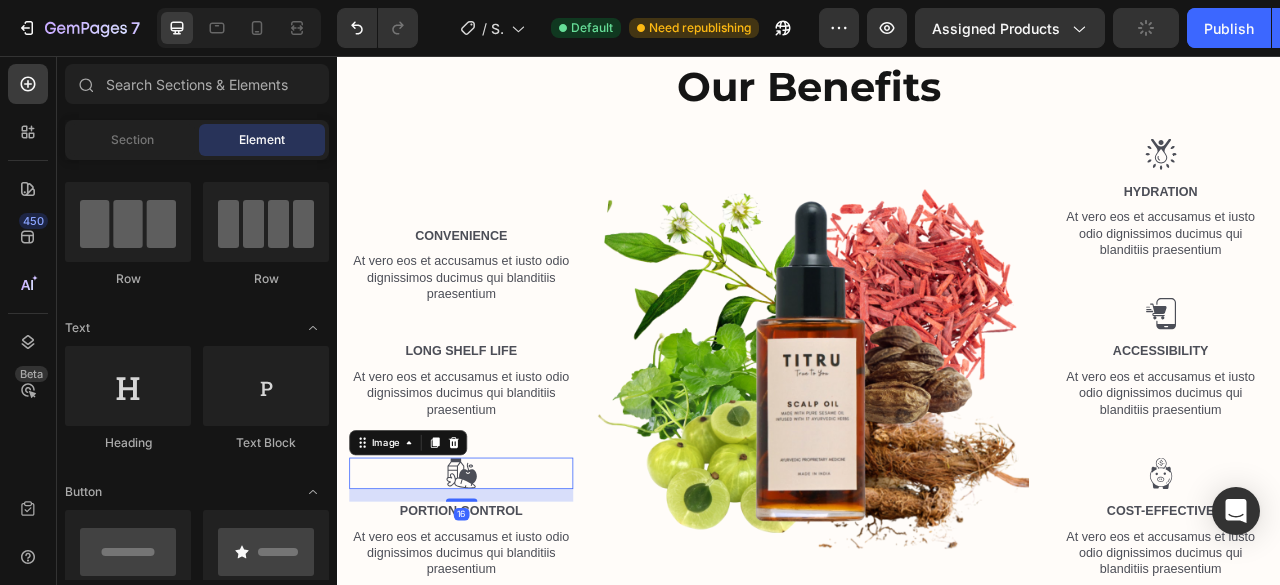 click at bounding box center (495, 587) 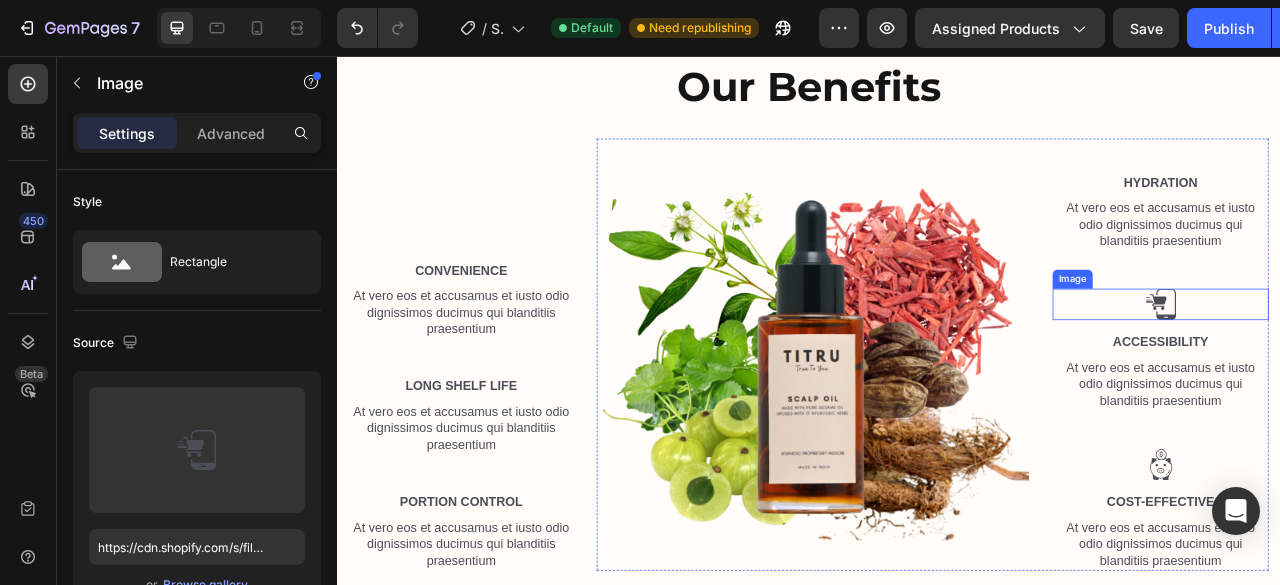 click at bounding box center [1385, 372] 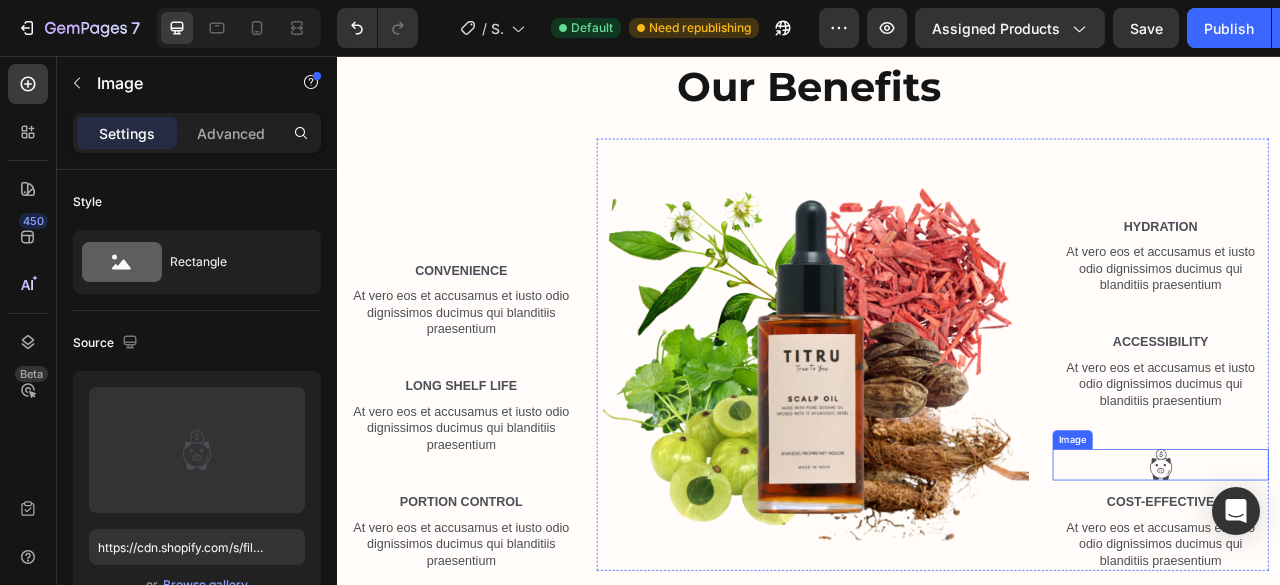 click at bounding box center [1385, 576] 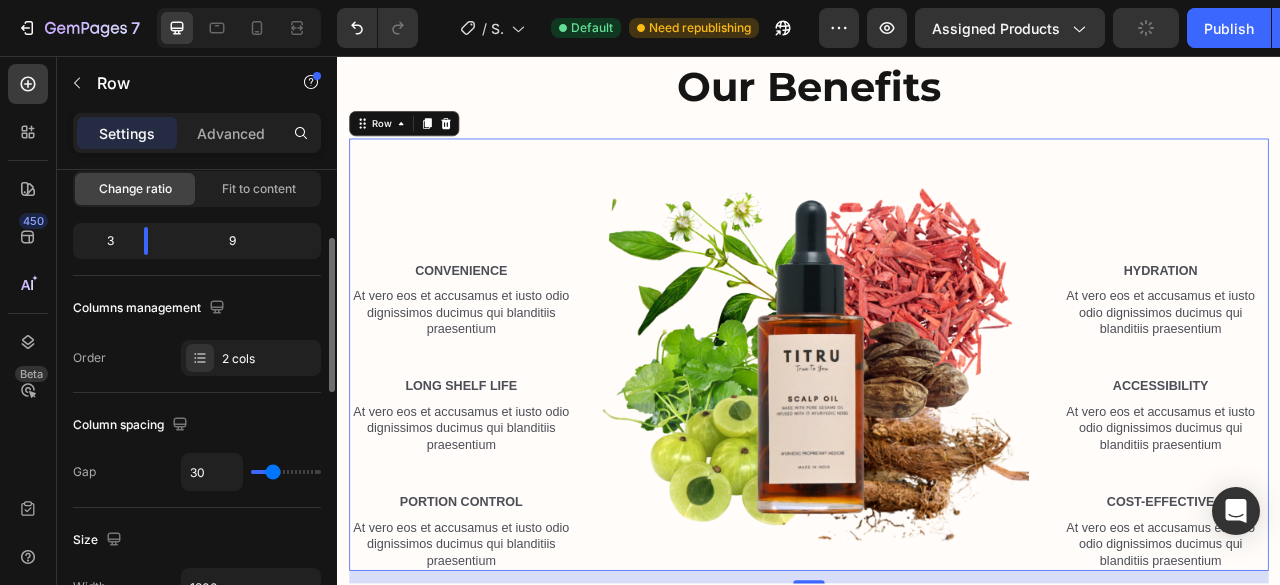 scroll, scrollTop: 209, scrollLeft: 0, axis: vertical 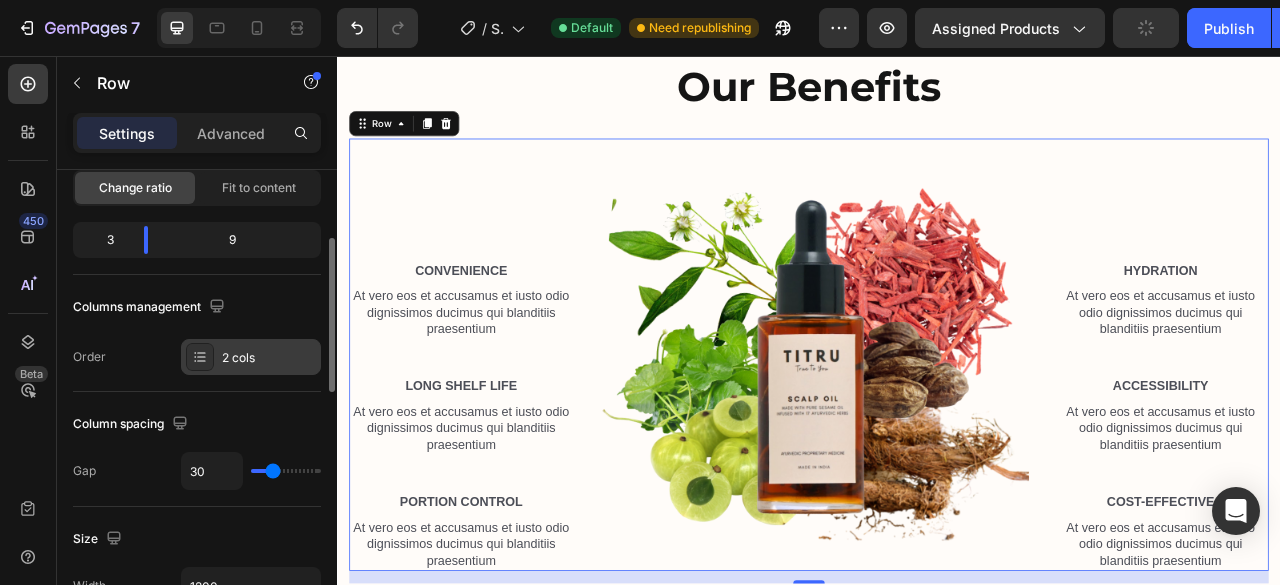 click on "2 cols" at bounding box center [251, 357] 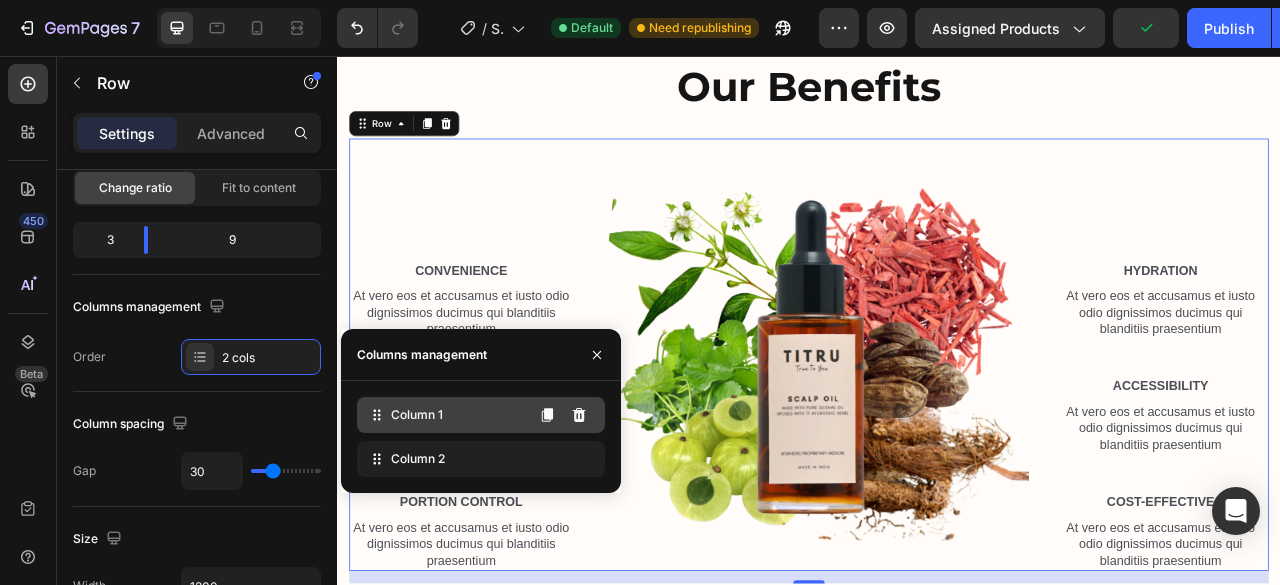 click on "Column 1" 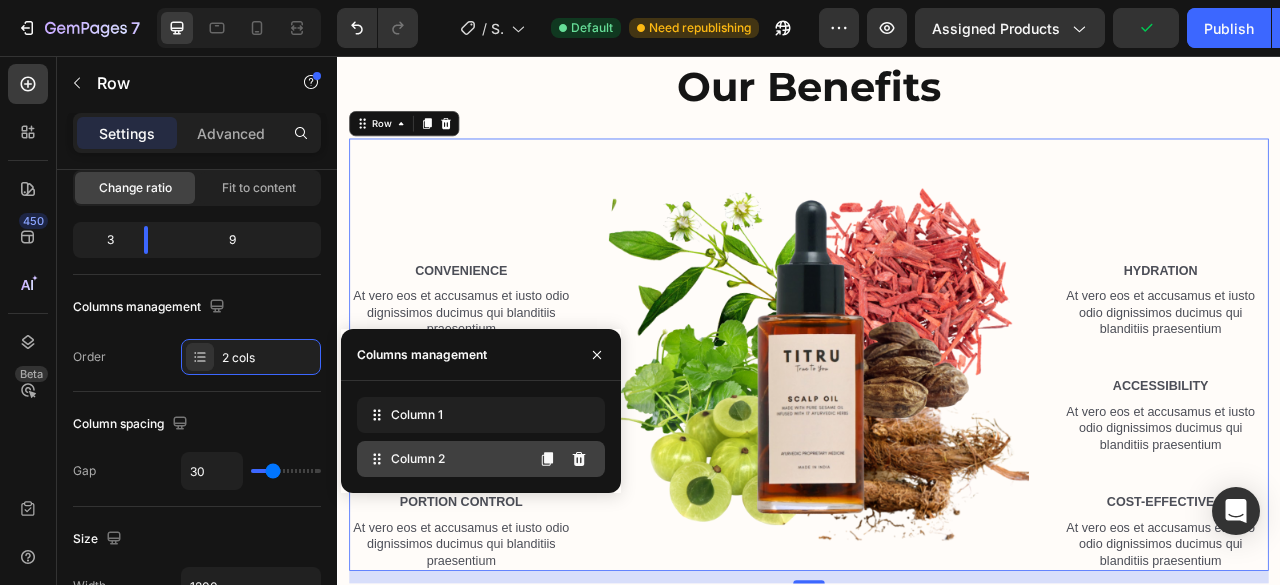 type 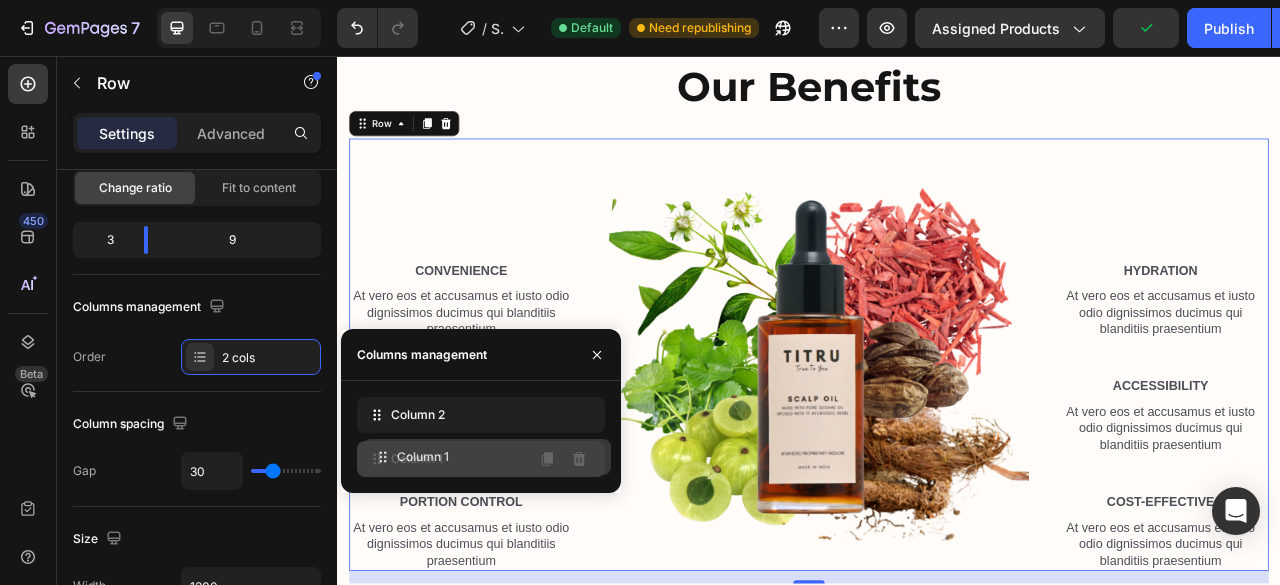 drag, startPoint x: 444, startPoint y: 418, endPoint x: 450, endPoint y: 461, distance: 43.416588 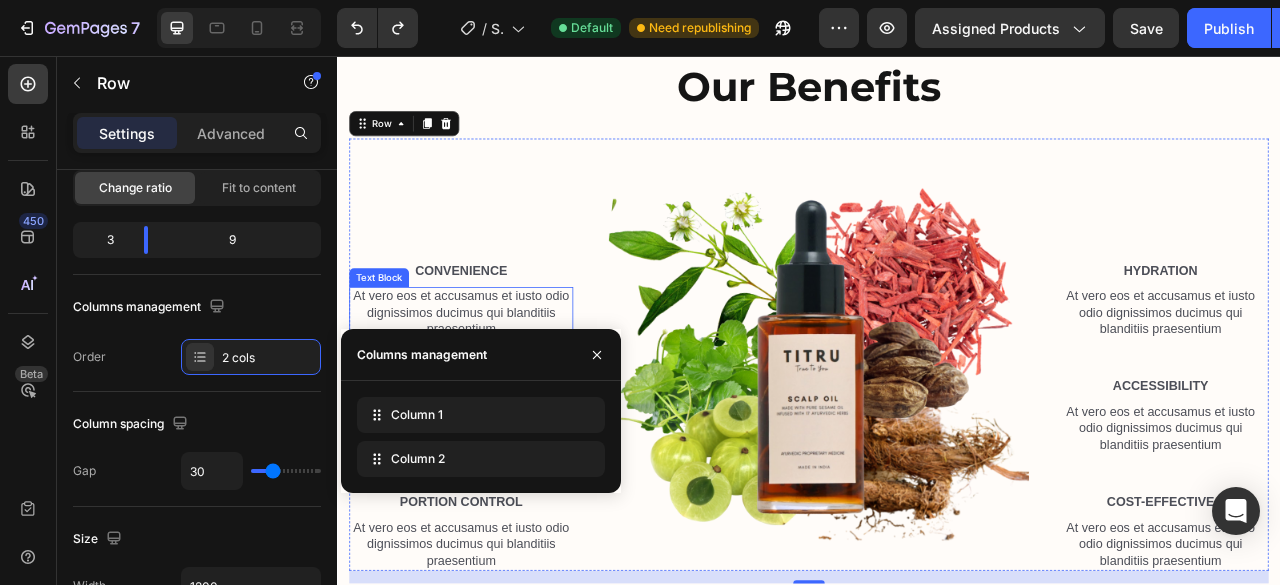 click on "At vero eos et accusamus et iusto odio dignissimos ducimus qui blanditiis praesentium" at bounding box center [494, 383] 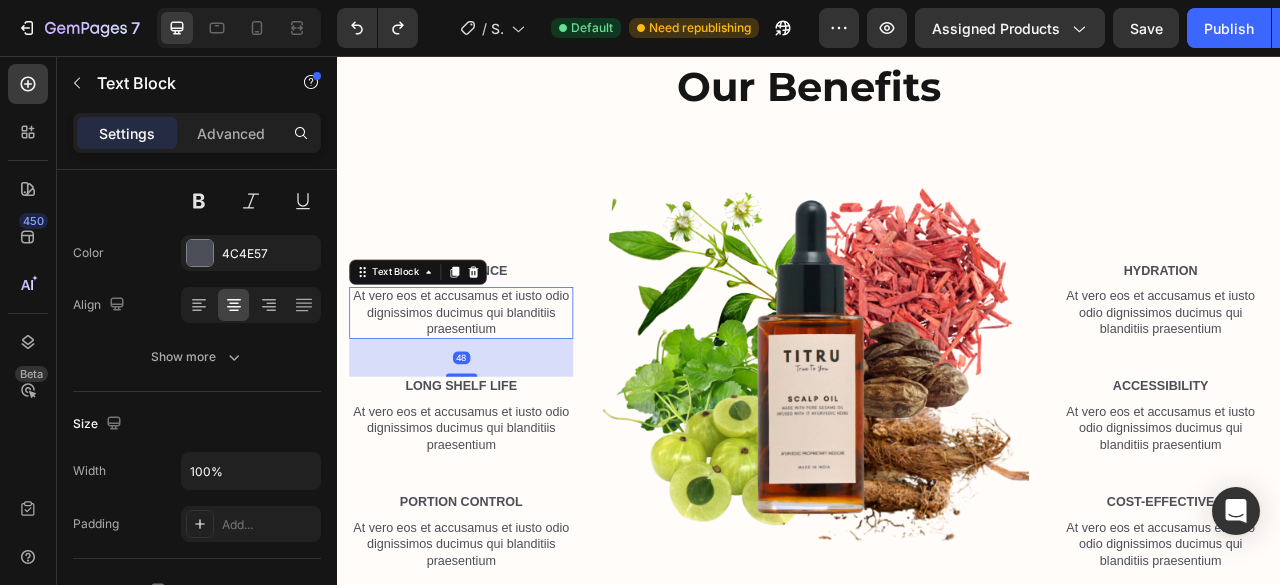 scroll, scrollTop: 0, scrollLeft: 0, axis: both 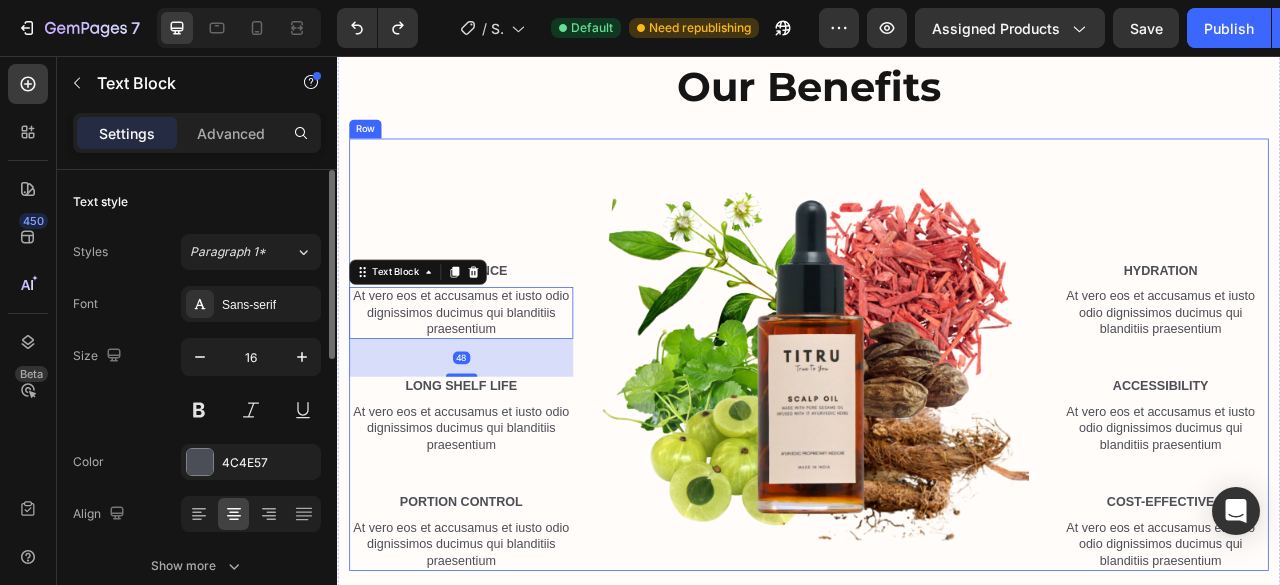 click on "Convenience Text Block At vero eos et accusamus et iusto odio dignissimos ducimus qui blanditiis praesentium Text Block   48 Long Shelf Life Text Block At vero eos et accusamus et iusto odio dignissimos ducimus qui blanditiis praesentium Text Block Portion Control Text Block At vero eos et accusamus et iusto odio dignissimos ducimus qui blanditiis praesentium Text Block" at bounding box center [494, 436] 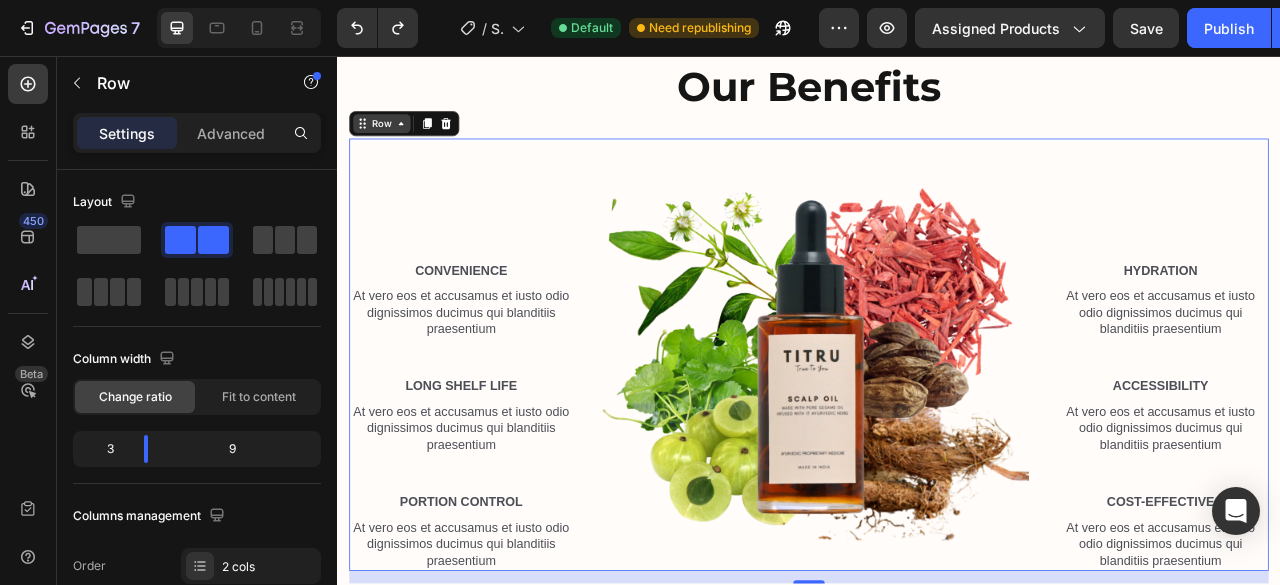 click on "Row" at bounding box center [393, 142] 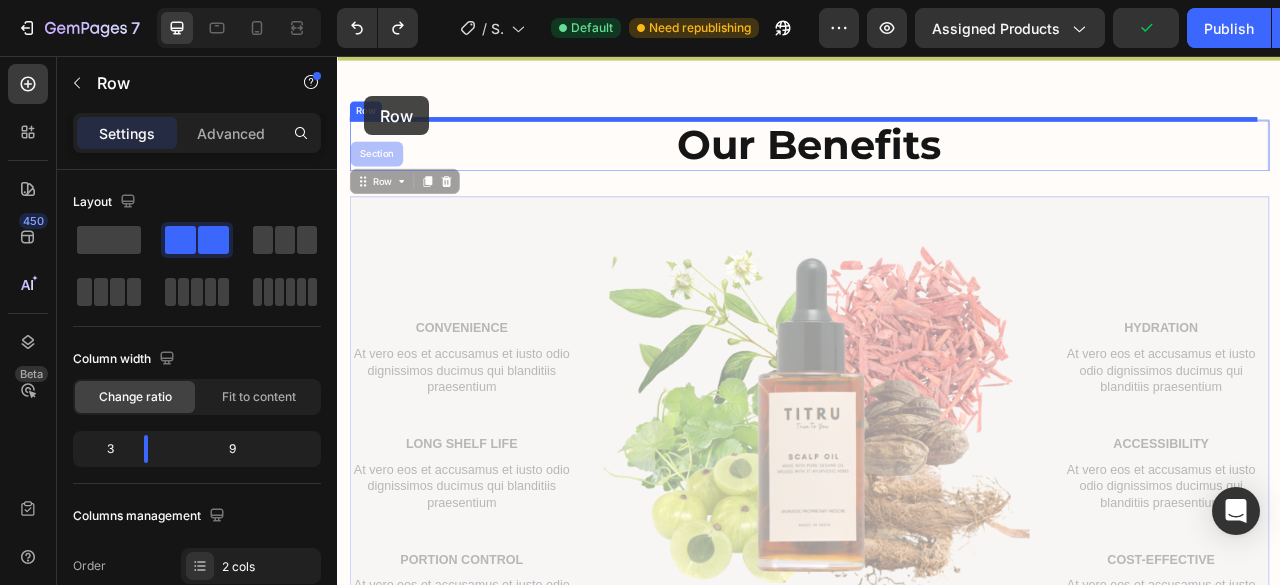 scroll, scrollTop: 892, scrollLeft: 0, axis: vertical 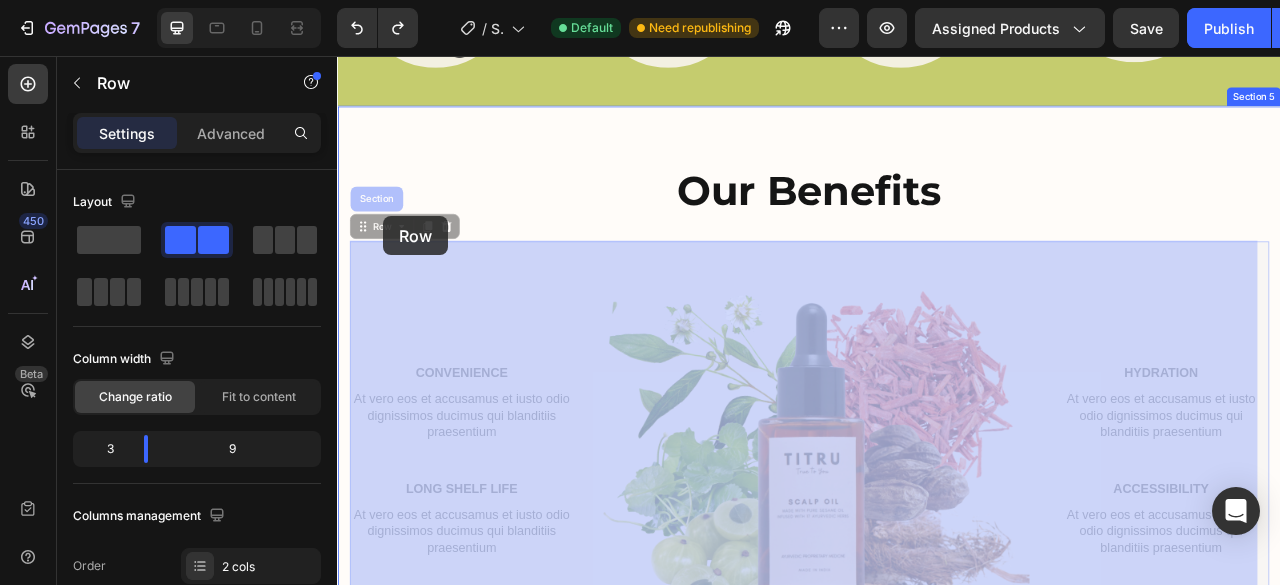 drag, startPoint x: 385, startPoint y: 143, endPoint x: 395, endPoint y: 260, distance: 117.426575 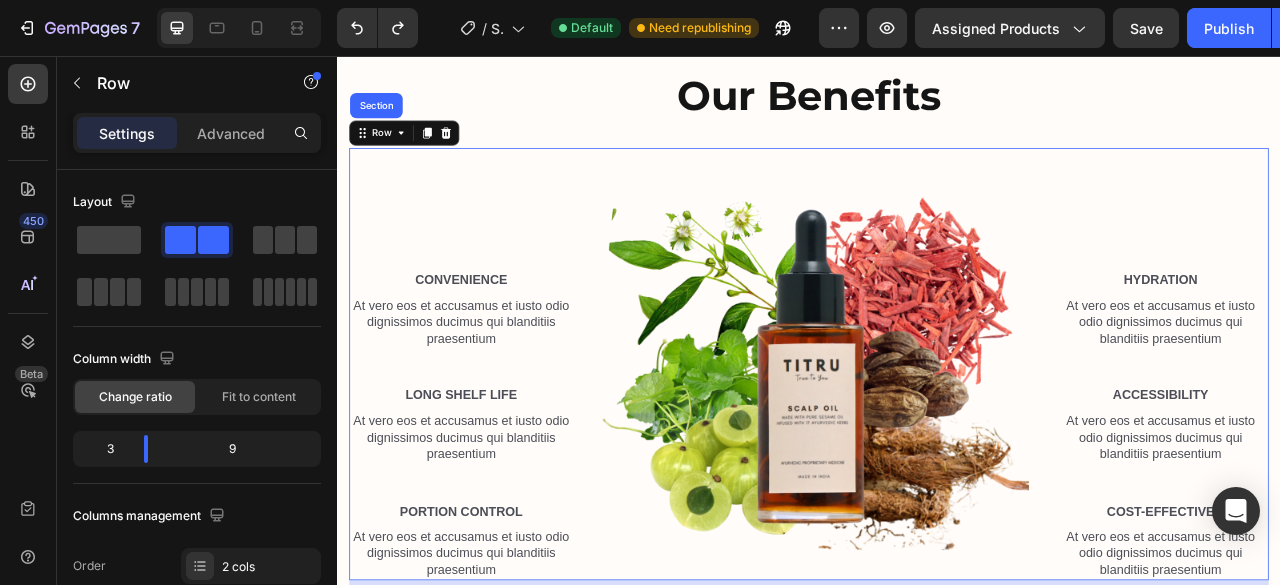 scroll, scrollTop: 1012, scrollLeft: 0, axis: vertical 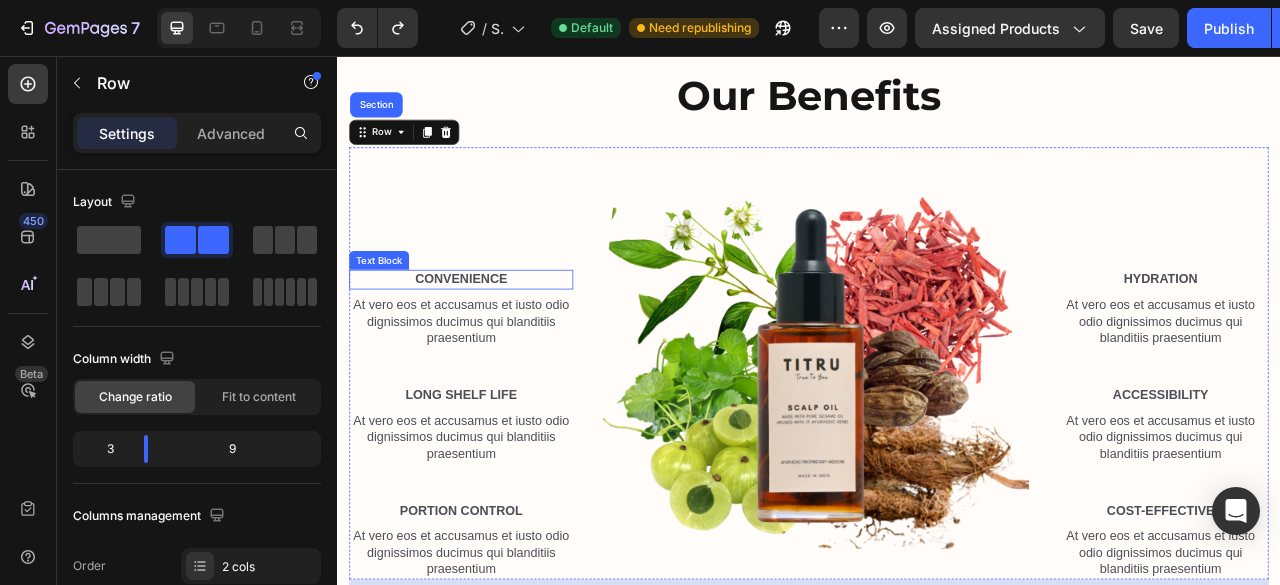 click on "Convenience" at bounding box center [494, 340] 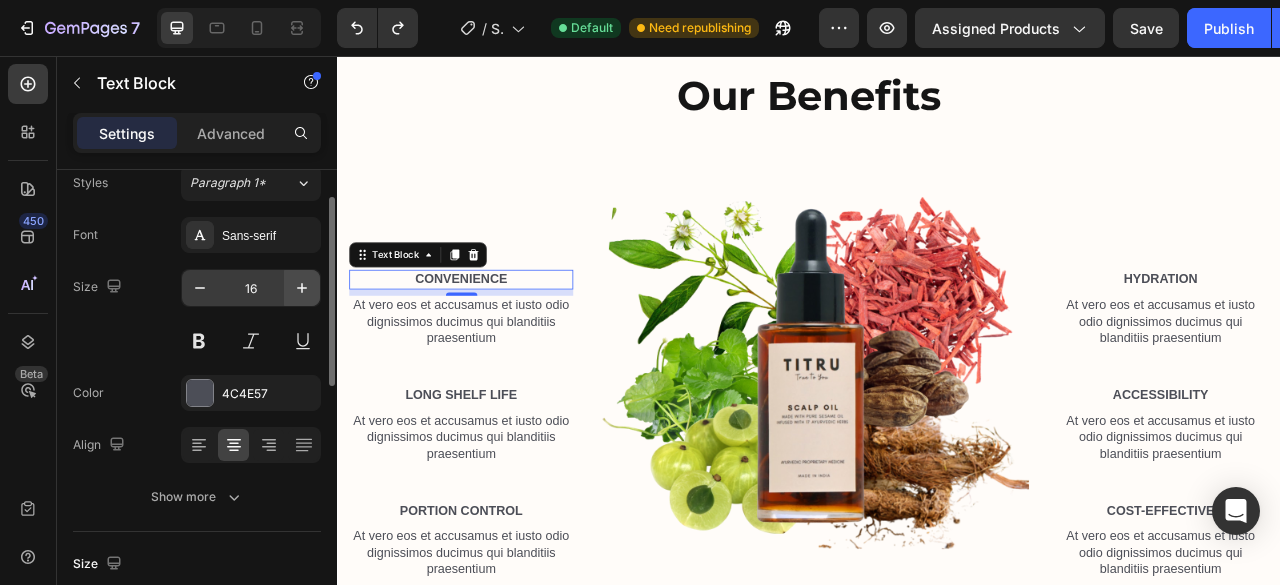 scroll, scrollTop: 68, scrollLeft: 0, axis: vertical 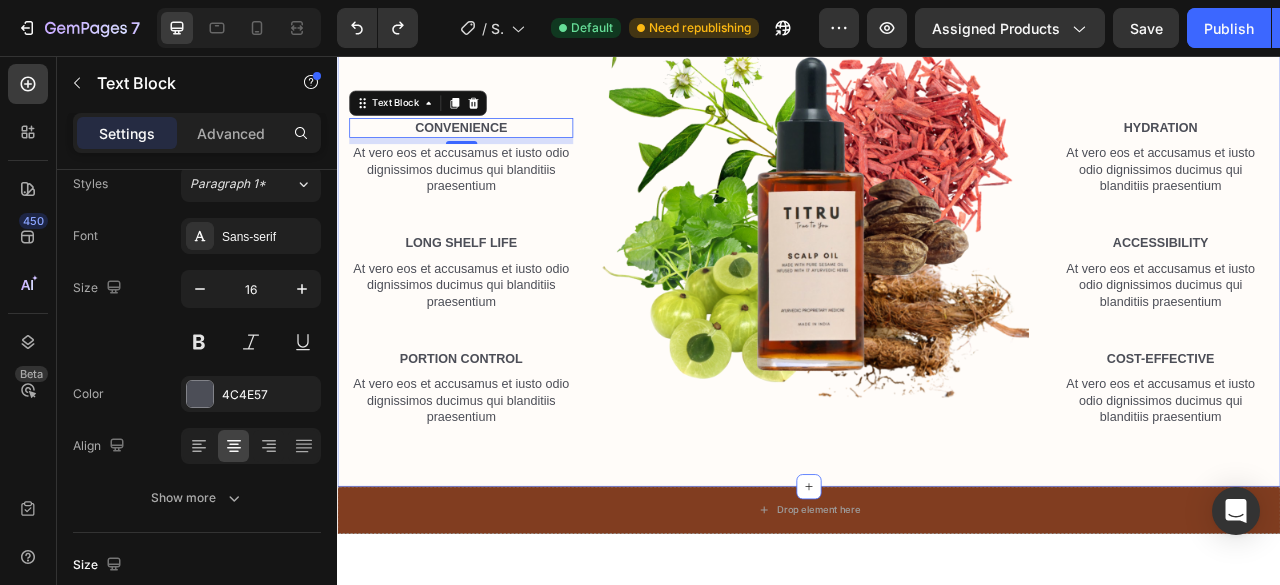 click on "our benefits Heading Row Convenience Text Block   8 At vero eos et accusamus et iusto odio dignissimos ducimus qui blanditiis praesentium Text Block Long Shelf Life Text Block At vero eos et accusamus et iusto odio dignissimos ducimus qui blanditiis praesentium Text Block Portion Control Text Block At vero eos et accusamus et iusto odio dignissimos ducimus qui blanditiis praesentium Text Block Image Hydration Text Block At vero eos et accusamus et iusto odio dignissimos ducimus qui blanditiis praesentium Text Block Accessibility Text Block At vero eos et accusamus et iusto odio dignissimos ducimus qui blanditiis praesentium Text Block Cost-Effective Text Block At vero eos et accusamus et iusto odio dignissimos ducimus qui blanditiis praesentium Text Block Row Row Image Section 5" at bounding box center [937, 204] 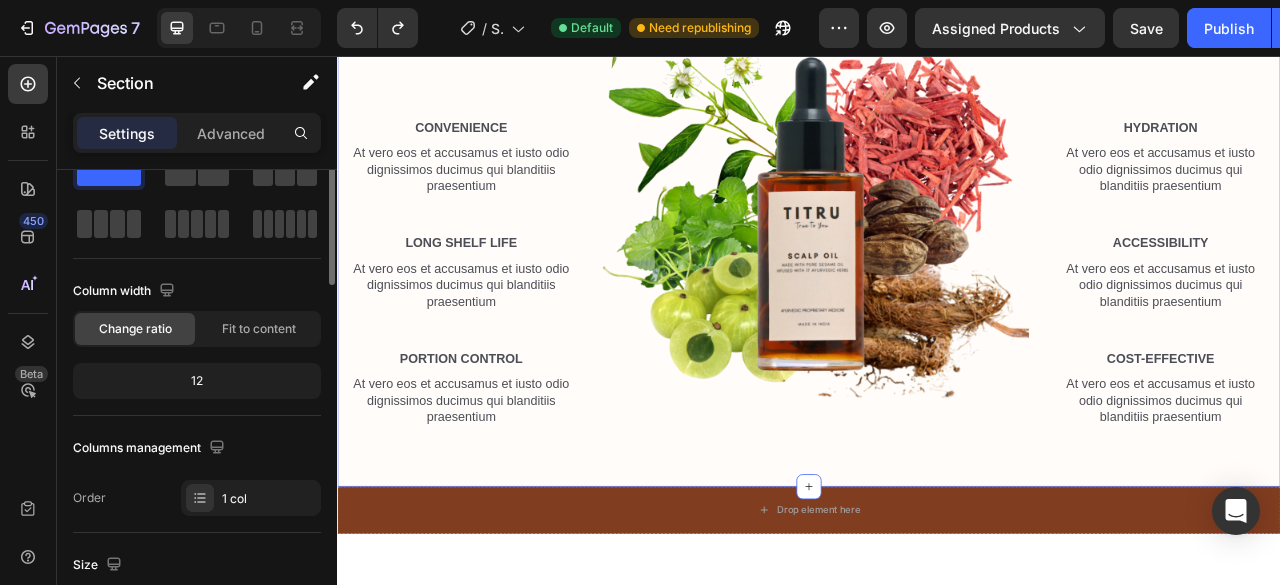 scroll, scrollTop: 0, scrollLeft: 0, axis: both 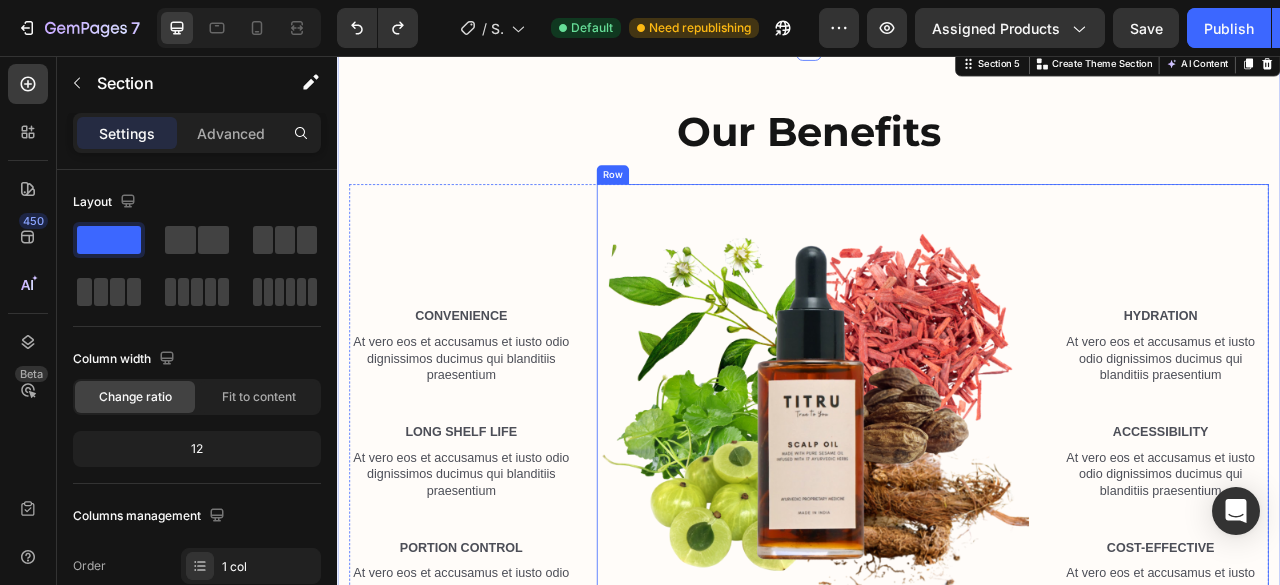 click on "Hydration Text Block At vero eos et accusamus et iusto odio dignissimos ducimus qui blanditiis praesentium Text Block Accessibility Text Block At vero eos et accusamus et iusto odio dignissimos ducimus qui blanditiis praesentium Text Block Cost-Effective Text Block At vero eos et accusamus et iusto odio dignissimos ducimus qui blanditiis praesentium Text Block" at bounding box center [1384, 494] 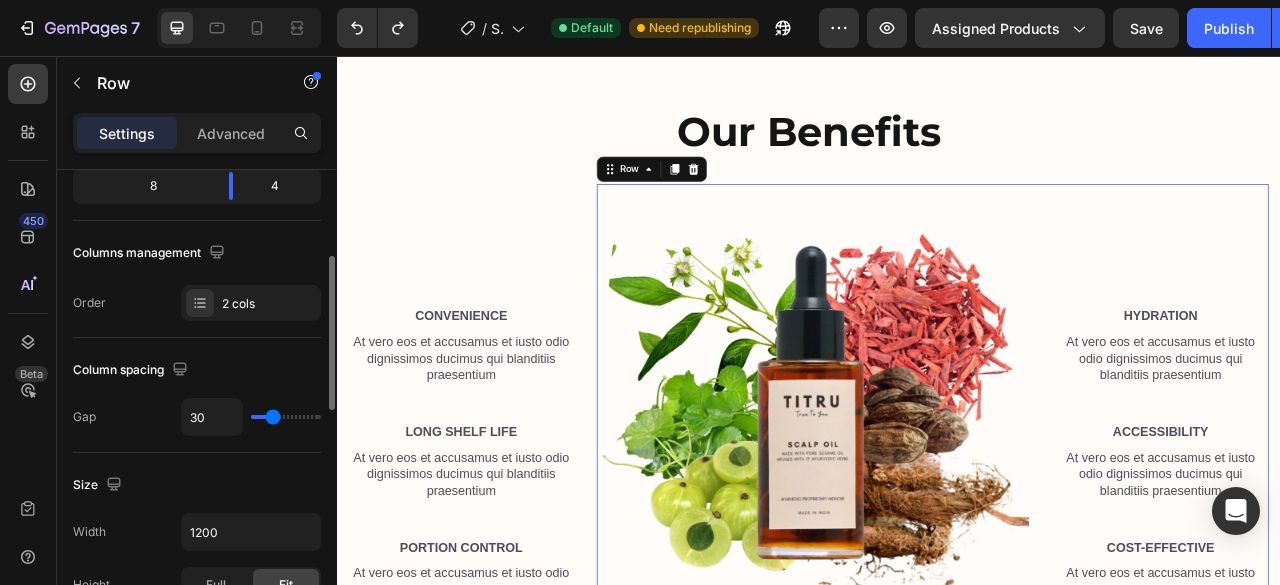 scroll, scrollTop: 478, scrollLeft: 0, axis: vertical 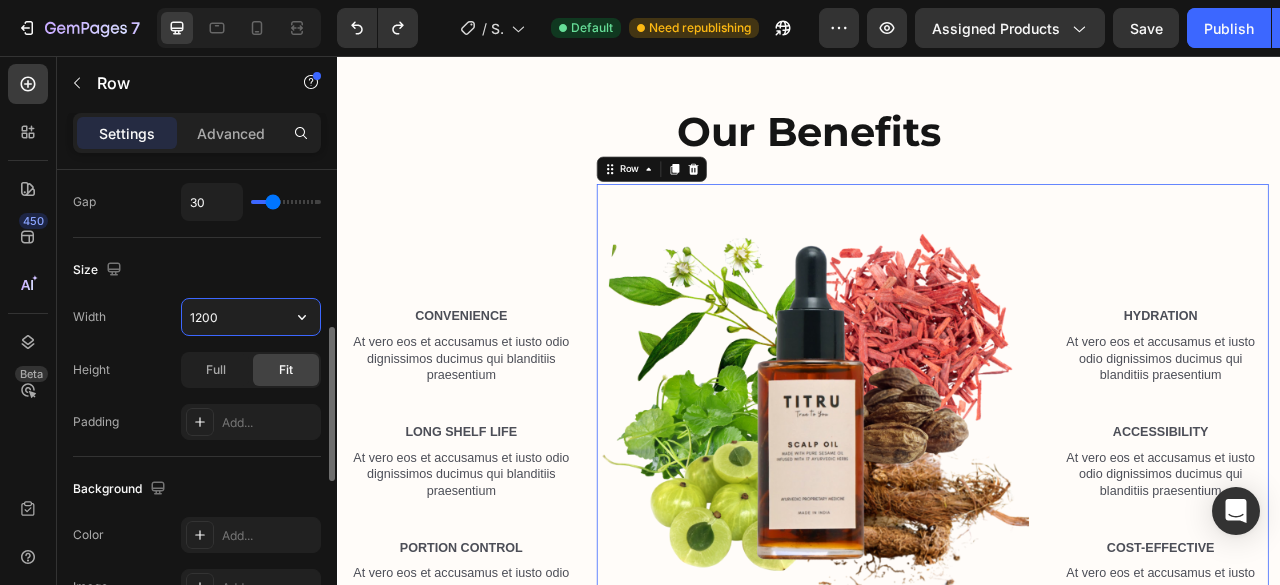 click on "1200" at bounding box center (251, 317) 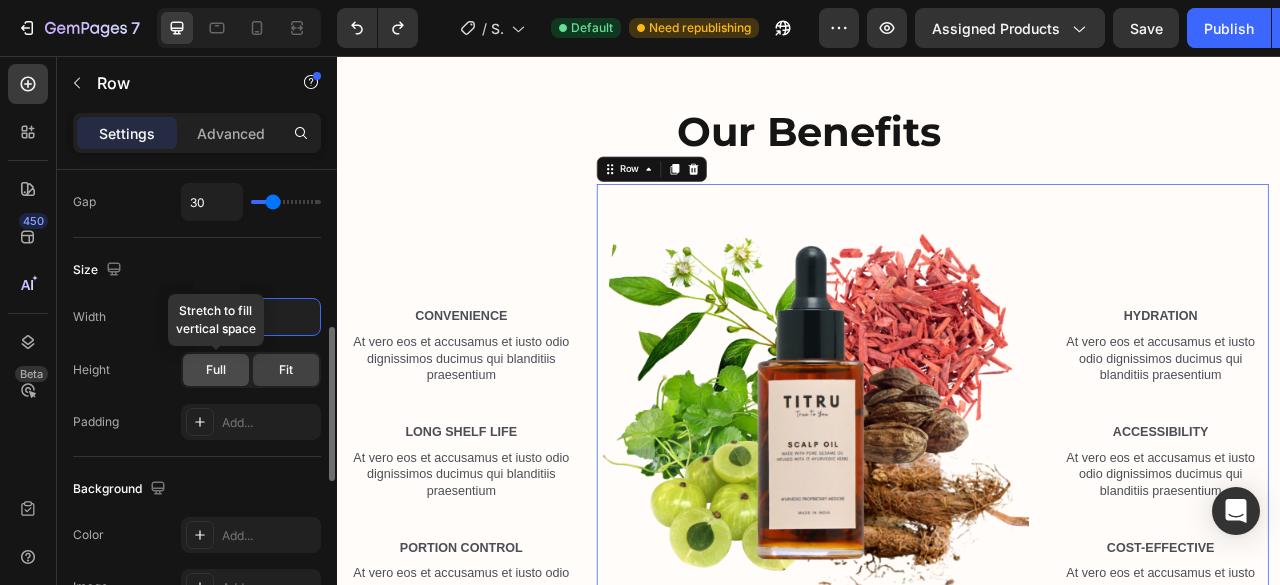click on "Full" 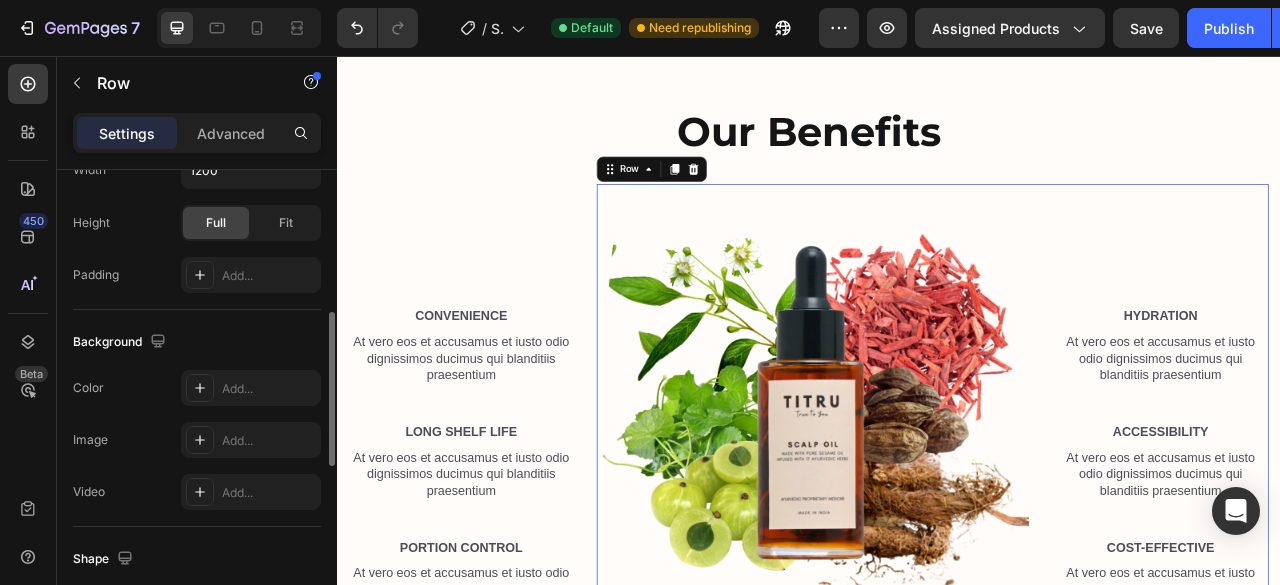 scroll, scrollTop: 624, scrollLeft: 0, axis: vertical 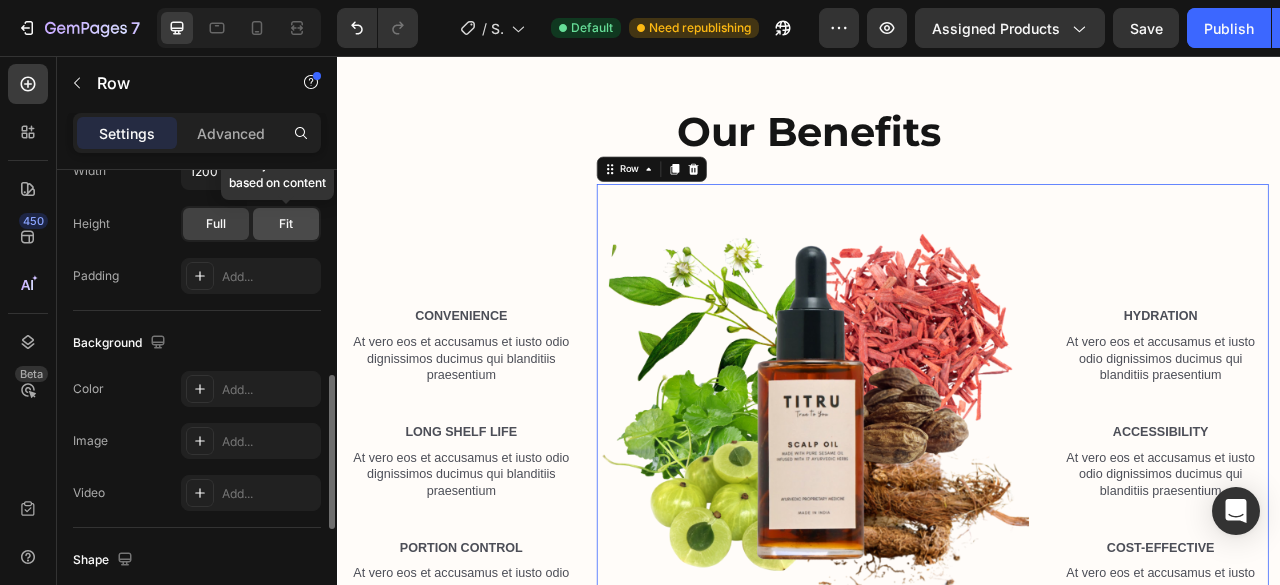 click on "Fit" 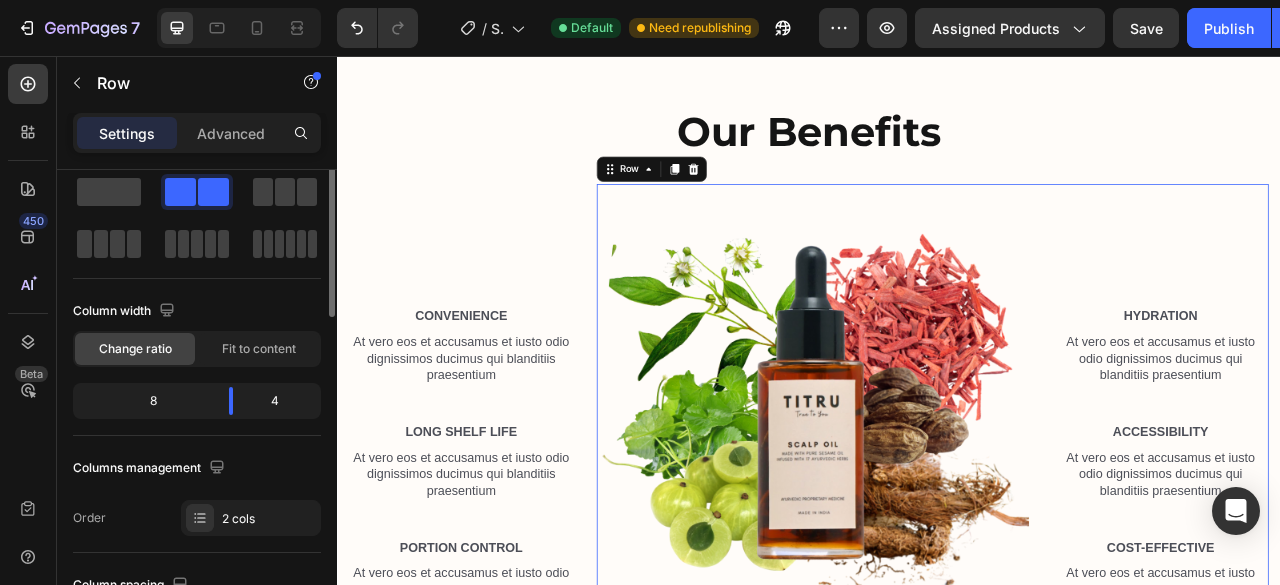 scroll, scrollTop: 14, scrollLeft: 0, axis: vertical 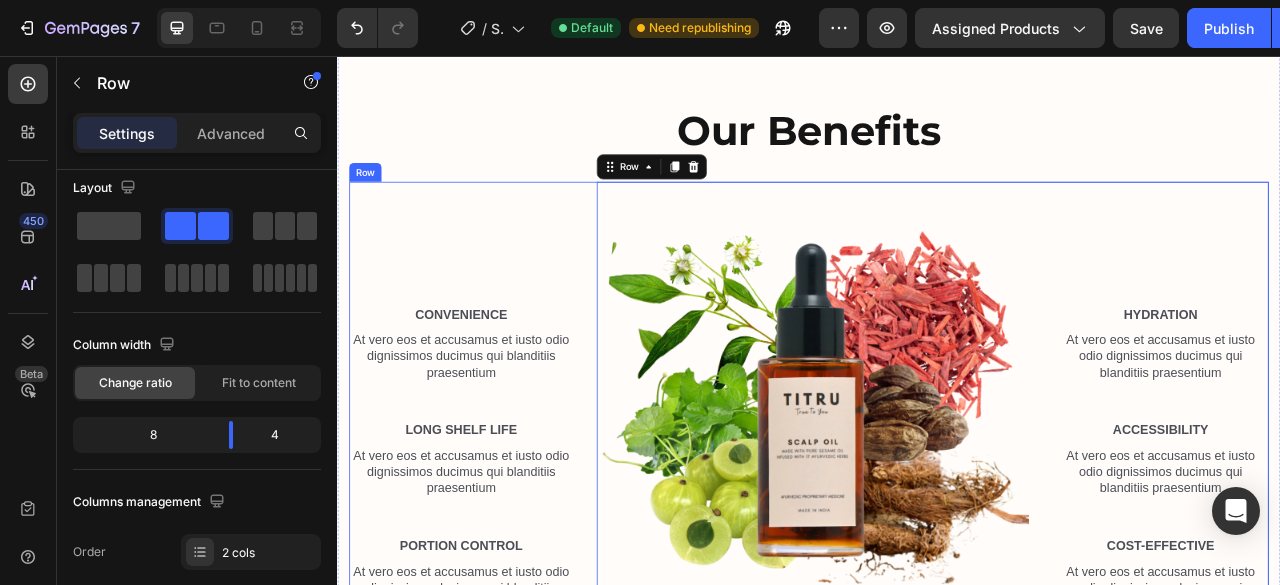 click on "Convenience Text Block At vero eos et accusamus et iusto odio dignissimos ducimus qui blanditiis praesentium Text Block Long Shelf Life Text Block At vero eos et accusamus et iusto odio dignissimos ducimus qui blanditiis praesentium Text Block Portion Control Text Block At vero eos et accusamus et iusto odio dignissimos ducimus qui blanditiis praesentium Text Block" at bounding box center (494, 491) 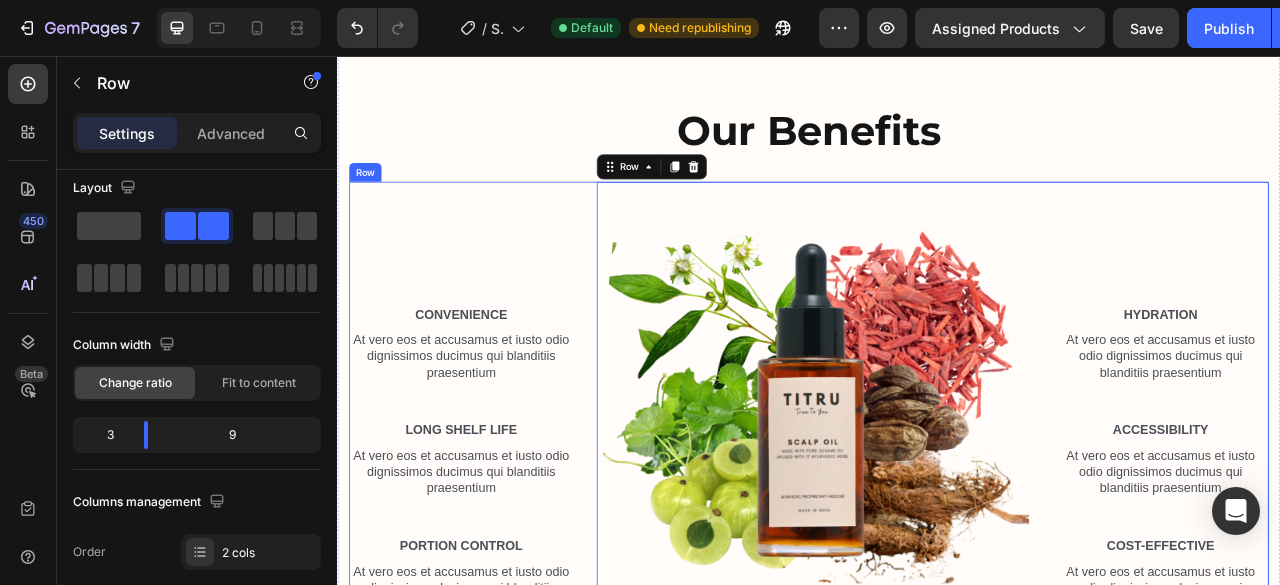 scroll, scrollTop: 14, scrollLeft: 0, axis: vertical 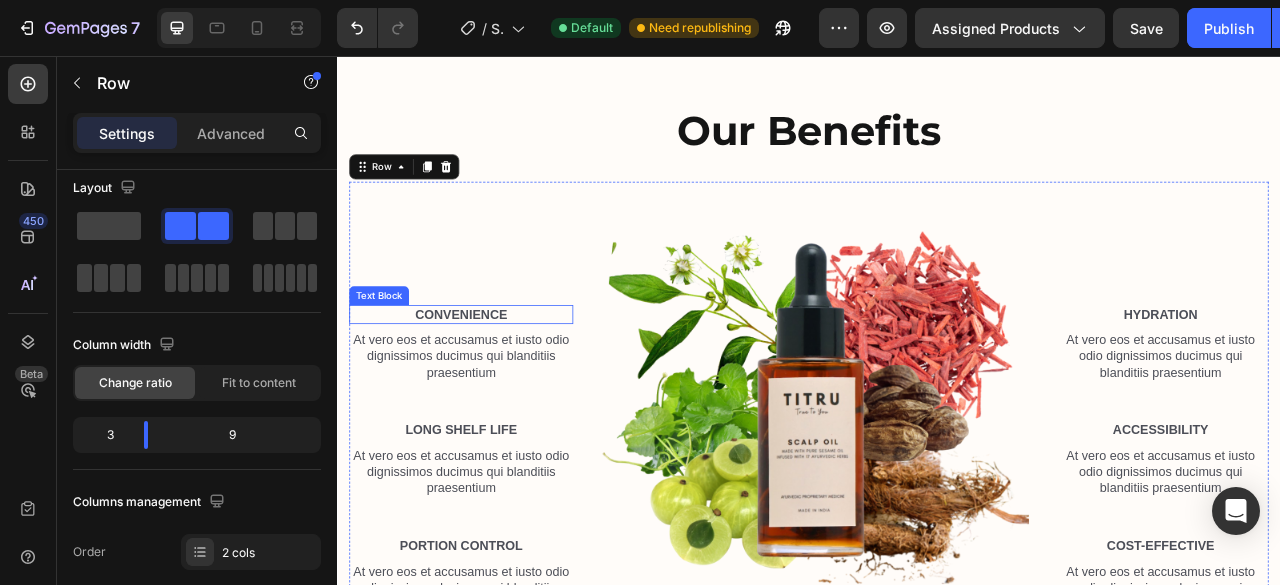 click on "Convenience" at bounding box center [494, 385] 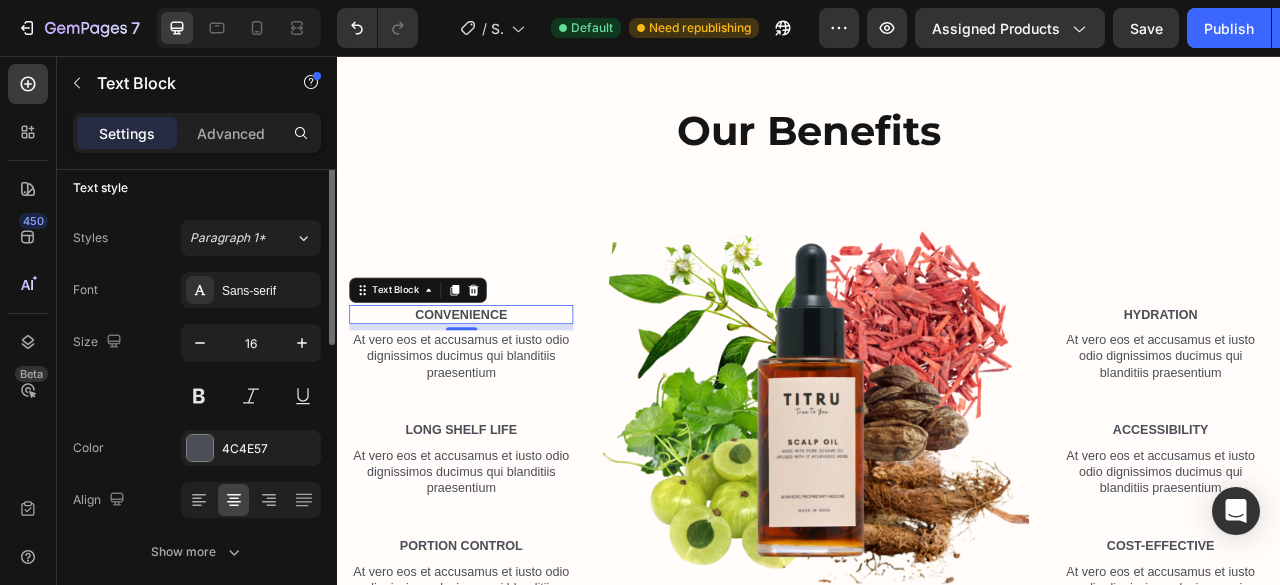 scroll, scrollTop: 0, scrollLeft: 0, axis: both 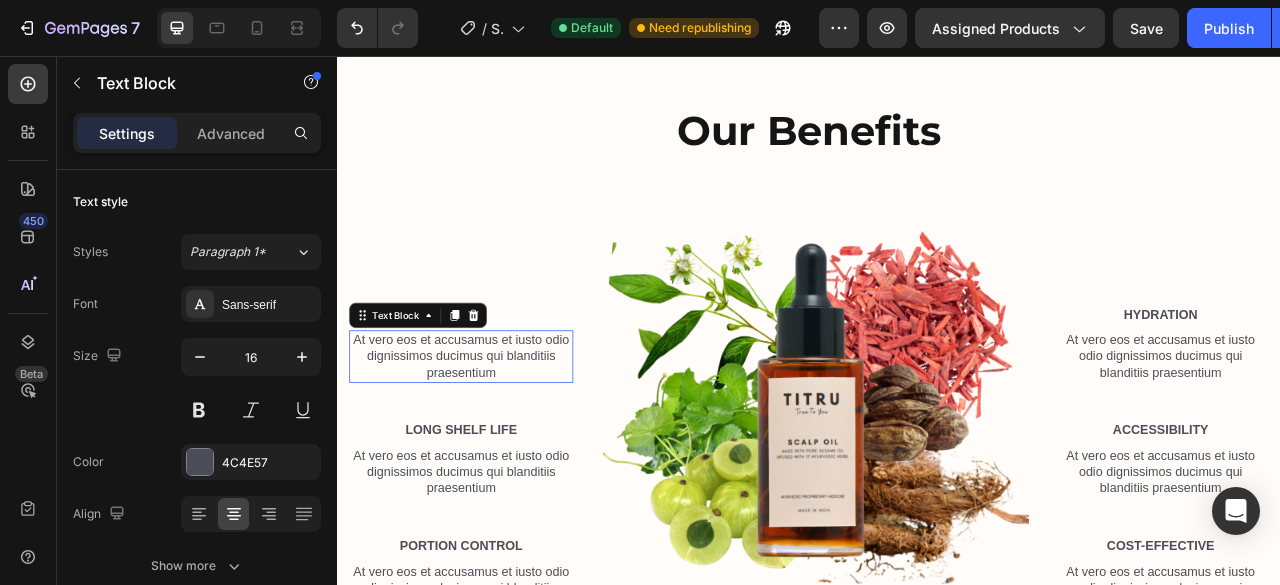 click on "At vero eos et accusamus et iusto odio dignissimos ducimus qui blanditiis praesentium" at bounding box center (494, 438) 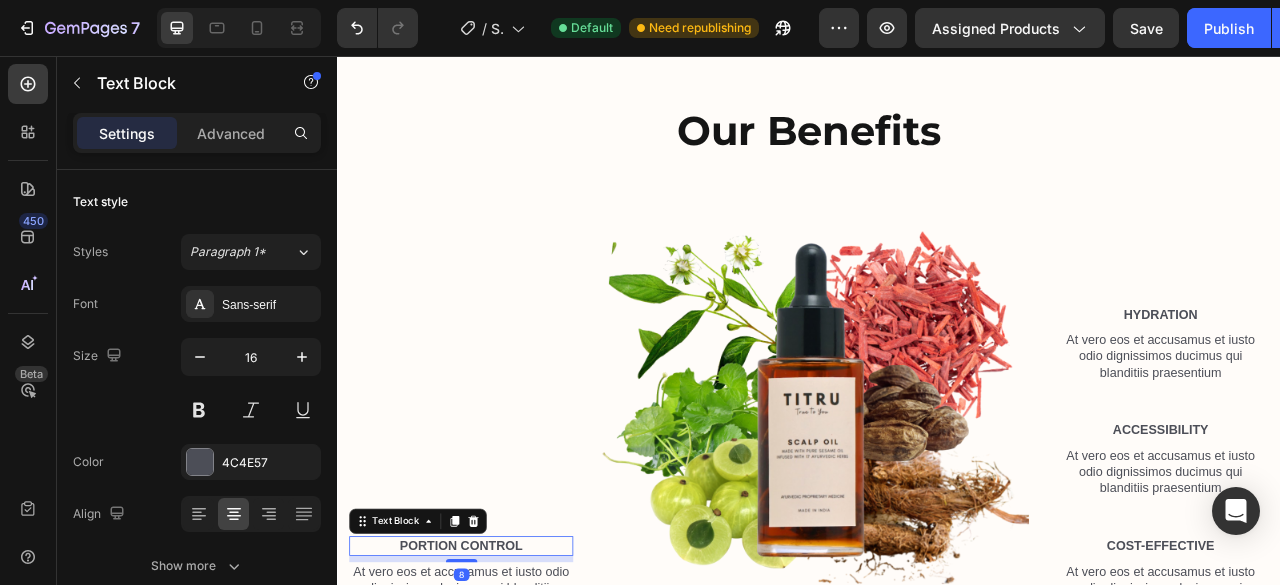 click on "Portion Control" at bounding box center (494, 679) 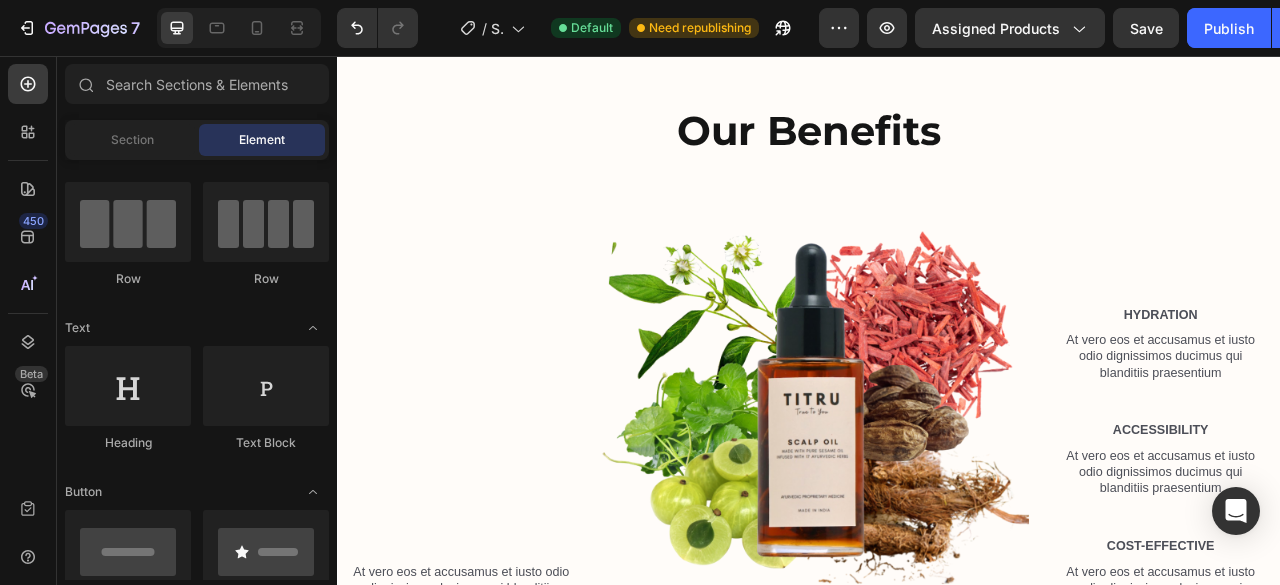 scroll, scrollTop: 931, scrollLeft: 0, axis: vertical 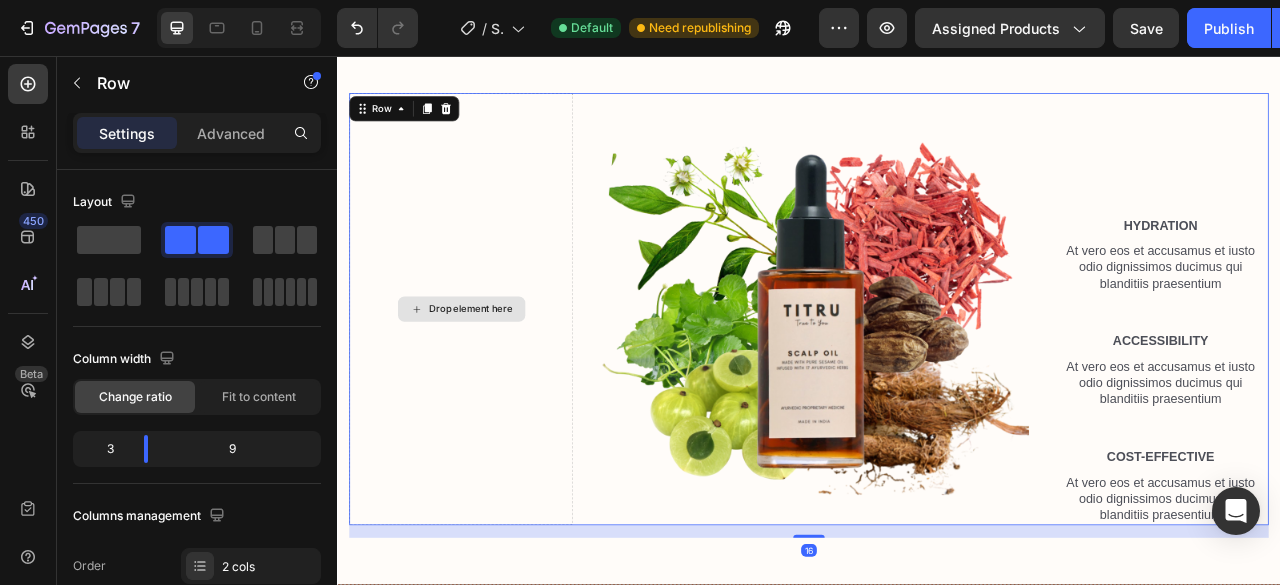 click on "Drop element here" at bounding box center [494, 378] 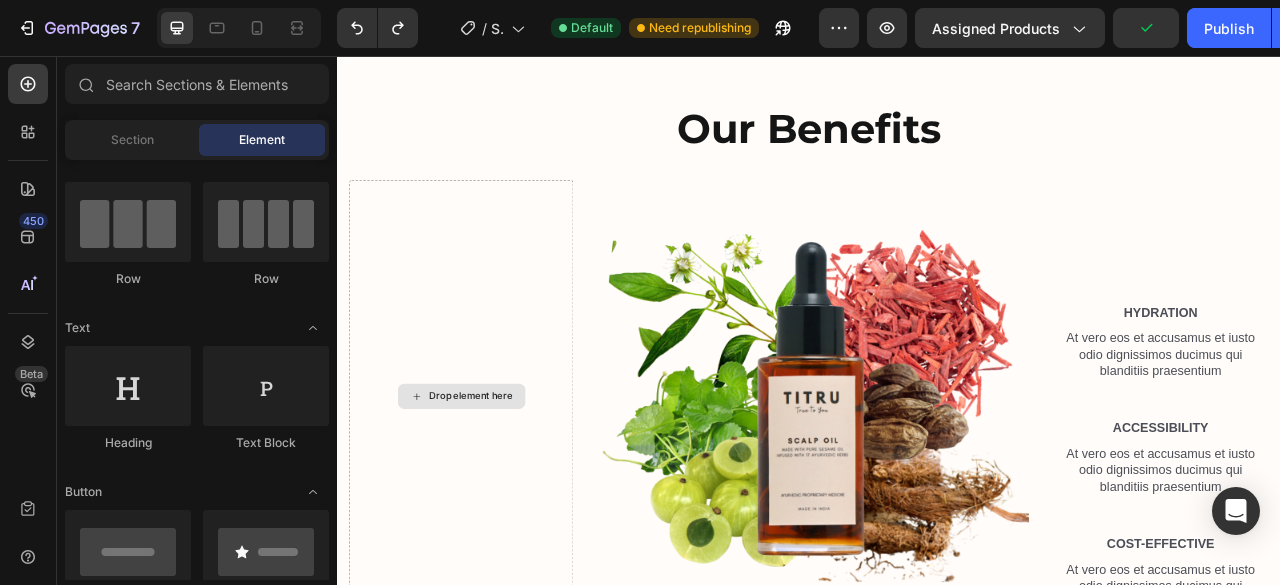 scroll, scrollTop: 819, scrollLeft: 0, axis: vertical 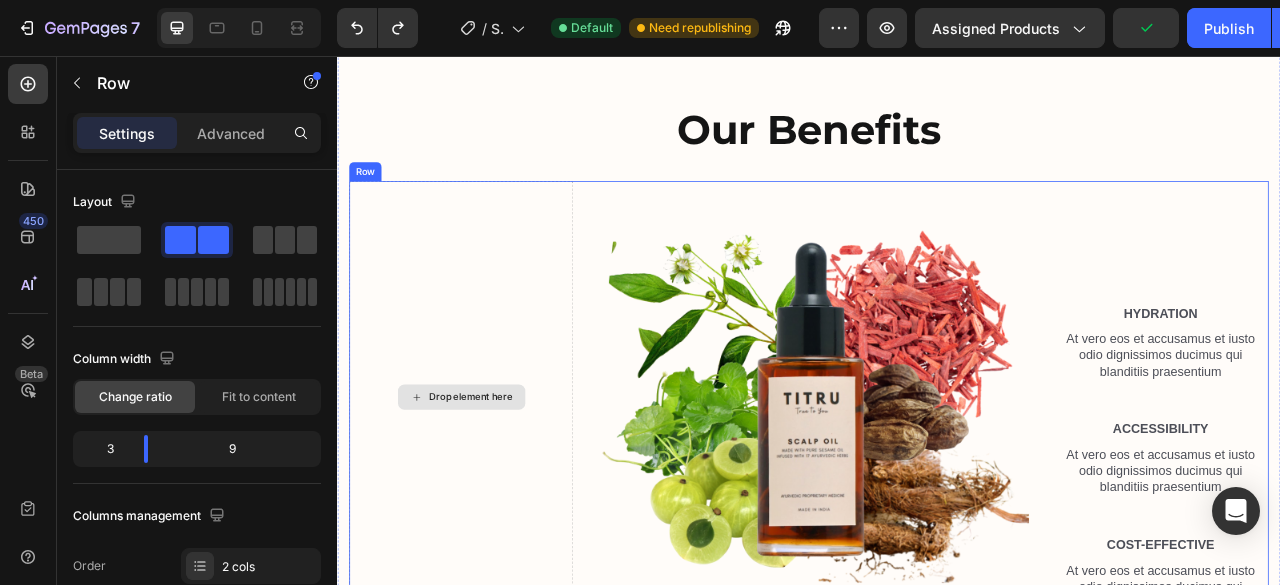 click on "Drop element here" at bounding box center [494, 490] 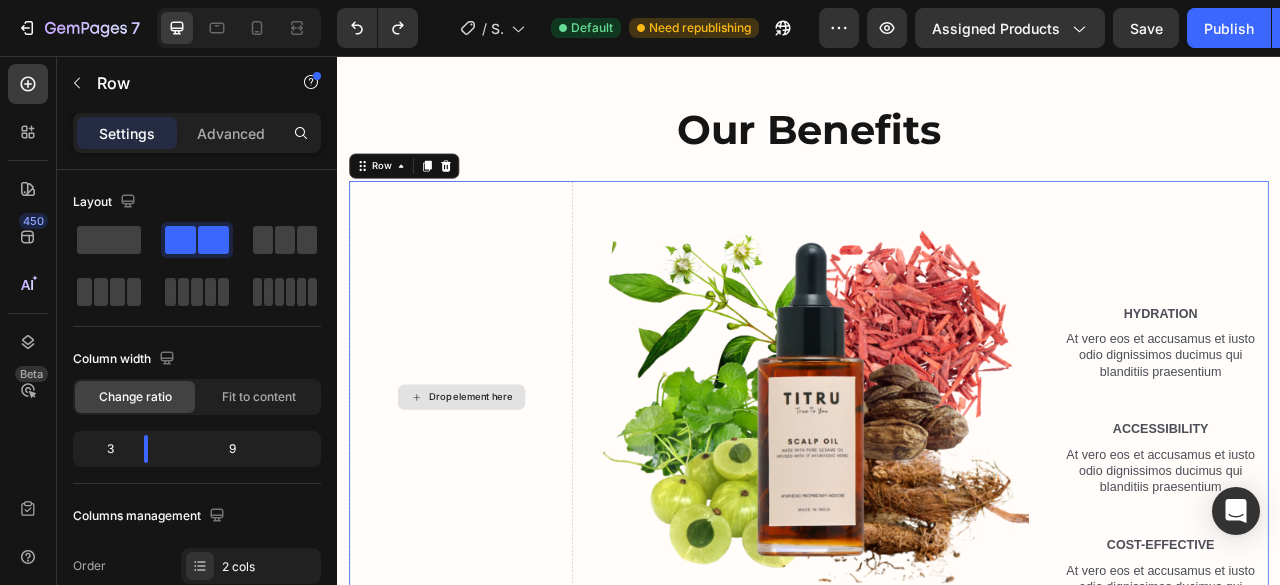 click on "Drop element here" at bounding box center (494, 490) 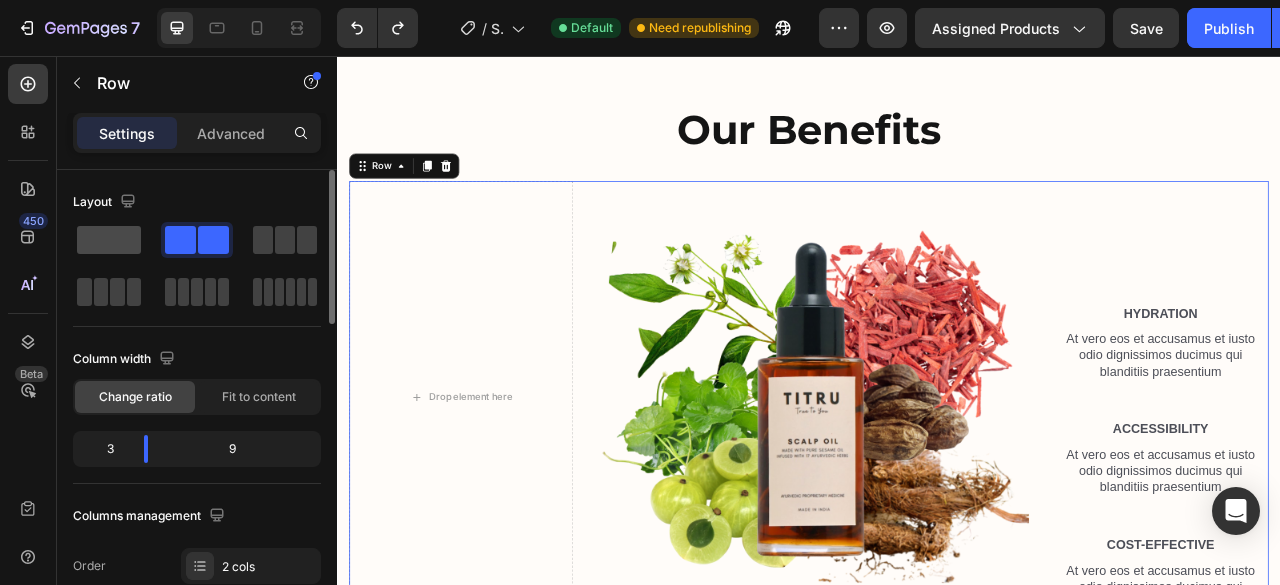 click 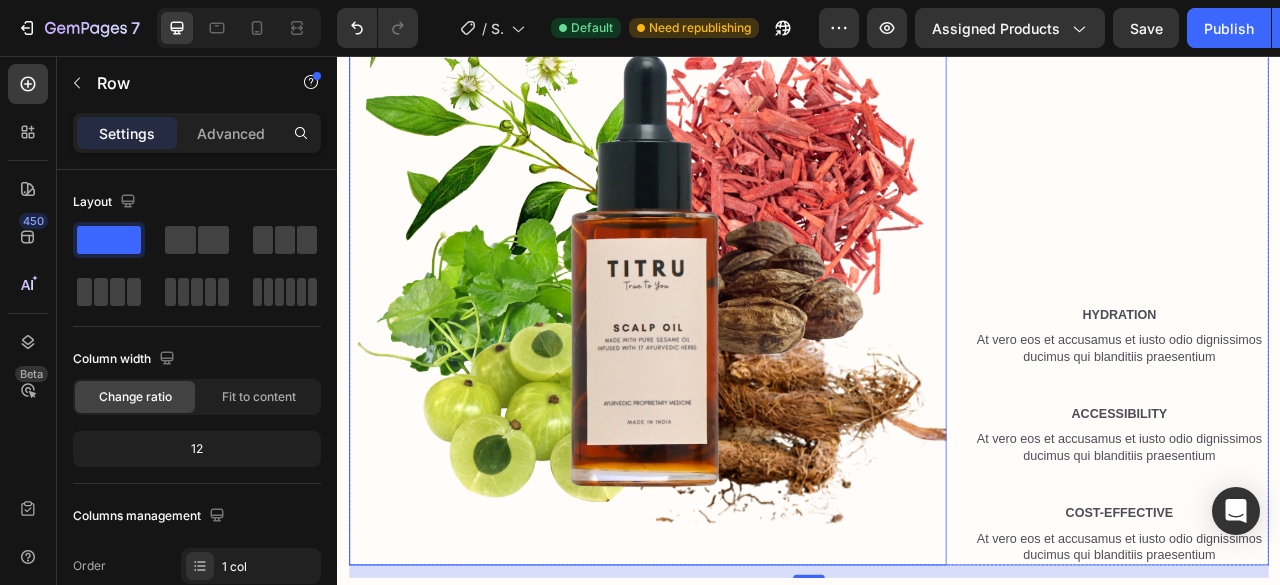 scroll, scrollTop: 1093, scrollLeft: 0, axis: vertical 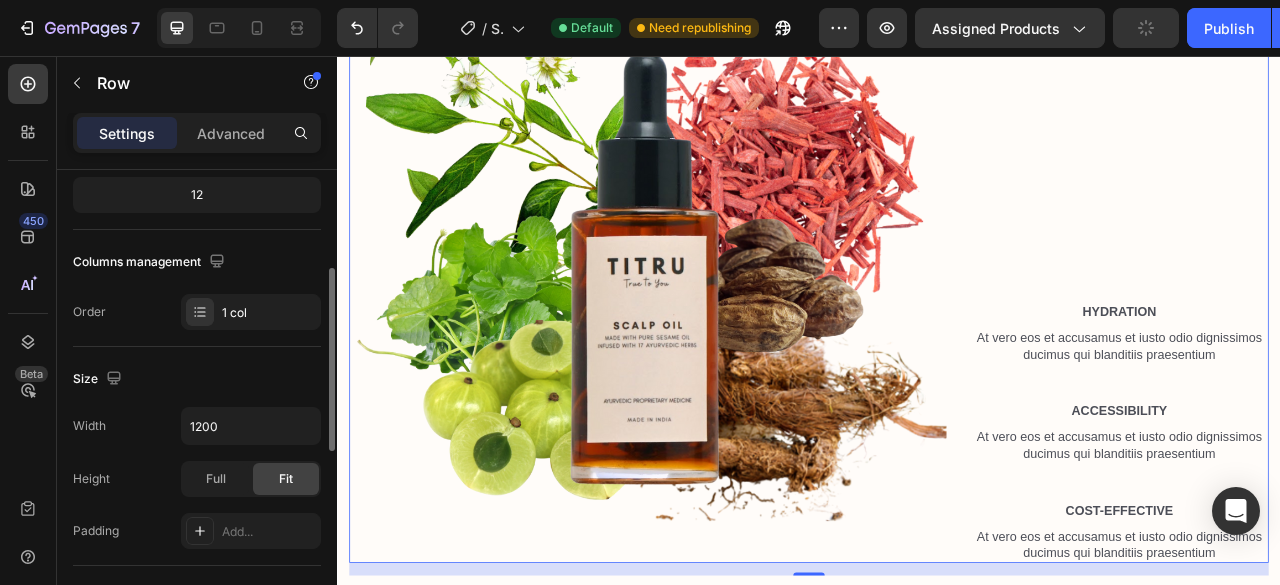 click on "Size" at bounding box center (197, 379) 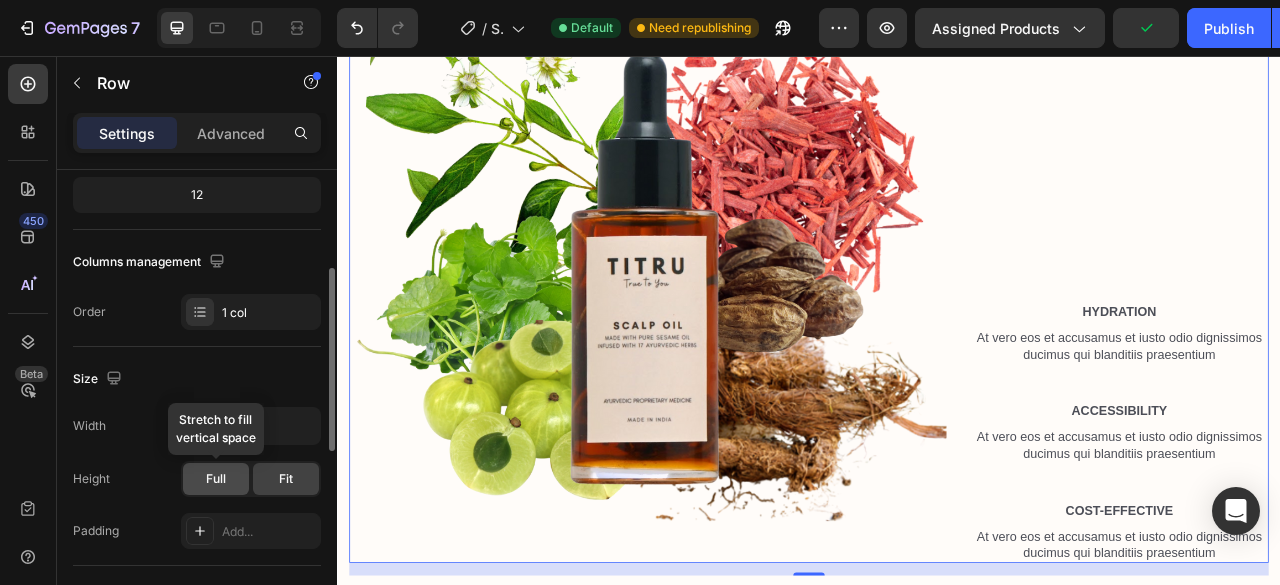 click on "Full" 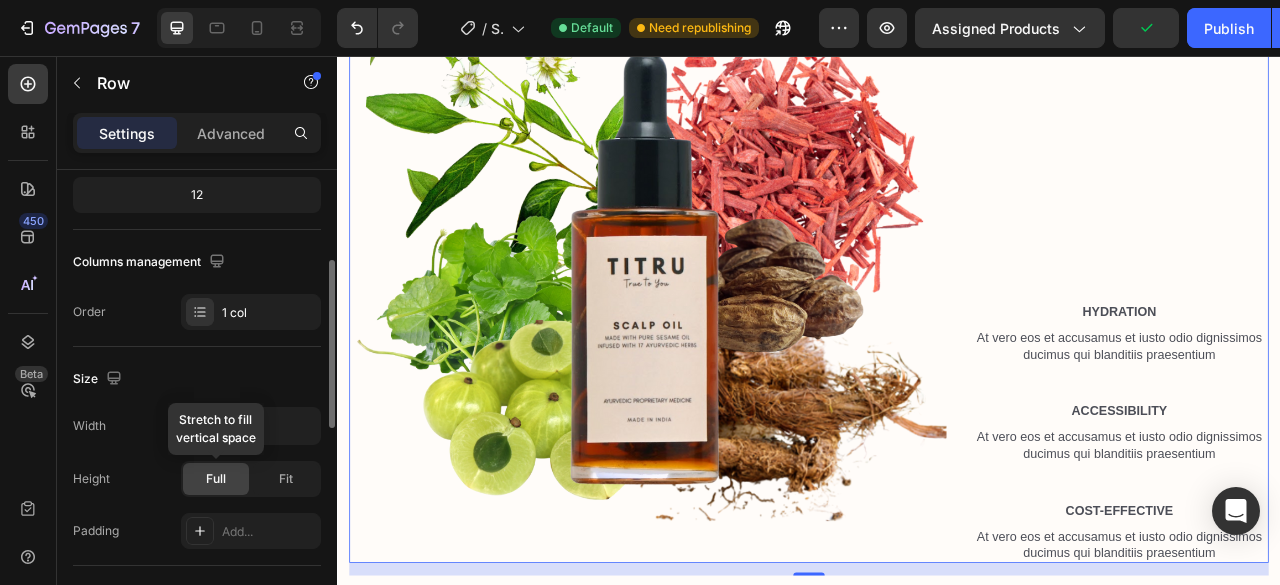 click on "Full" 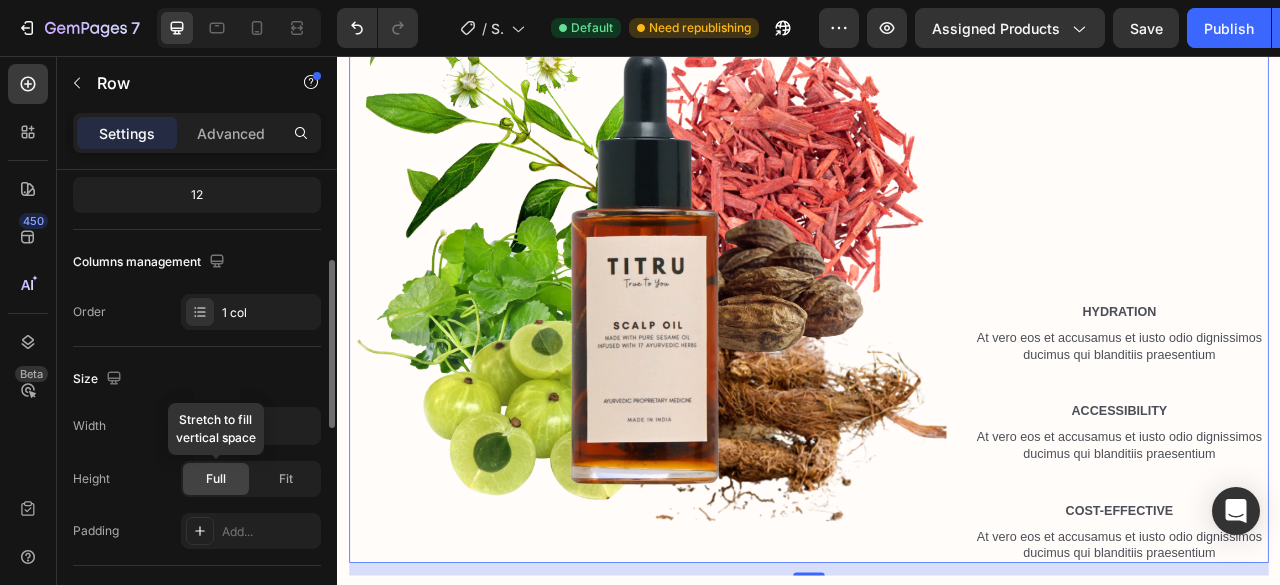 click on "Full" 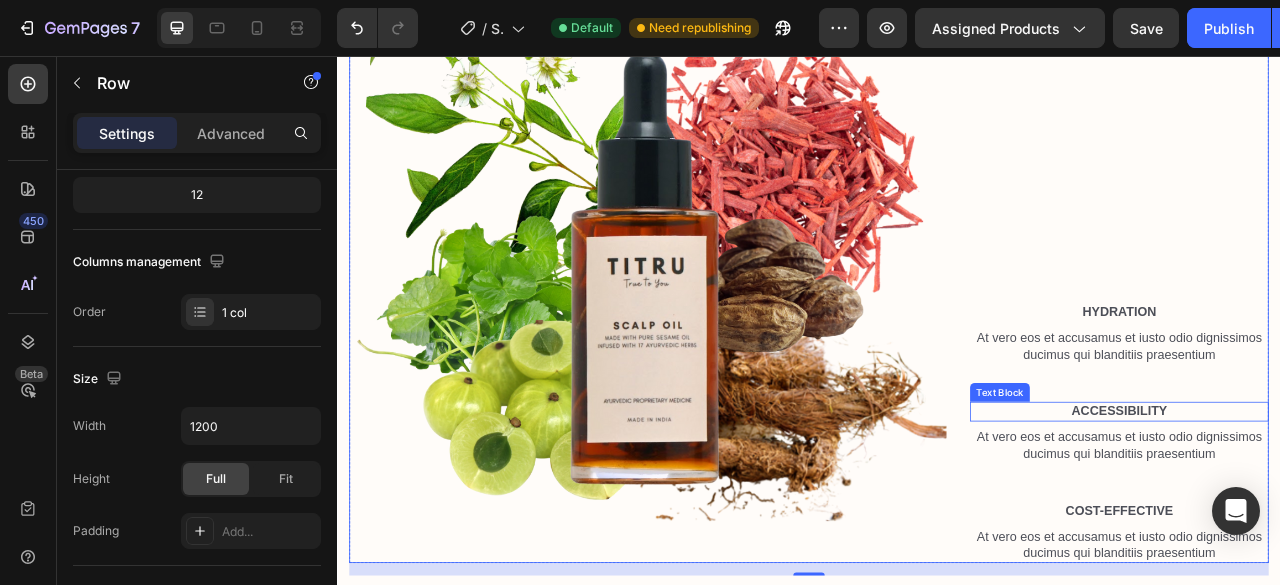 click on "Accessibility" at bounding box center [1332, 508] 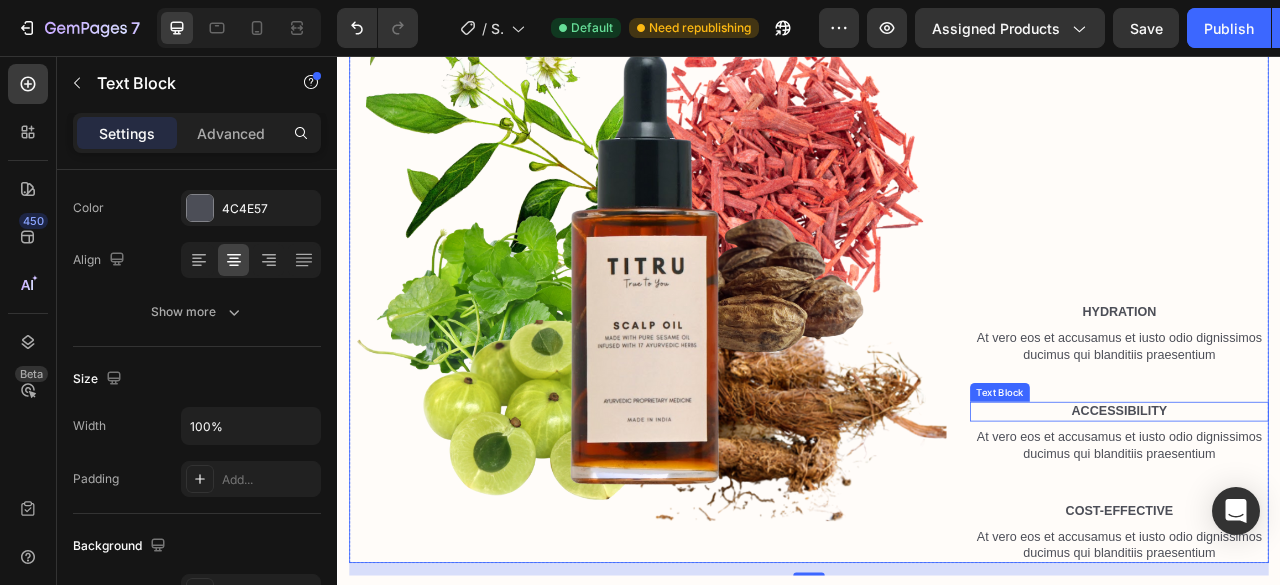 scroll, scrollTop: 0, scrollLeft: 0, axis: both 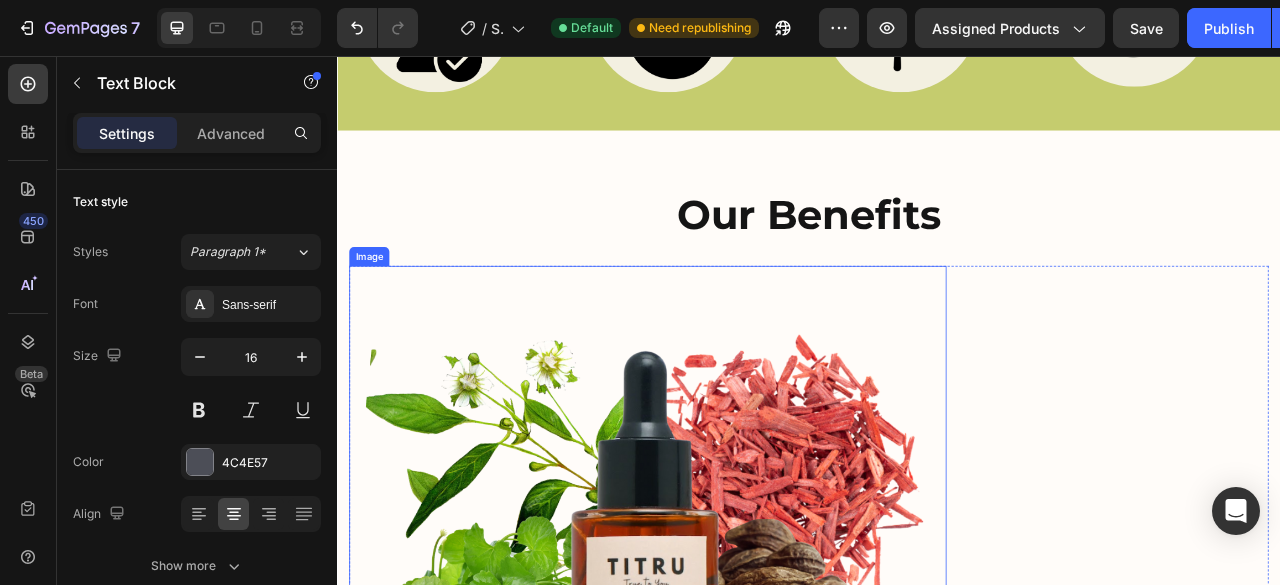click at bounding box center (732, 703) 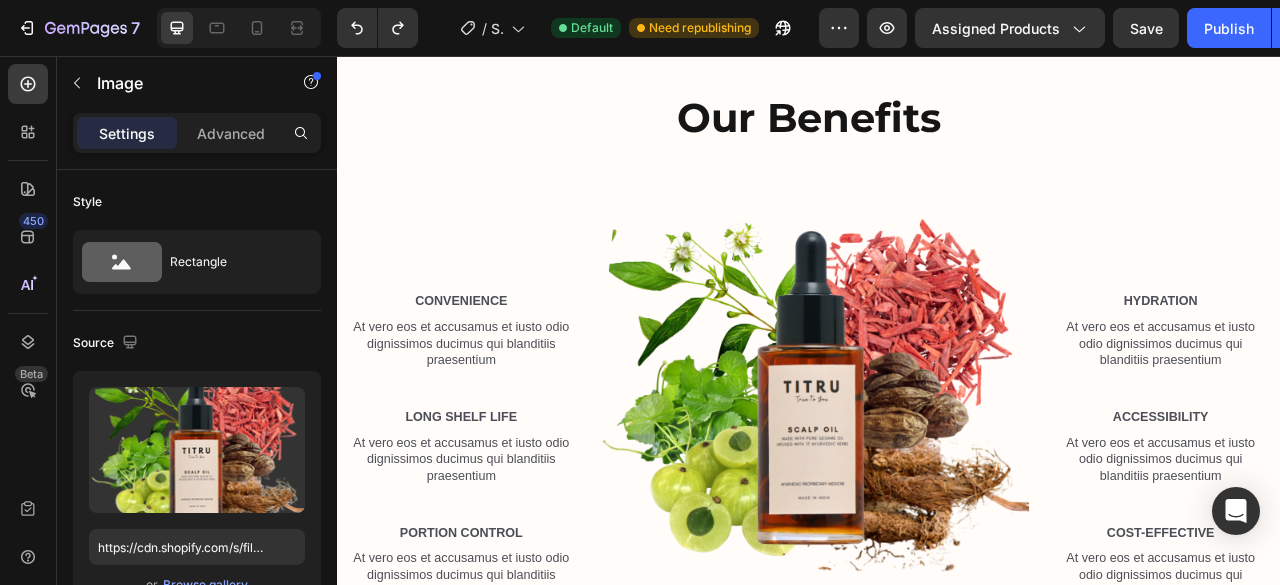 scroll, scrollTop: 898, scrollLeft: 0, axis: vertical 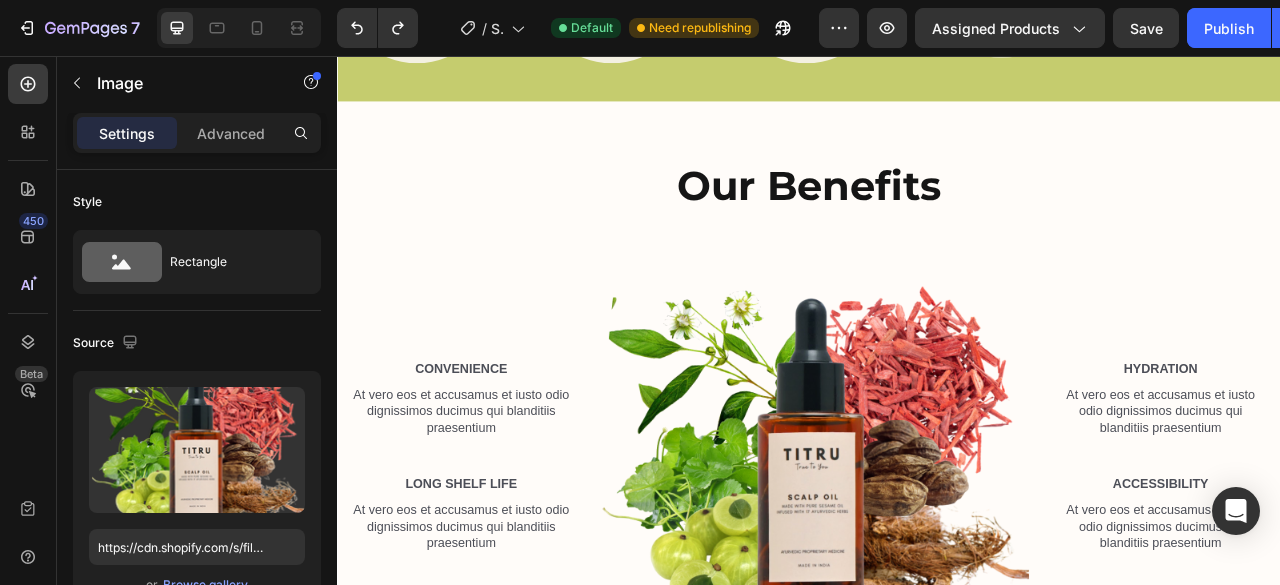 click at bounding box center (942, 561) 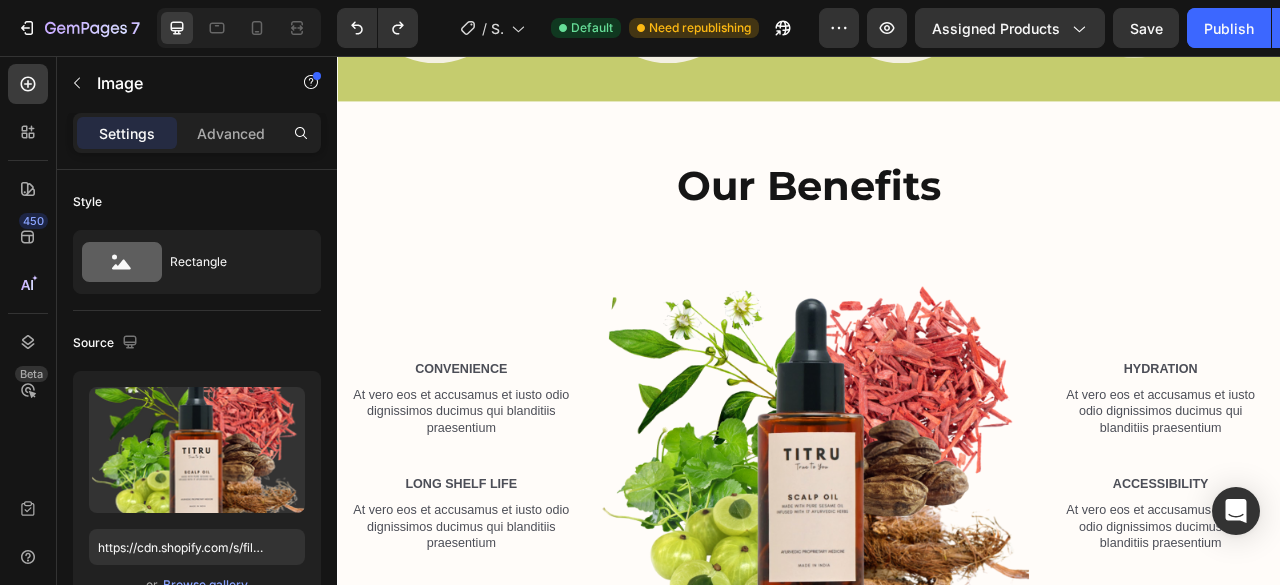 click at bounding box center (942, 561) 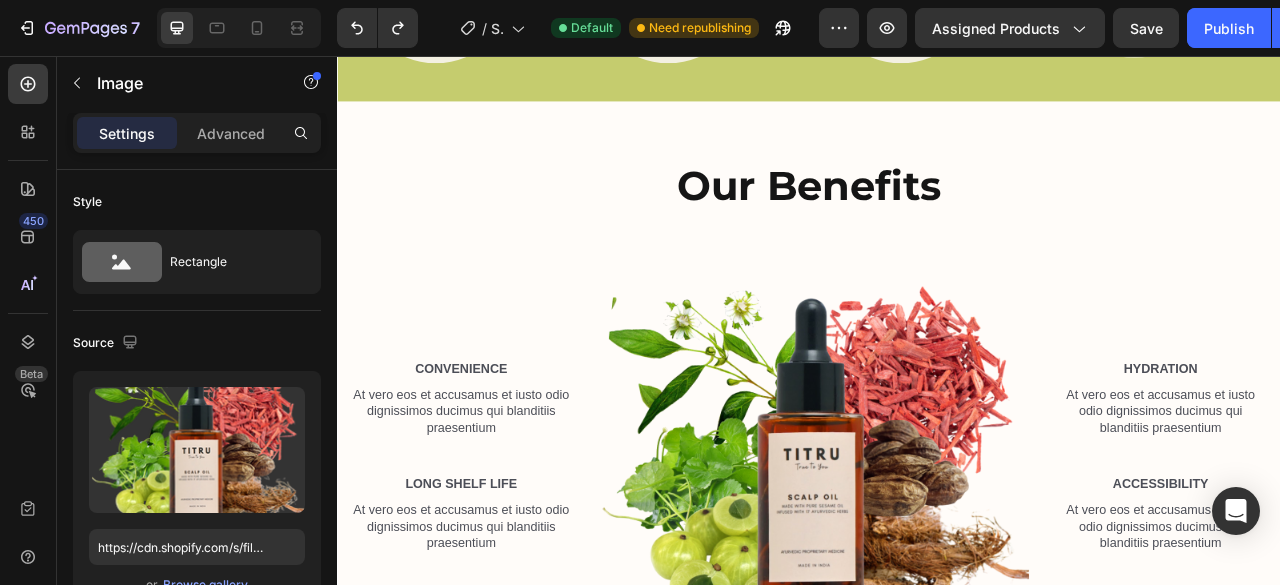 click at bounding box center [942, 561] 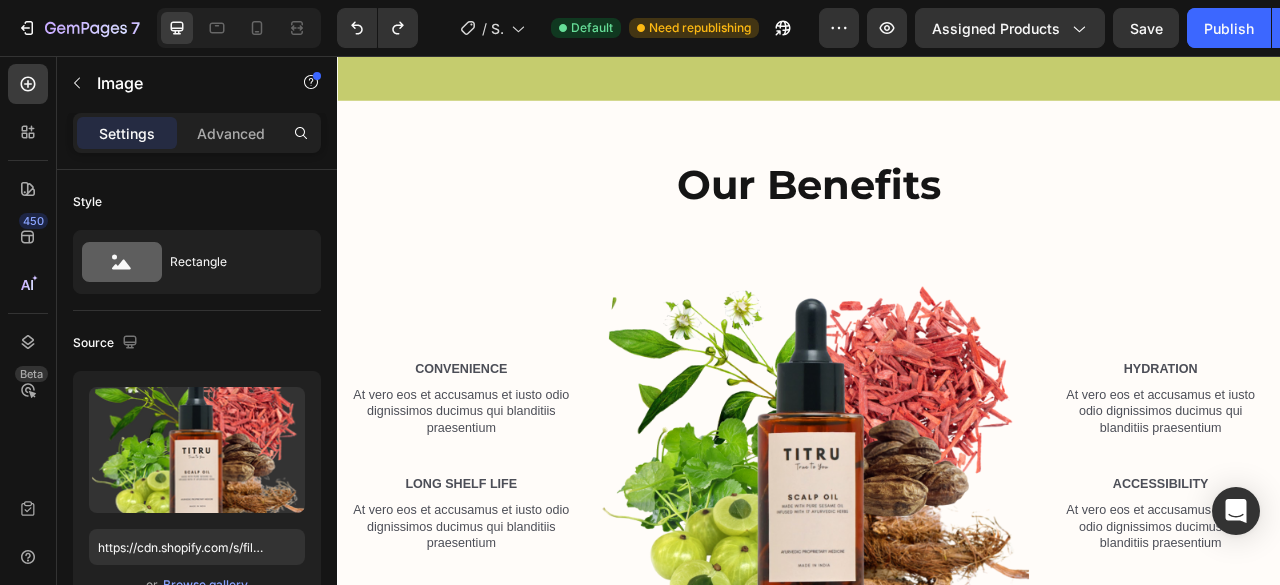 scroll, scrollTop: 1398, scrollLeft: 0, axis: vertical 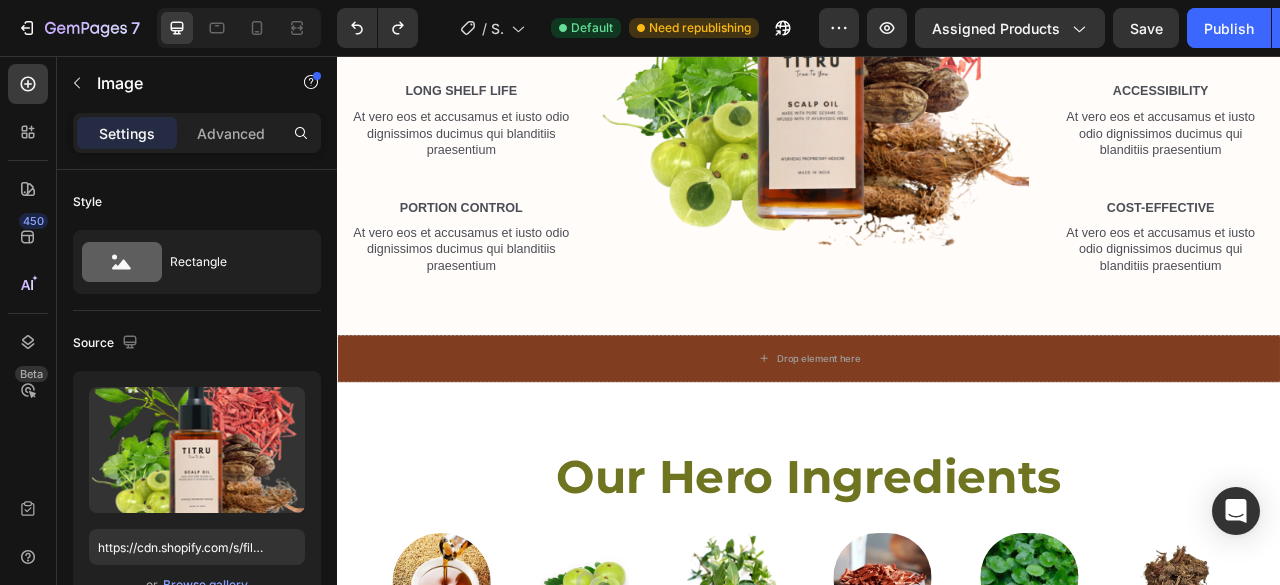 click at bounding box center (942, 61) 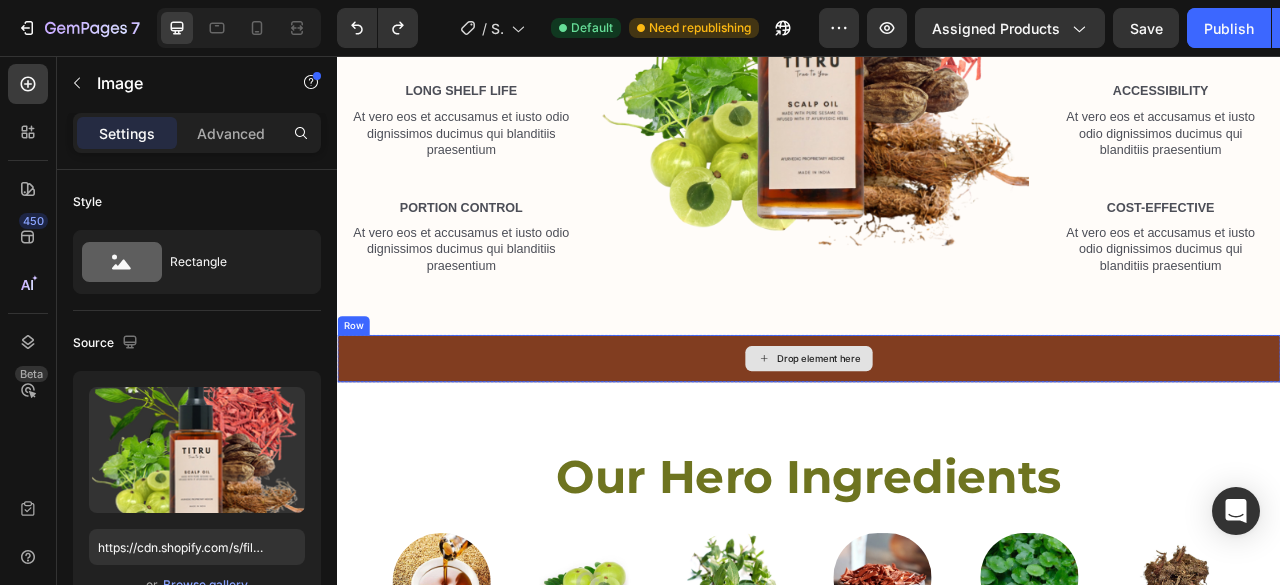 click on "Drop element here" at bounding box center (937, 441) 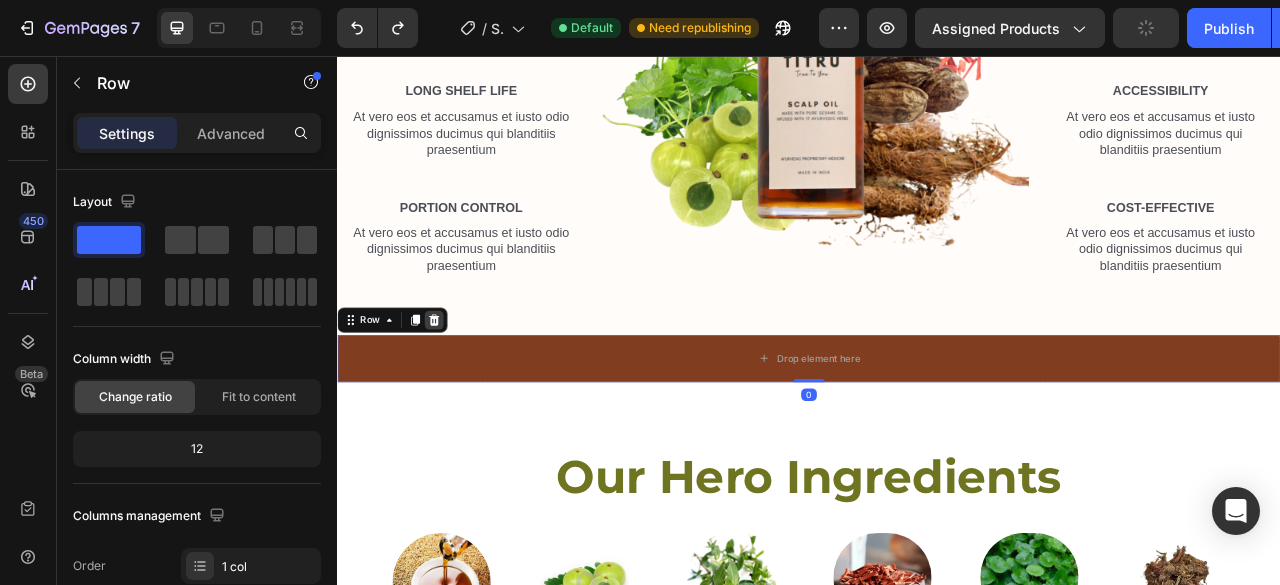 click 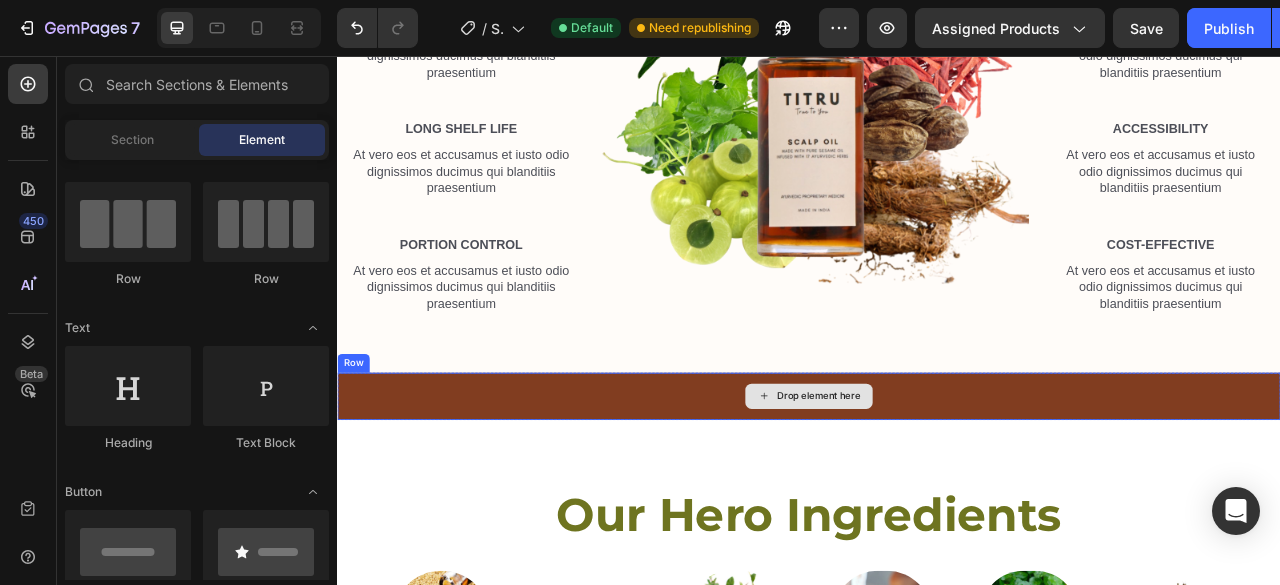 scroll, scrollTop: 1364, scrollLeft: 0, axis: vertical 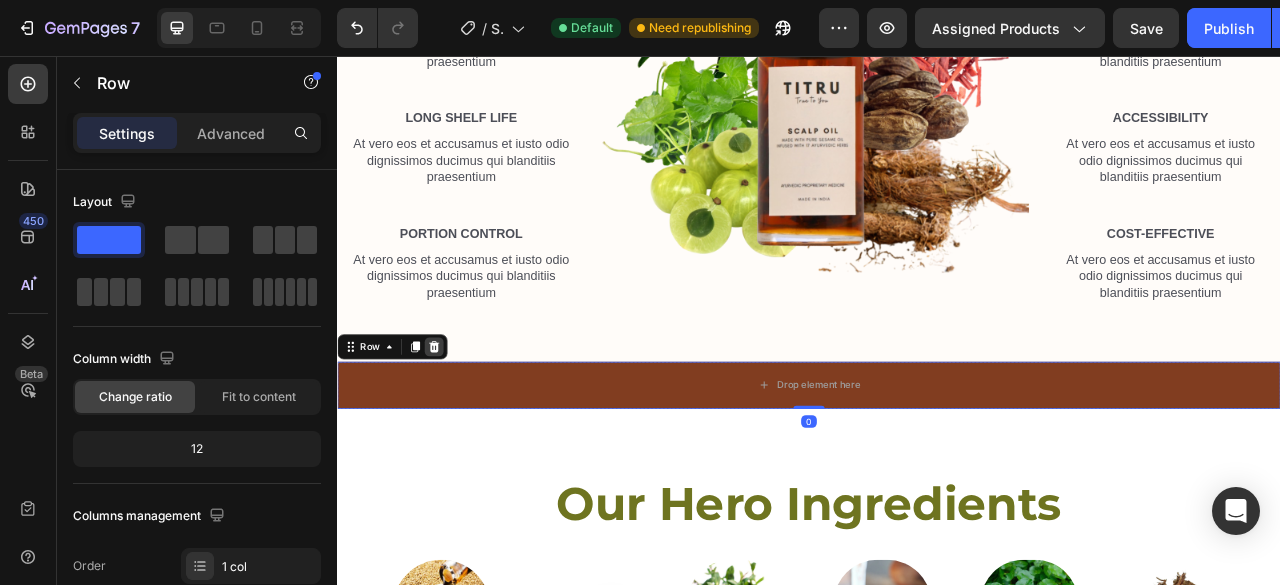 click 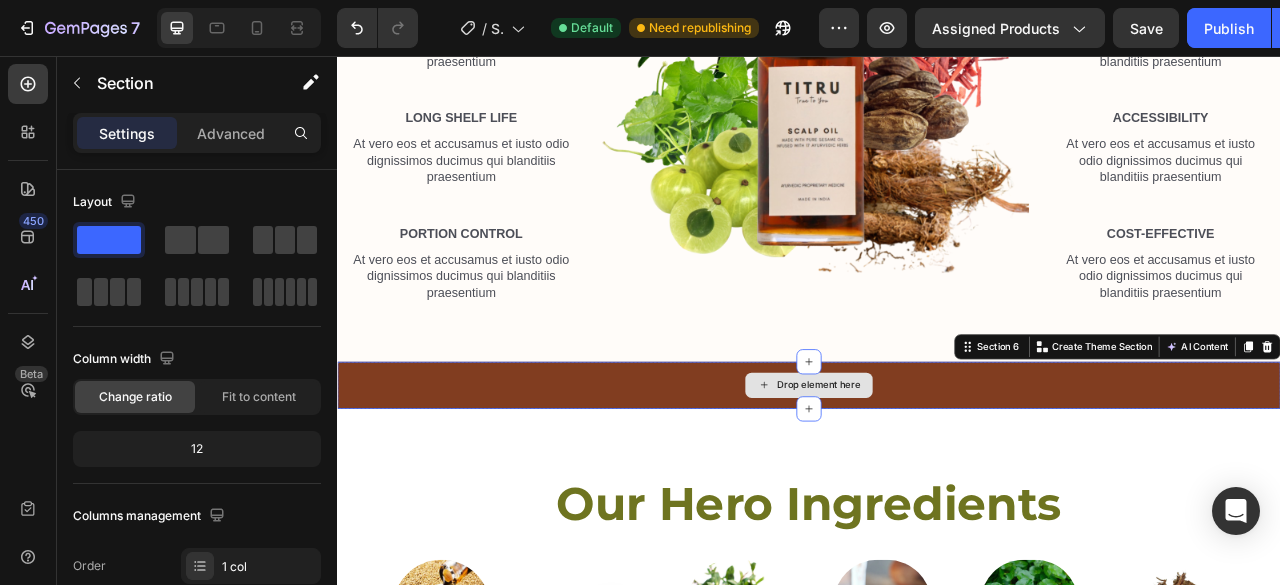 click on "Drop element here" at bounding box center (937, 475) 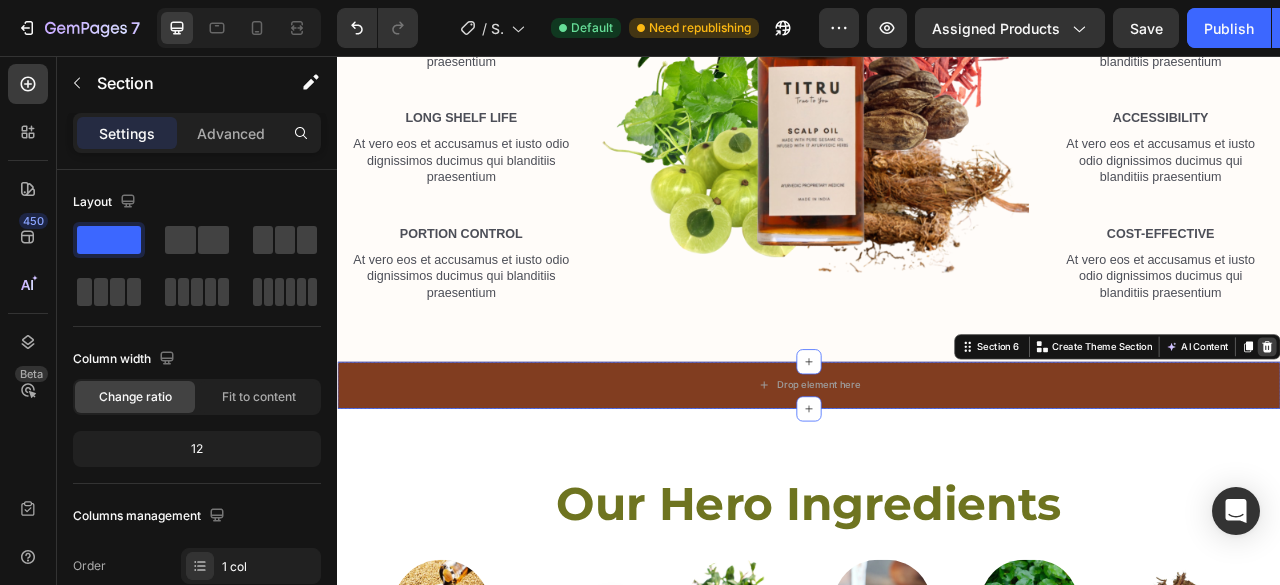 click 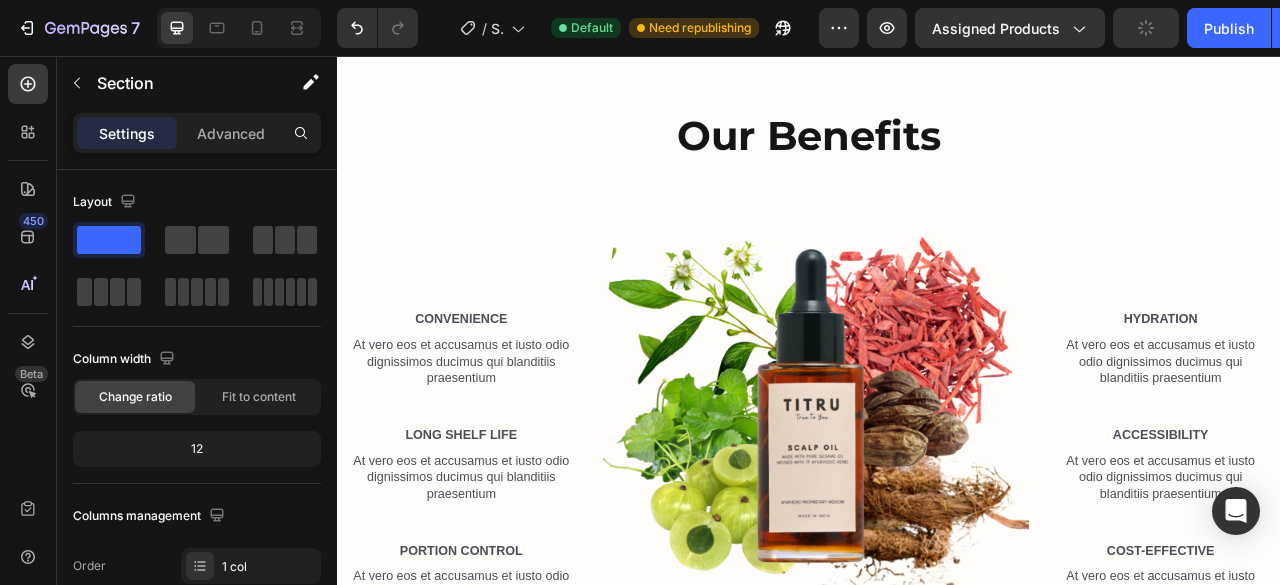scroll, scrollTop: 971, scrollLeft: 0, axis: vertical 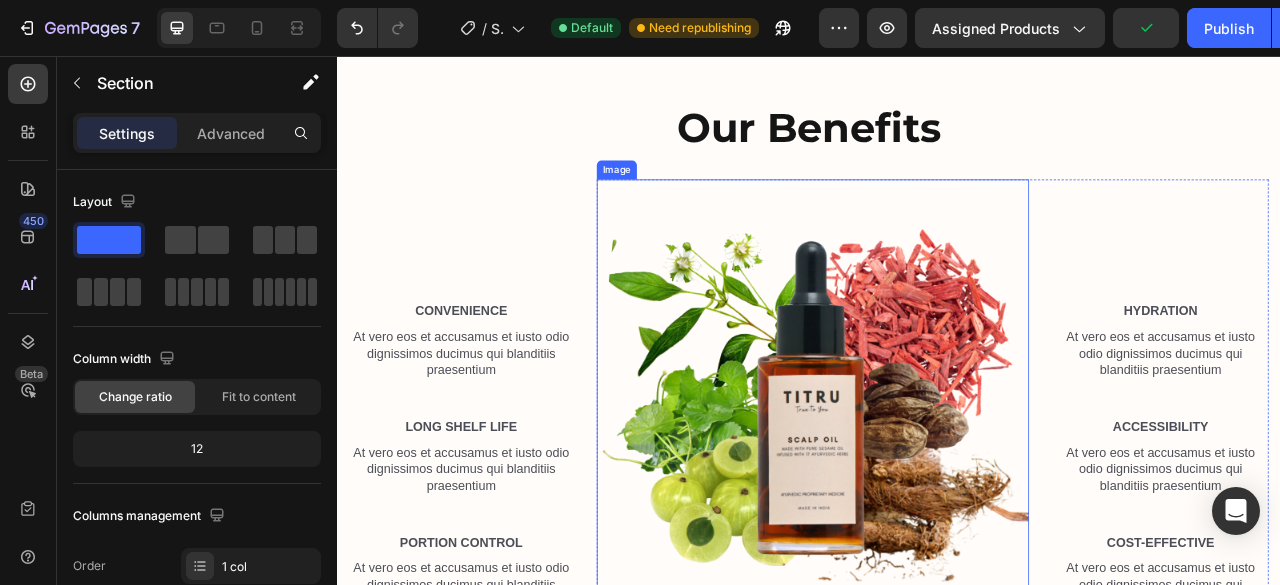 click at bounding box center (942, 488) 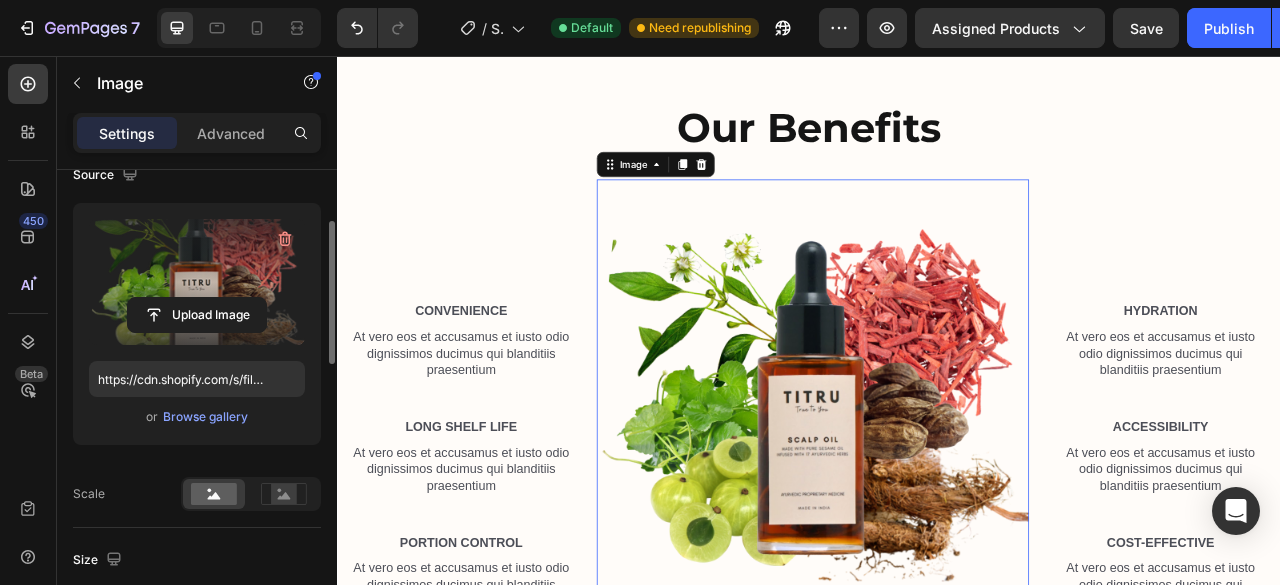 scroll, scrollTop: 0, scrollLeft: 0, axis: both 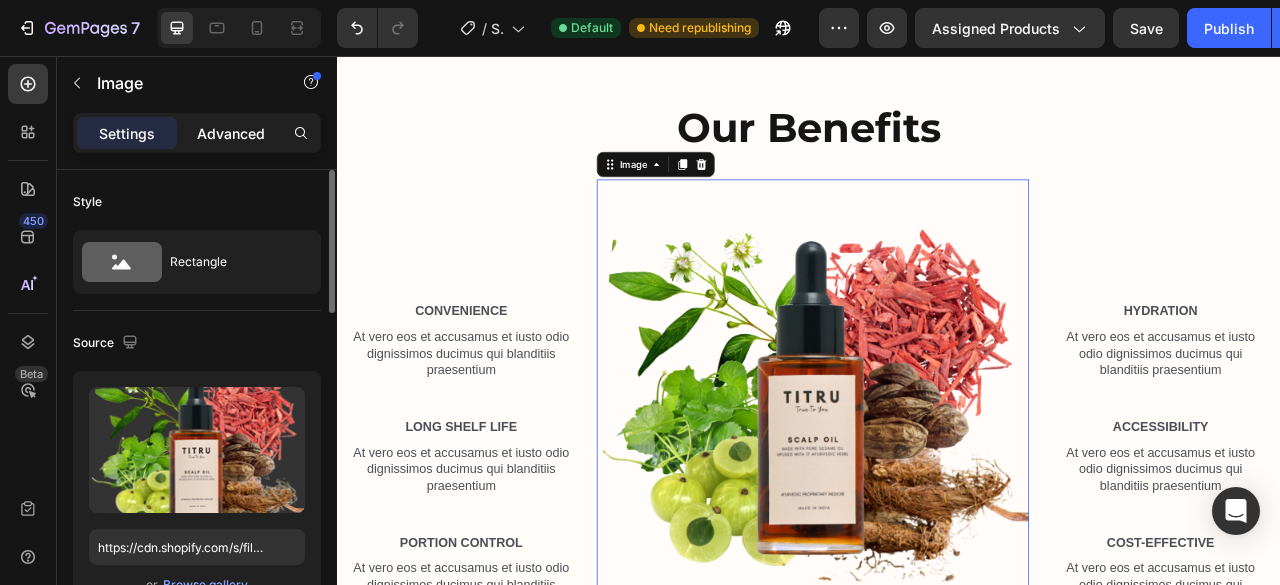 click on "Advanced" 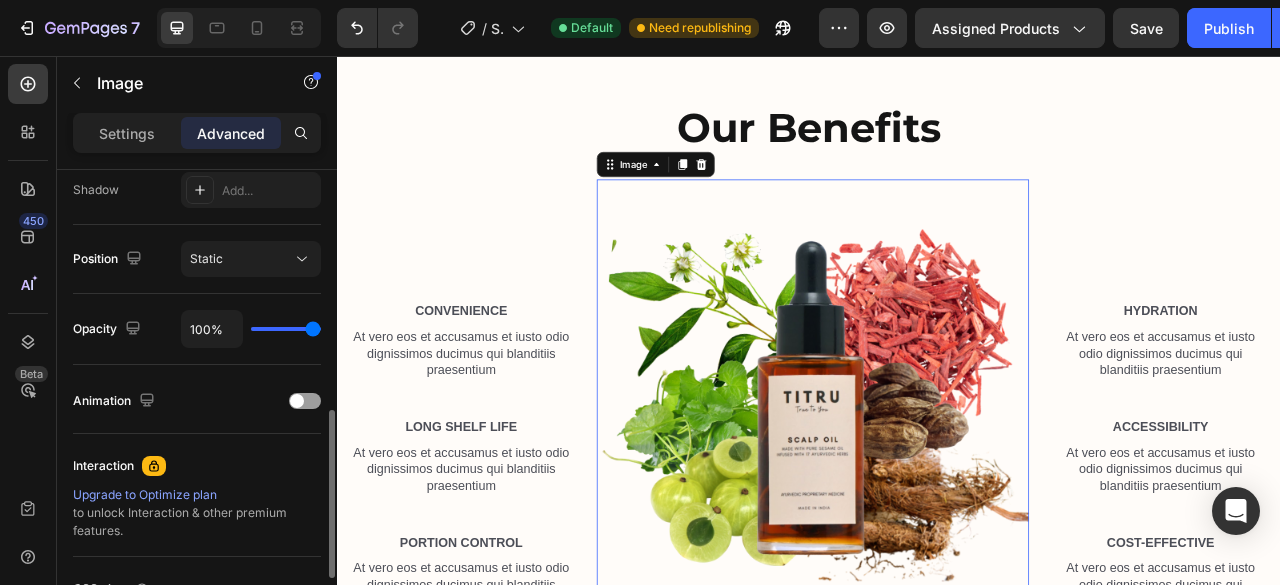scroll, scrollTop: 676, scrollLeft: 0, axis: vertical 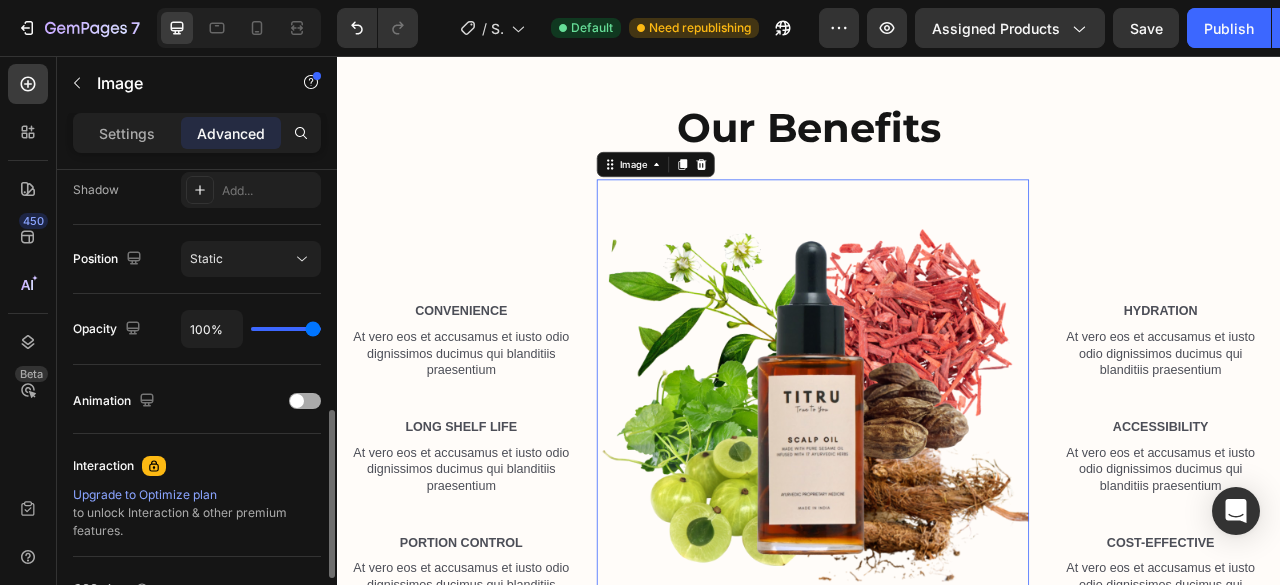 click on "Animation" at bounding box center [197, 401] 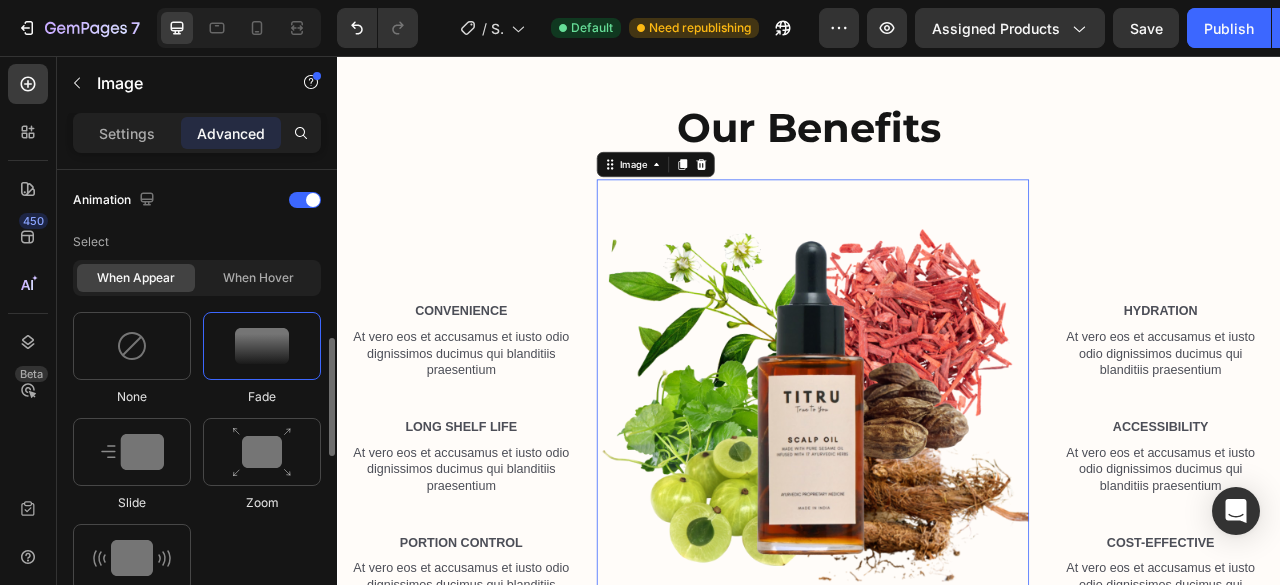 scroll, scrollTop: 909, scrollLeft: 0, axis: vertical 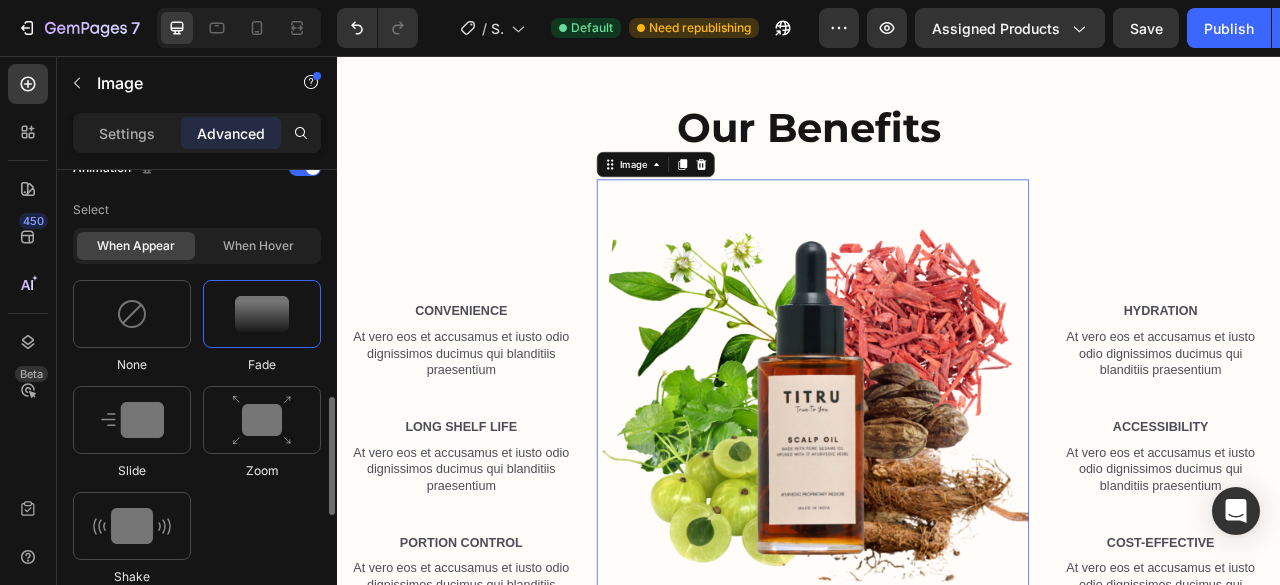 click on "None Fade Slide Zoom Shake" at bounding box center (197, 433) 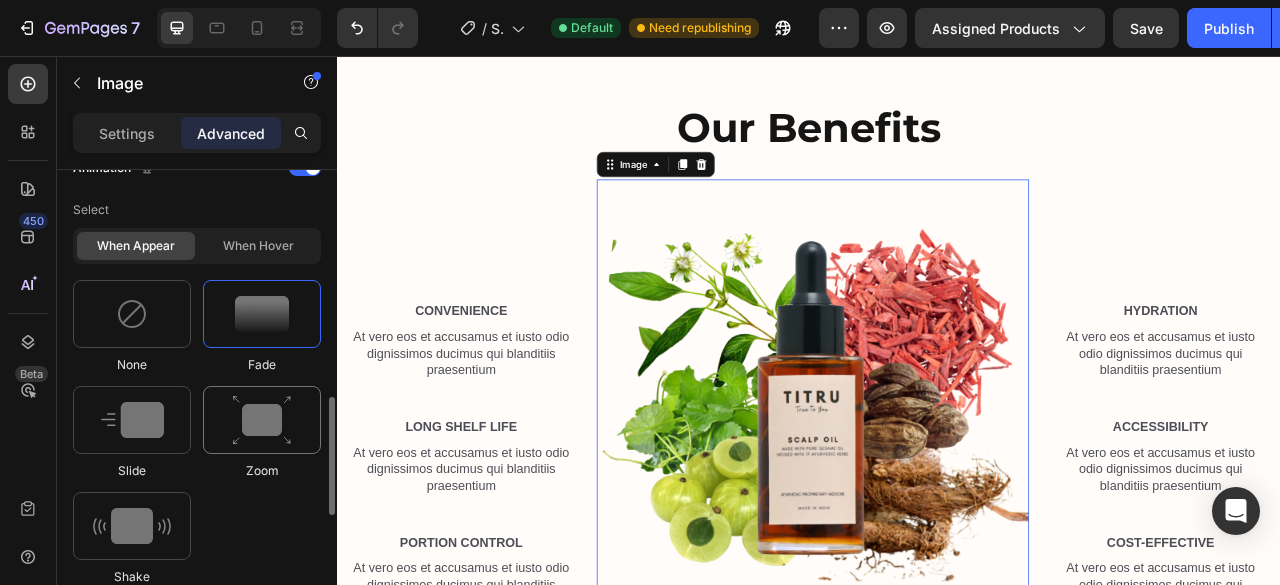 click at bounding box center (262, 420) 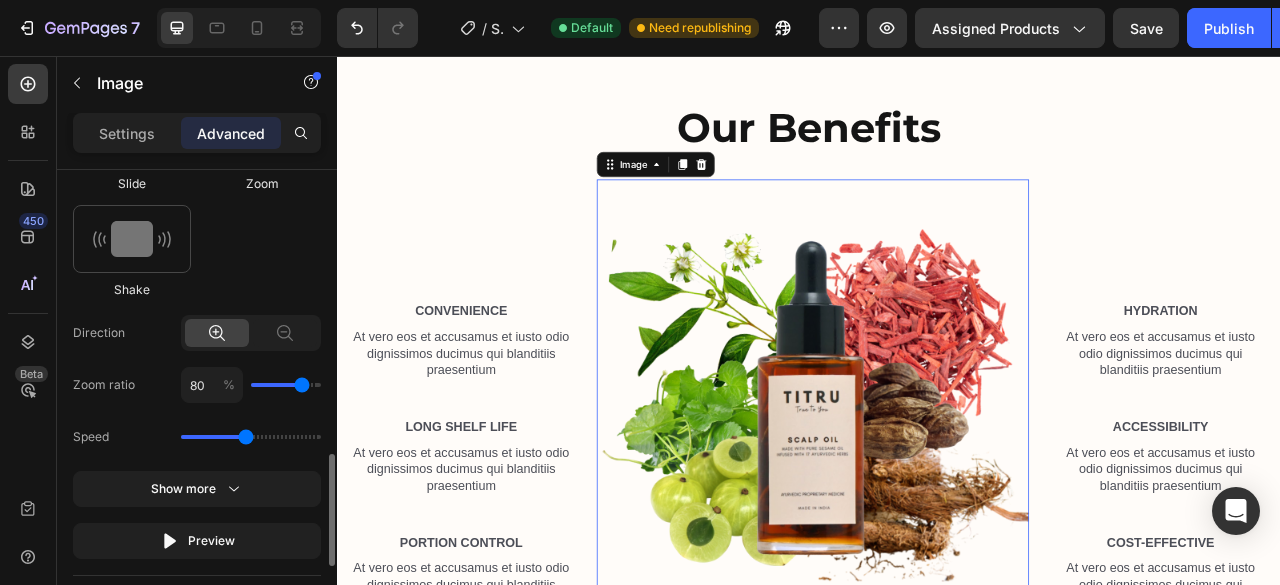 scroll, scrollTop: 1065, scrollLeft: 0, axis: vertical 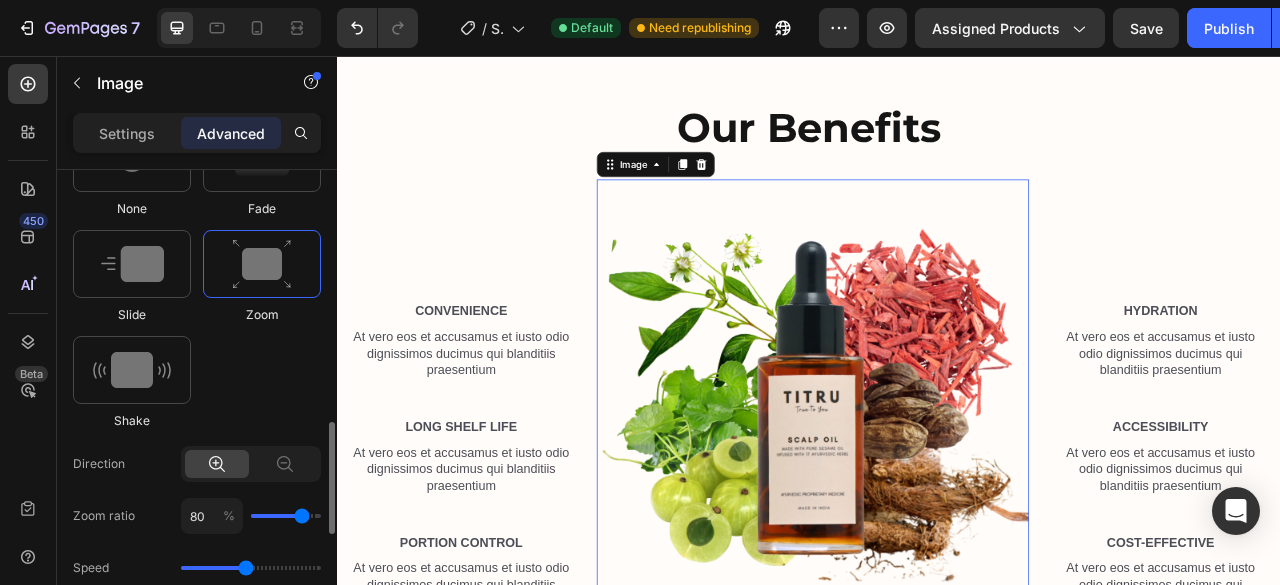 click at bounding box center [262, 264] 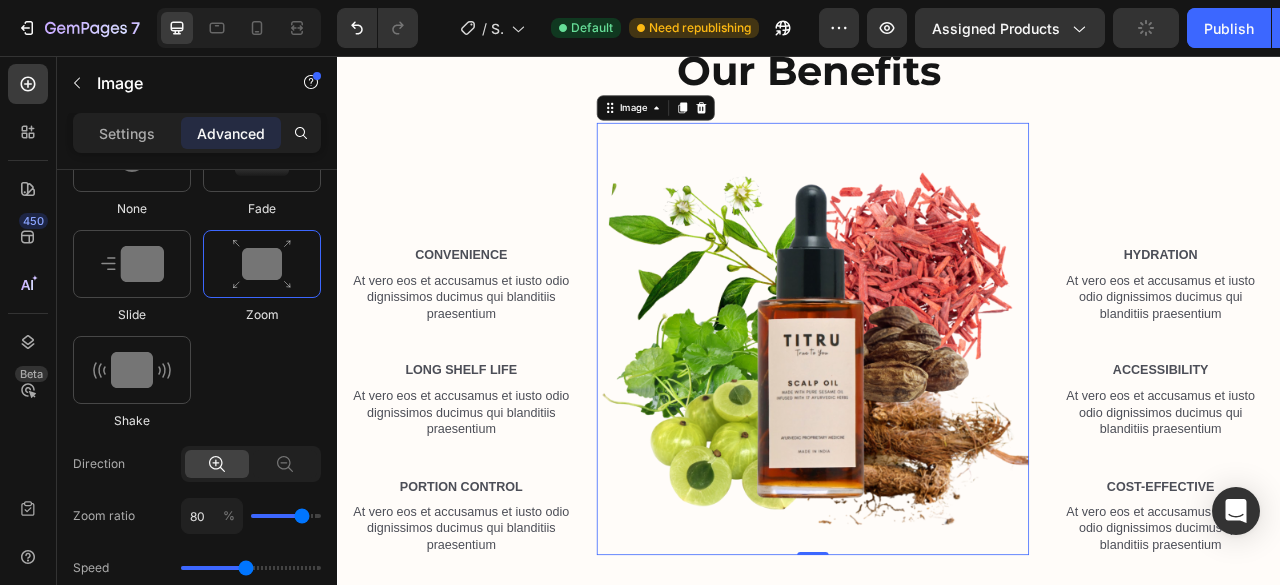 scroll, scrollTop: 1114, scrollLeft: 0, axis: vertical 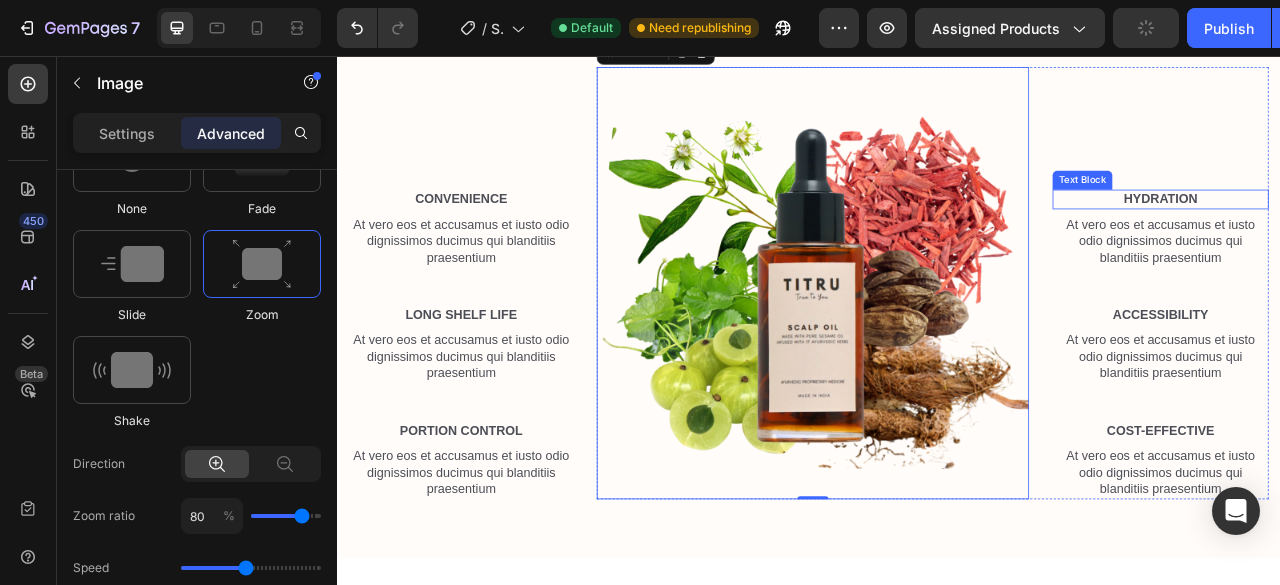 click on "Hydration" at bounding box center [1384, 238] 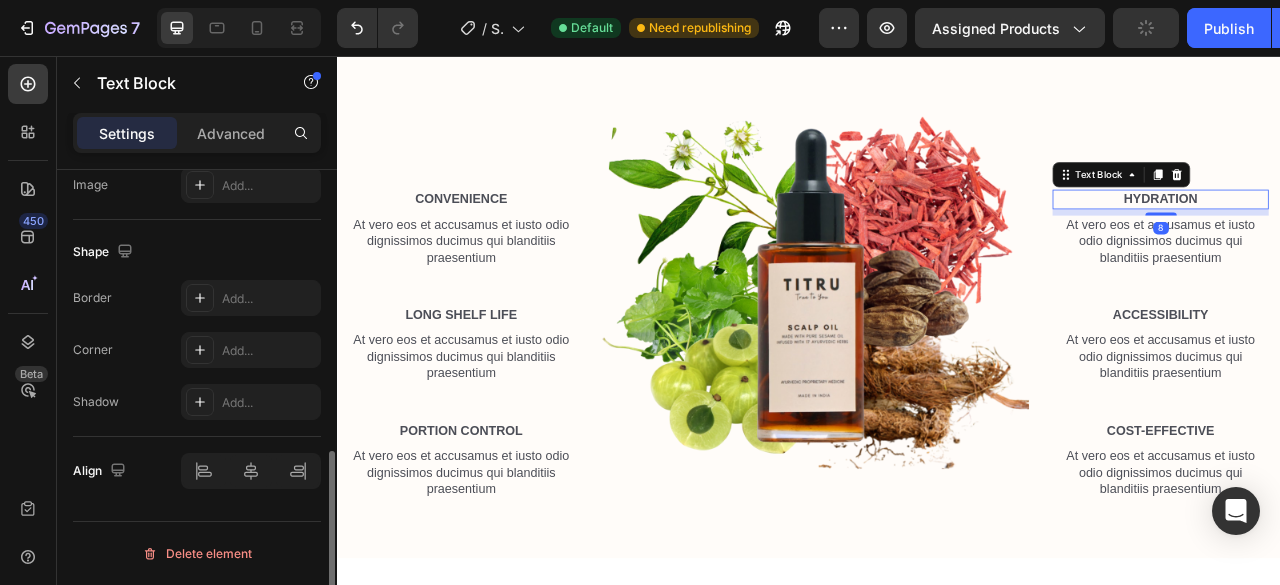 scroll, scrollTop: 0, scrollLeft: 0, axis: both 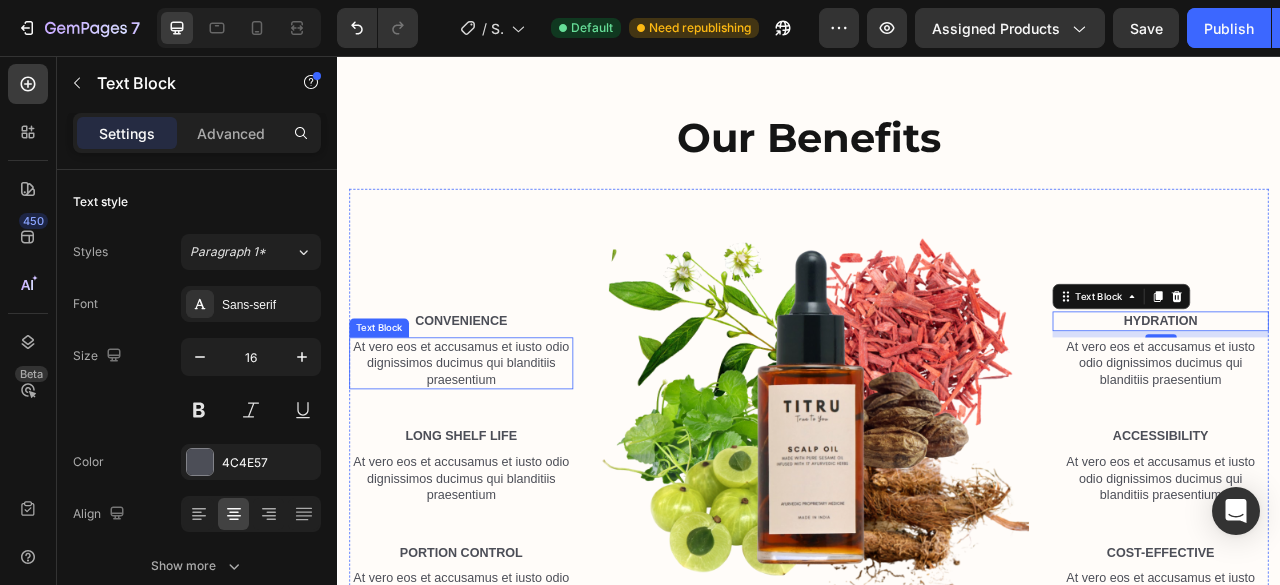 click on "At vero eos et accusamus et iusto odio dignissimos ducimus qui blanditiis praesentium" at bounding box center (494, 447) 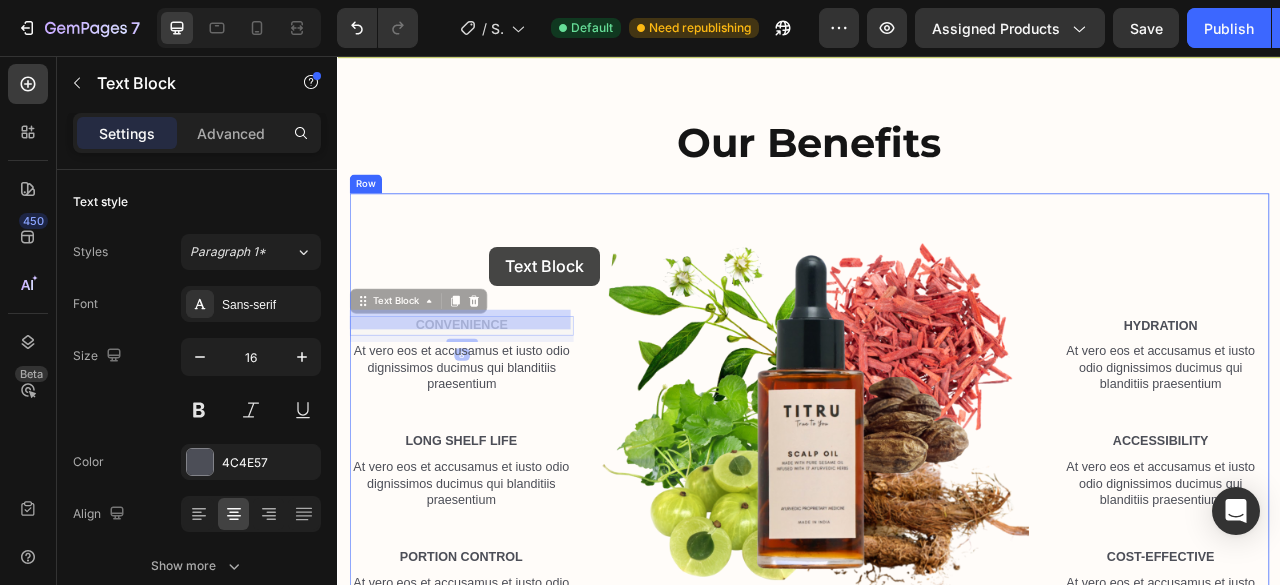 drag, startPoint x: 546, startPoint y: 388, endPoint x: 530, endPoint y: 299, distance: 90.426765 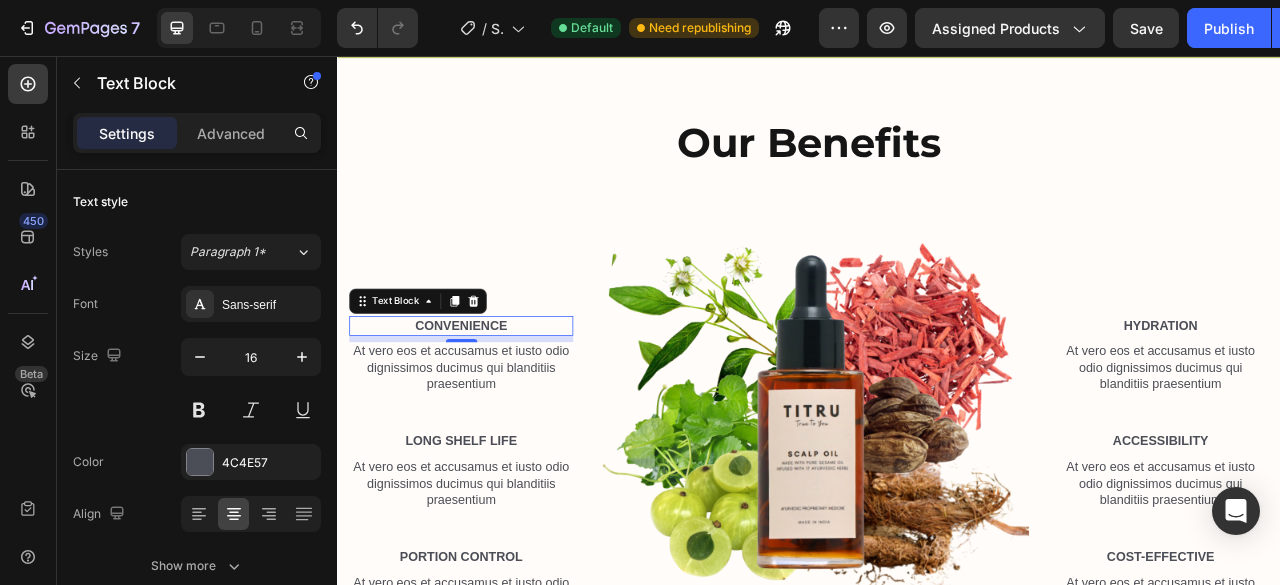 click on "Text Block" at bounding box center (439, 368) 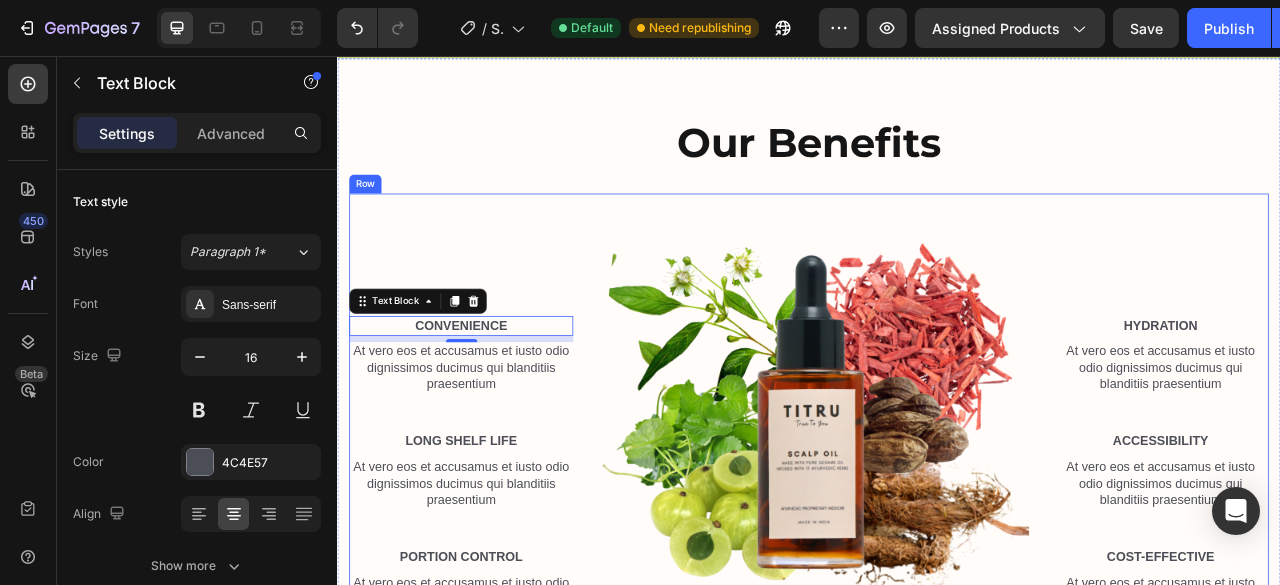 click on "Convenience Text Block   8 At vero eos et accusamus et iusto odio dignissimos ducimus qui blanditiis praesentium Text Block Long Shelf Life Text Block At vero eos et accusamus et iusto odio dignissimos ducimus qui blanditiis praesentium Text Block Portion Control Text Block At vero eos et accusamus et iusto odio dignissimos ducimus qui blanditiis praesentium Text Block" at bounding box center [494, 506] 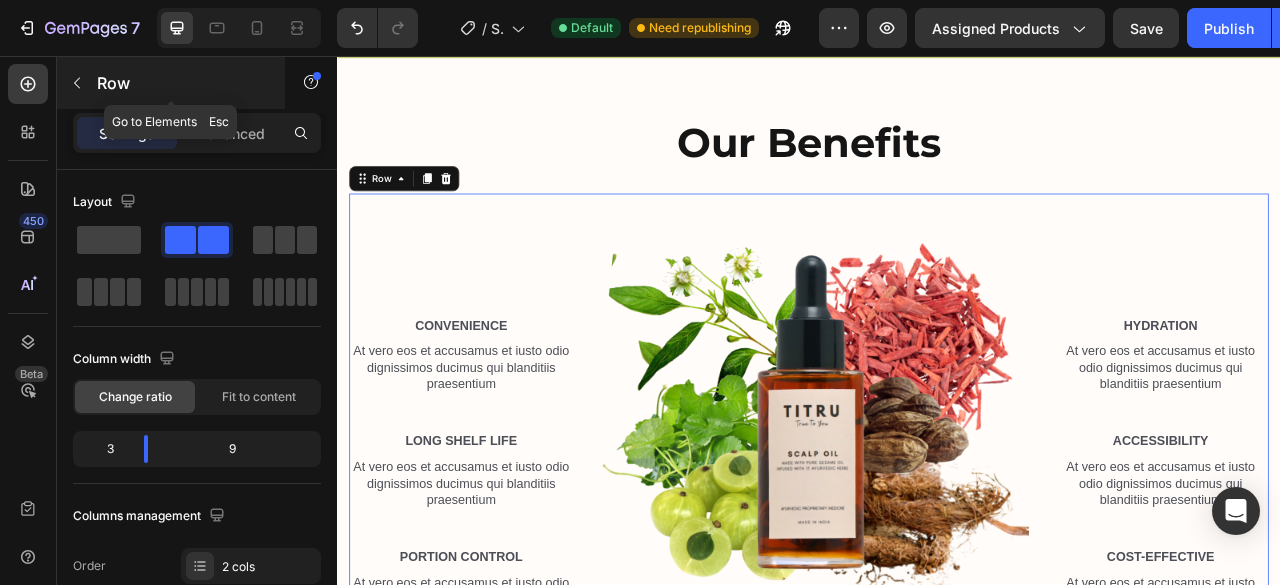 click at bounding box center (77, 83) 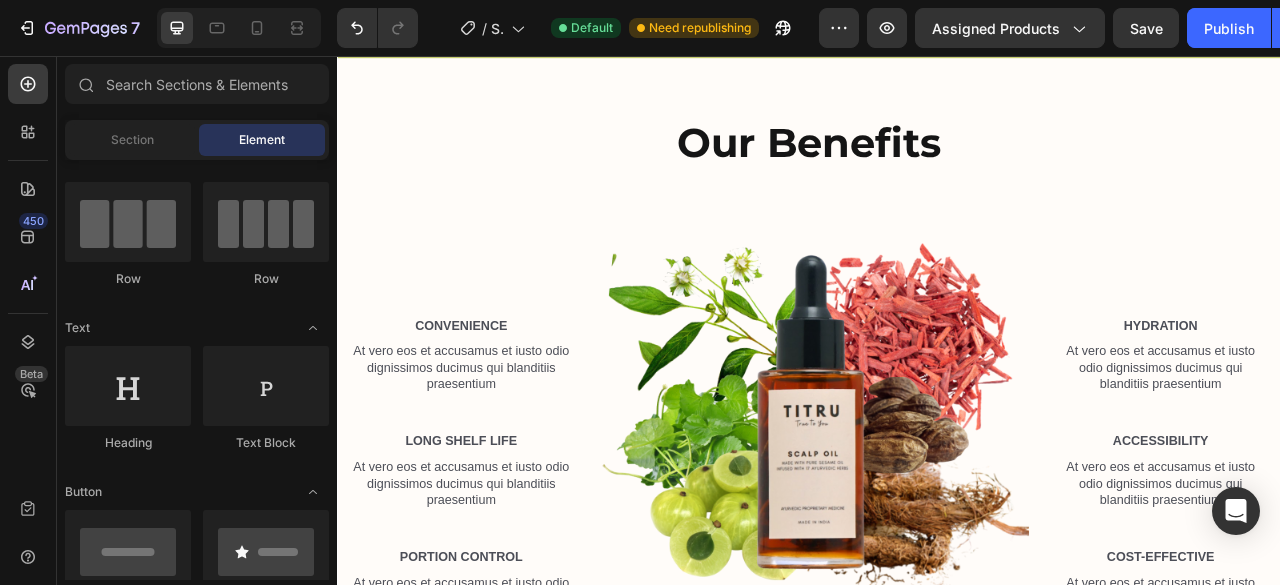 scroll, scrollTop: 0, scrollLeft: 0, axis: both 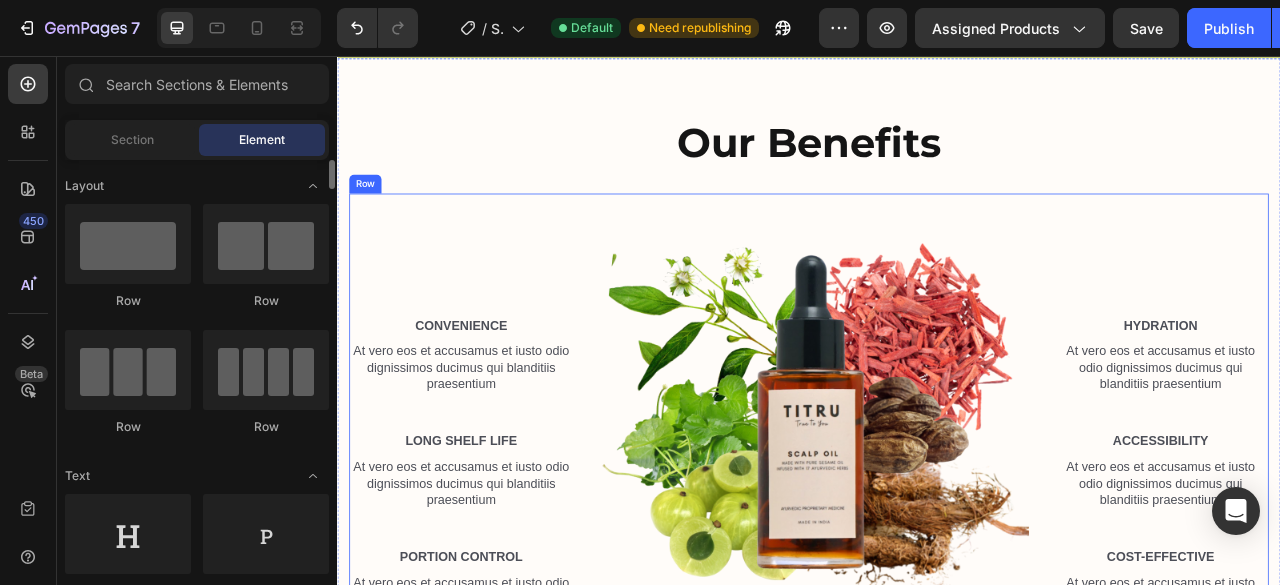 click on "Convenience Text Block At vero eos et accusamus et iusto odio dignissimos ducimus qui blanditiis praesentium Text Block Long Shelf Life Text Block At vero eos et accusamus et iusto odio dignissimos ducimus qui blanditiis praesentium Text Block Portion Control Text Block At vero eos et accusamus et iusto odio dignissimos ducimus qui blanditiis praesentium Text Block" at bounding box center (494, 506) 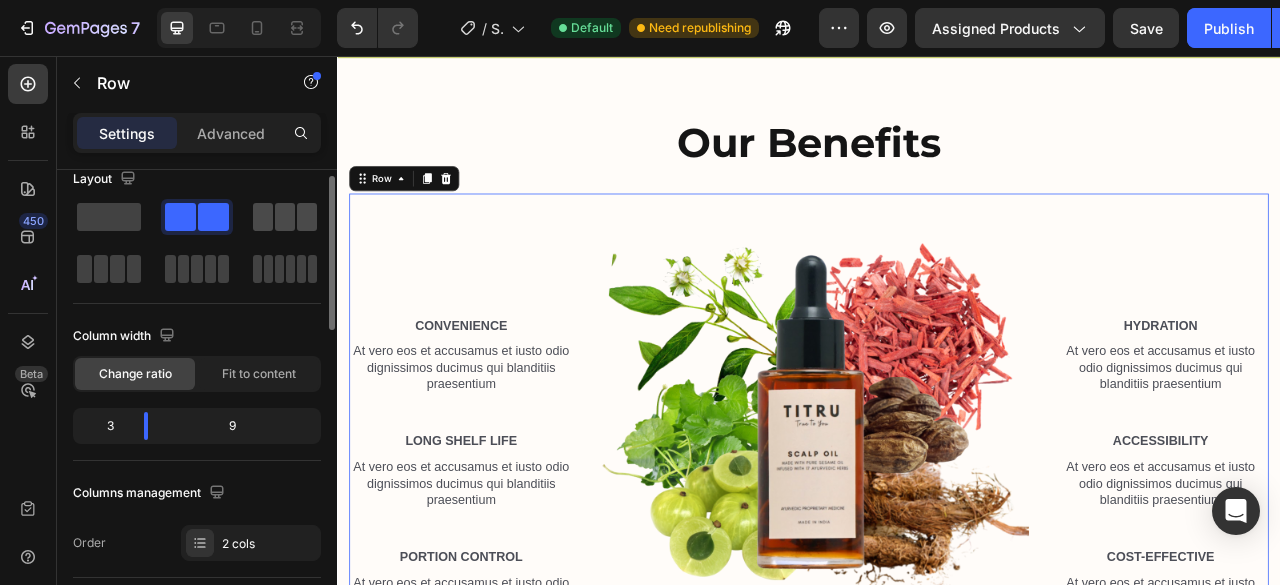 scroll, scrollTop: 18, scrollLeft: 0, axis: vertical 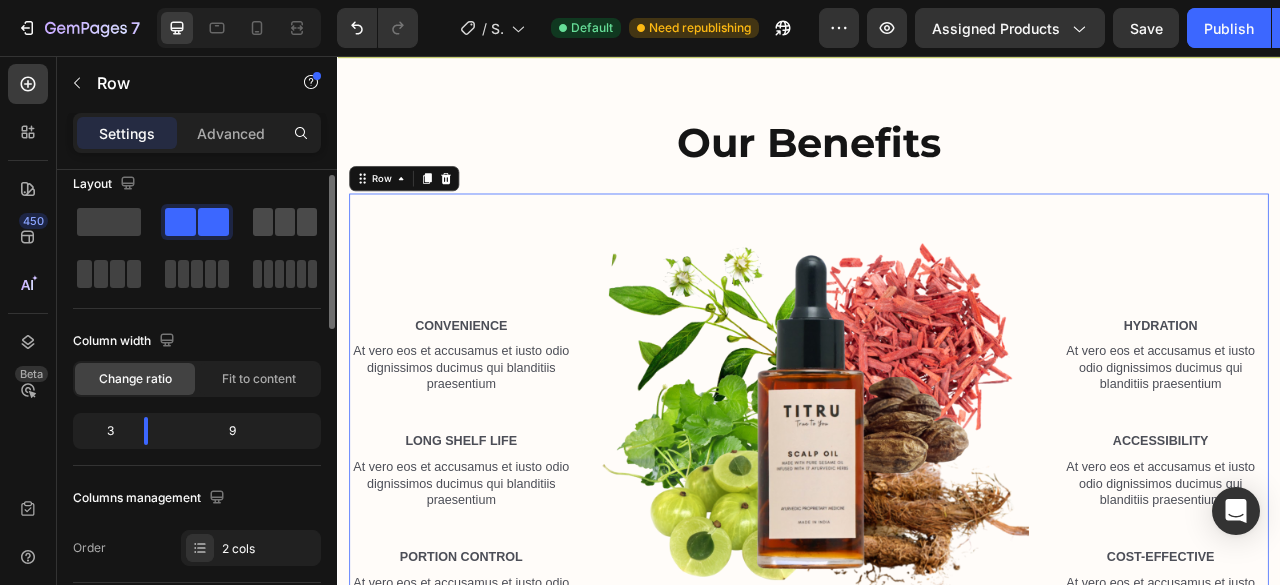 click 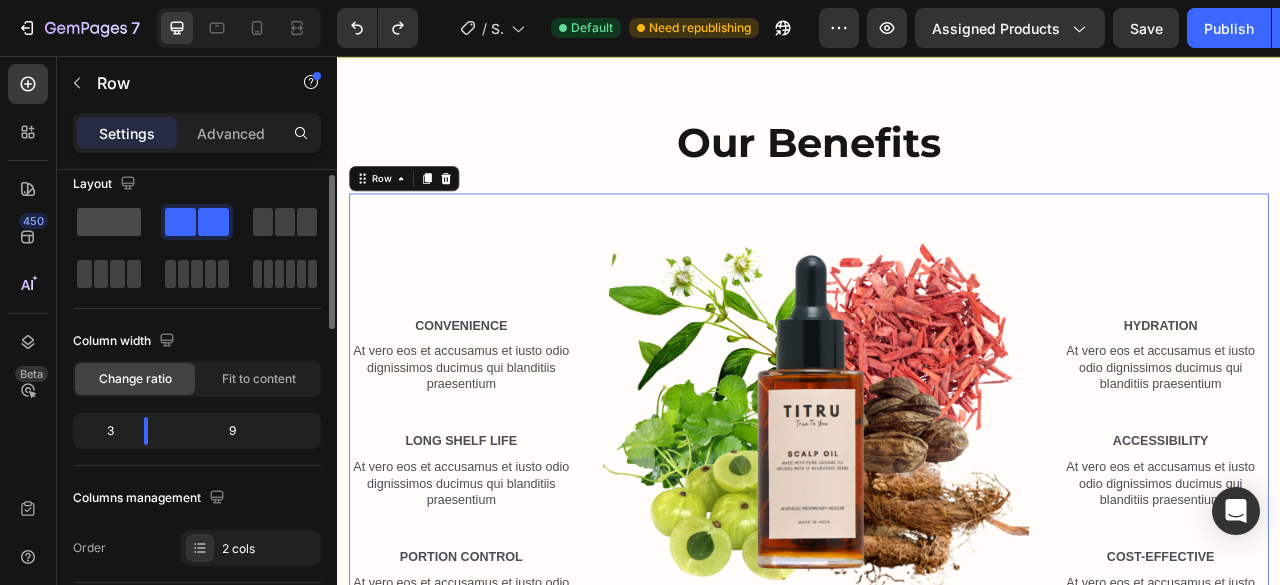 click 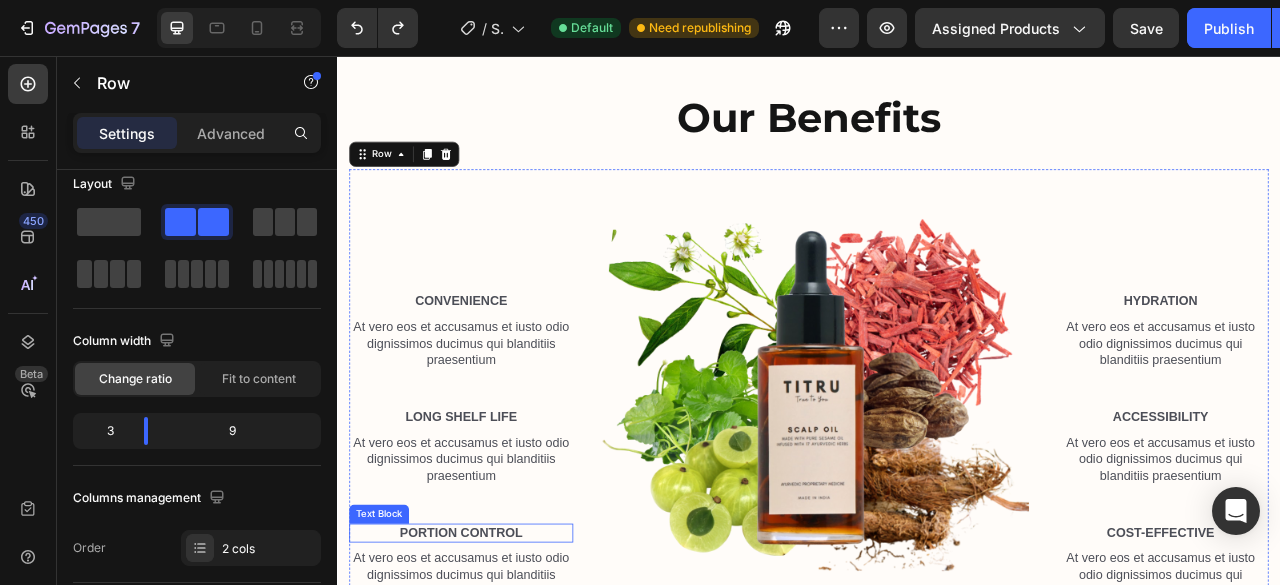 scroll, scrollTop: 924, scrollLeft: 0, axis: vertical 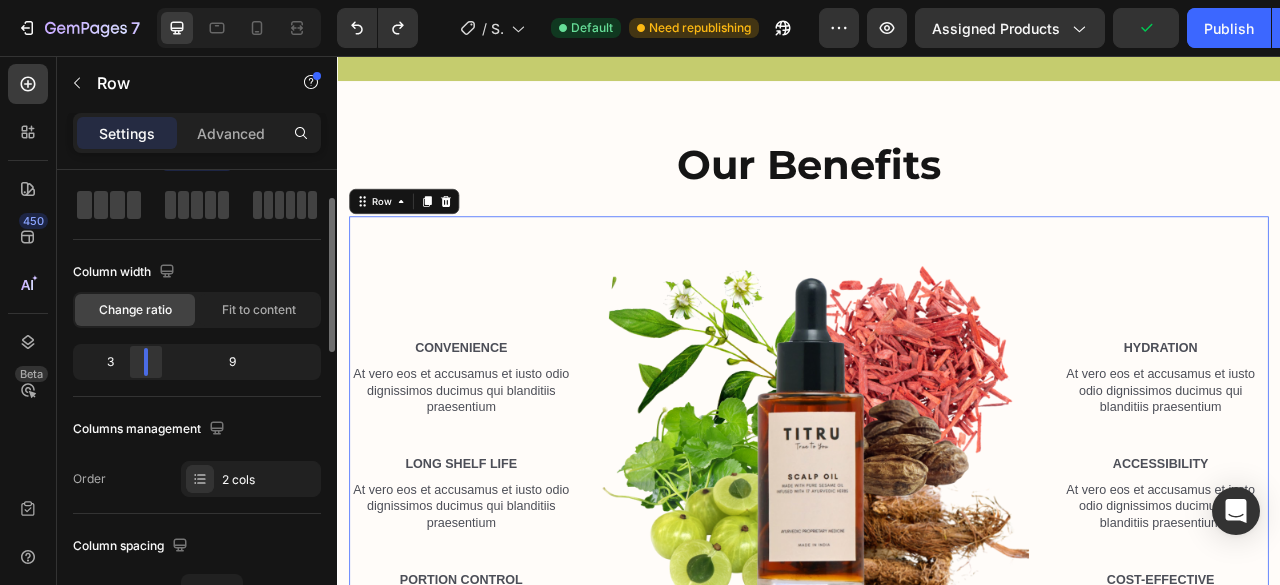 click on "7   /  Shopify Original Product Template Default Need republishing Preview Assigned Products  Publish  450 Beta Sections(18) Elements(84) Section Element Hero Section Product Detail Brands Trusted Badges Guarantee Product Breakdown How to use Testimonials Compare Bundle FAQs Social Proof Brand Story Product List Collection Blog List Contact Sticky Add to Cart Custom Footer Browse Library 450 Layout
Row
Row
Row
Row Text
Heading
Text Block Button
Button
Button Media
Image
Image
Video" at bounding box center [640, 0] 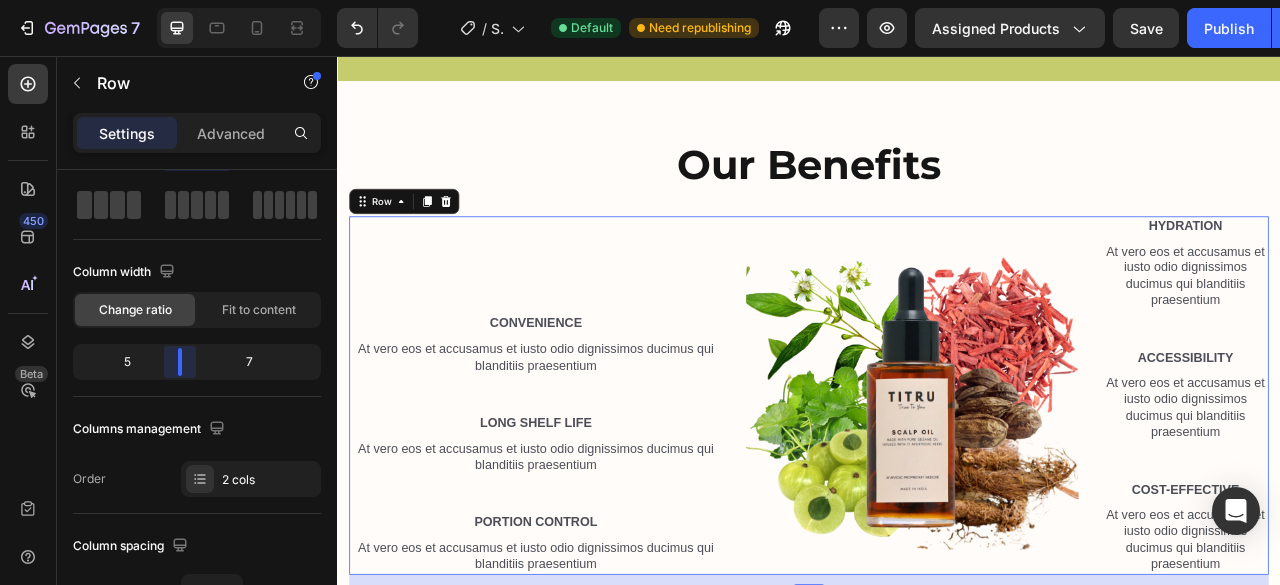 drag, startPoint x: 149, startPoint y: 363, endPoint x: 183, endPoint y: 362, distance: 34.0147 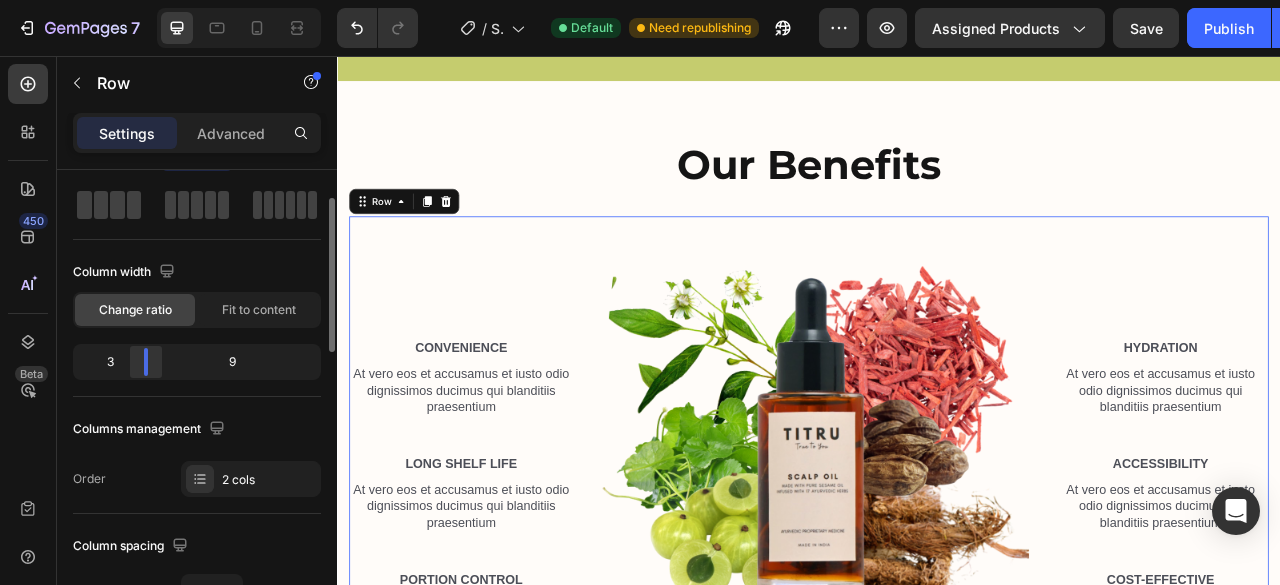 drag, startPoint x: 182, startPoint y: 362, endPoint x: 140, endPoint y: 363, distance: 42.0119 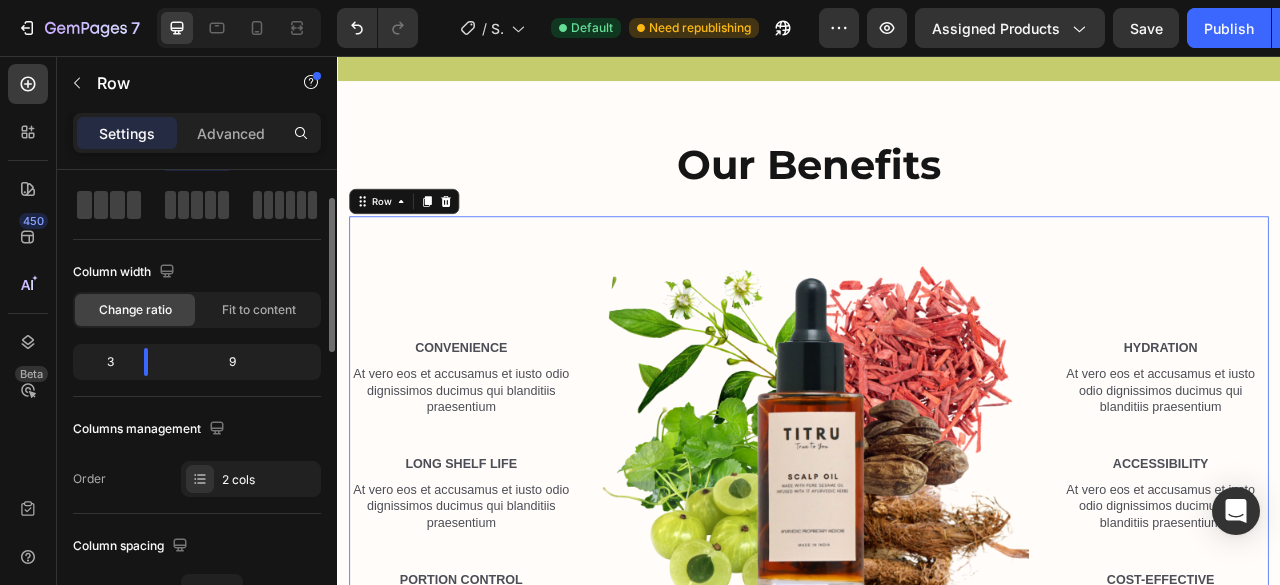 drag, startPoint x: 158, startPoint y: 375, endPoint x: 113, endPoint y: 495, distance: 128.16005 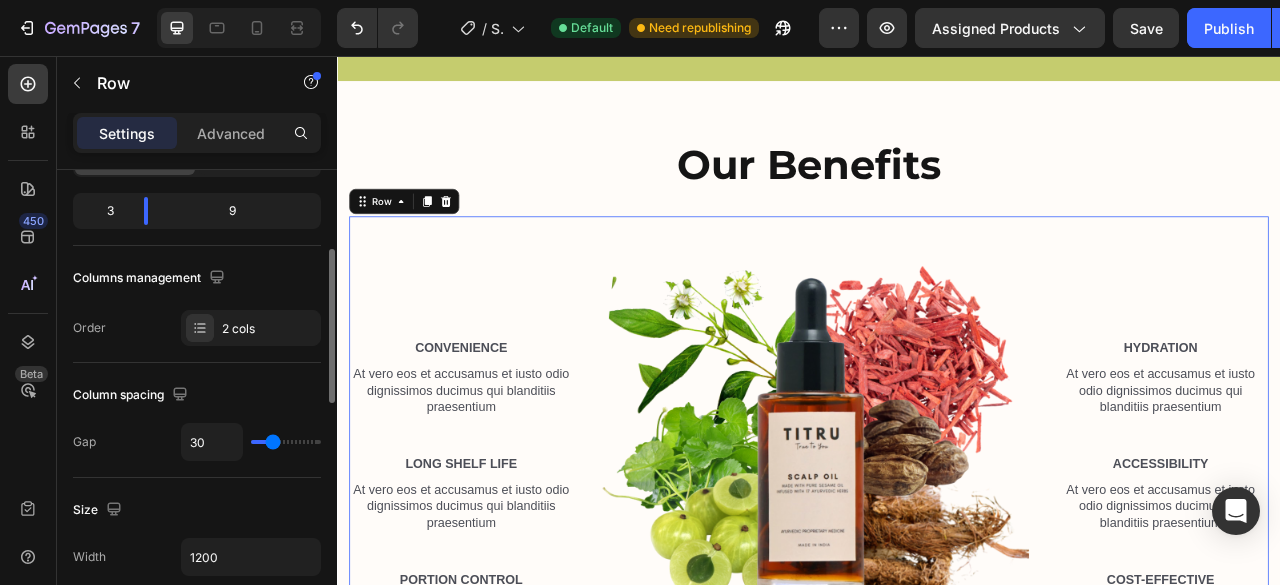 scroll, scrollTop: 239, scrollLeft: 0, axis: vertical 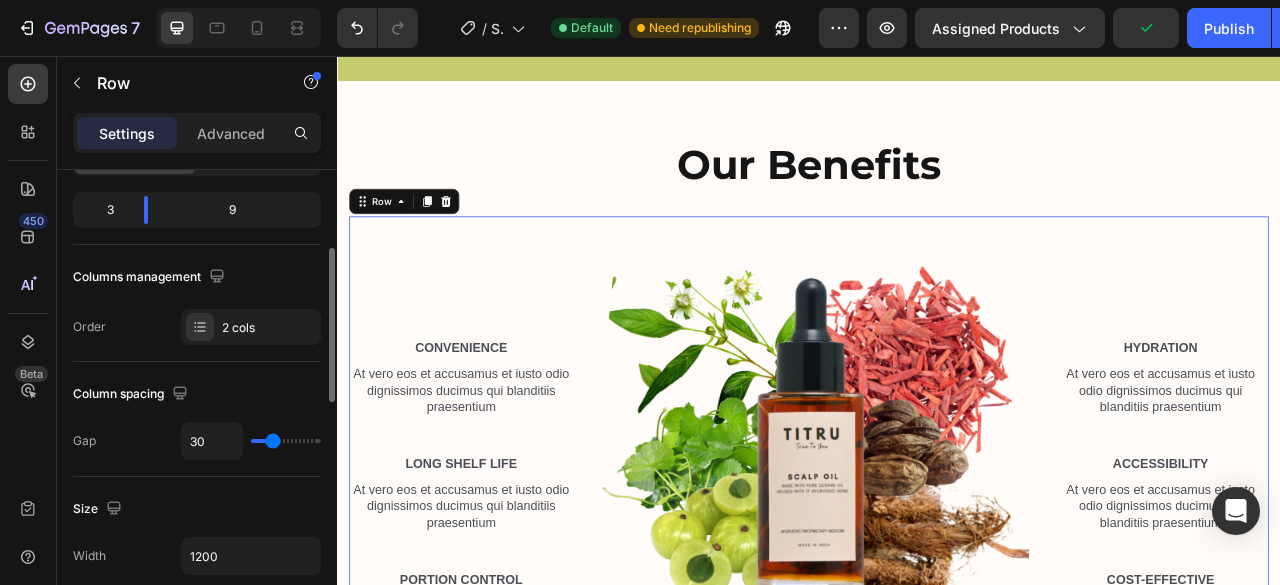 type on "48" 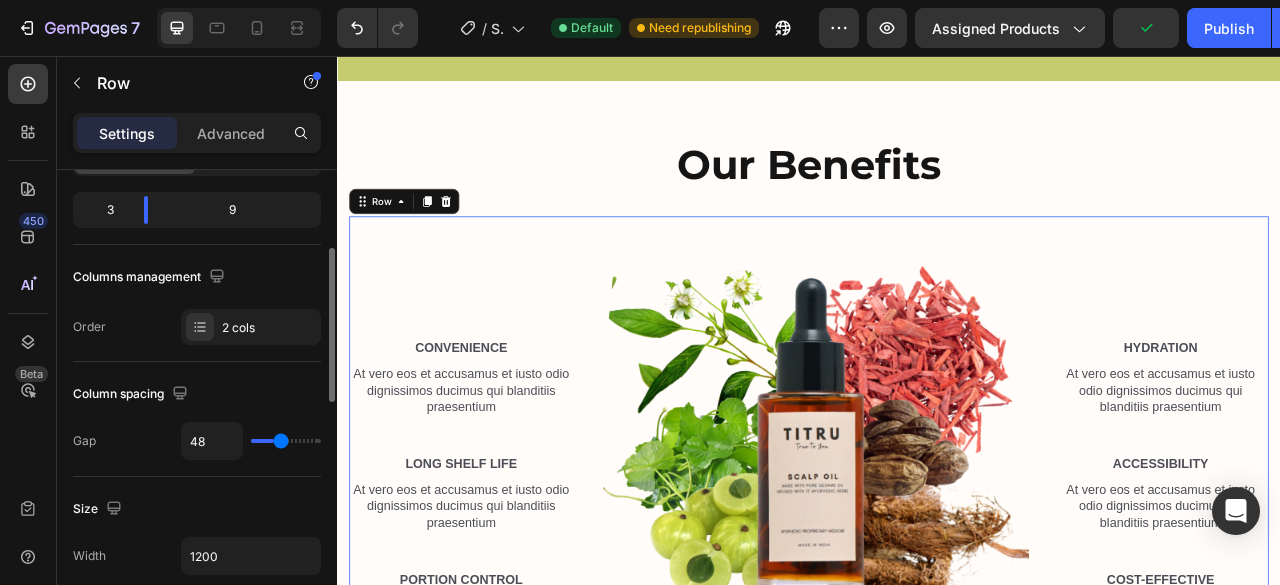 type on "75" 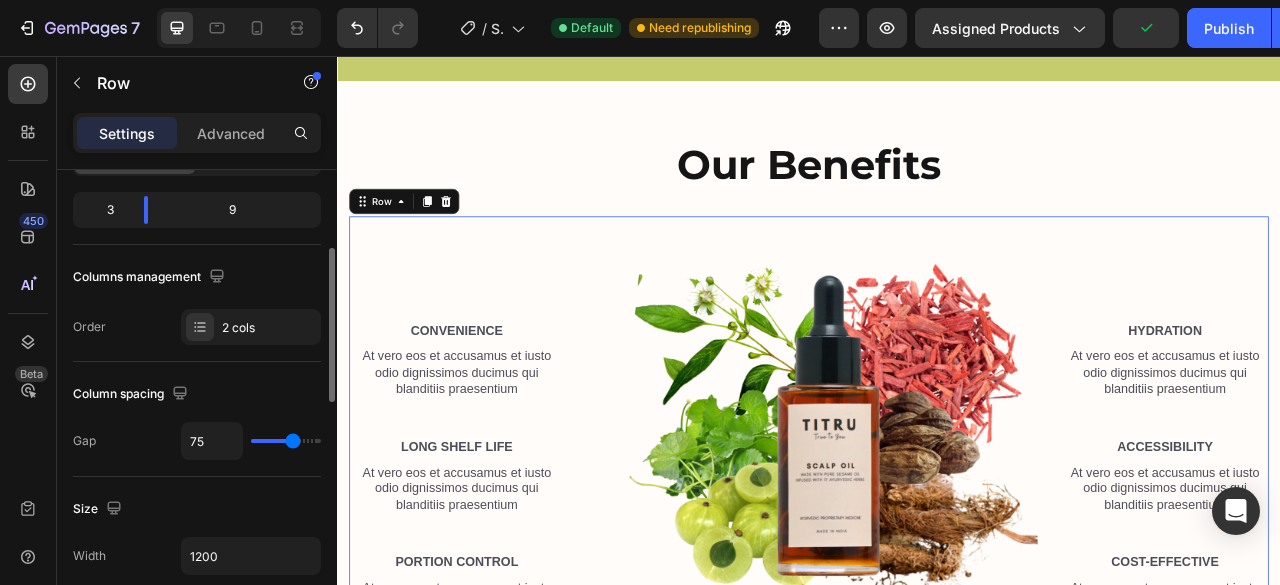 type on "85" 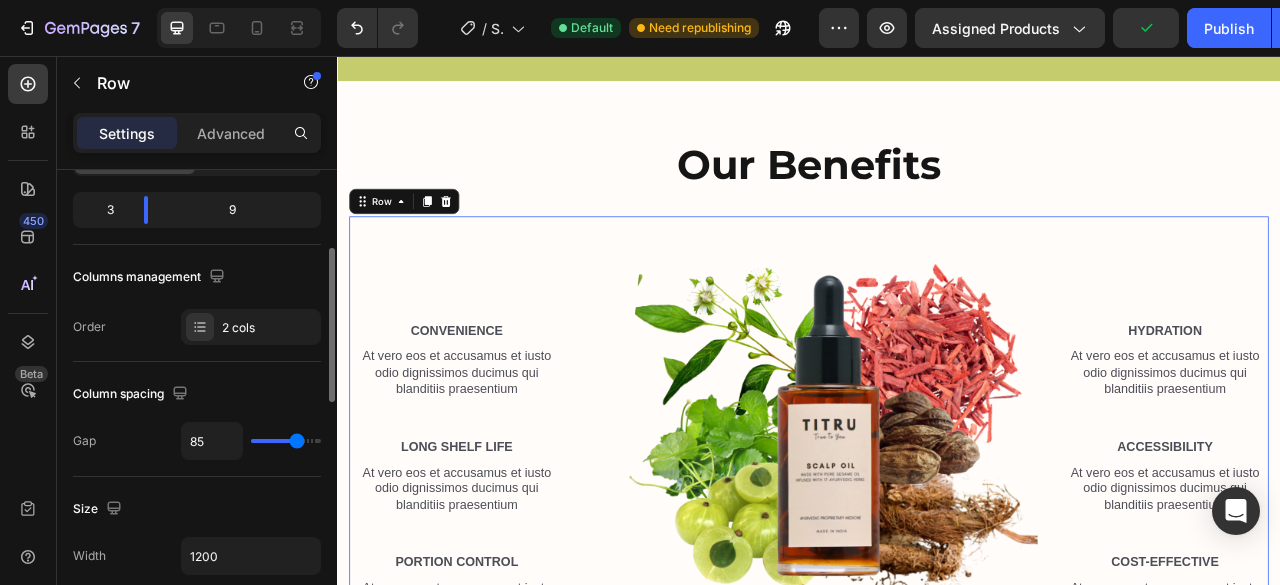 type on "90" 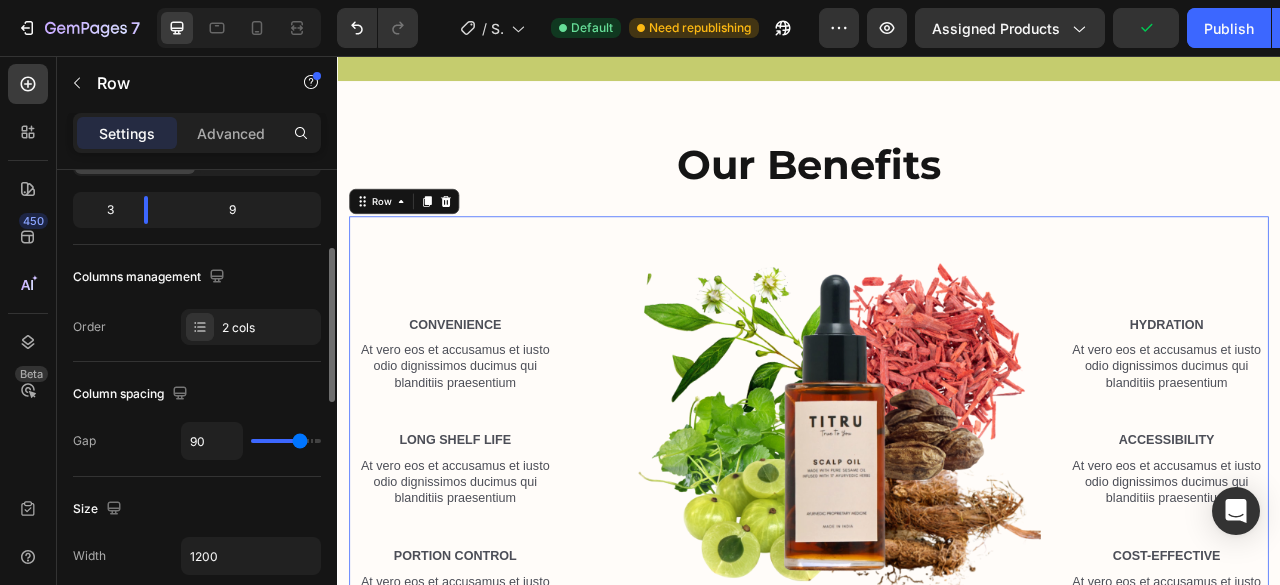 type on "91" 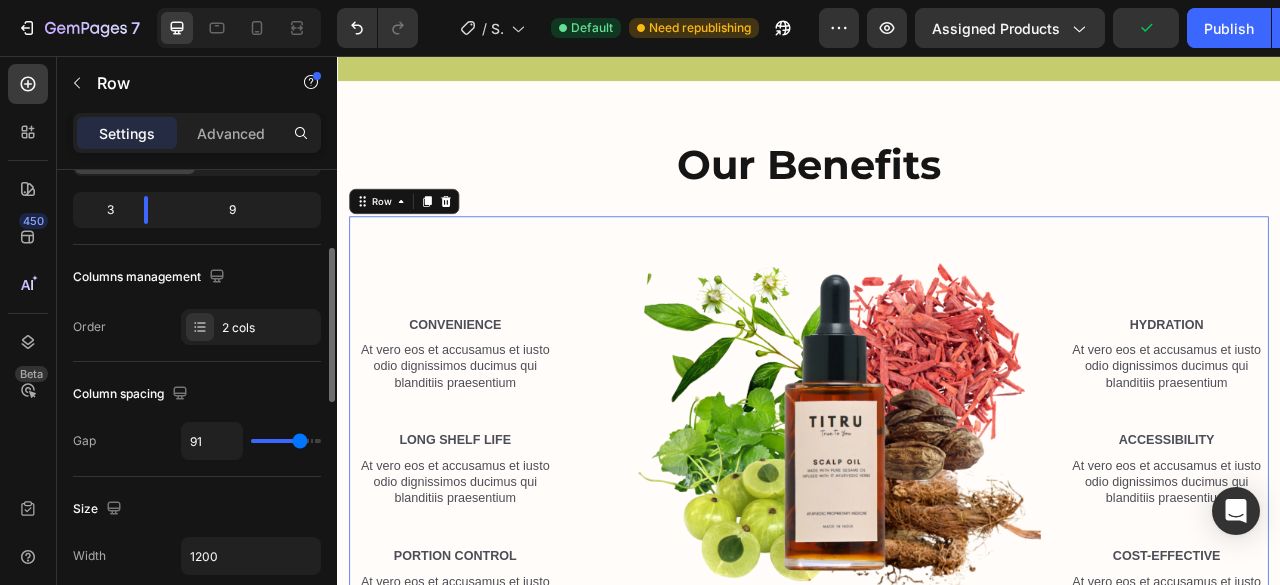 type on "93" 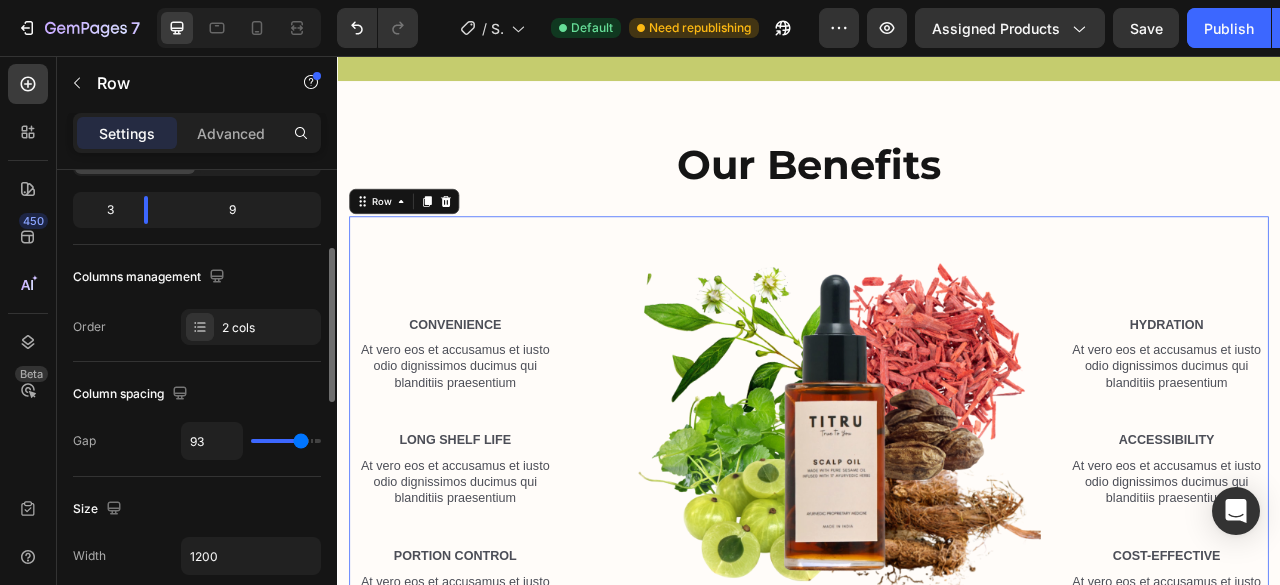 type on "91" 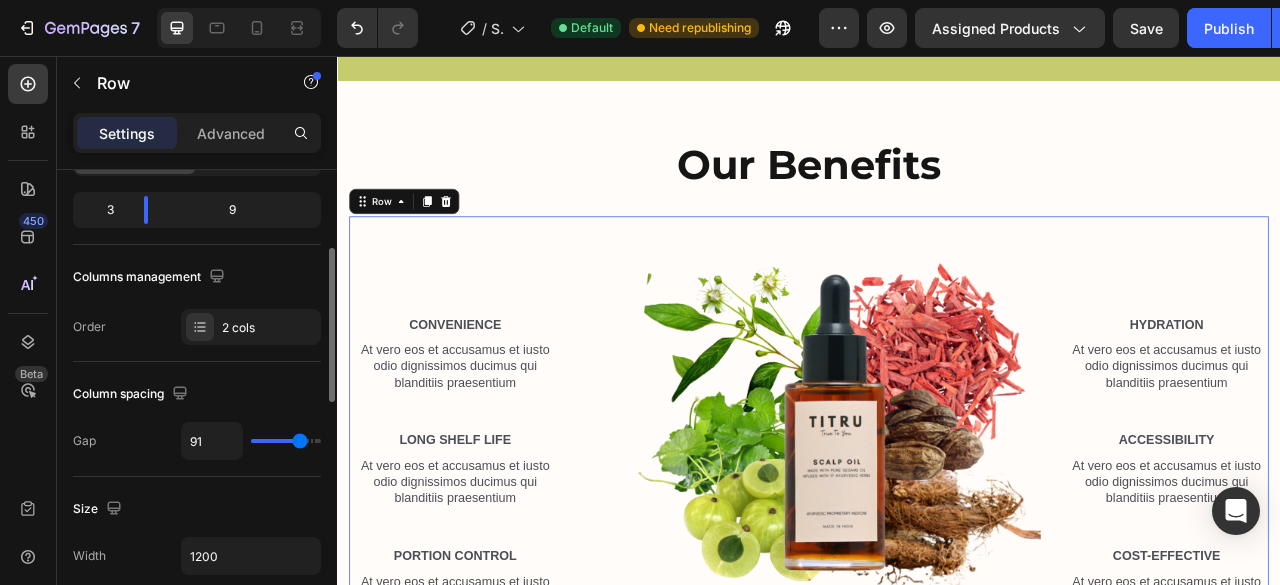 type on "64" 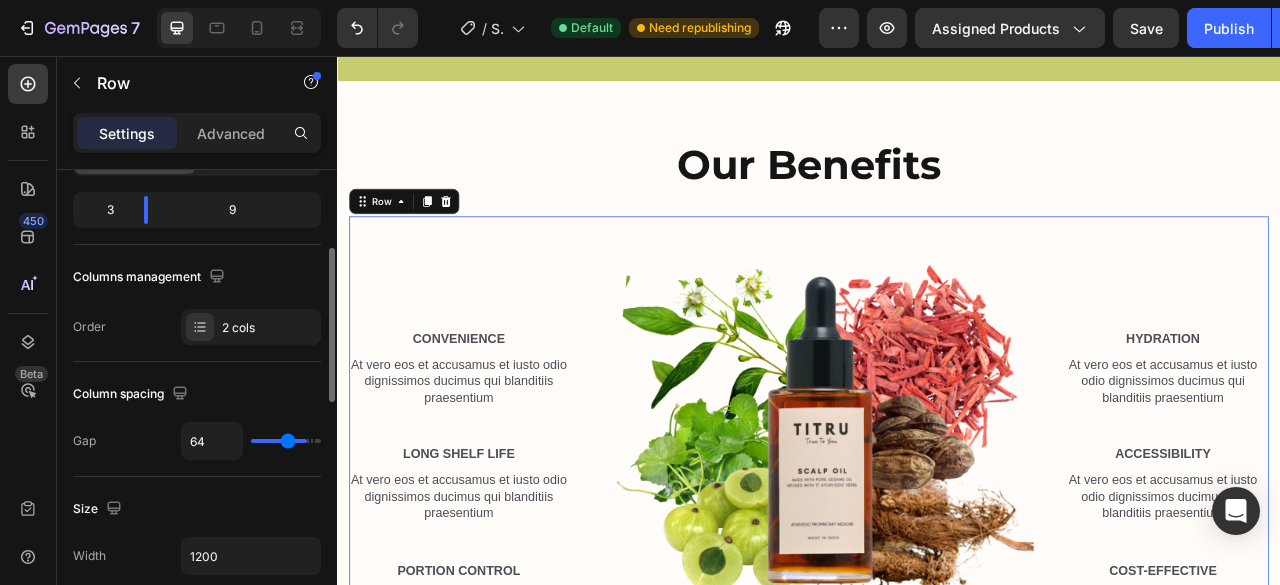 type on "54" 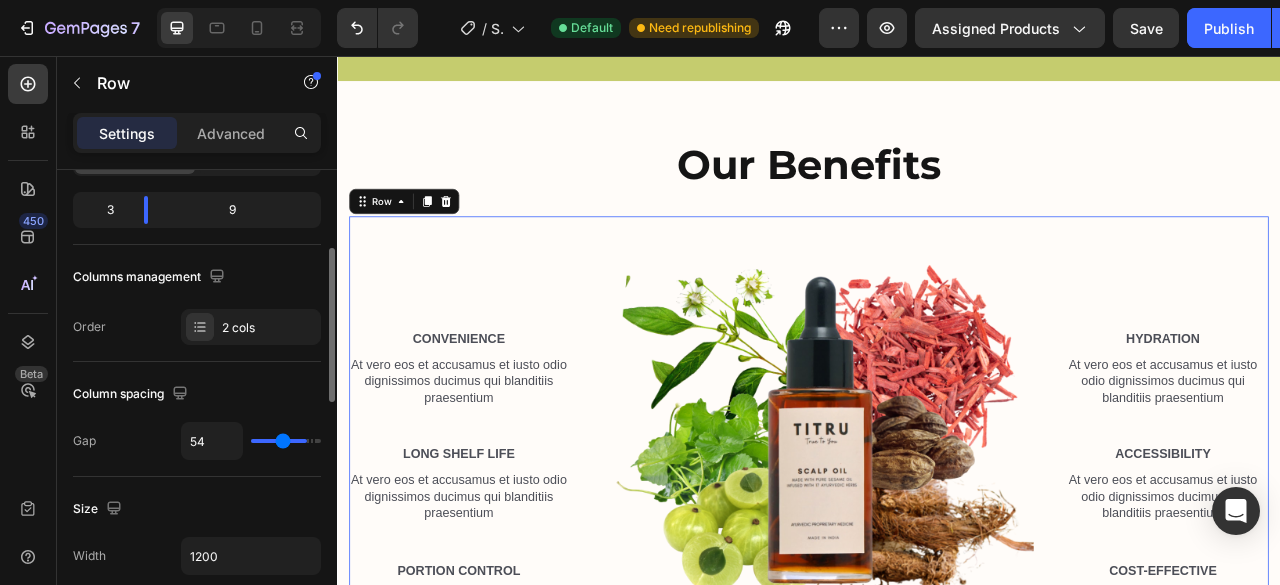 type on "24" 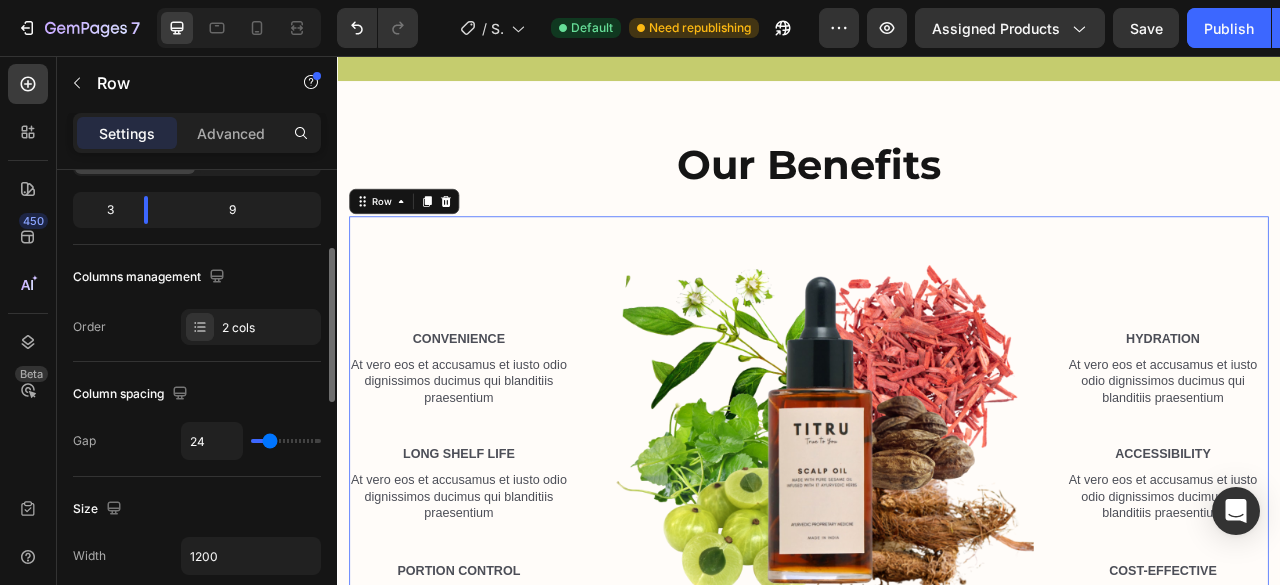 type on "19" 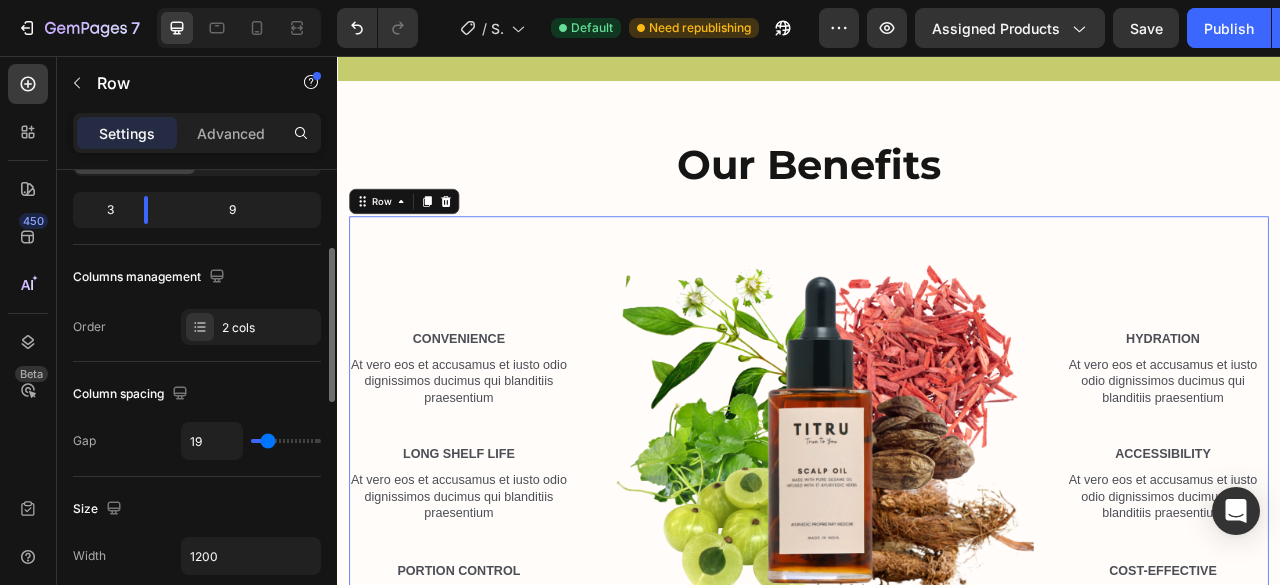 type on "14" 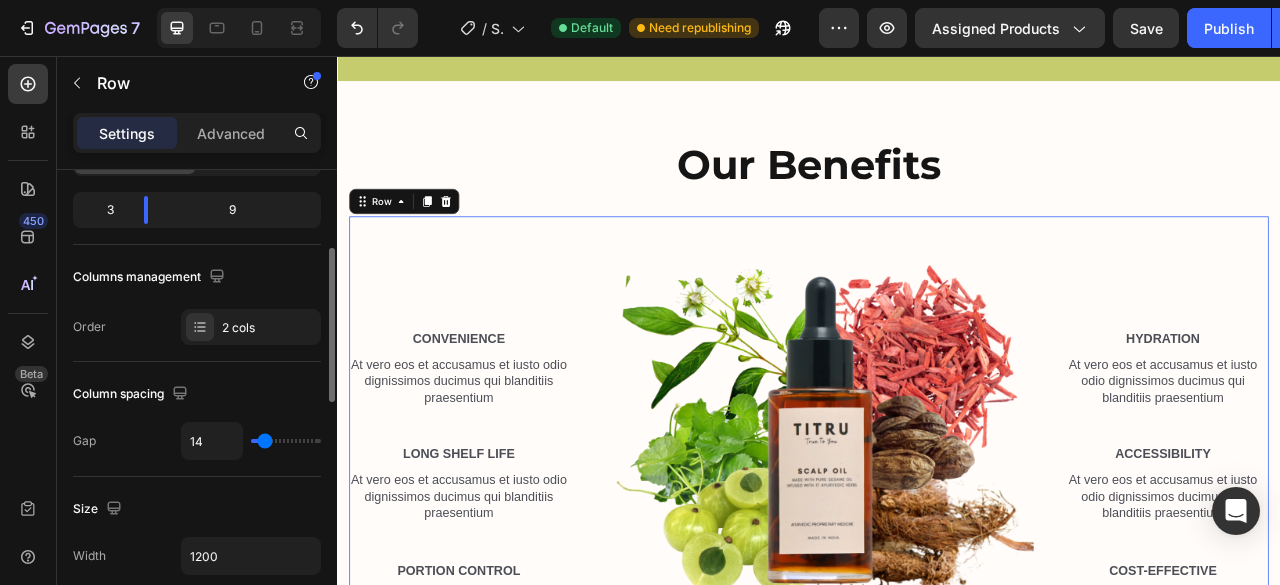 type on "8" 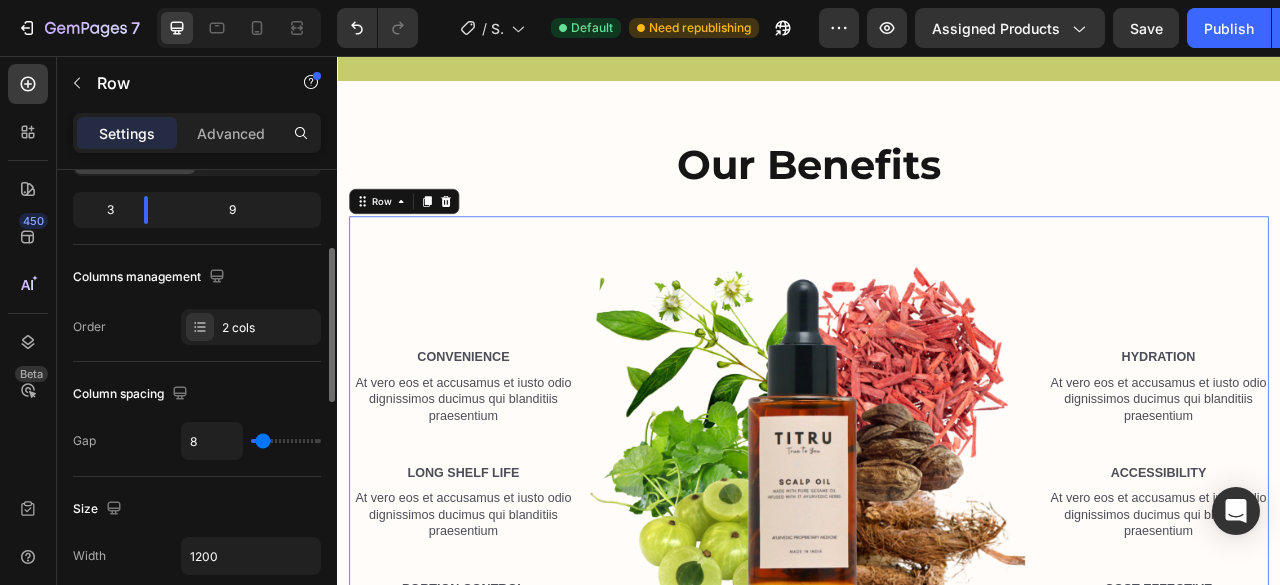 type on "2" 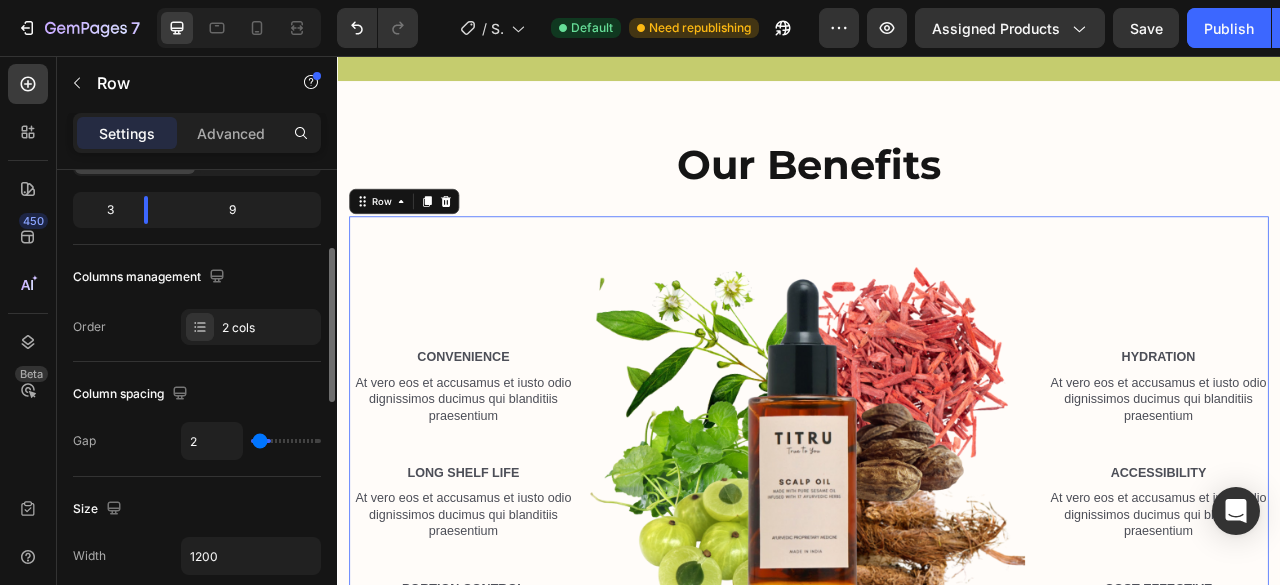 type on "0" 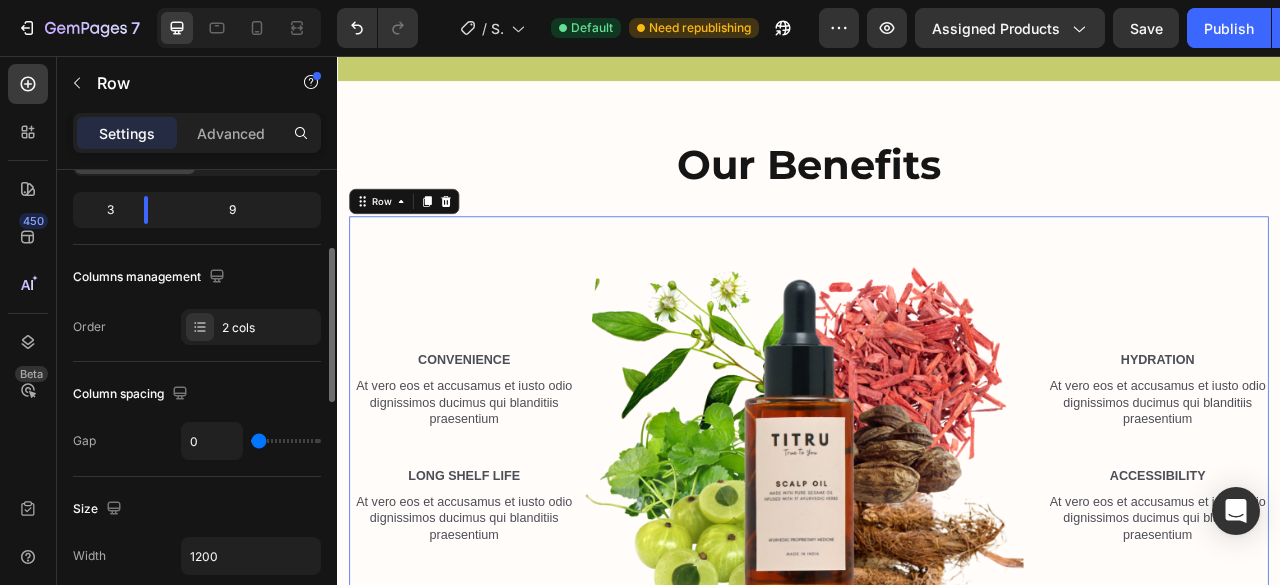 drag, startPoint x: 275, startPoint y: 439, endPoint x: 216, endPoint y: 441, distance: 59.03389 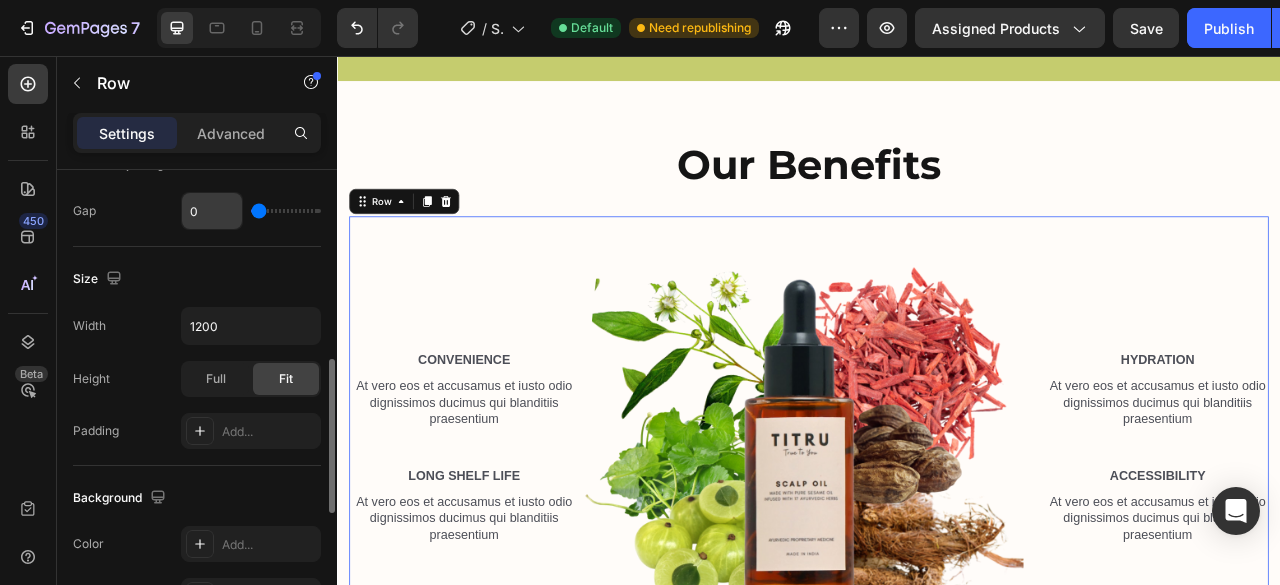 scroll, scrollTop: 538, scrollLeft: 0, axis: vertical 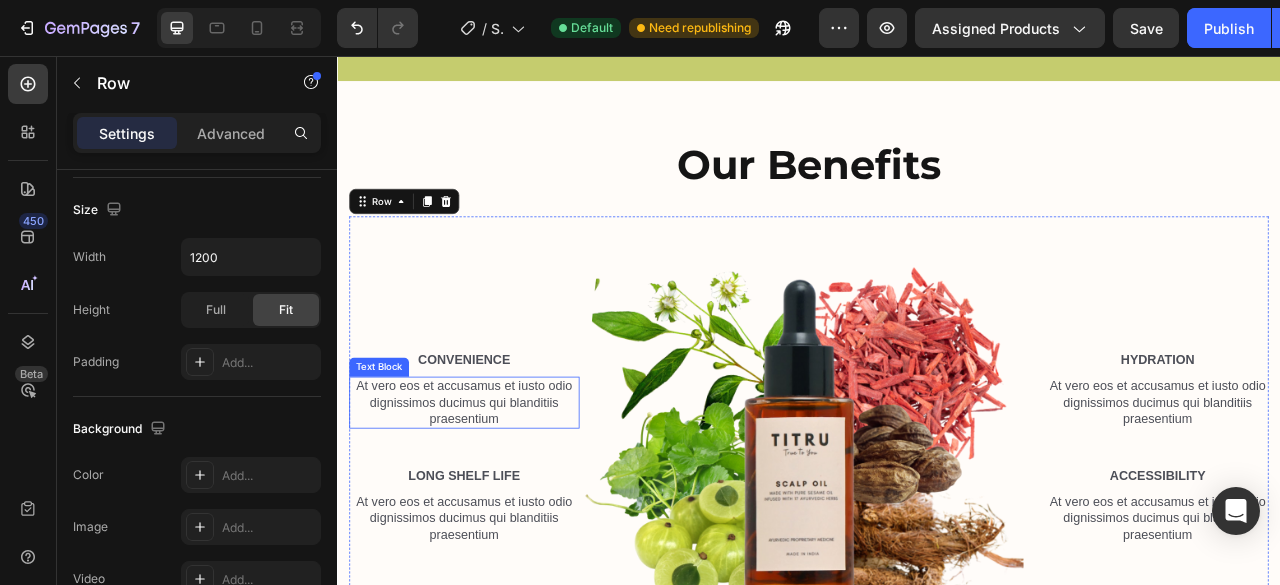 click on "At vero eos et accusamus et iusto odio dignissimos ducimus qui blanditiis praesentium" at bounding box center (498, 497) 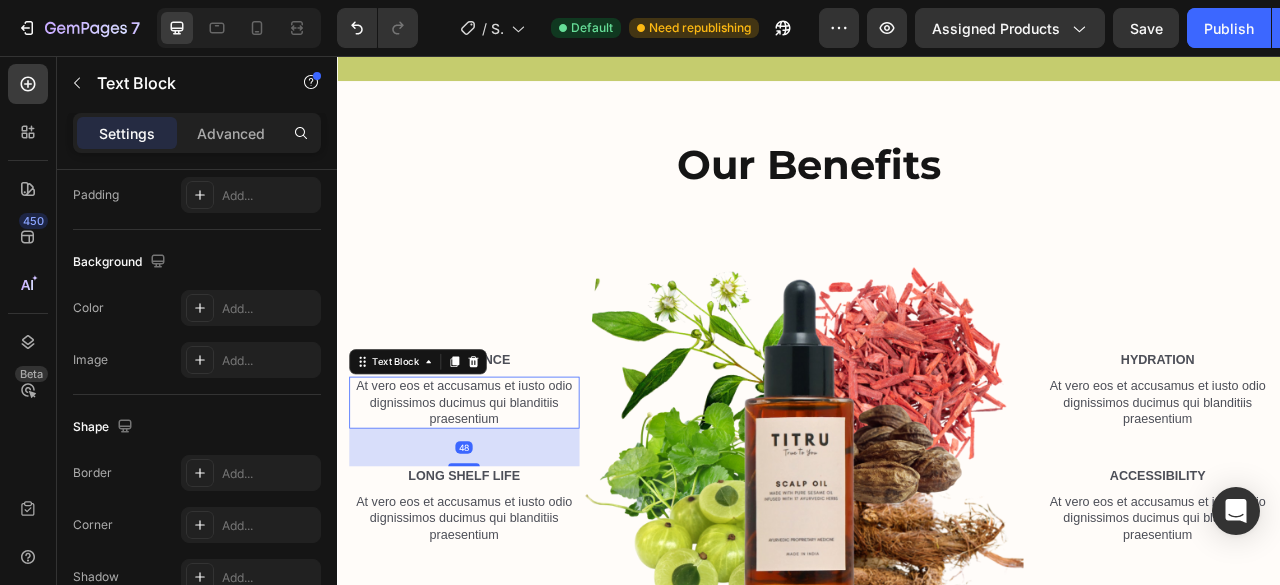 scroll, scrollTop: 0, scrollLeft: 0, axis: both 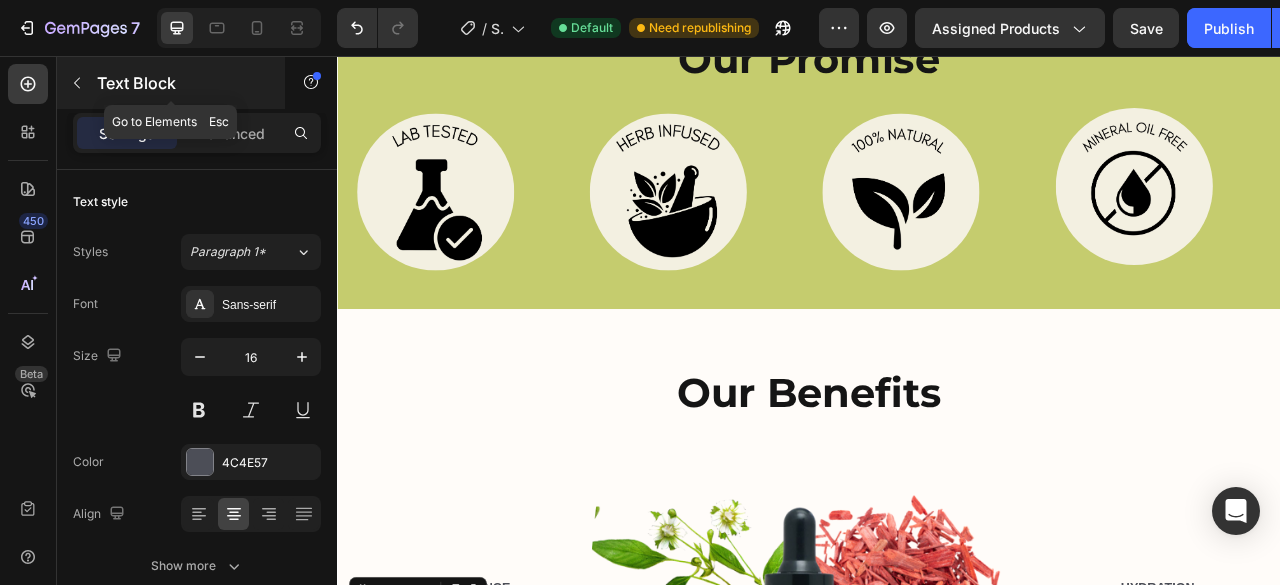 click at bounding box center (77, 83) 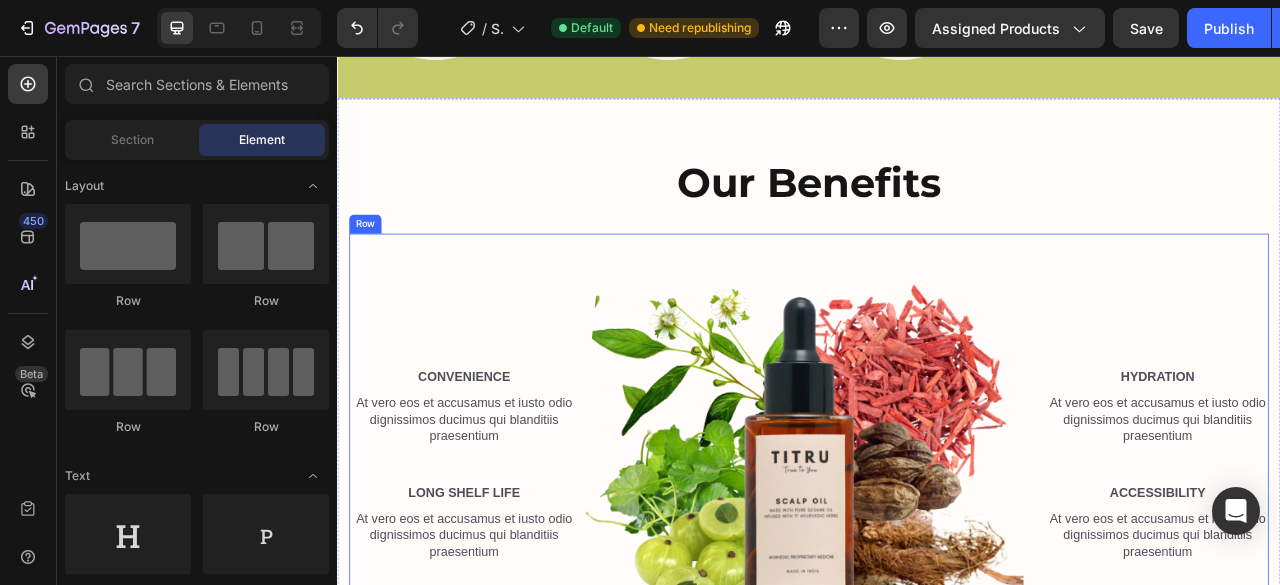 scroll, scrollTop: 910, scrollLeft: 0, axis: vertical 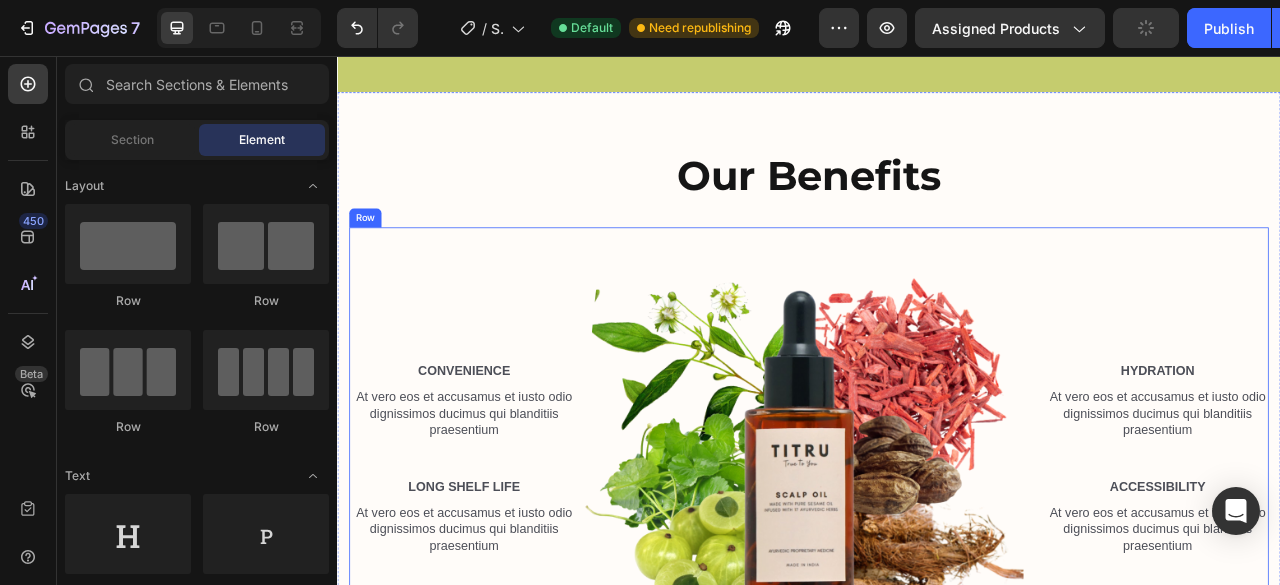 click on "Convenience Text Block At vero eos et accusamus et iusto odio dignissimos ducimus qui blanditiis praesentium Text Block Long Shelf Life Text Block At vero eos et accusamus et iusto odio dignissimos ducimus qui blanditiis praesentium Text Block Portion Control Text Block At vero eos et accusamus et iusto odio dignissimos ducimus qui blanditiis praesentium Text Block" at bounding box center [498, 556] 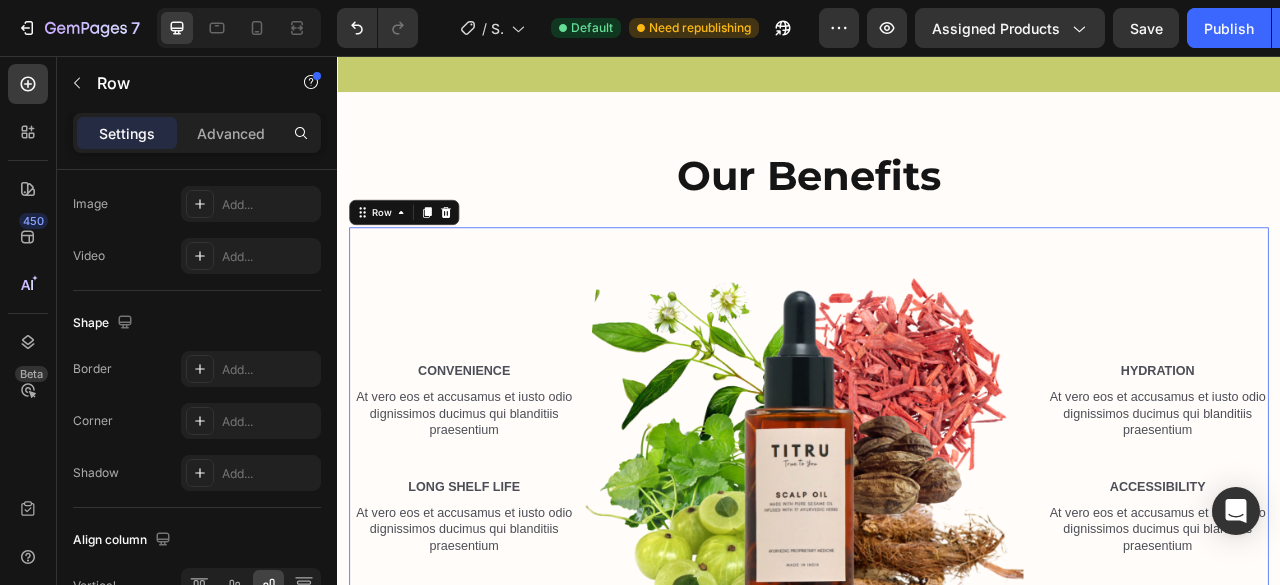 scroll, scrollTop: 972, scrollLeft: 0, axis: vertical 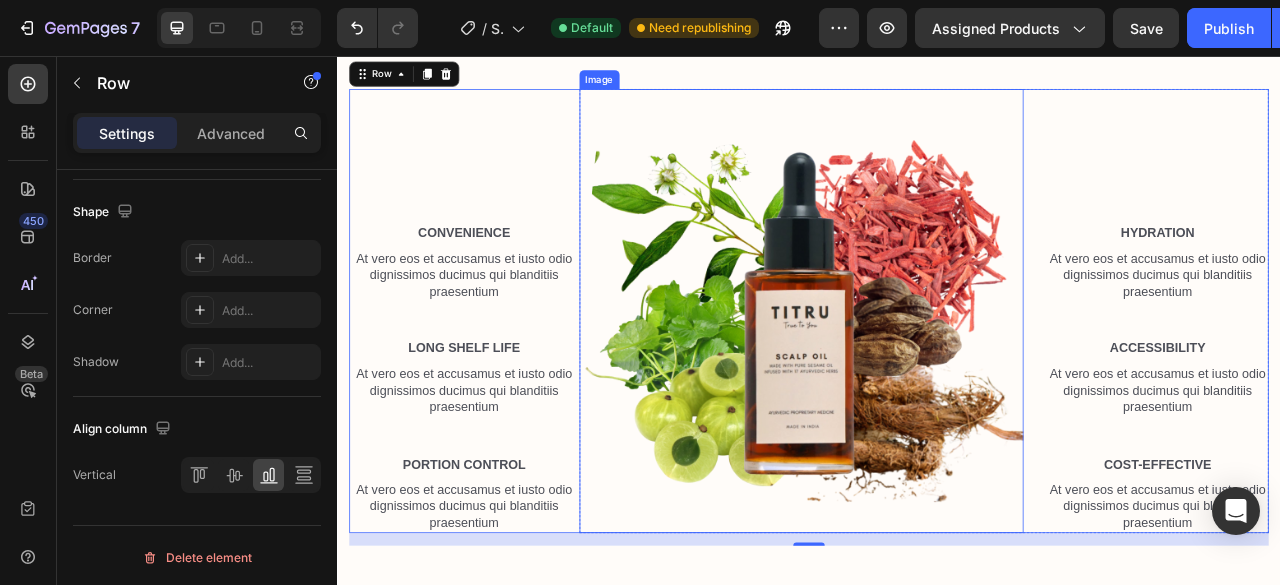 click at bounding box center [927, 380] 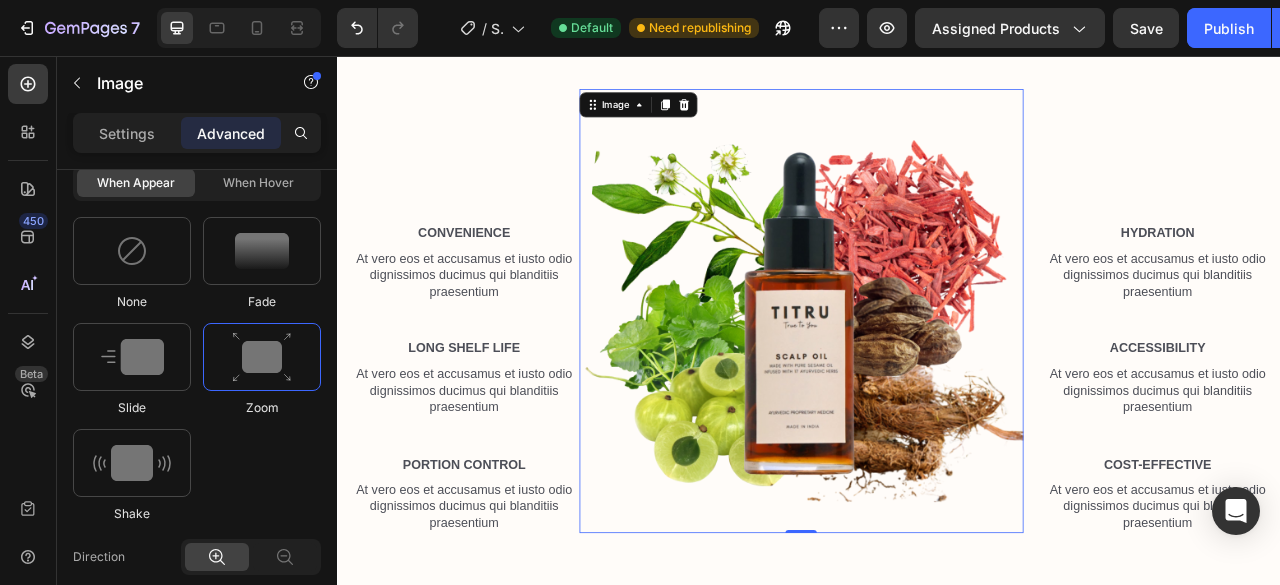 scroll, scrollTop: 0, scrollLeft: 0, axis: both 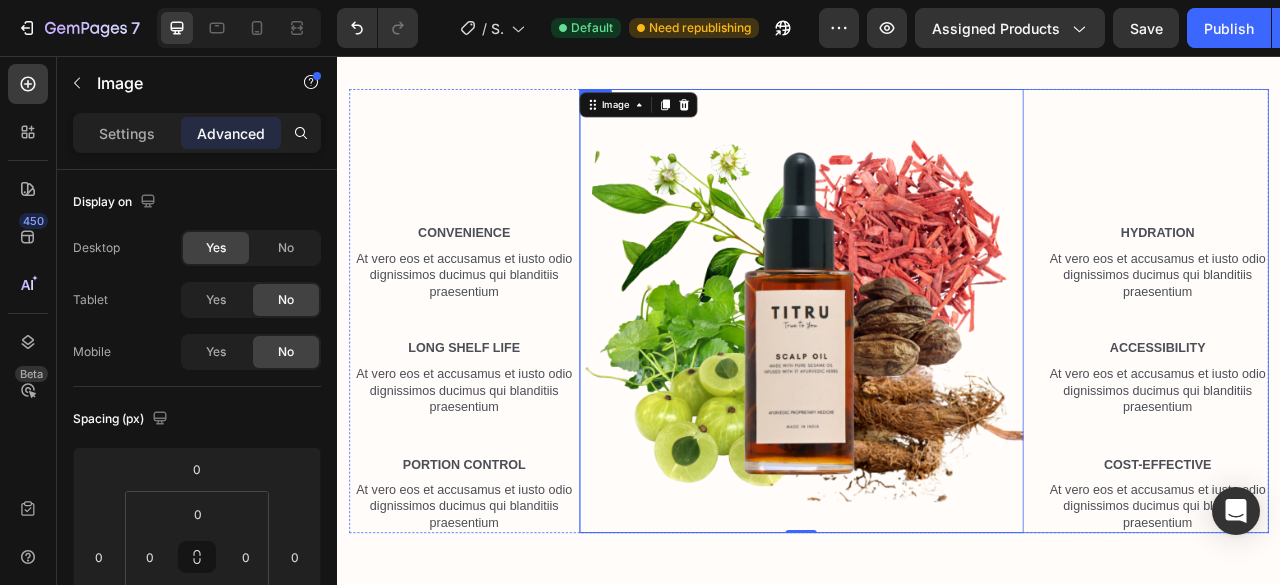 click on "Hydration Text Block At vero eos et accusamus et iusto odio dignissimos ducimus qui blanditiis praesentium Text Block Accessibility Text Block At vero eos et accusamus et iusto odio dignissimos ducimus qui blanditiis praesentium Text Block Cost-Effective Text Block At vero eos et accusamus et iusto odio dignissimos ducimus qui blanditiis praesentium Text Block" at bounding box center [1381, 380] 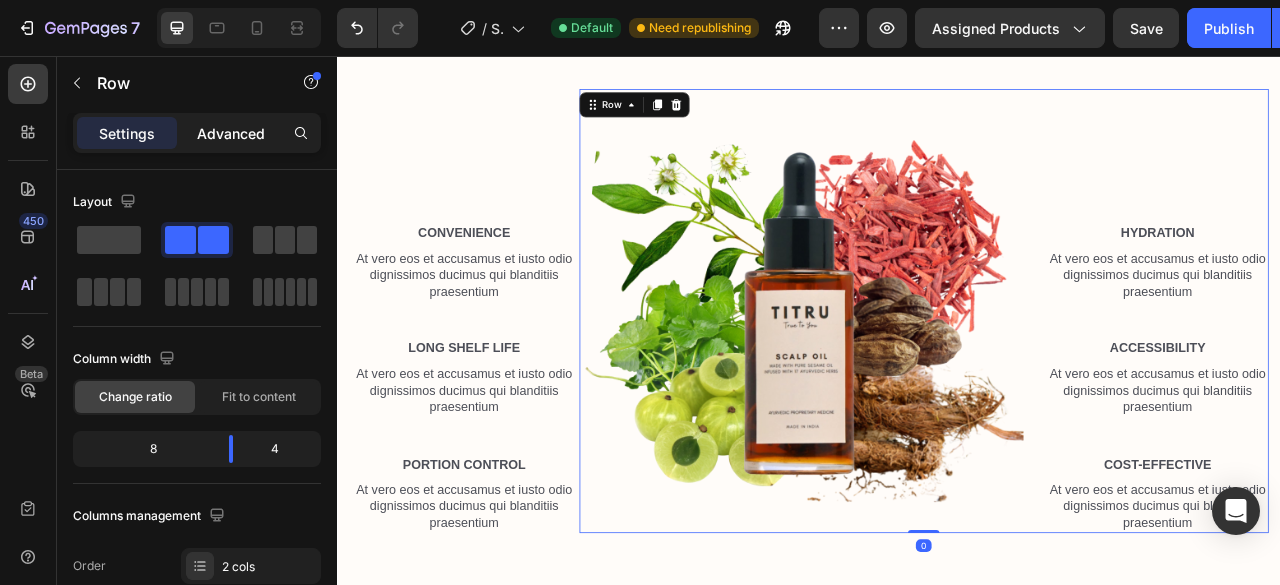 click on "Advanced" at bounding box center [231, 133] 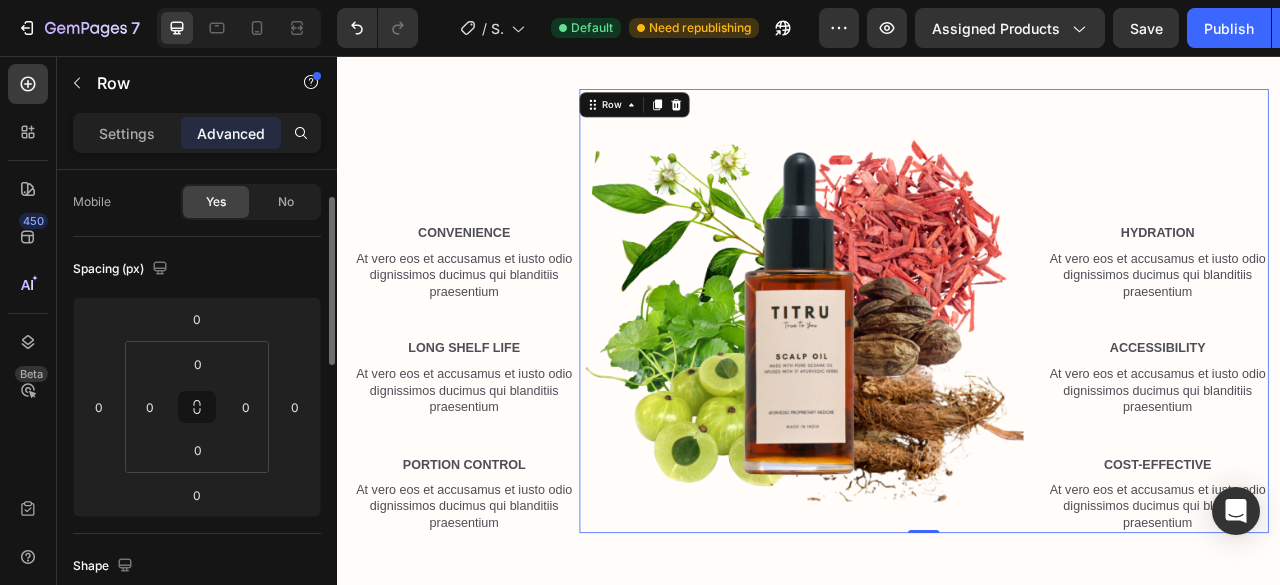 scroll, scrollTop: 131, scrollLeft: 0, axis: vertical 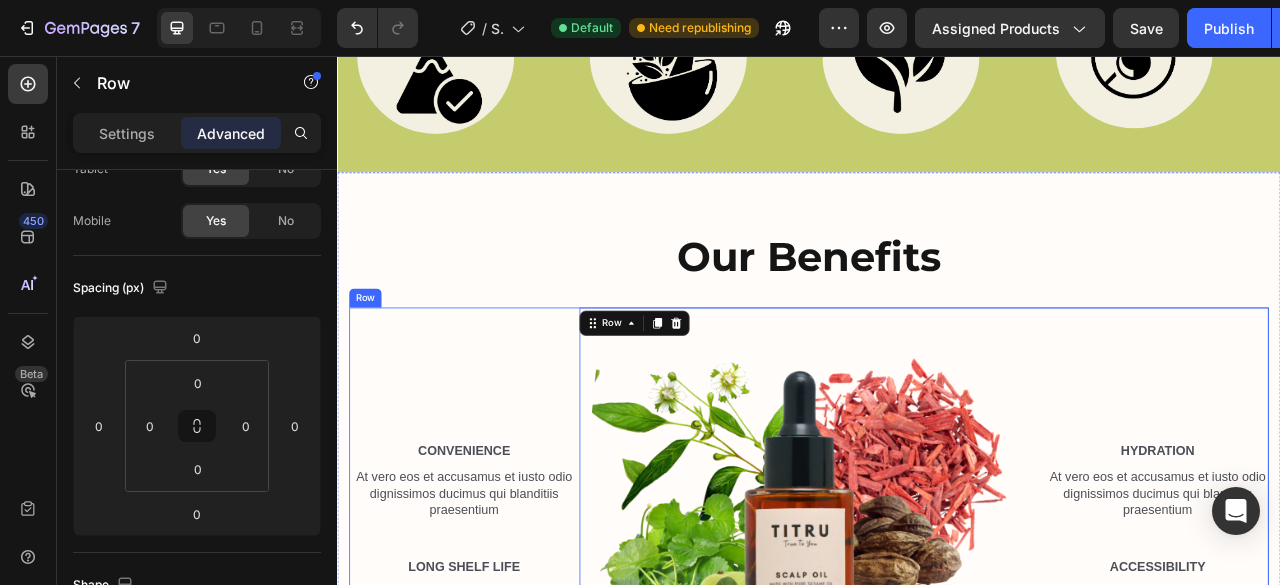 click on "Convenience Text Block At vero eos et accusamus et iusto odio dignissimos ducimus qui blanditiis praesentium Text Block Long Shelf Life Text Block At vero eos et accusamus et iusto odio dignissimos ducimus qui blanditiis praesentium Text Block Portion Control Text Block At vero eos et accusamus et iusto odio dignissimos ducimus qui blanditiis praesentium Text Block" at bounding box center [498, 658] 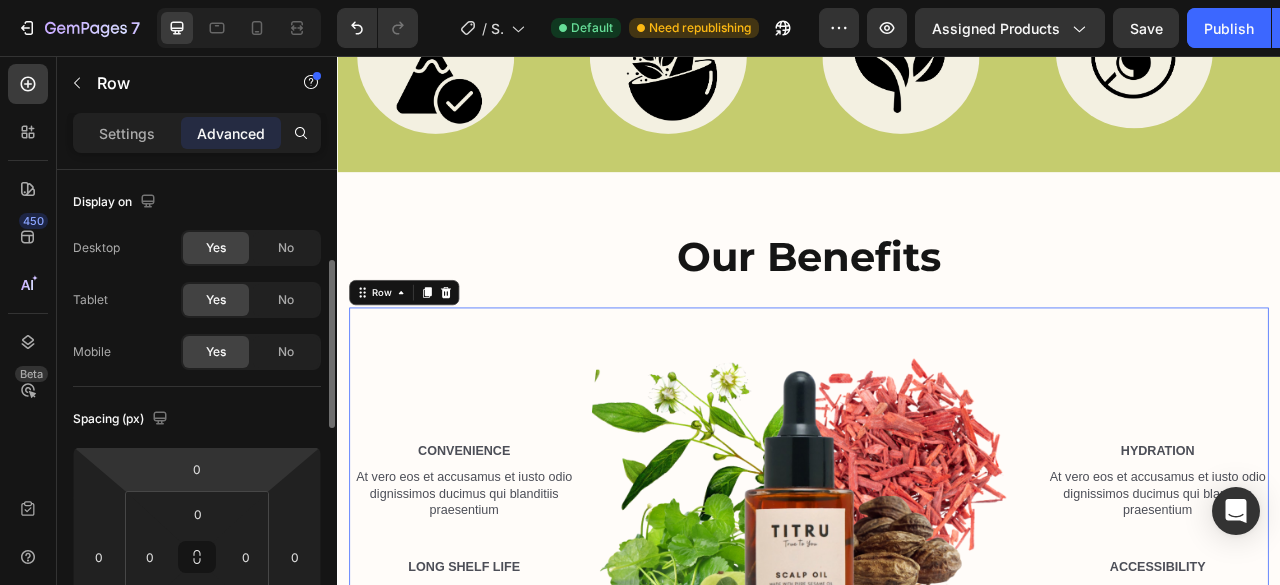 scroll, scrollTop: 163, scrollLeft: 0, axis: vertical 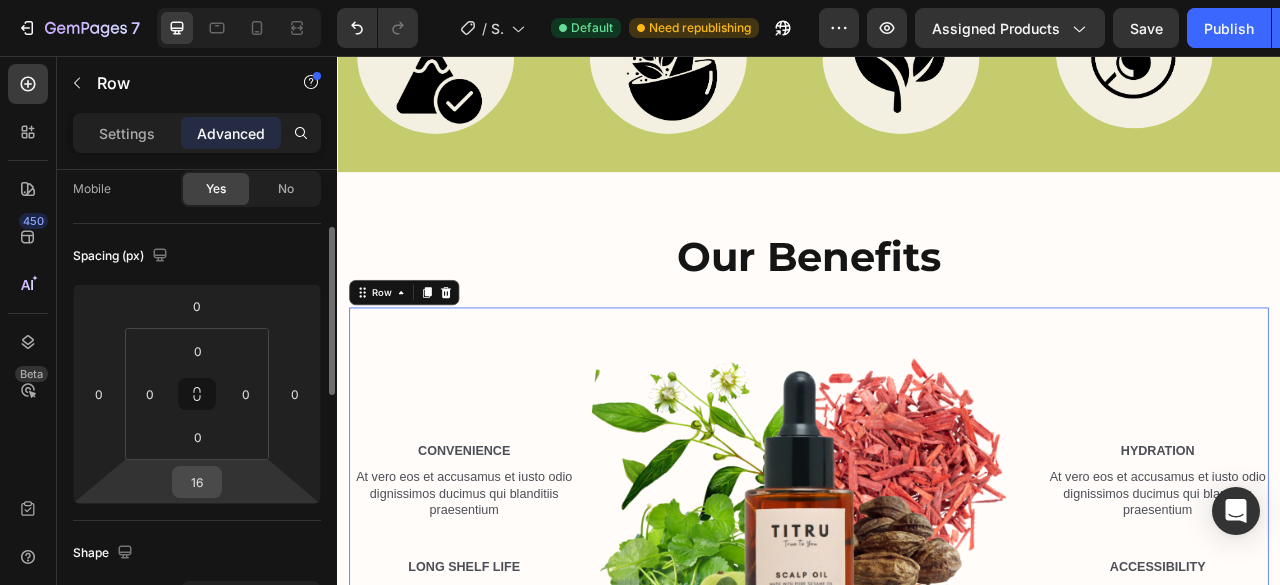 click on "16" at bounding box center (197, 482) 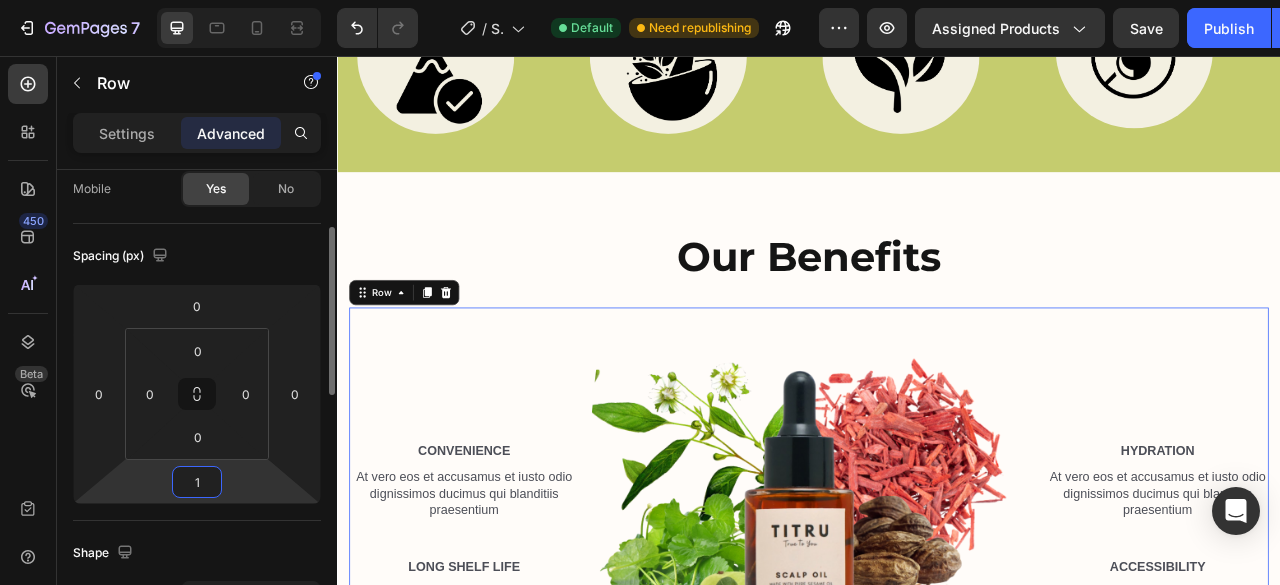 type on "10" 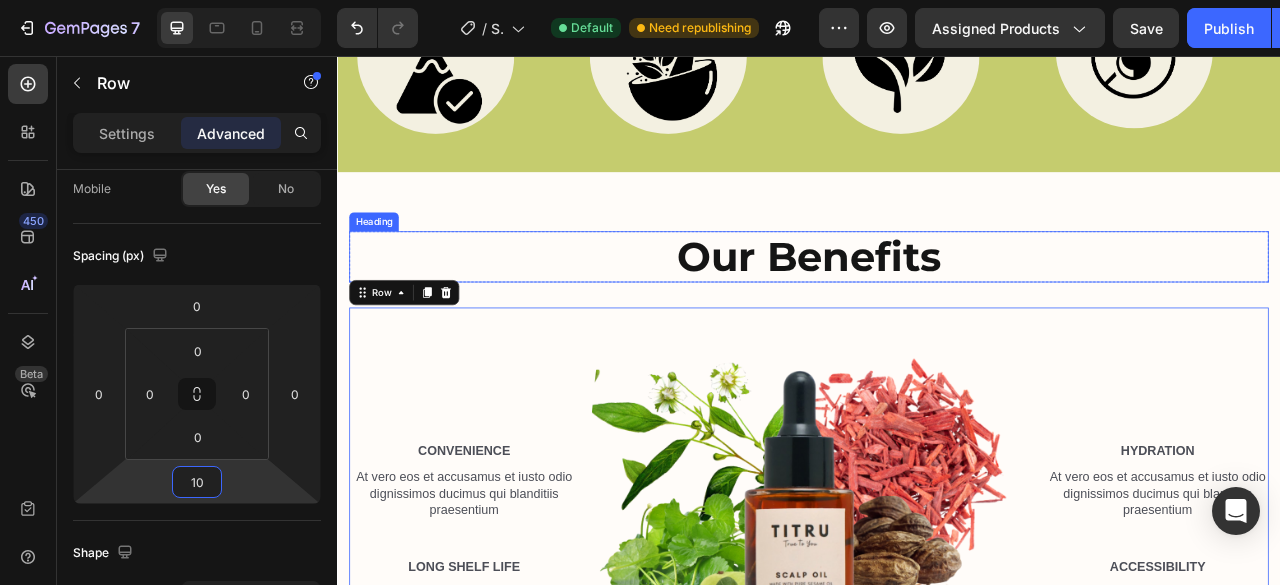 click on "our benefits" at bounding box center [937, 311] 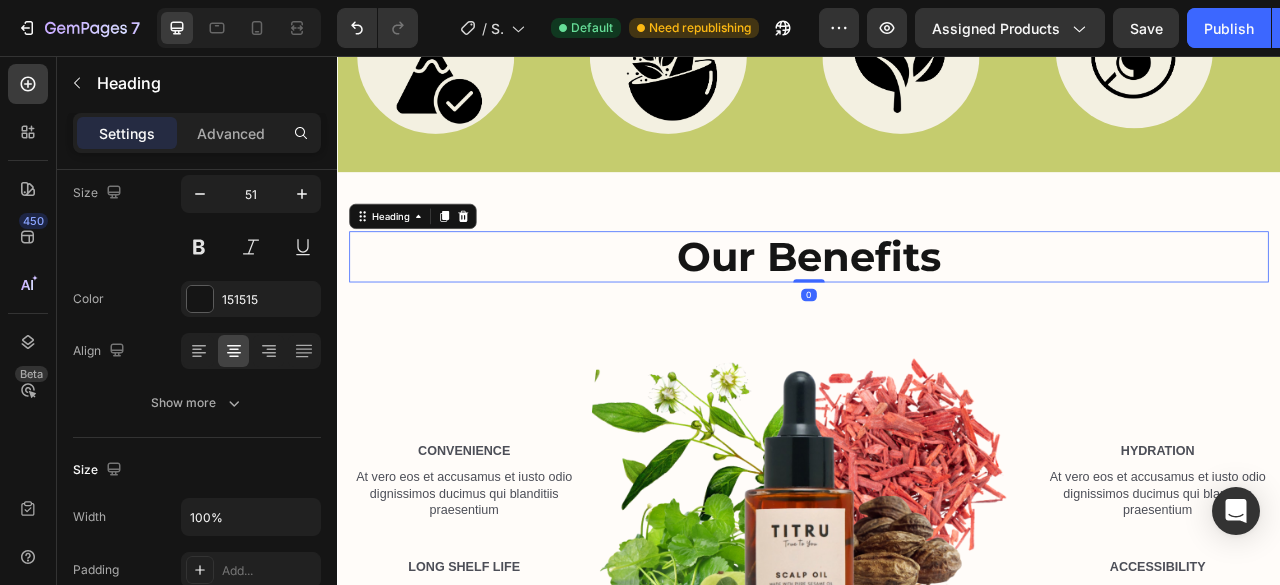 scroll, scrollTop: 0, scrollLeft: 0, axis: both 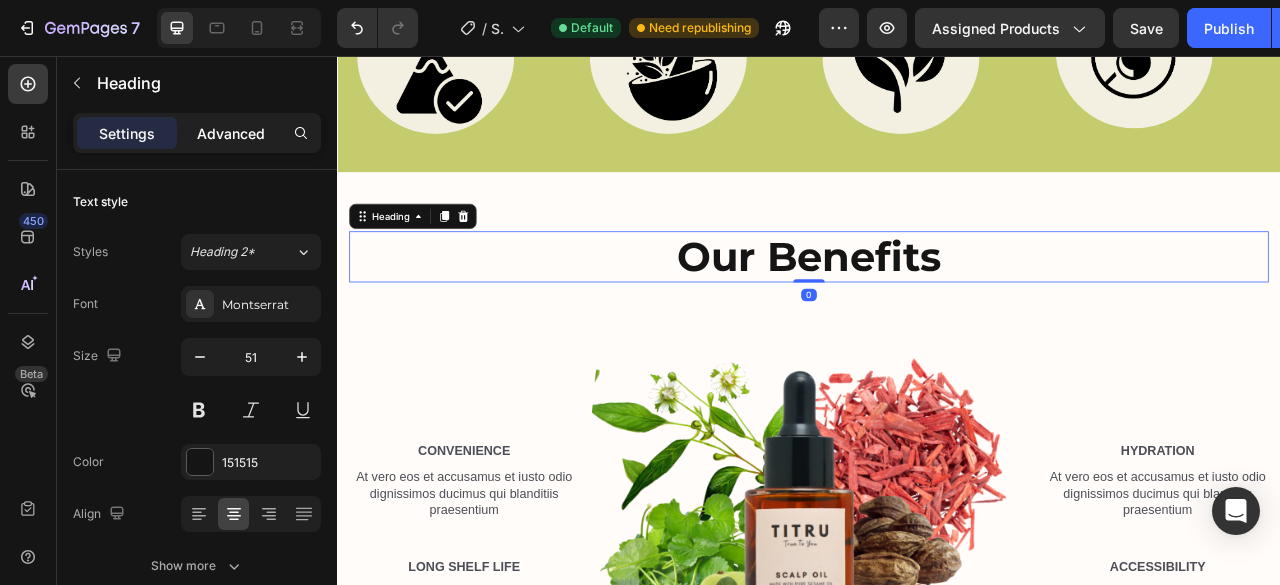 click on "Advanced" at bounding box center [231, 133] 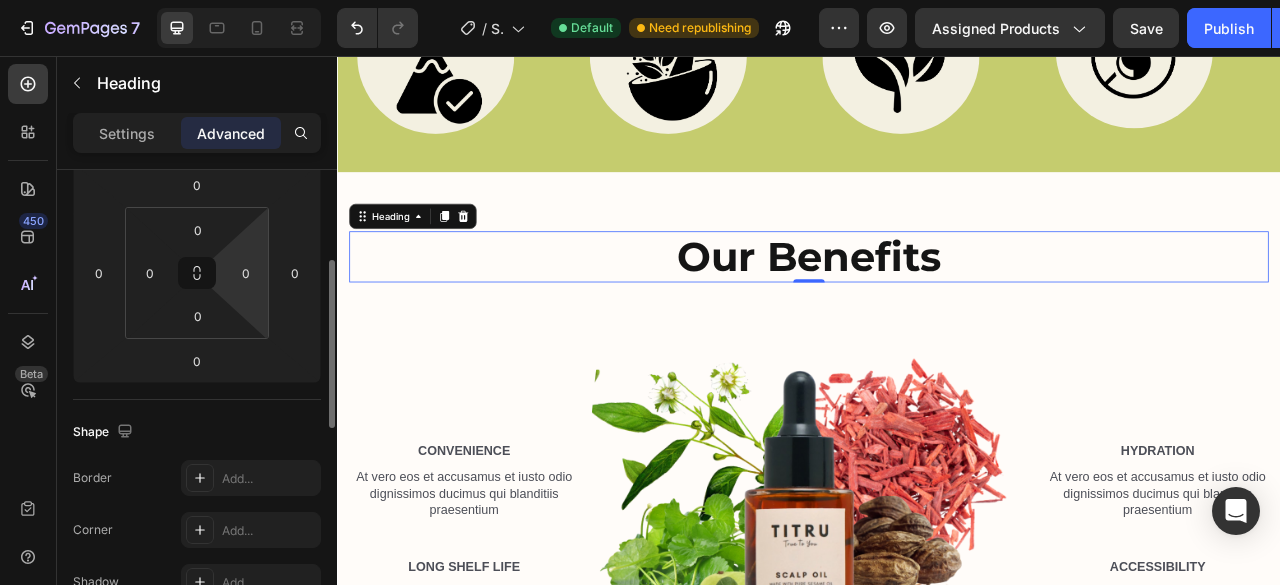 scroll, scrollTop: 285, scrollLeft: 0, axis: vertical 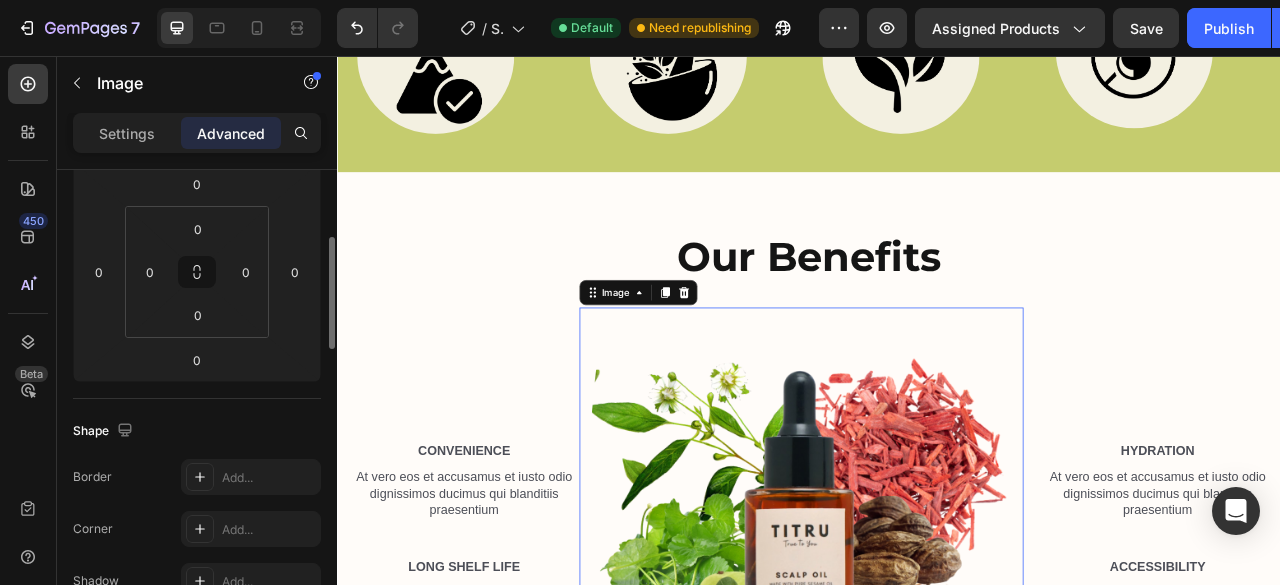 click at bounding box center (927, 658) 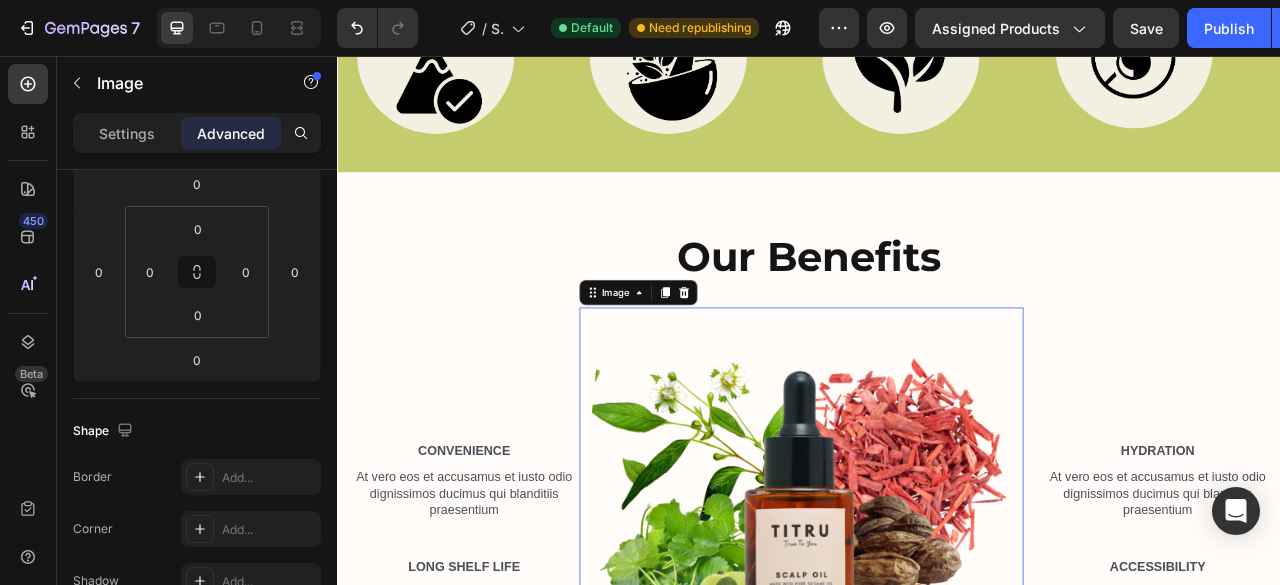 scroll, scrollTop: 0, scrollLeft: 0, axis: both 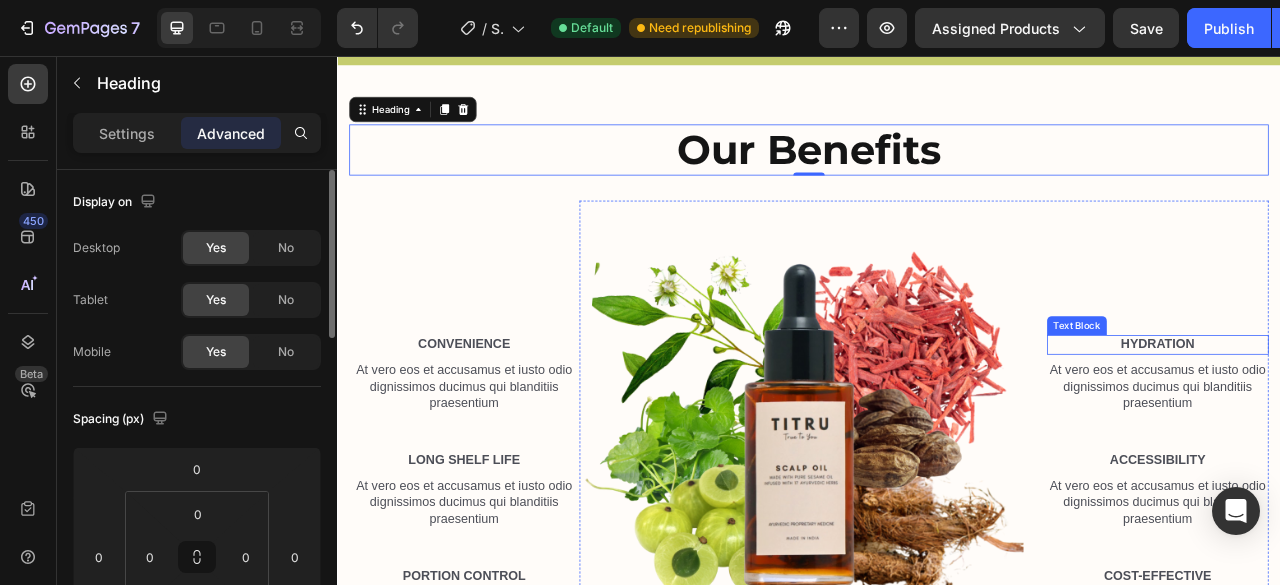 click on "Hydration" at bounding box center [1381, 423] 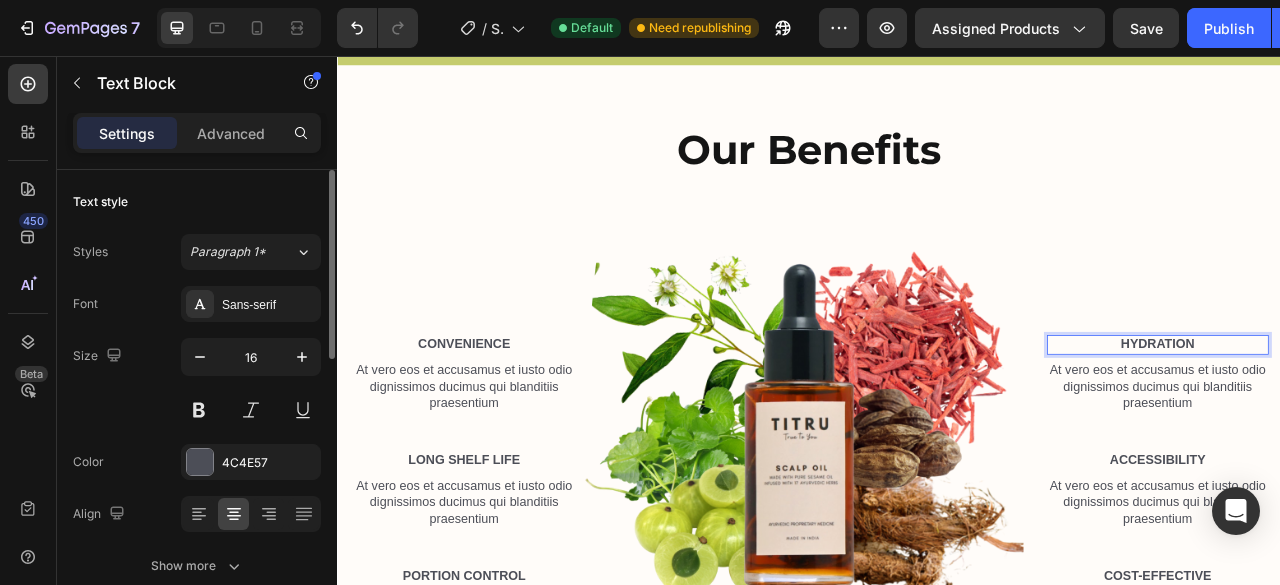 click on "Hydration" at bounding box center (1381, 423) 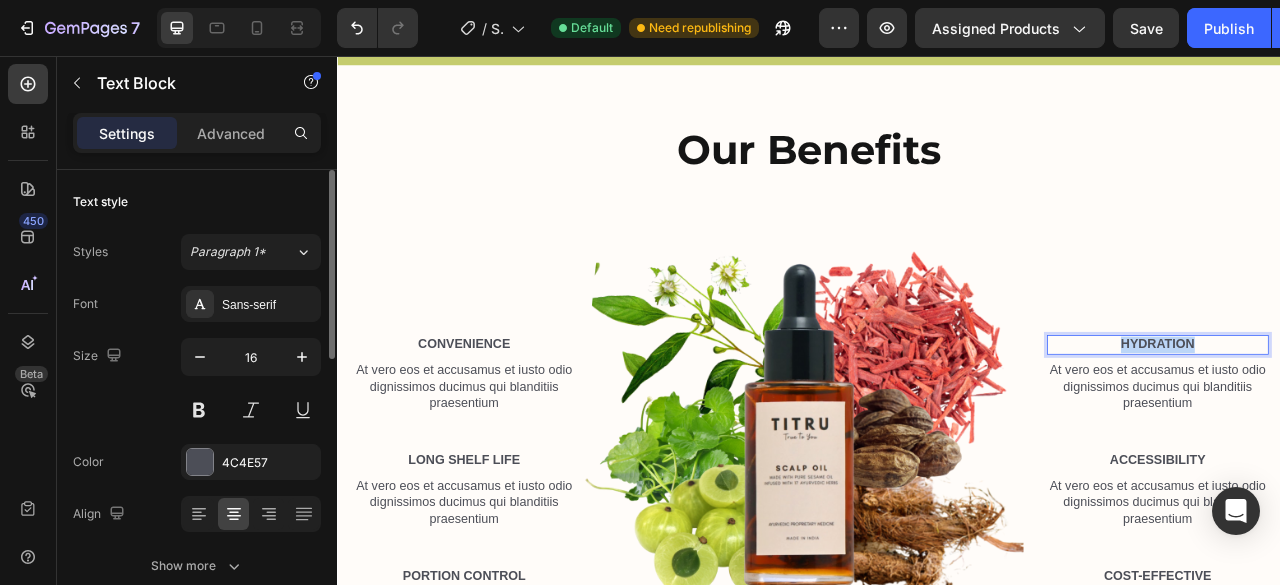click on "Hydration" at bounding box center (1381, 423) 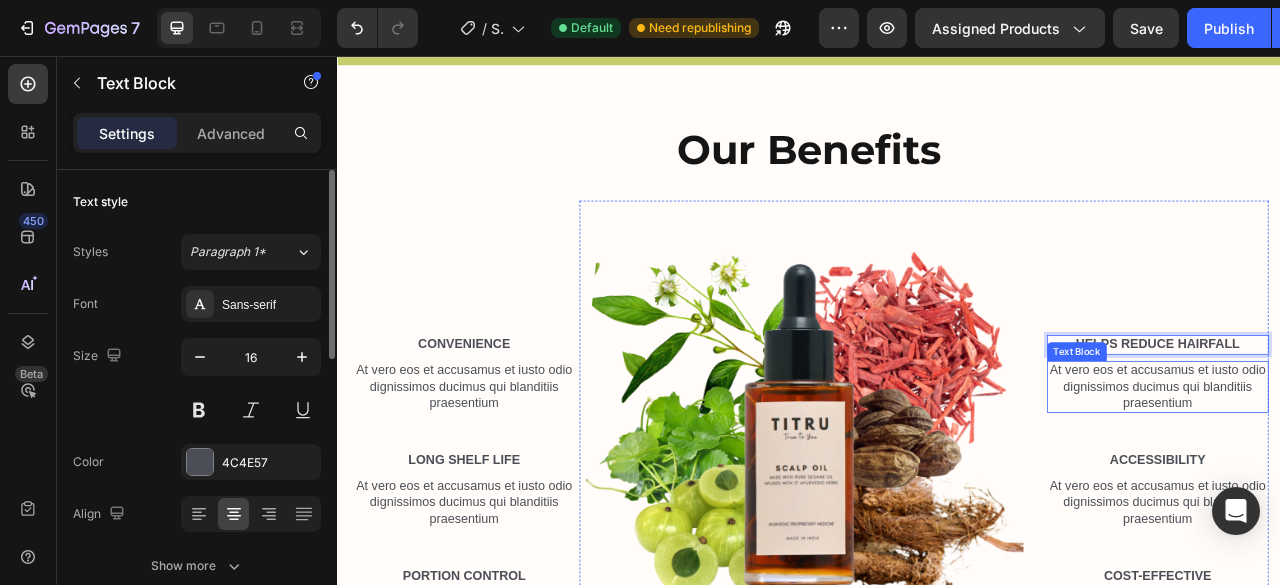 click on "At vero eos et accusamus et iusto odio dignissimos ducimus qui blanditiis praesentium" at bounding box center (1381, 477) 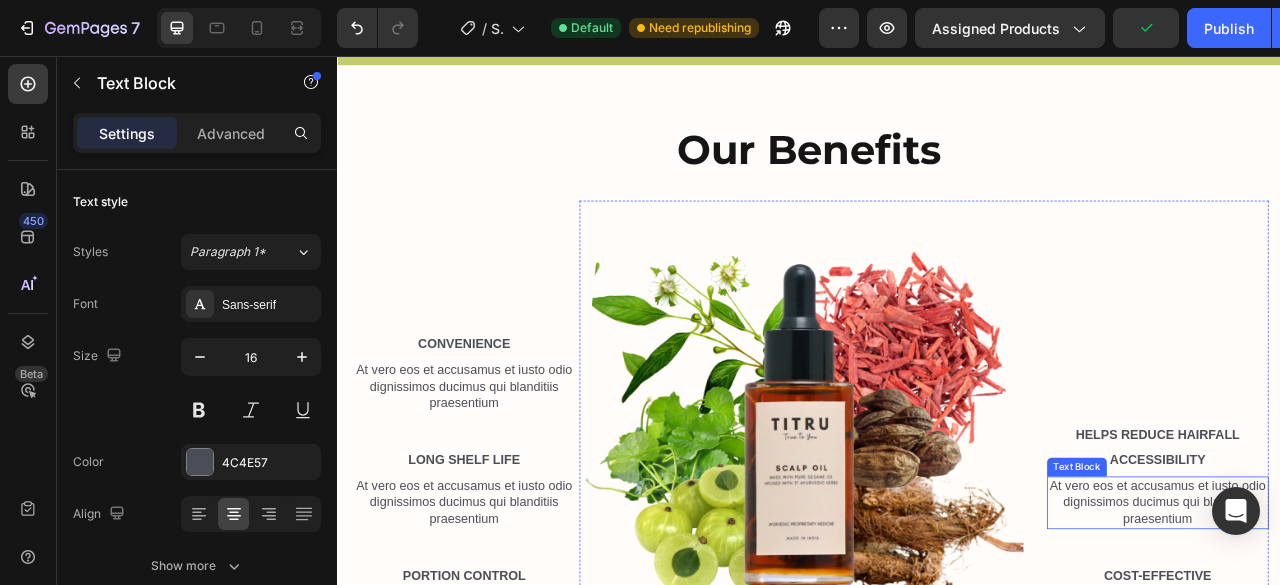 click on "At vero eos et accusamus et iusto odio dignissimos ducimus qui blanditiis praesentium" at bounding box center (1381, 624) 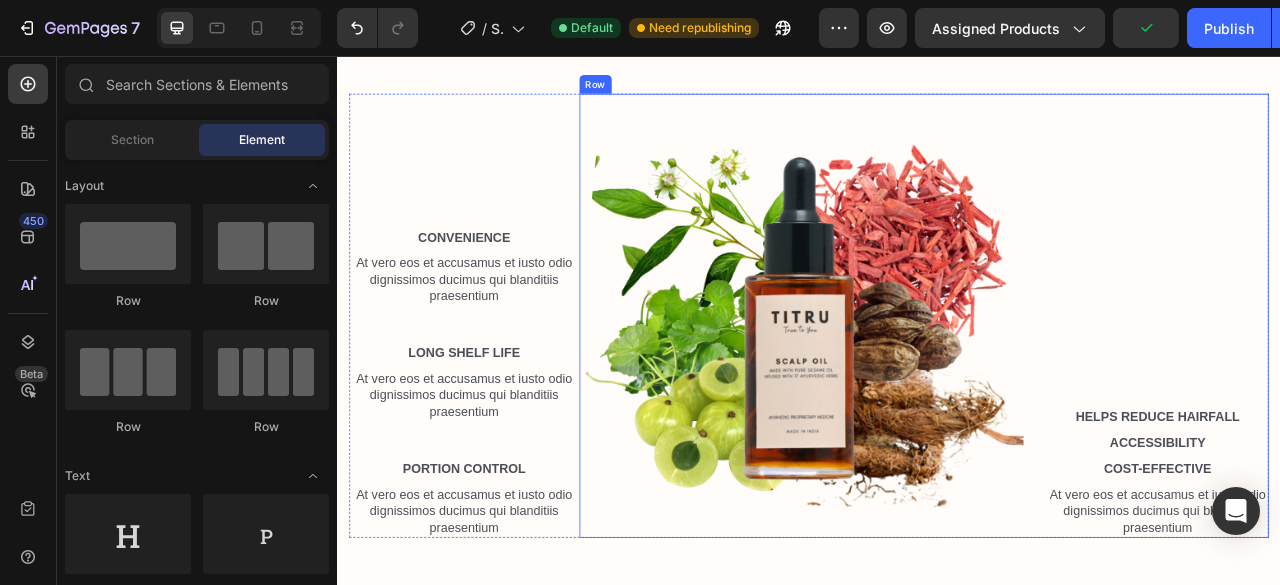 scroll, scrollTop: 1086, scrollLeft: 0, axis: vertical 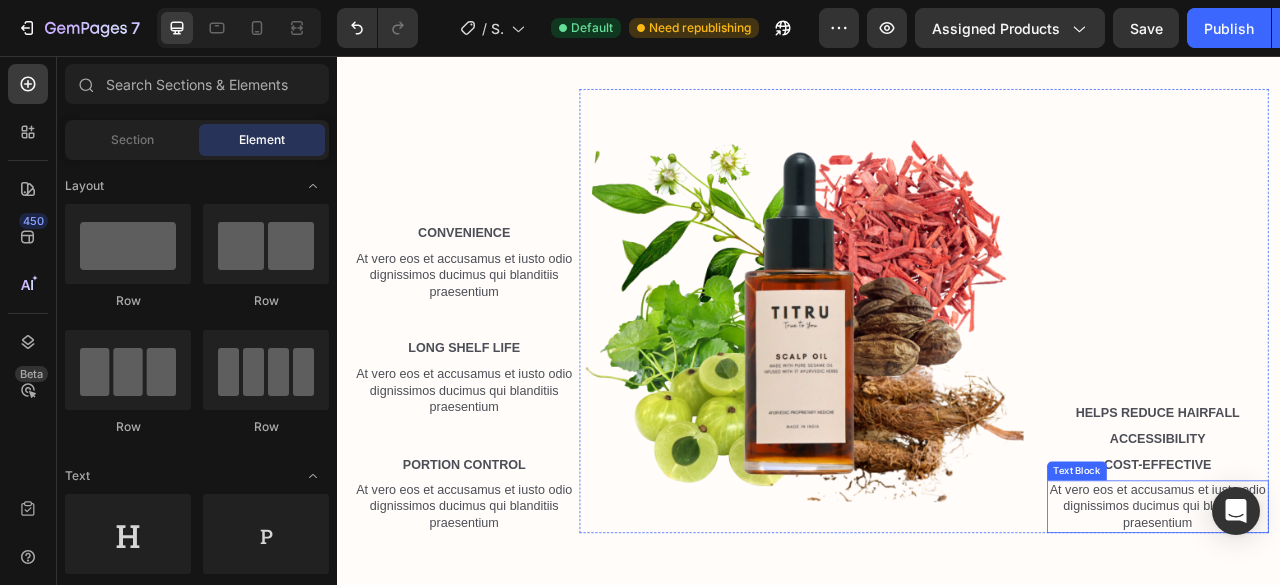 click on "At vero eos et accusamus et iusto odio dignissimos ducimus qui blanditiis praesentium" at bounding box center [1381, 629] 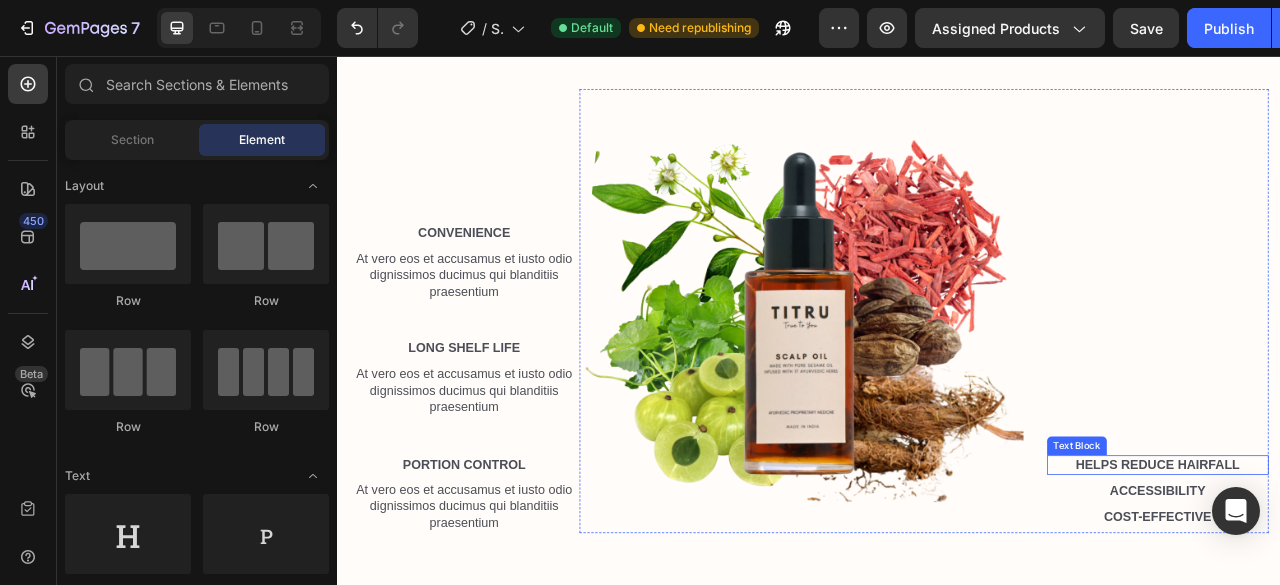 click on "Helps Reduce HairFall" at bounding box center [1381, 576] 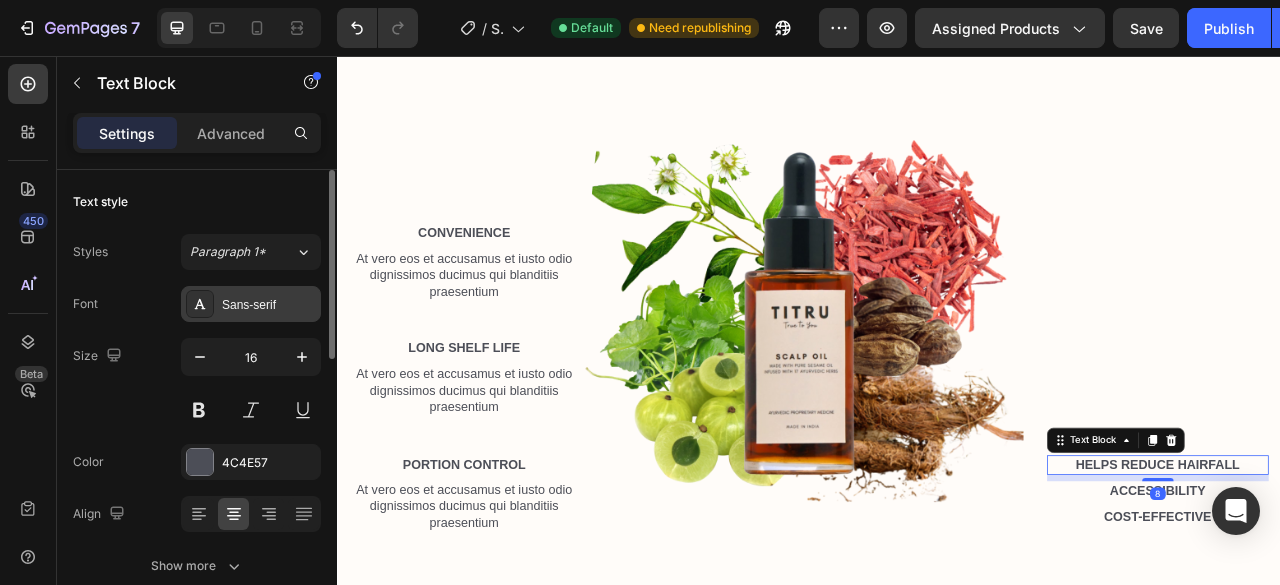 click on "Sans-serif" at bounding box center [269, 305] 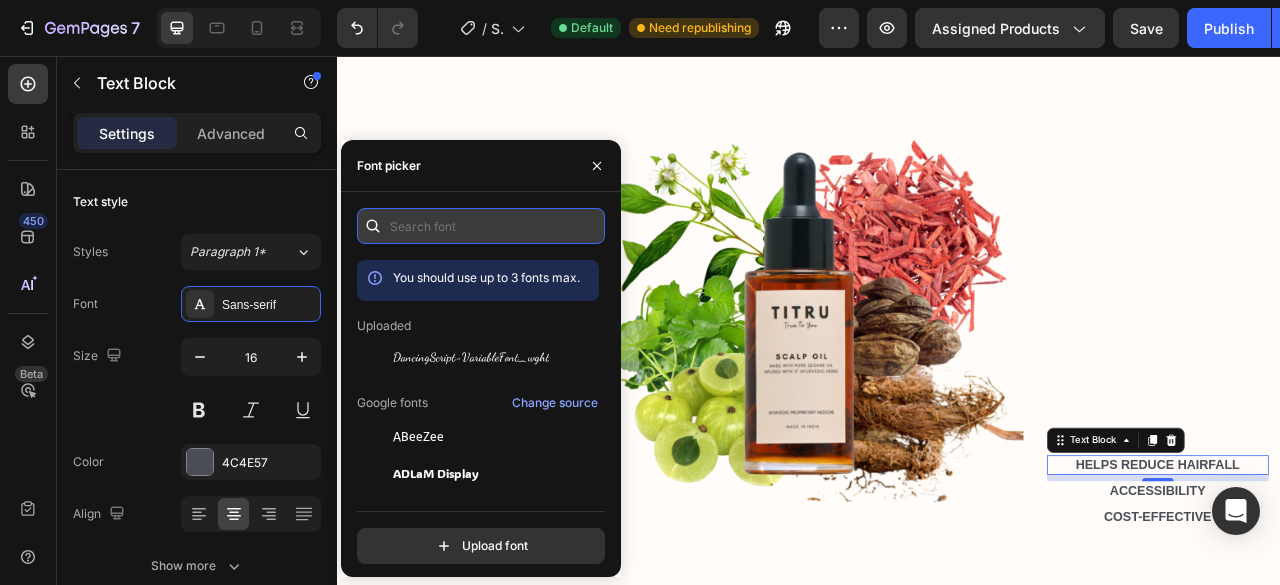 click at bounding box center [481, 226] 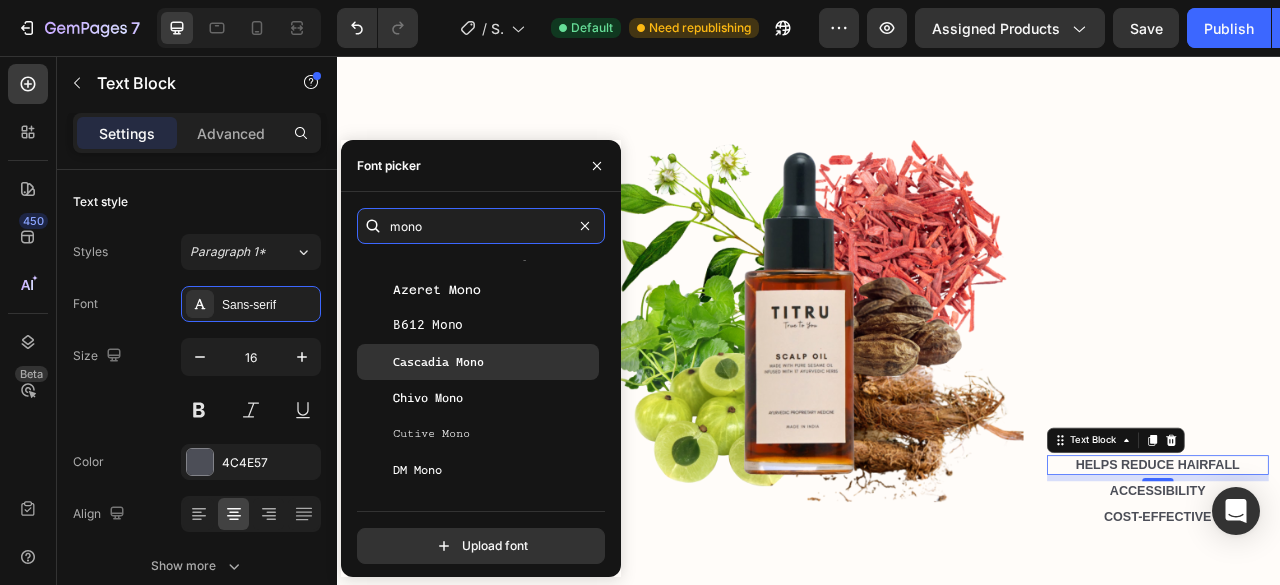 scroll, scrollTop: 110, scrollLeft: 0, axis: vertical 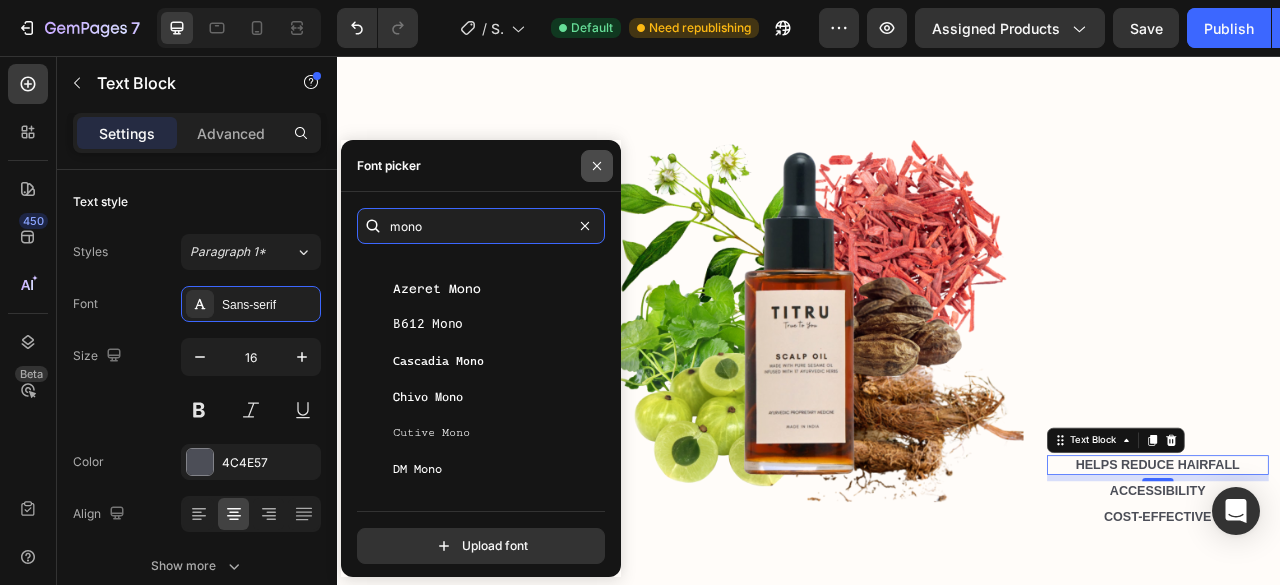 type on "mono" 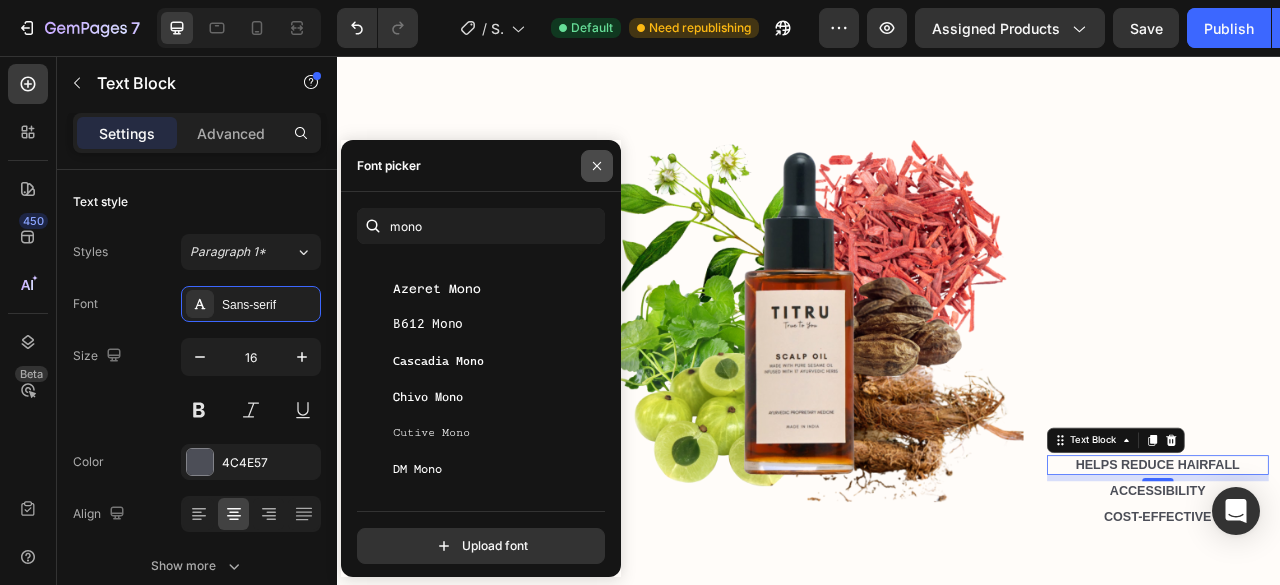 click at bounding box center [597, 166] 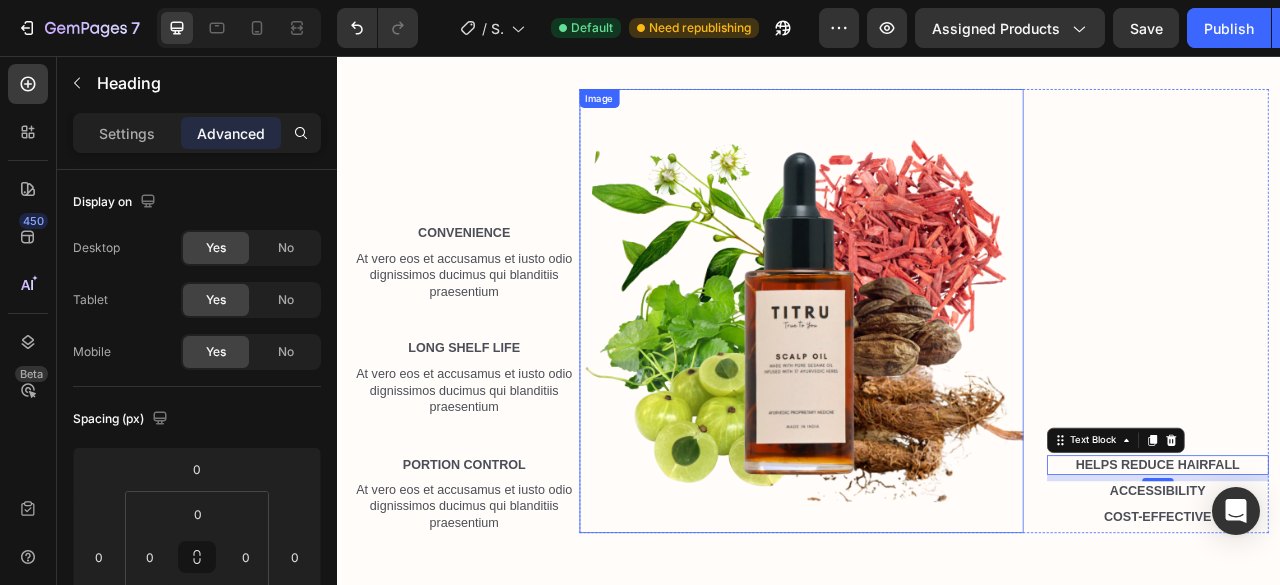 click on "our benefits" at bounding box center [937, 33] 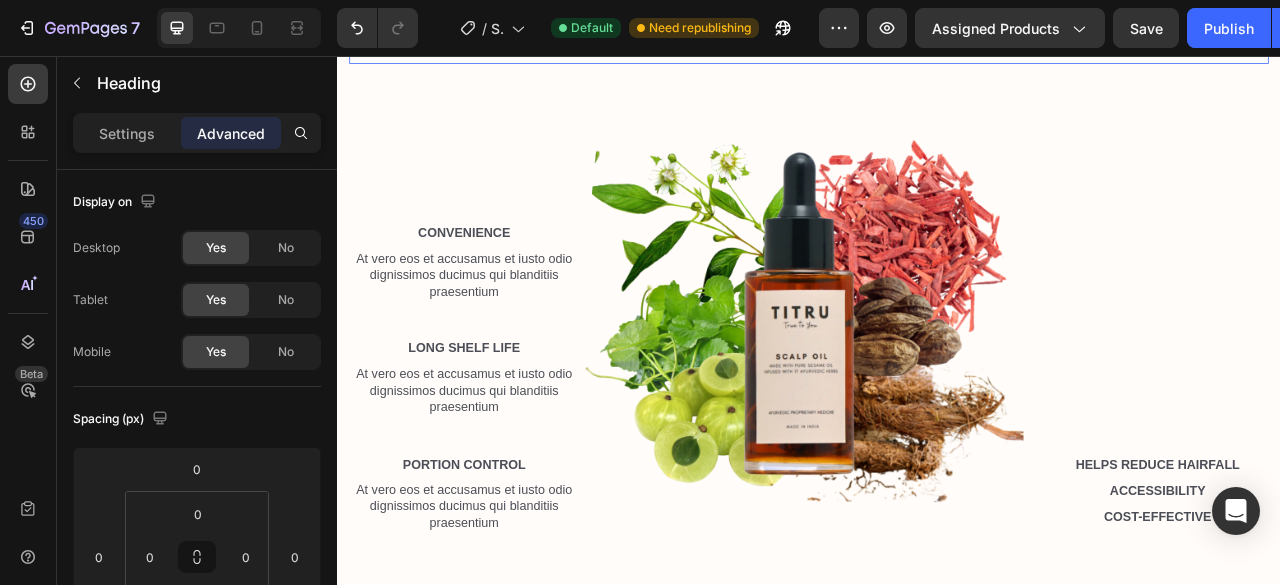 scroll, scrollTop: 872, scrollLeft: 0, axis: vertical 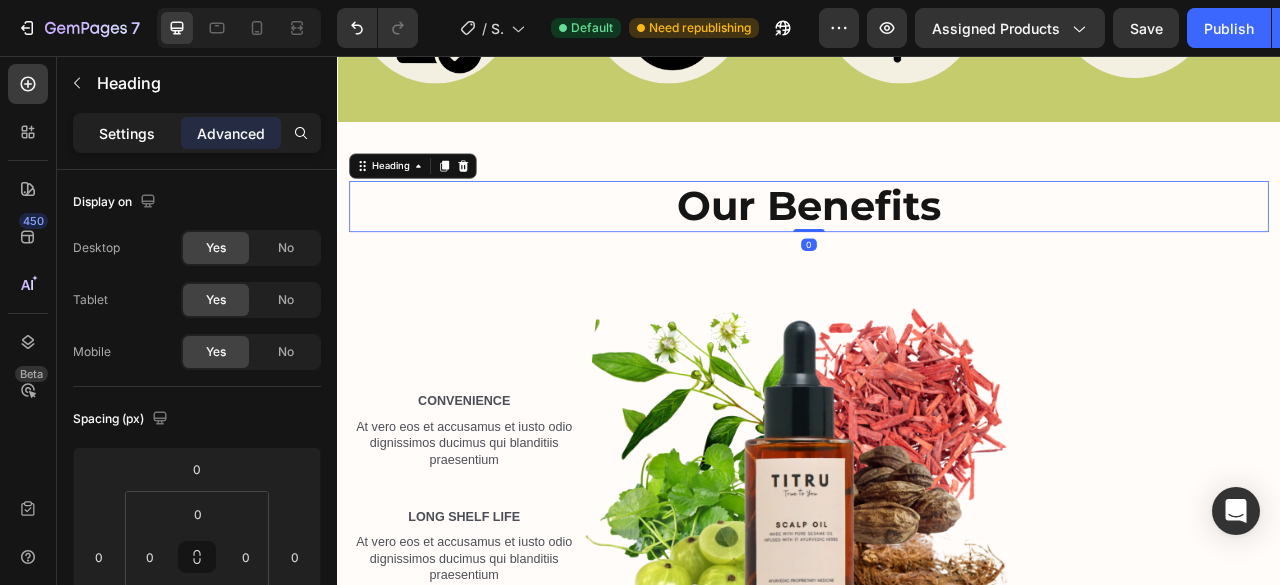 click on "Settings" at bounding box center (127, 133) 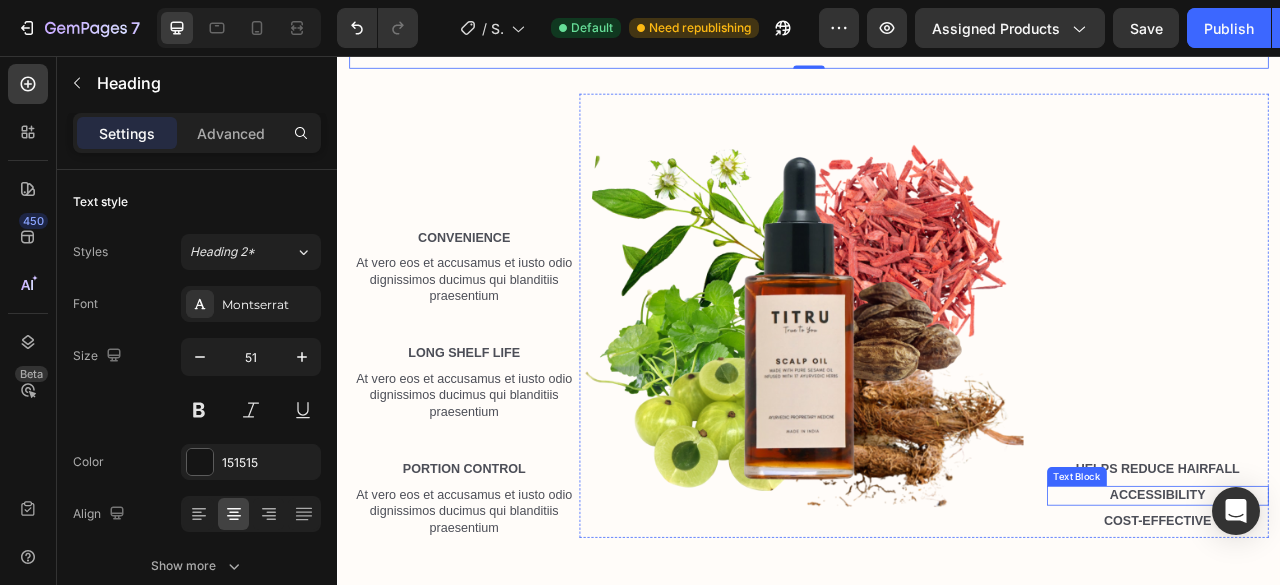 scroll, scrollTop: 1082, scrollLeft: 0, axis: vertical 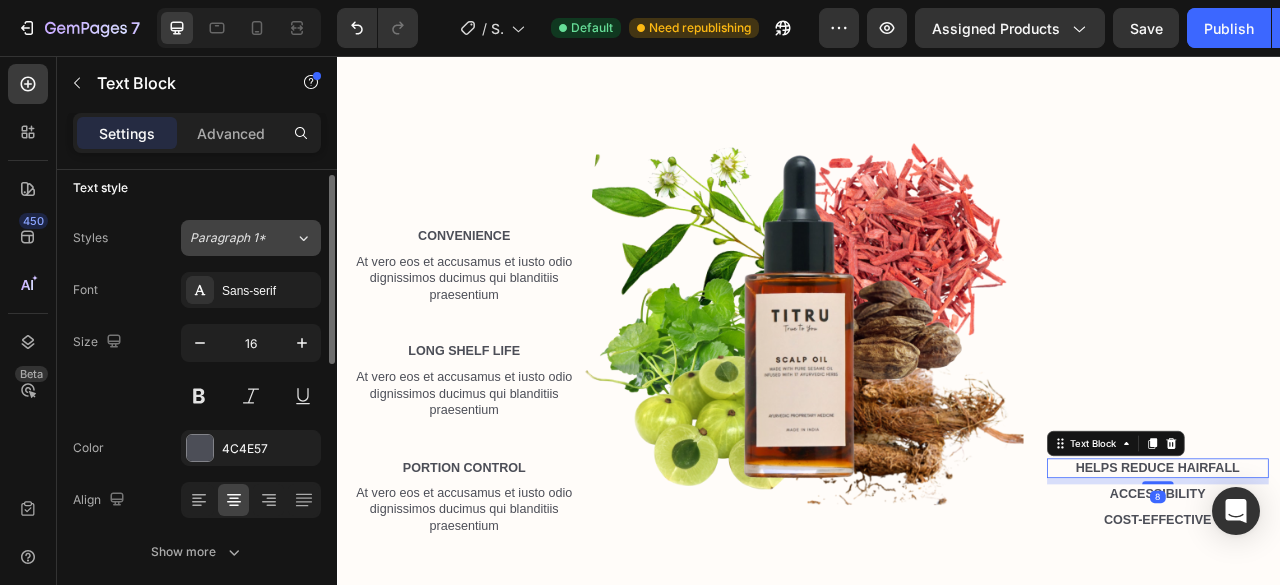 click on "Paragraph 1*" at bounding box center (230, 238) 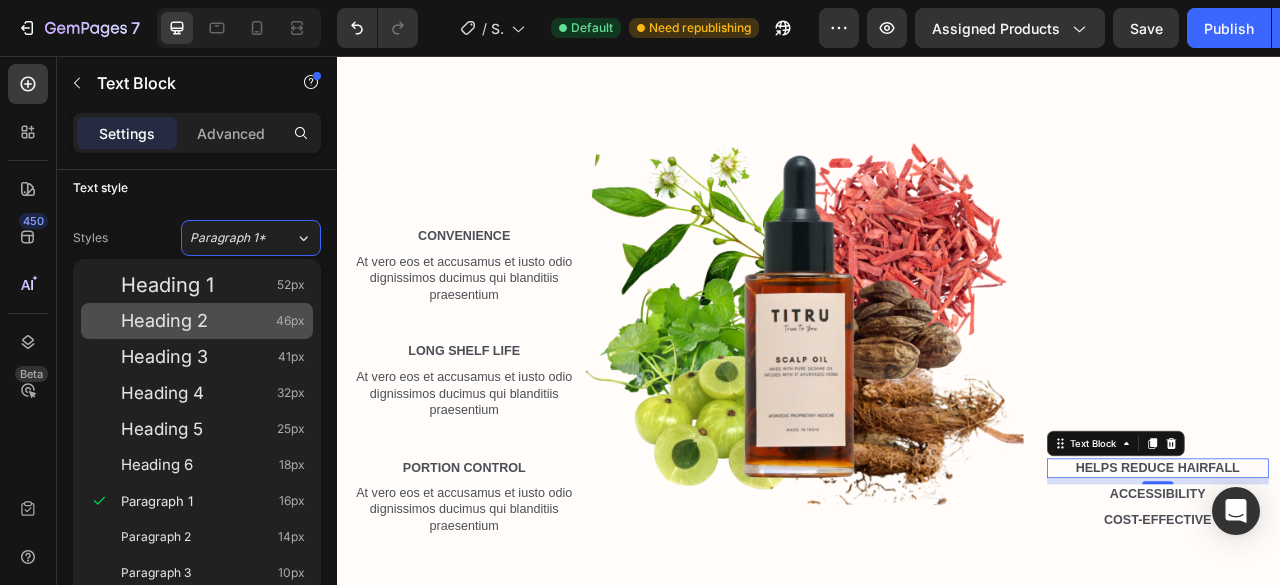 click on "Heading 2 46px" at bounding box center [213, 321] 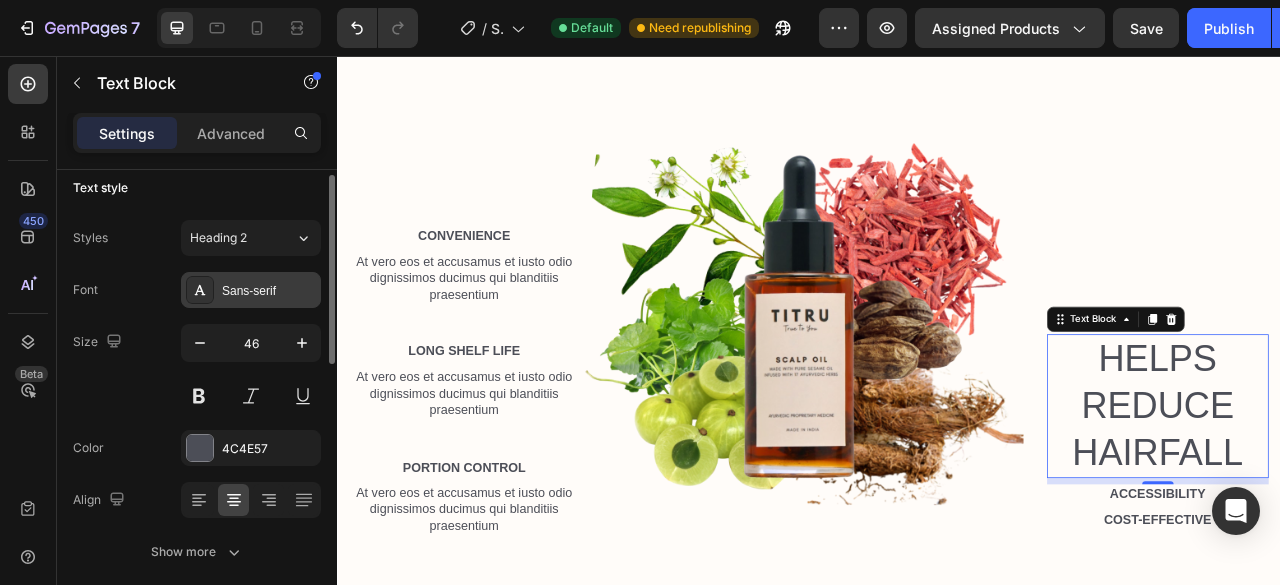 click on "Sans-serif" at bounding box center (251, 290) 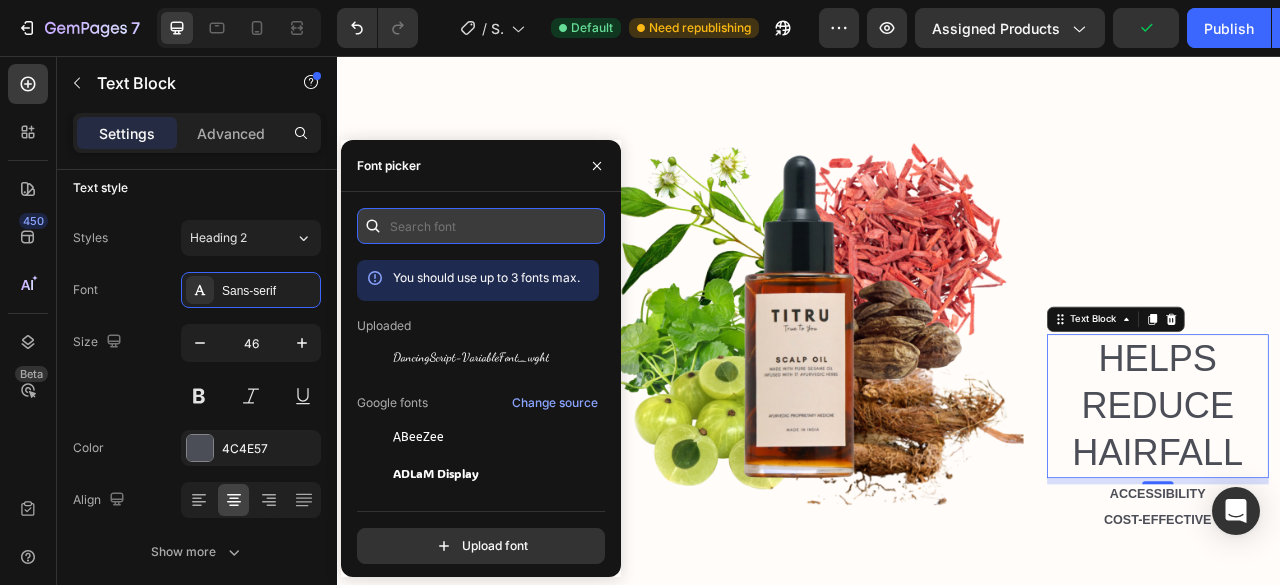 click at bounding box center [481, 226] 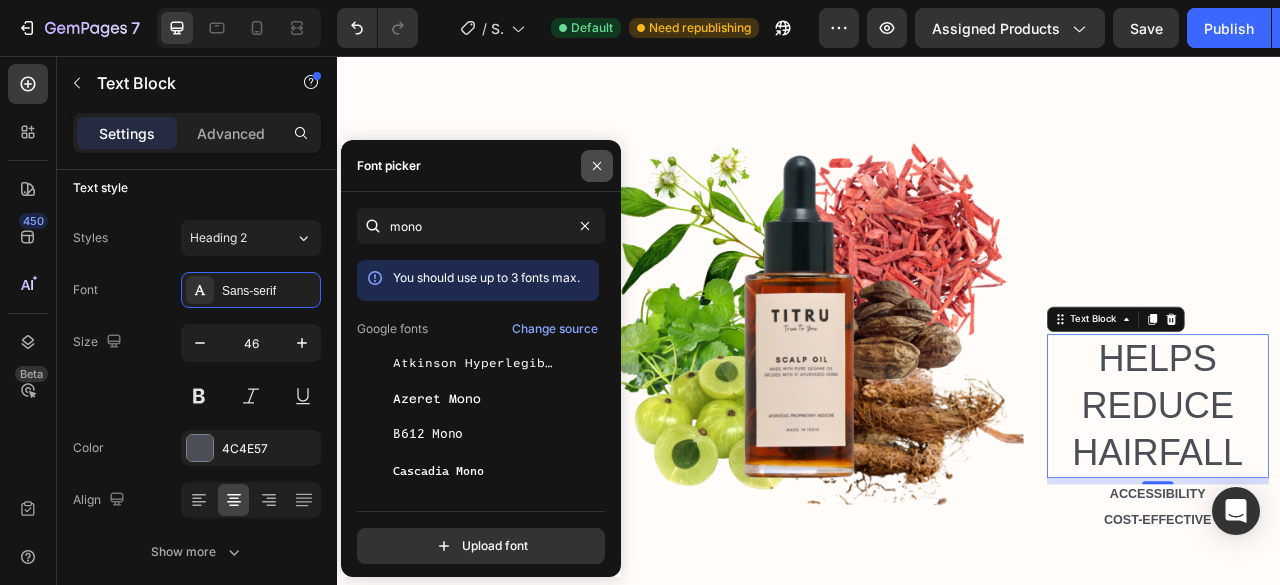 type on "mono" 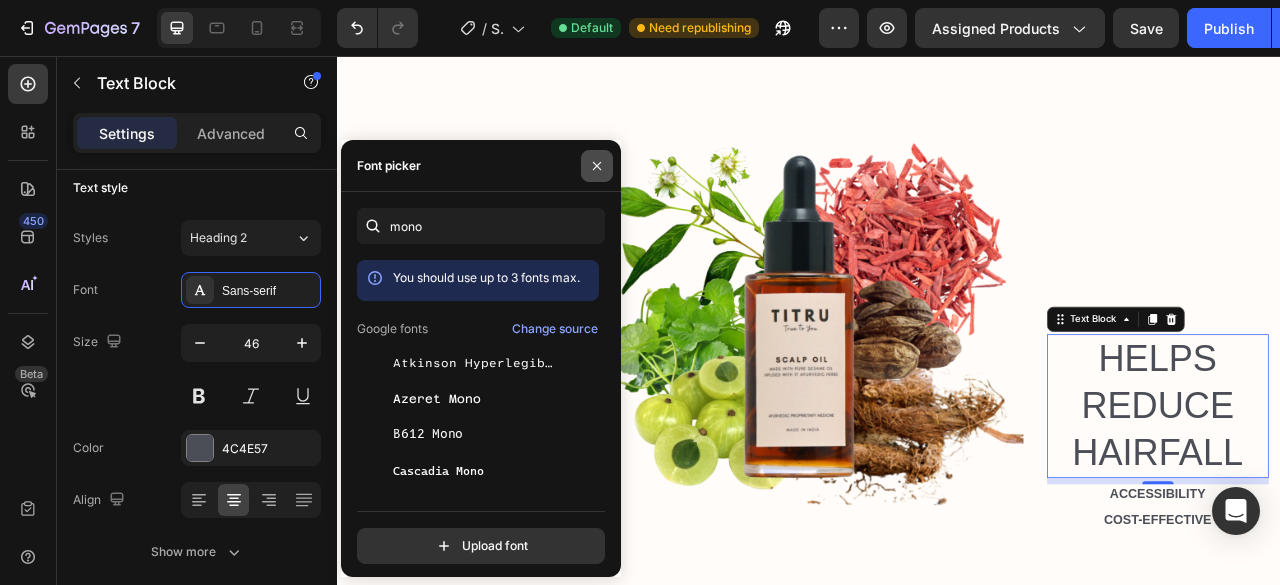 click at bounding box center [597, 166] 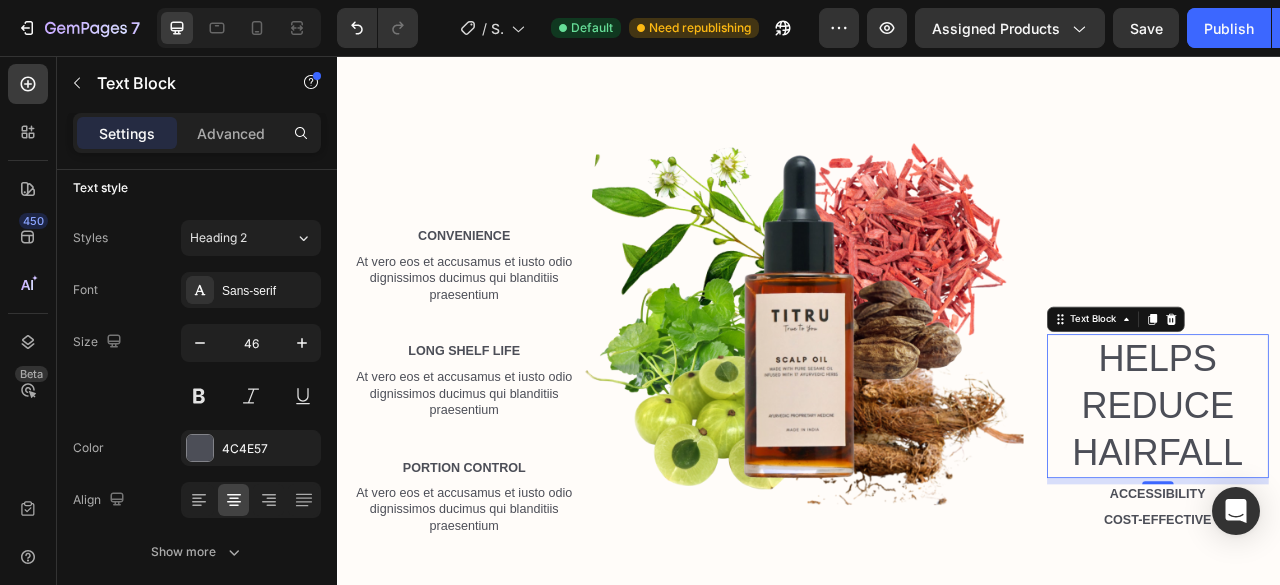 scroll, scrollTop: 840, scrollLeft: 0, axis: vertical 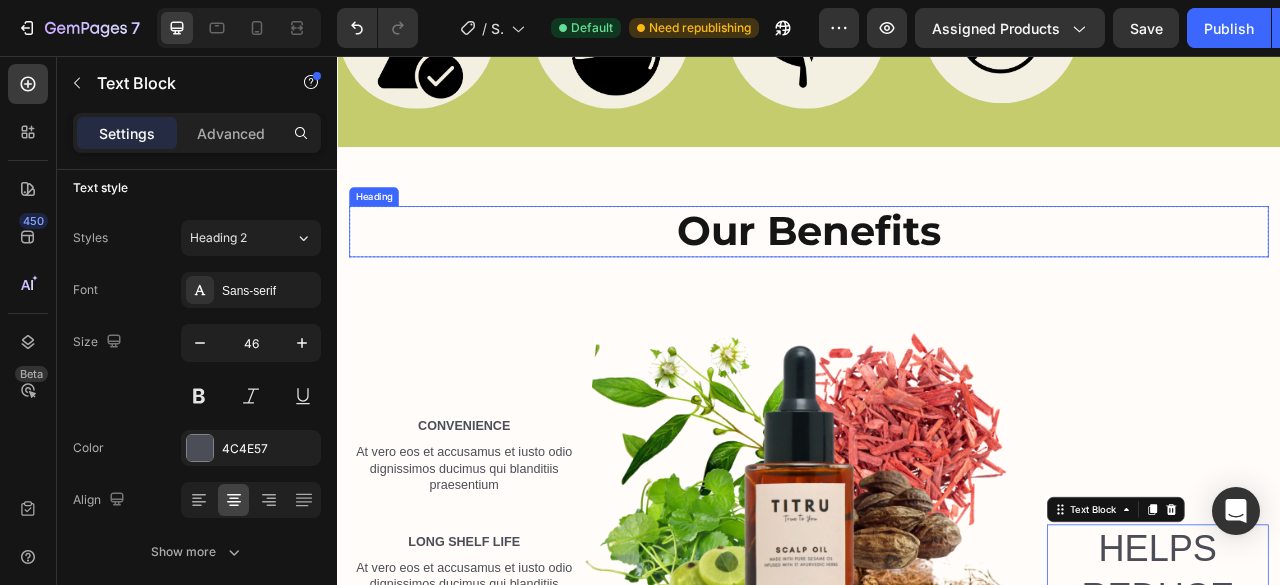 click on "our benefits" at bounding box center (937, 279) 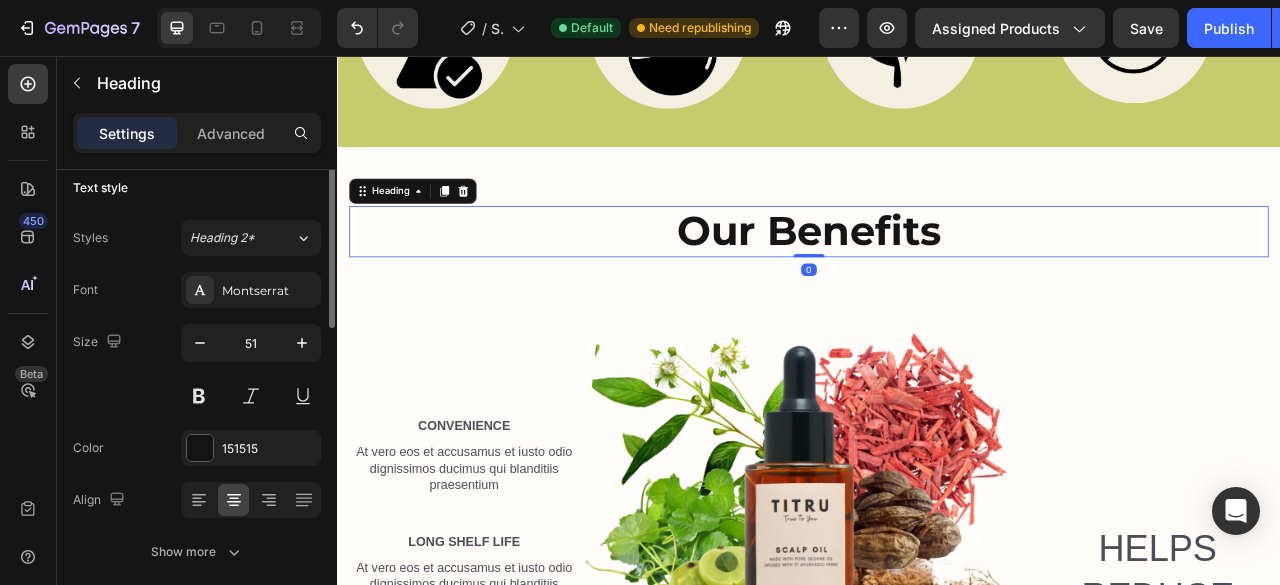 scroll, scrollTop: 0, scrollLeft: 0, axis: both 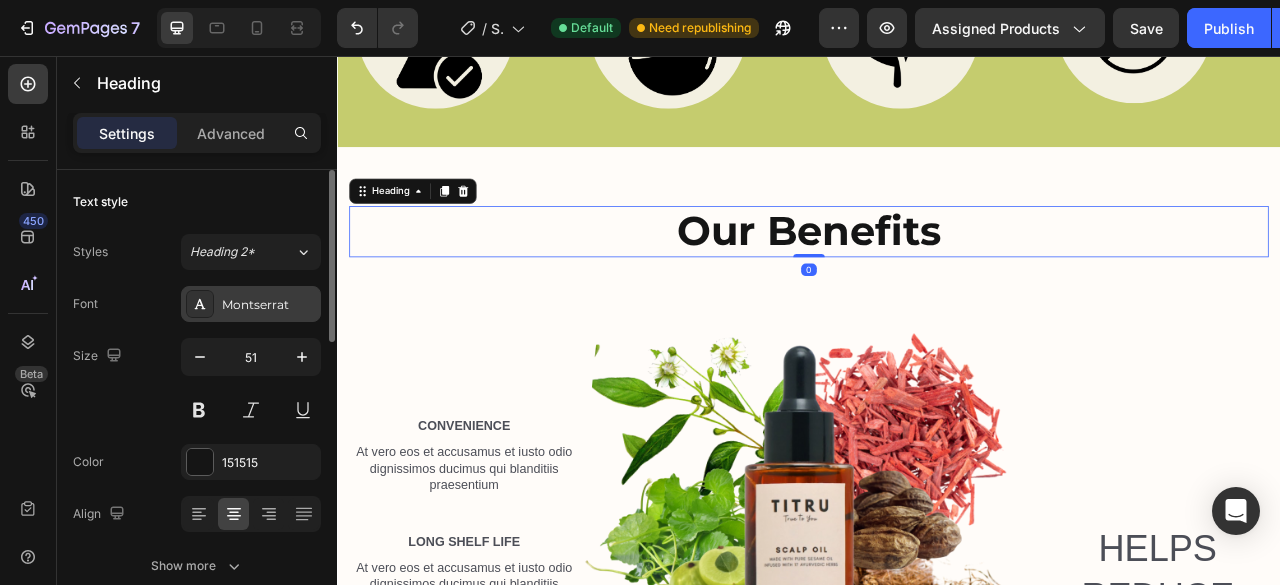 click on "Montserrat" at bounding box center [269, 305] 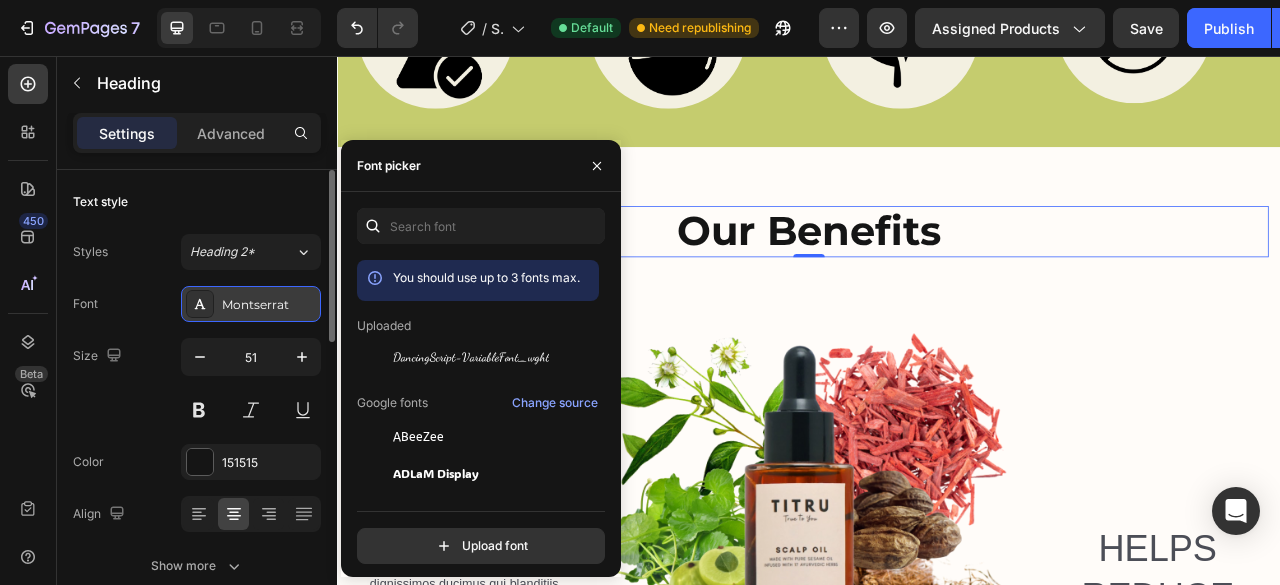 click on "Montserrat" at bounding box center (269, 305) 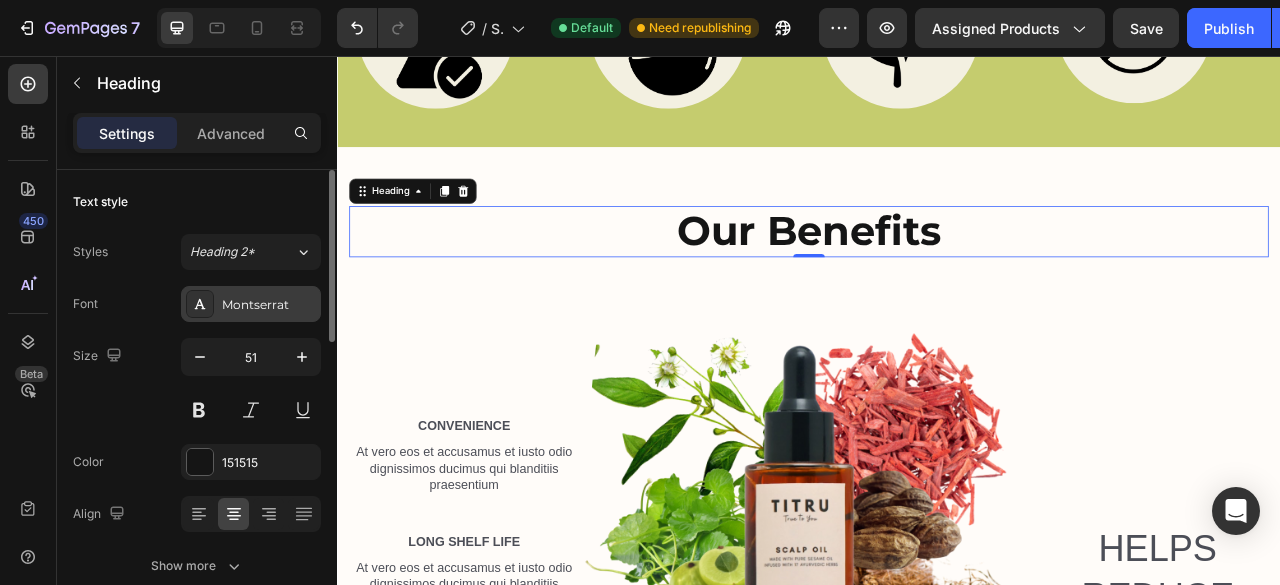 click on "Montserrat" at bounding box center (269, 305) 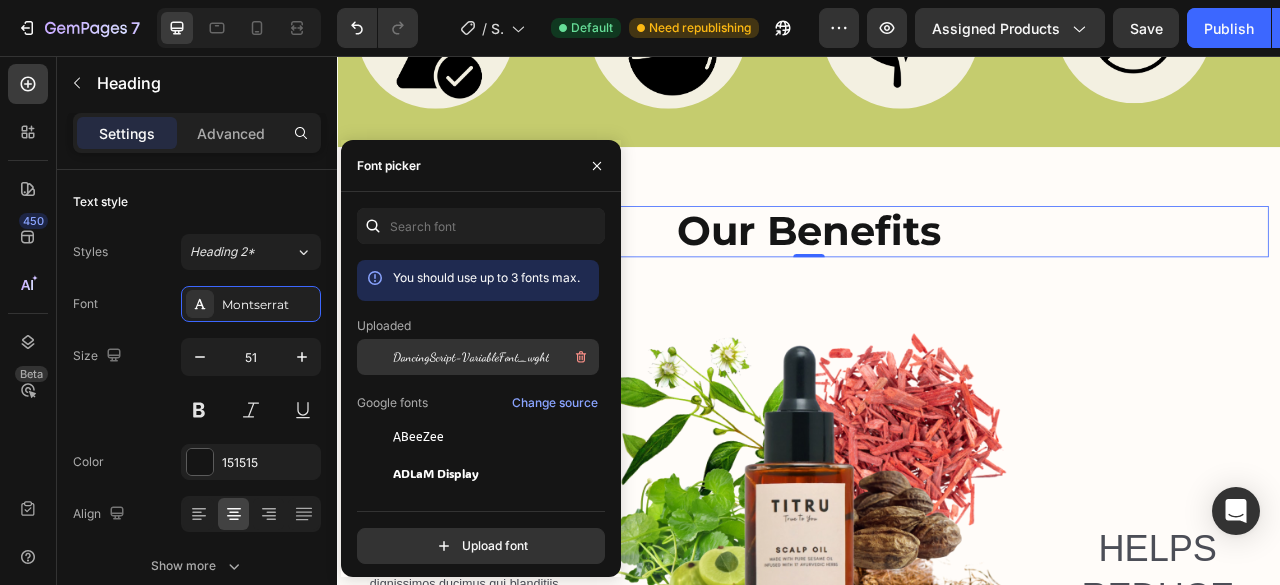 drag, startPoint x: 286, startPoint y: 302, endPoint x: 460, endPoint y: 345, distance: 179.23448 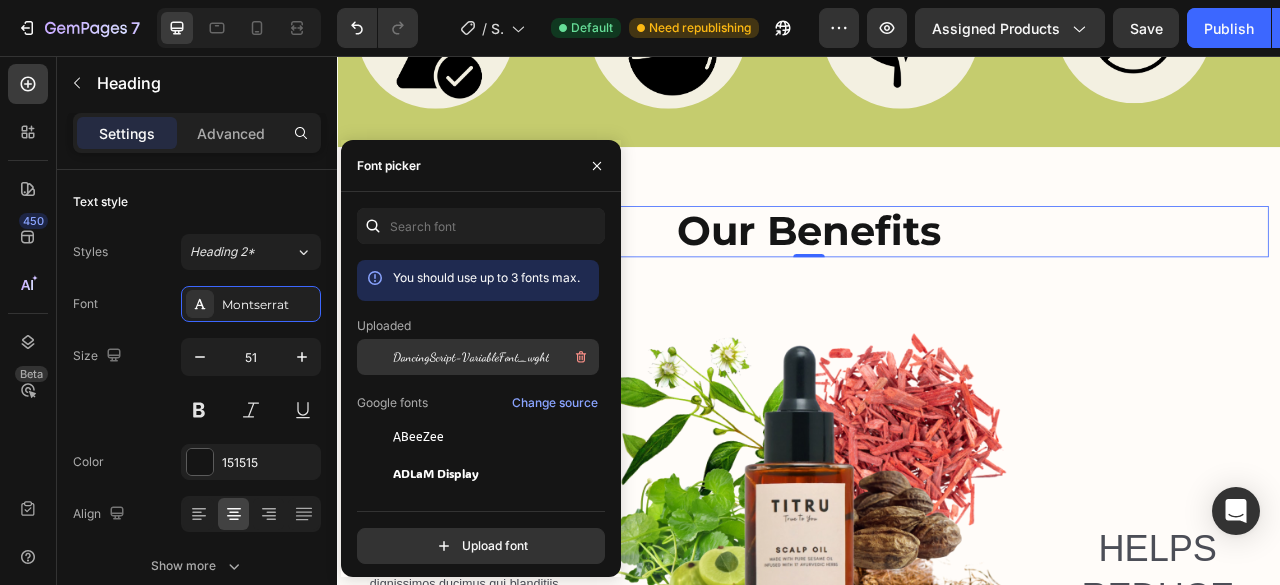 click on "450 Beta Sections(18) Elements(84) Section Element Hero Section Product Detail Brands Trusted Badges Guarantee Product Breakdown How to use Testimonials Compare Bundle FAQs Social Proof Brand Story Product List Collection Blog List Contact Sticky Add to Cart Custom Footer Browse Library 450 Layout
Row
Row
Row
Row Text
Heading
Text Block Button
Button
Button Media
Image
Image
Video" 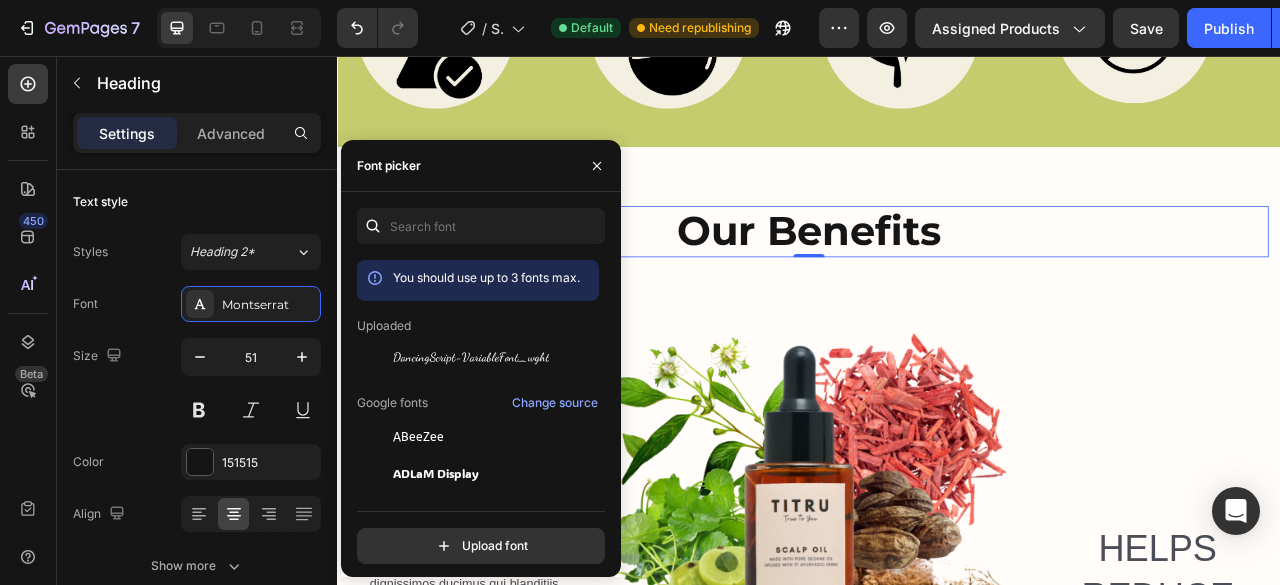 scroll, scrollTop: 83, scrollLeft: 0, axis: vertical 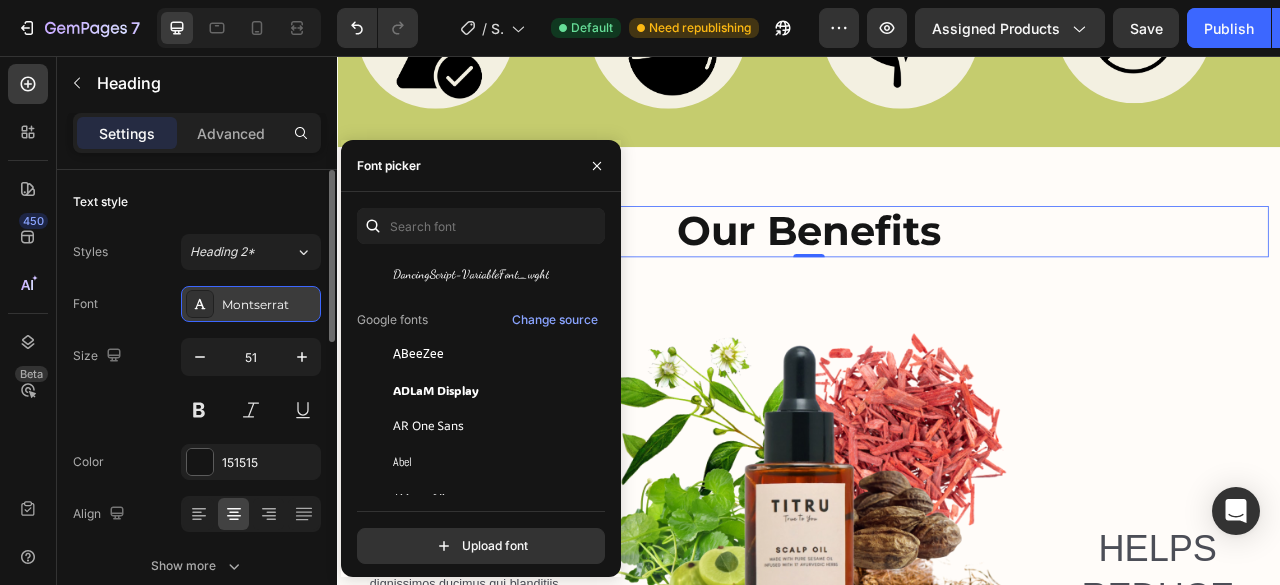 drag, startPoint x: 215, startPoint y: 303, endPoint x: 270, endPoint y: 308, distance: 55.226807 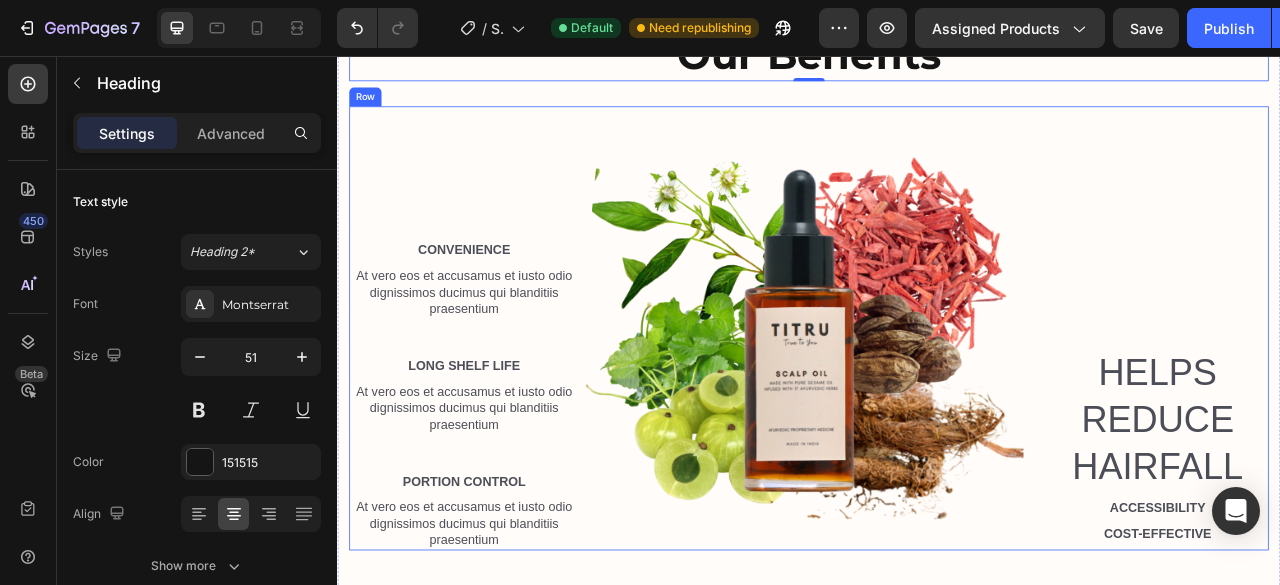 scroll, scrollTop: 1070, scrollLeft: 0, axis: vertical 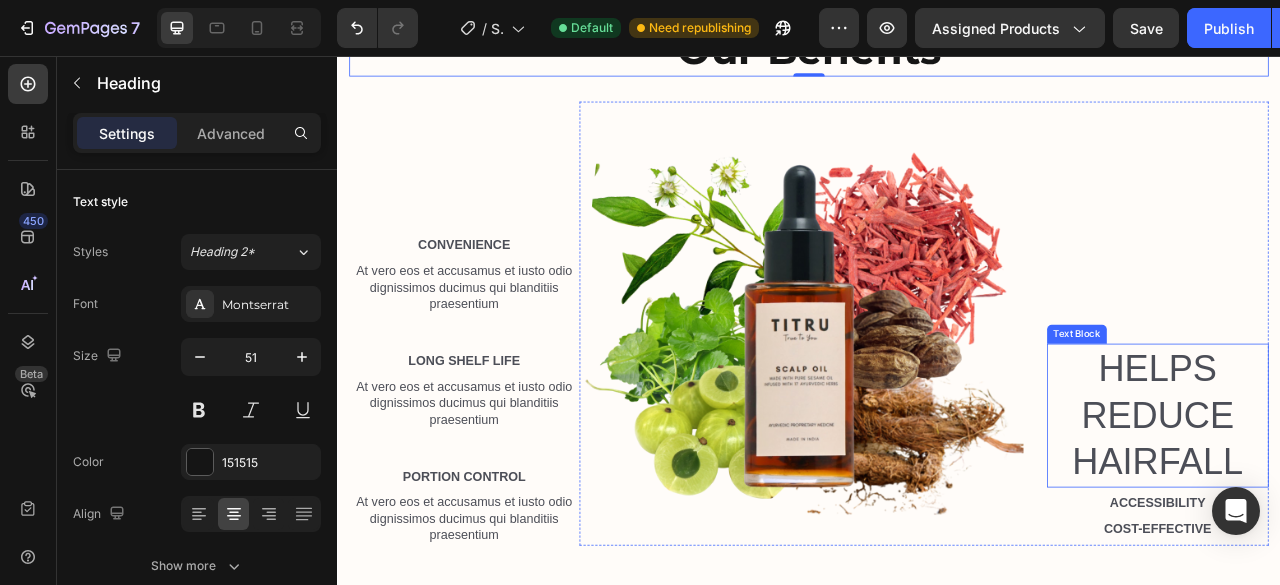 click on "Helps Reduce HairFall" at bounding box center (1381, 513) 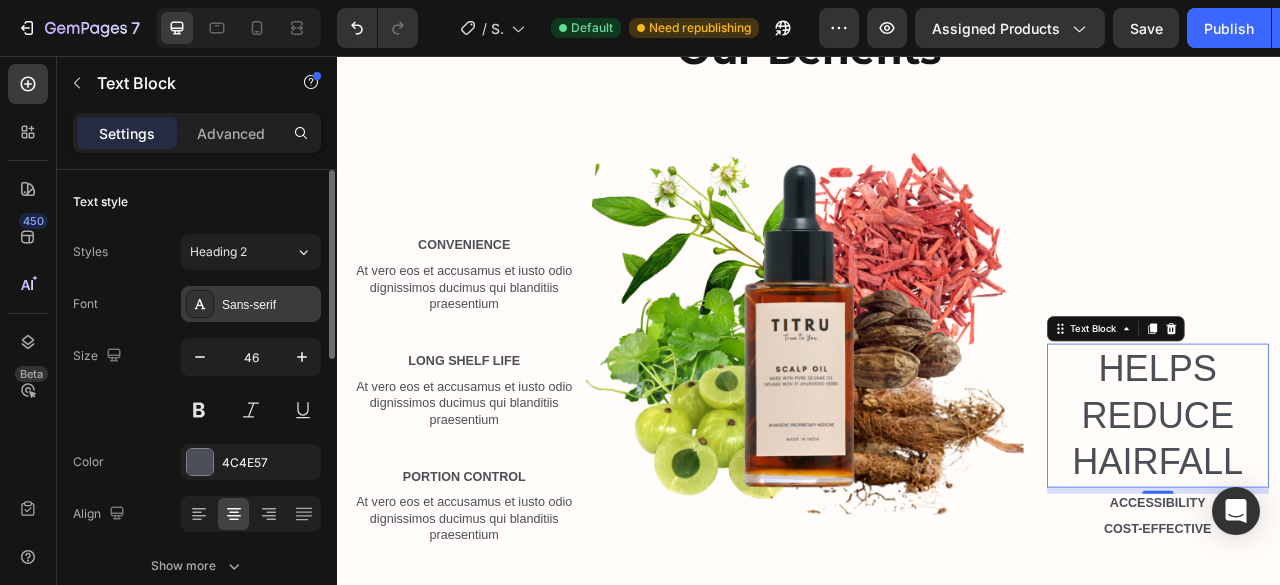 click on "Sans-serif" at bounding box center [269, 305] 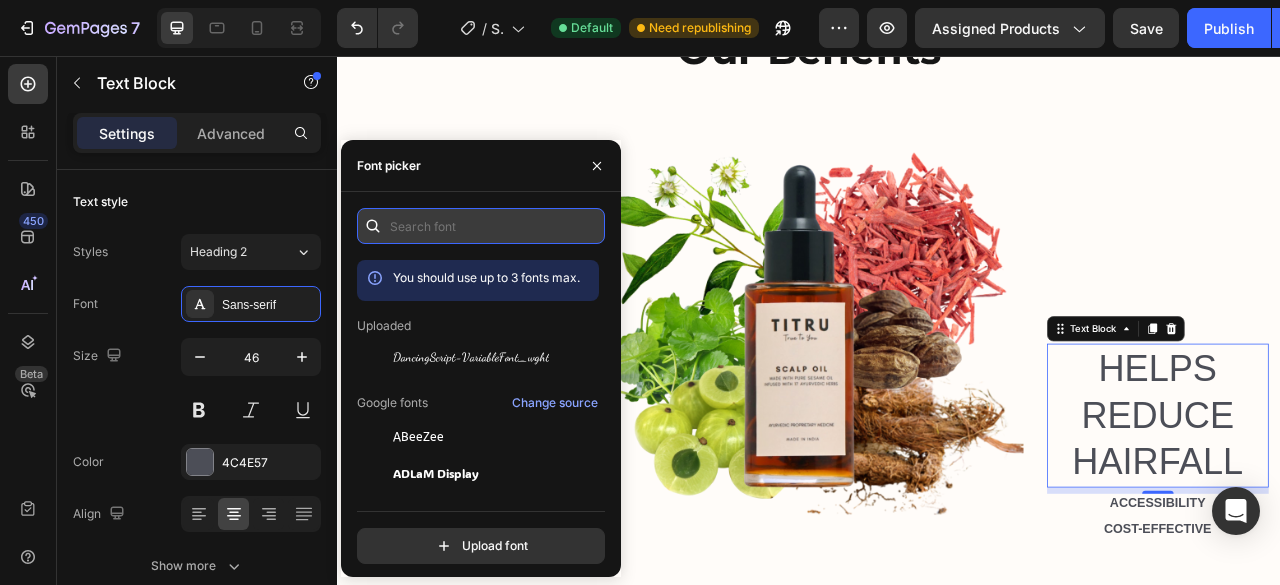 click at bounding box center [481, 226] 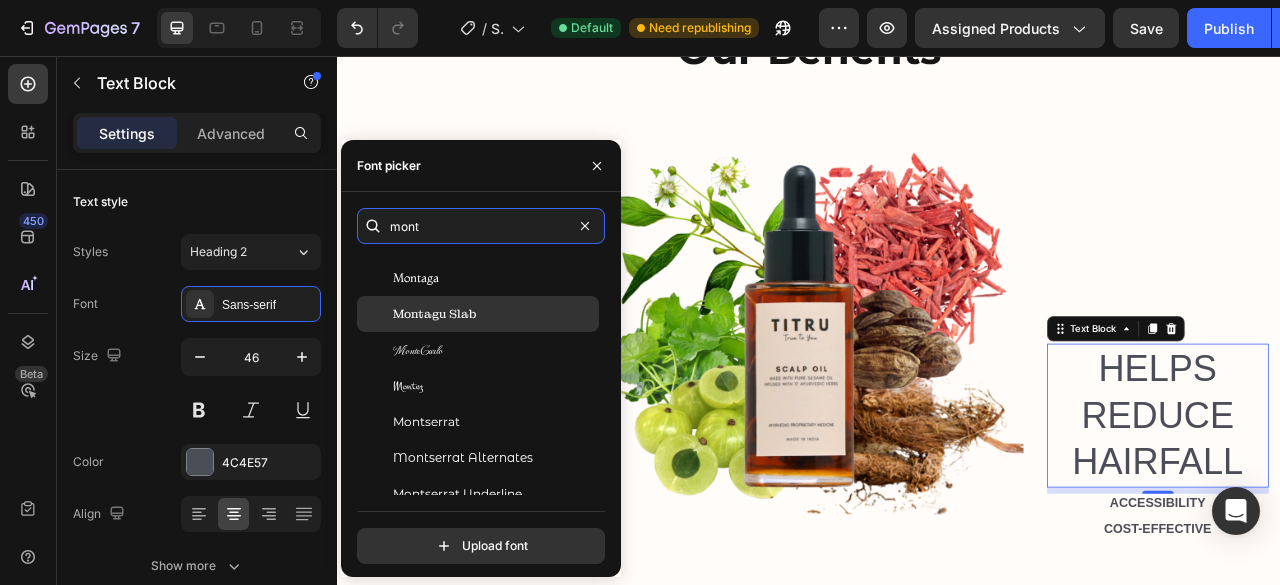 scroll, scrollTop: 86, scrollLeft: 0, axis: vertical 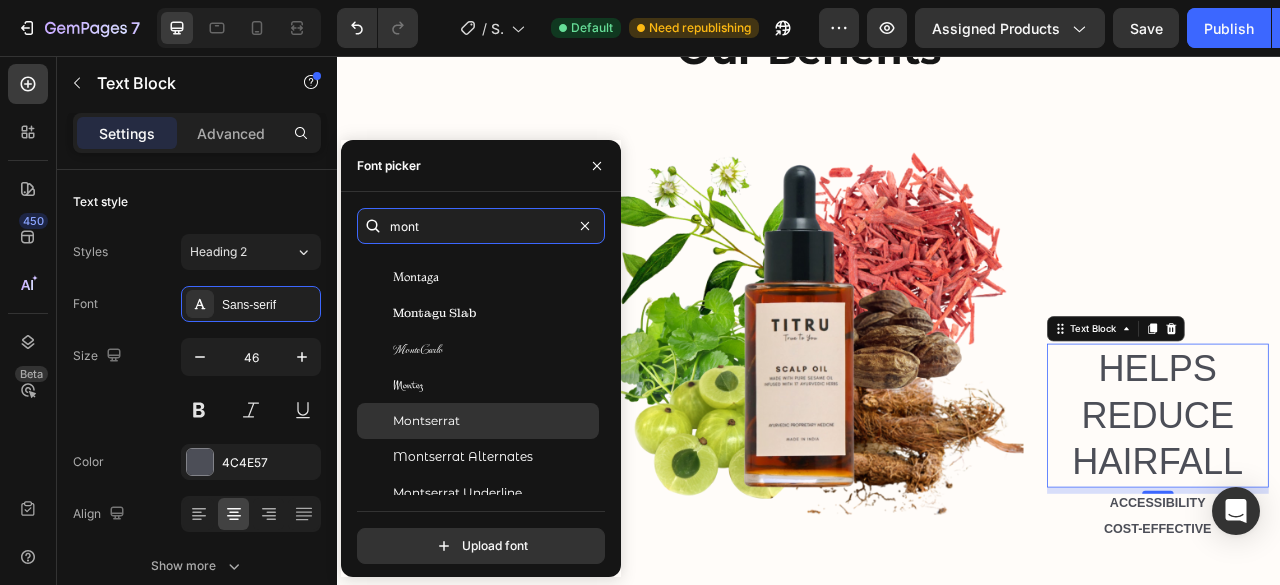 type on "mont" 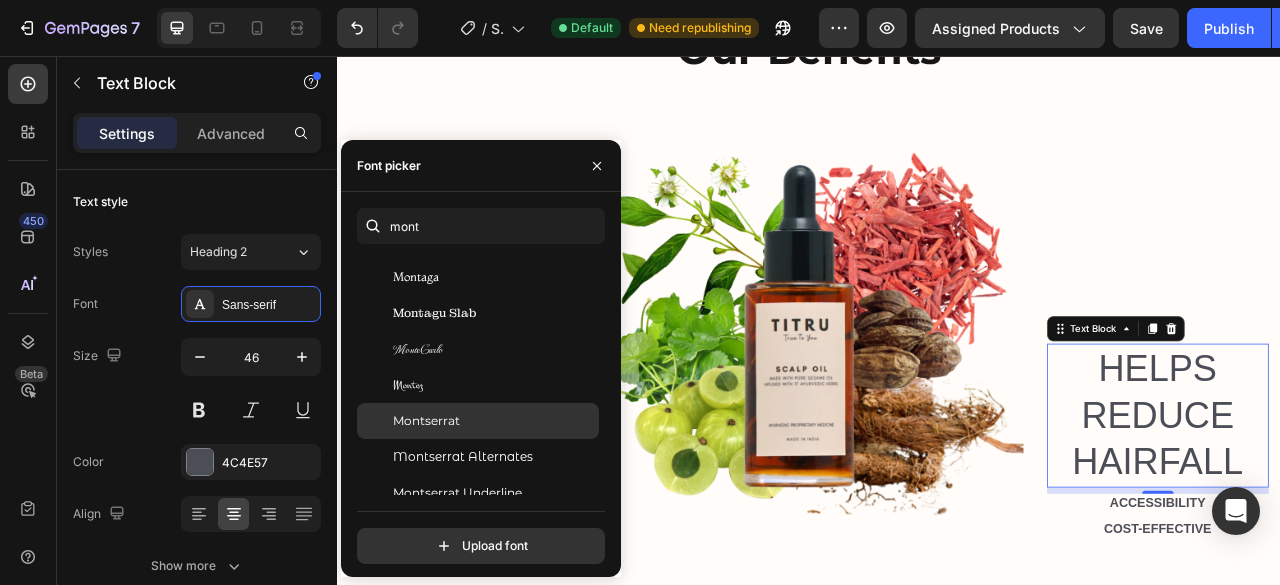 click on "Montserrat" at bounding box center [494, 421] 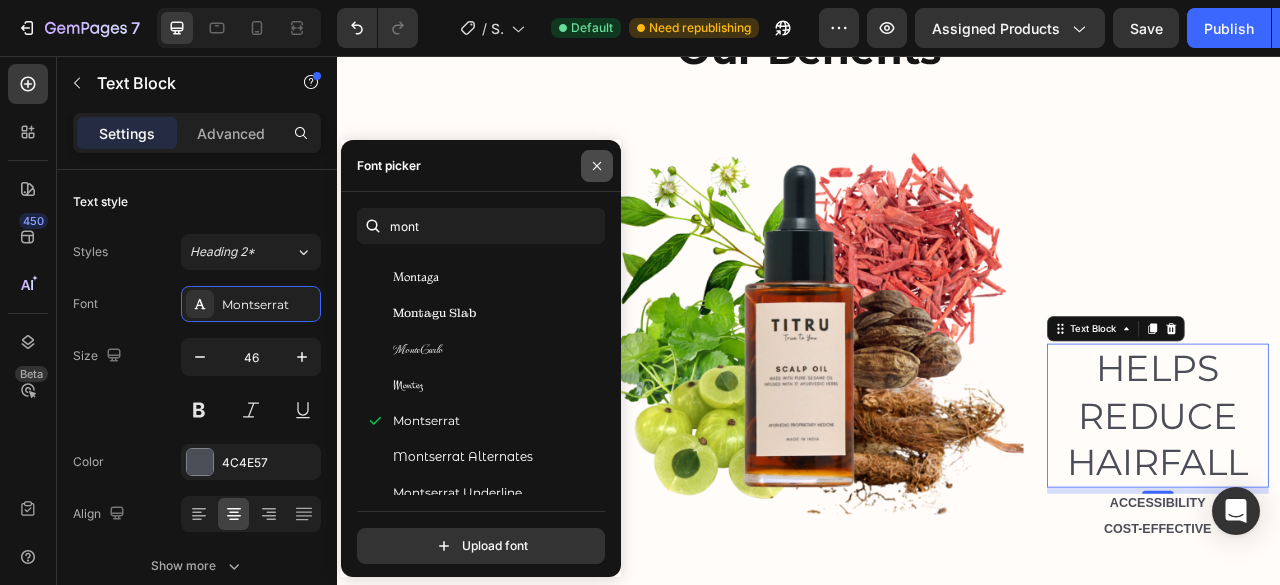 click 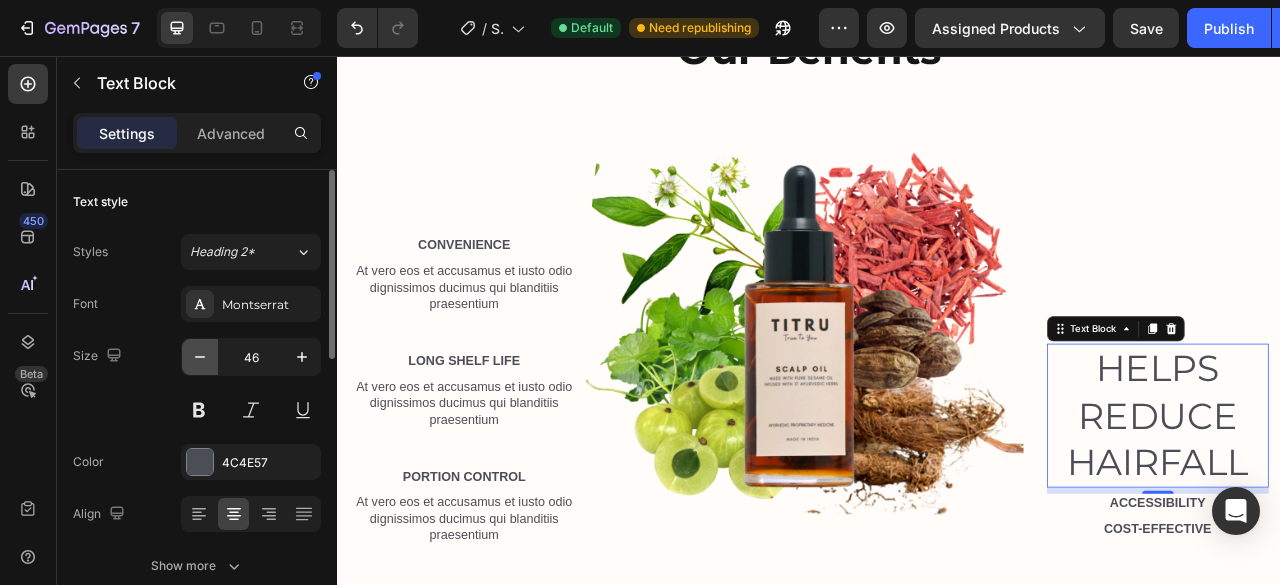 click 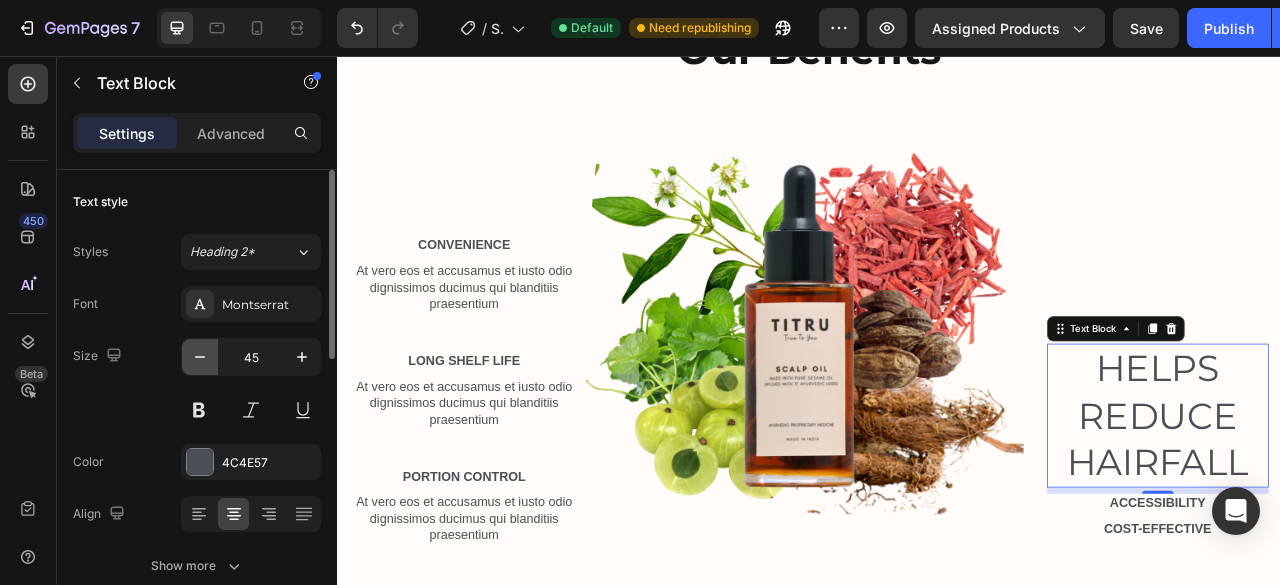 click 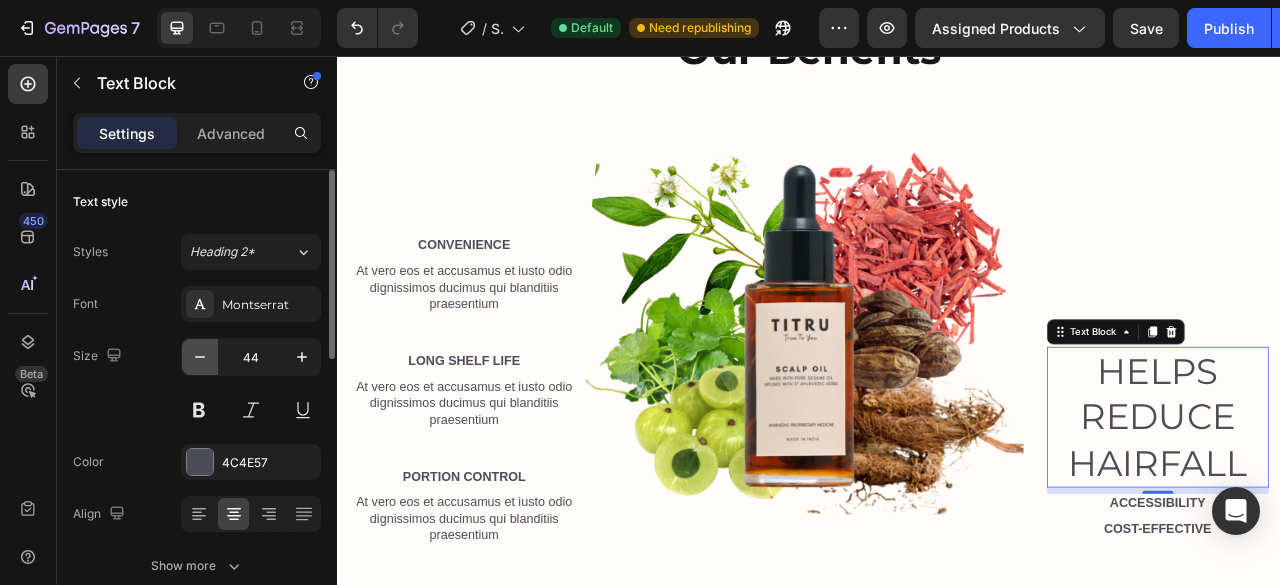 click 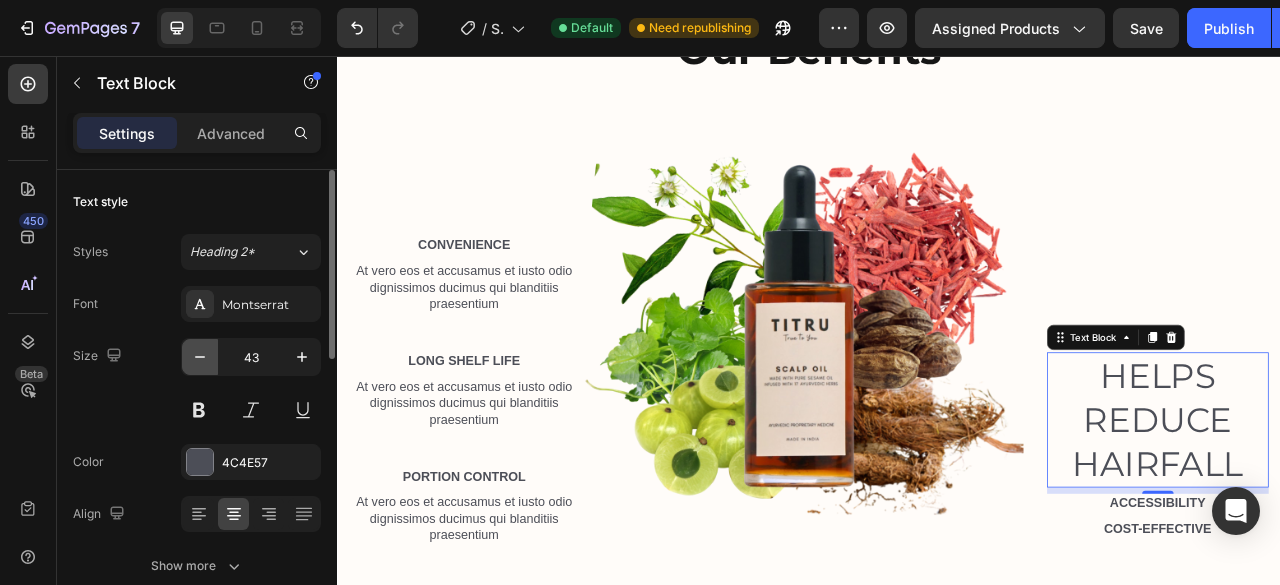 click 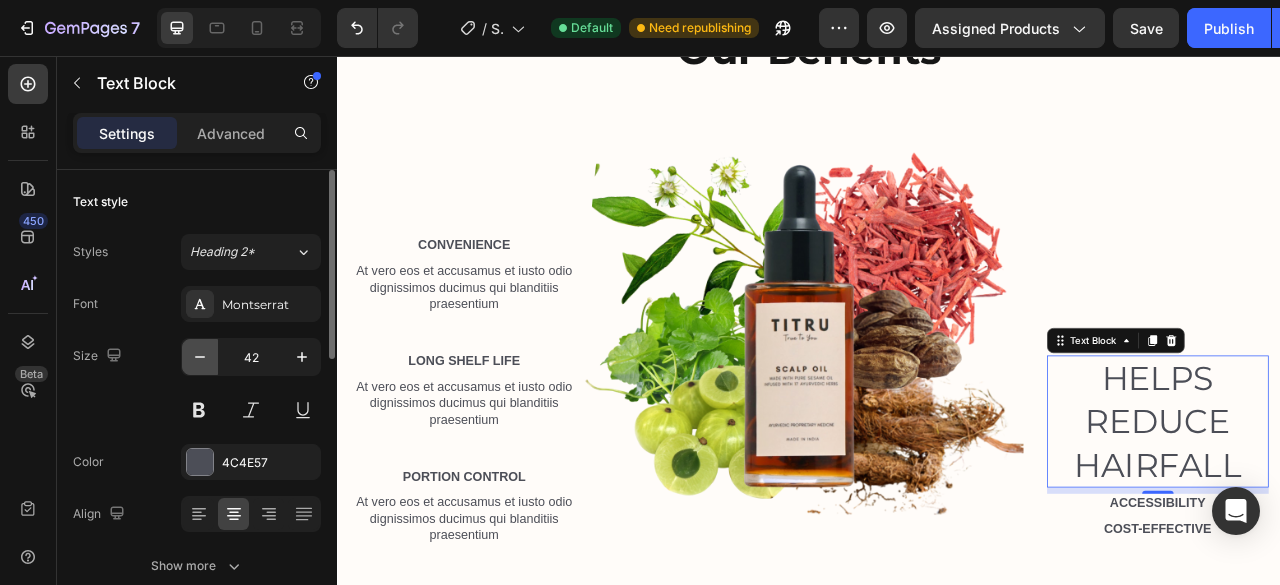 click 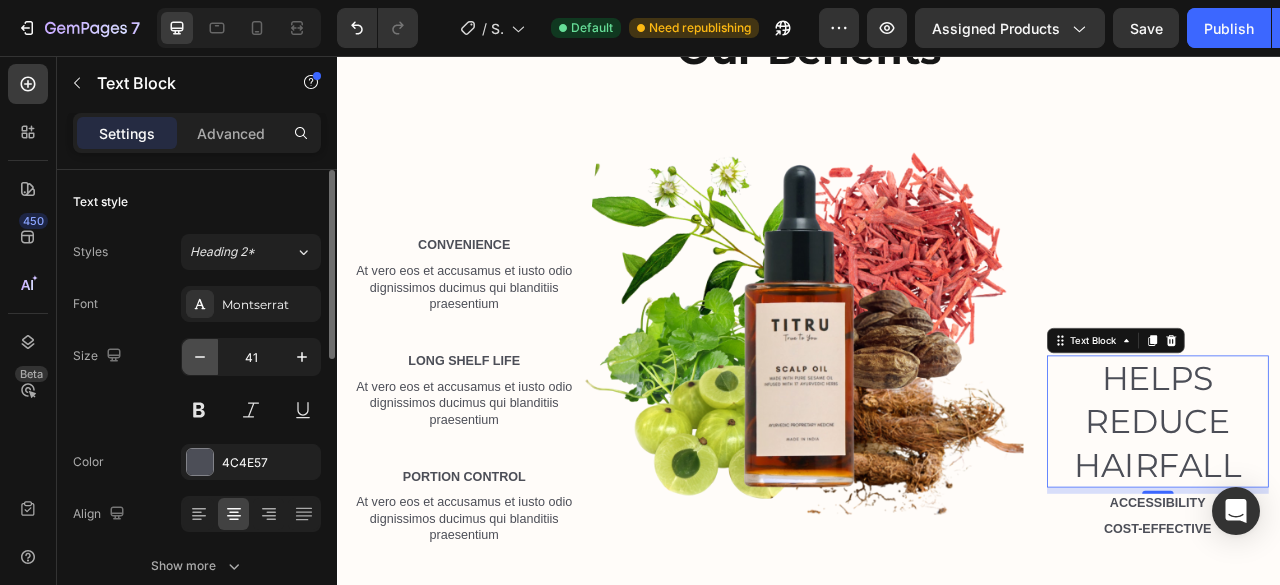 click 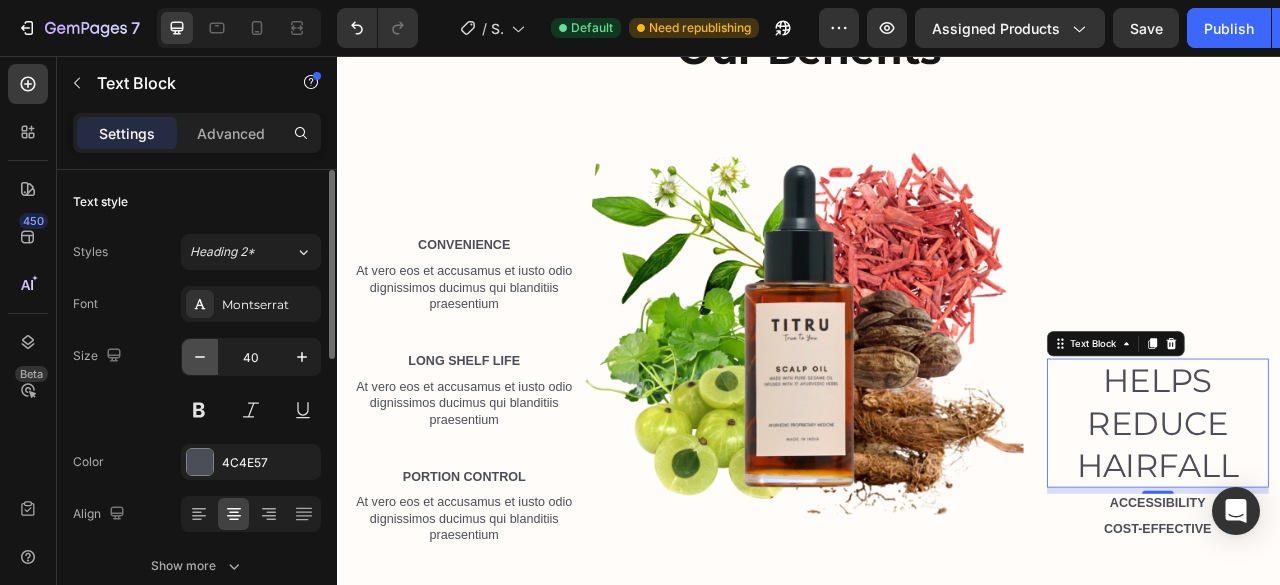 click 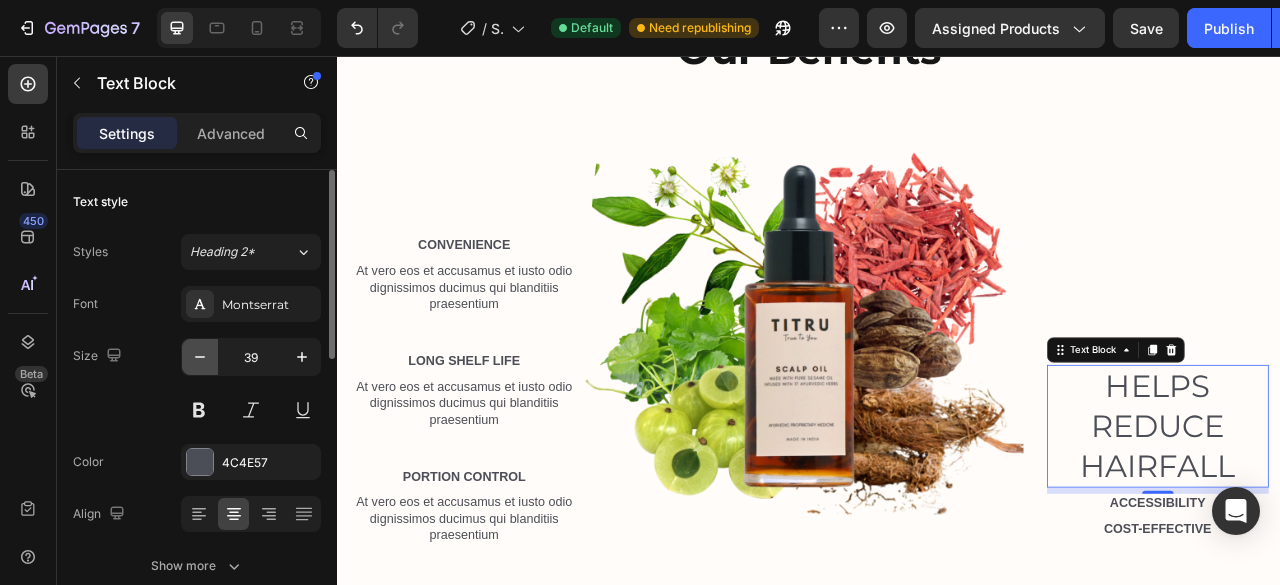click 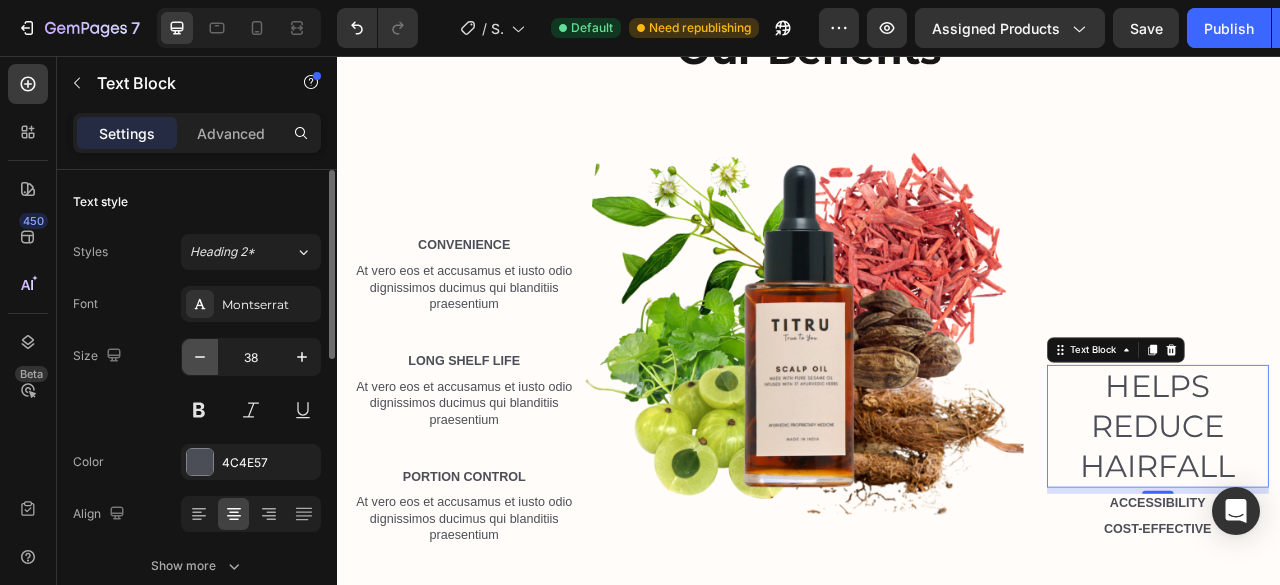 click 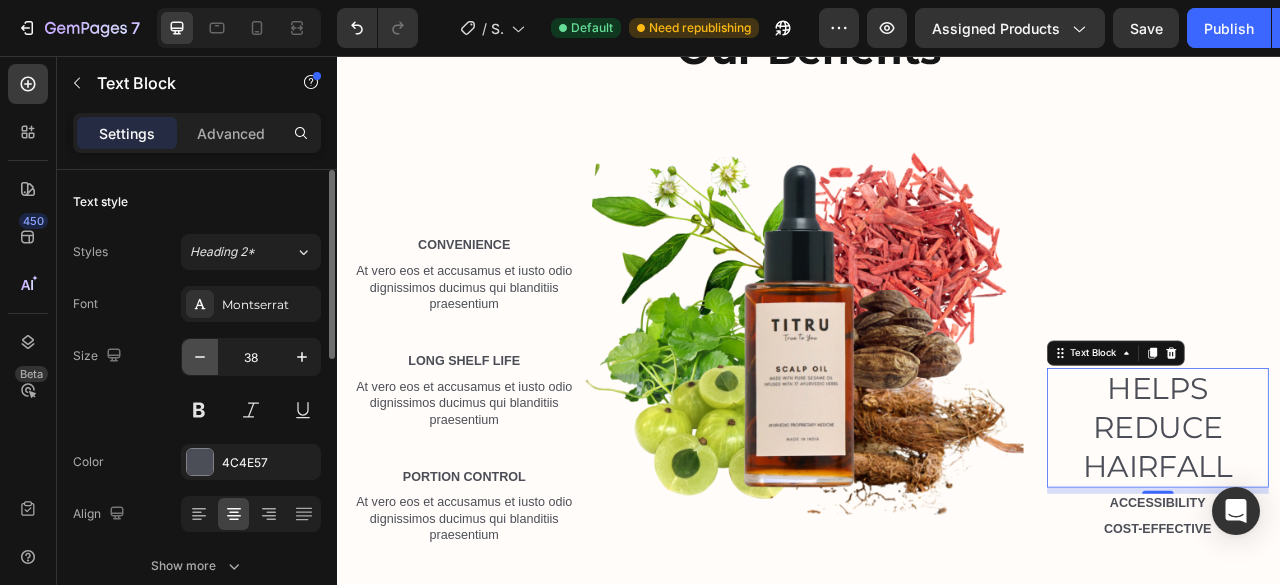 click 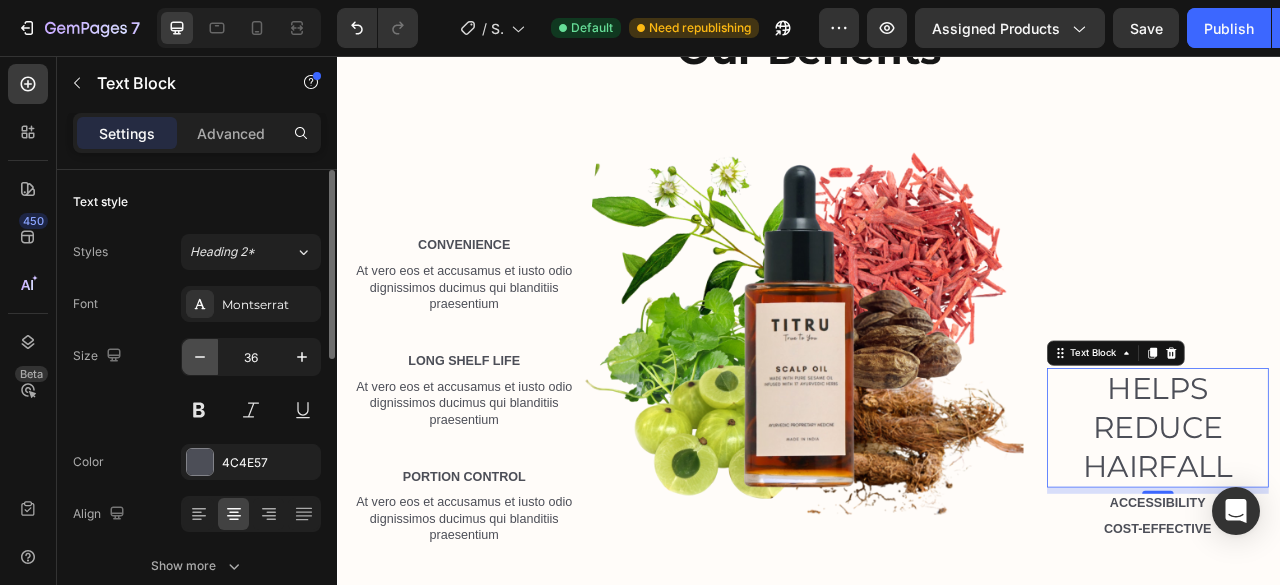click 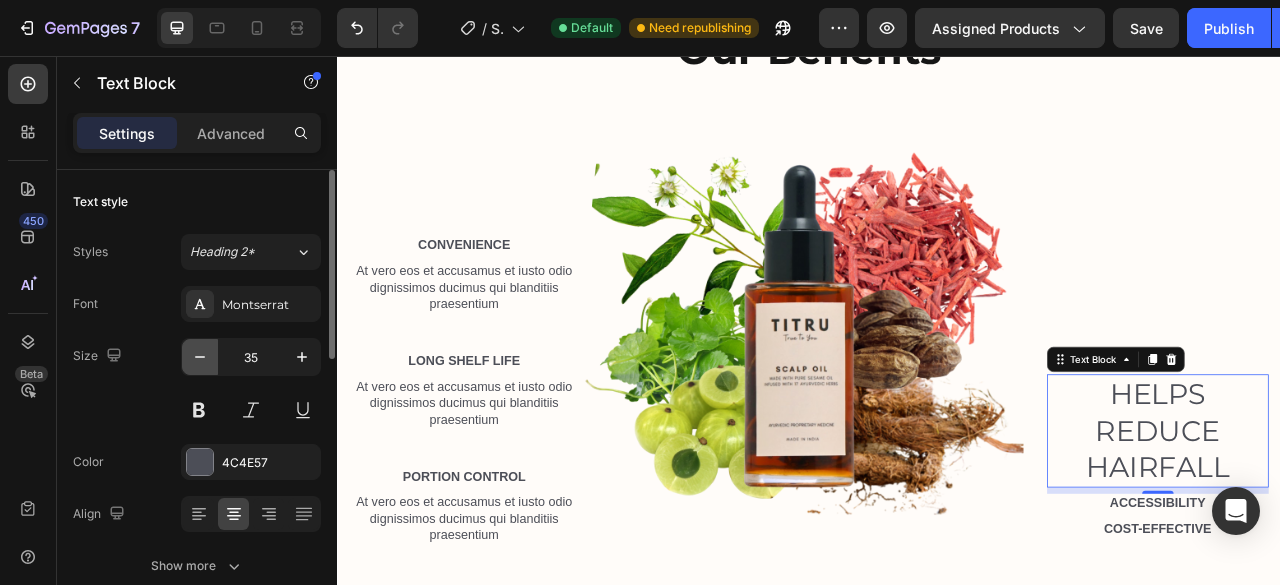 click 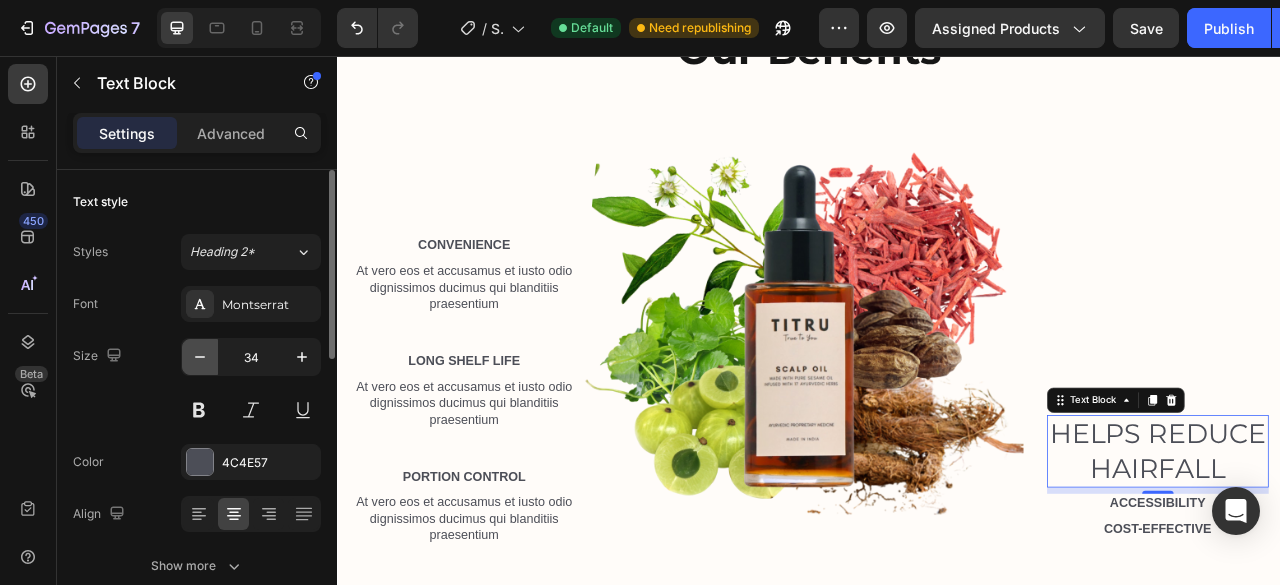 click 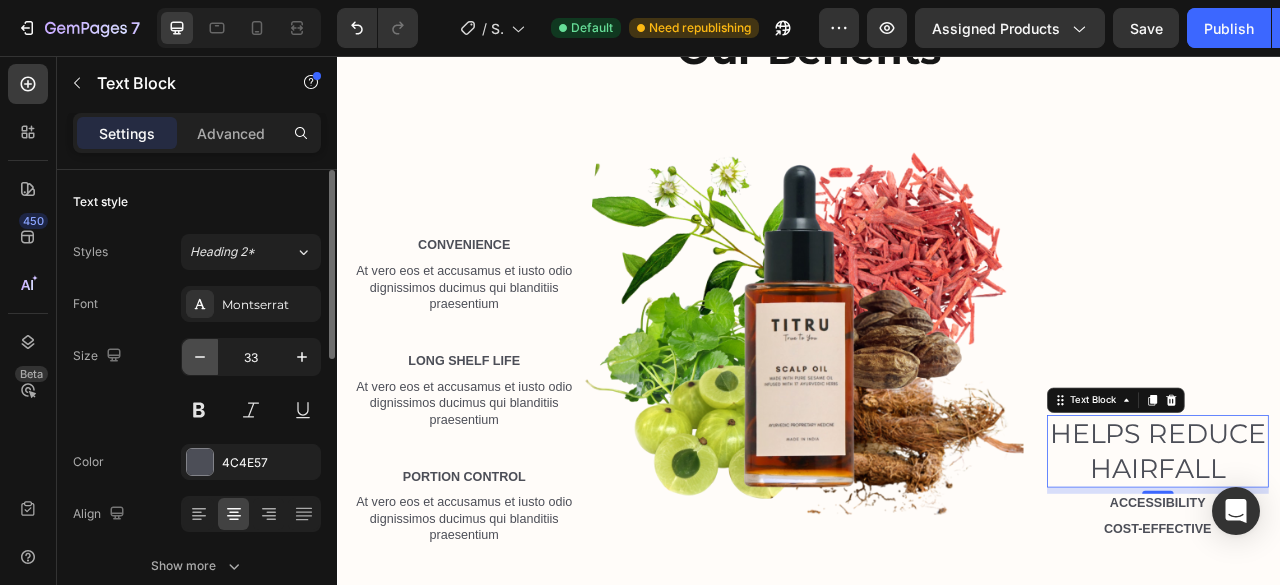 click 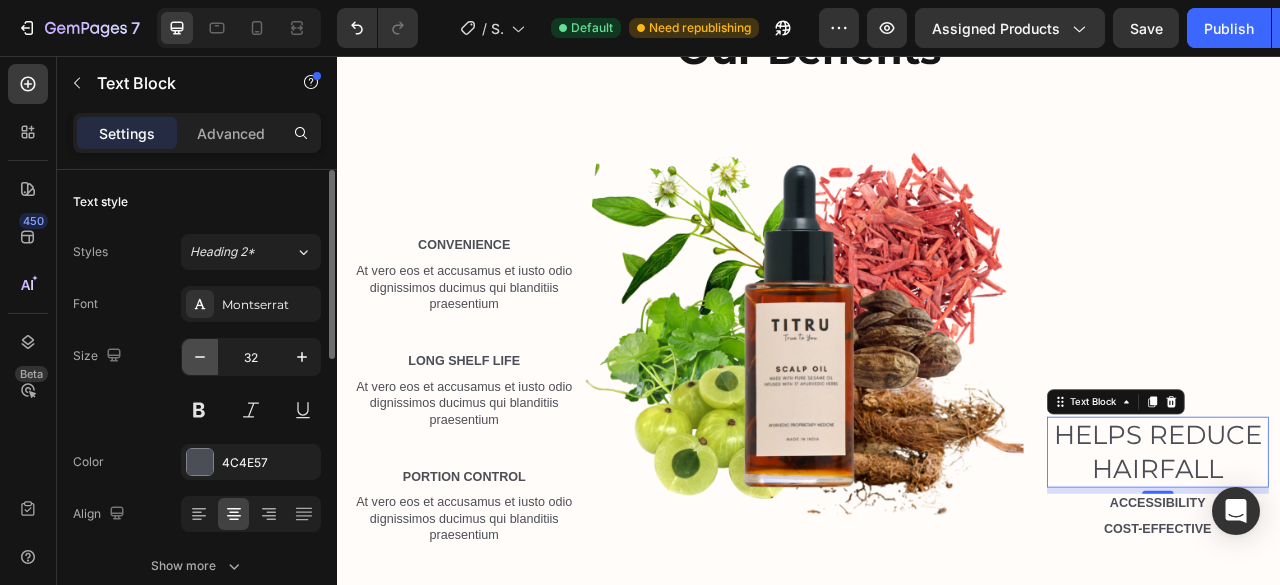 click 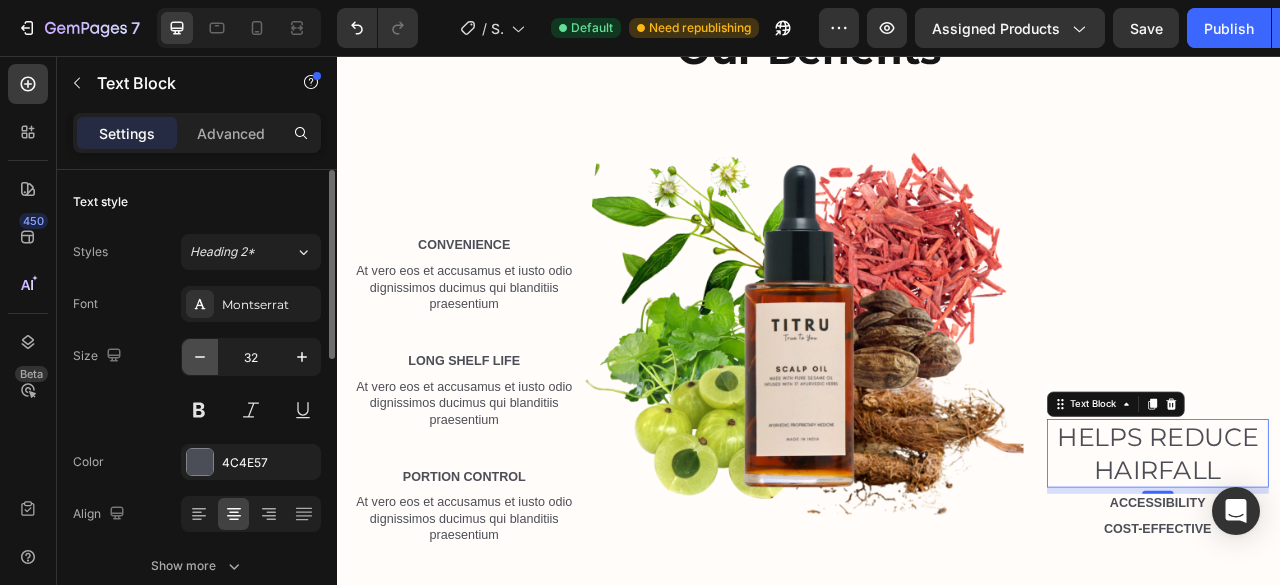 type on "31" 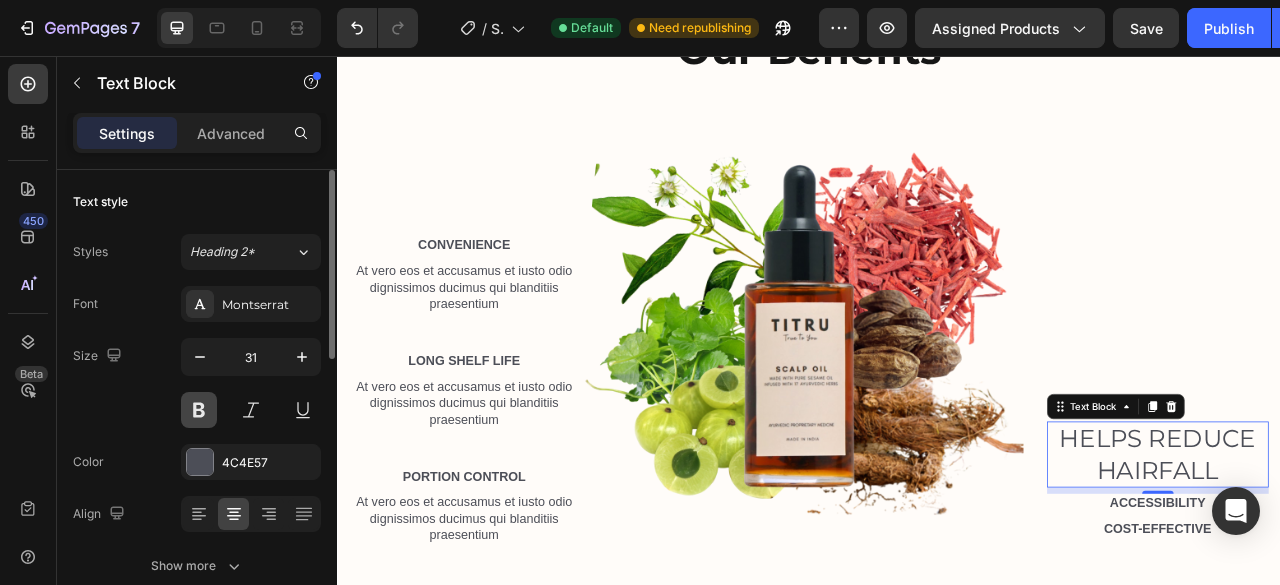click at bounding box center [199, 410] 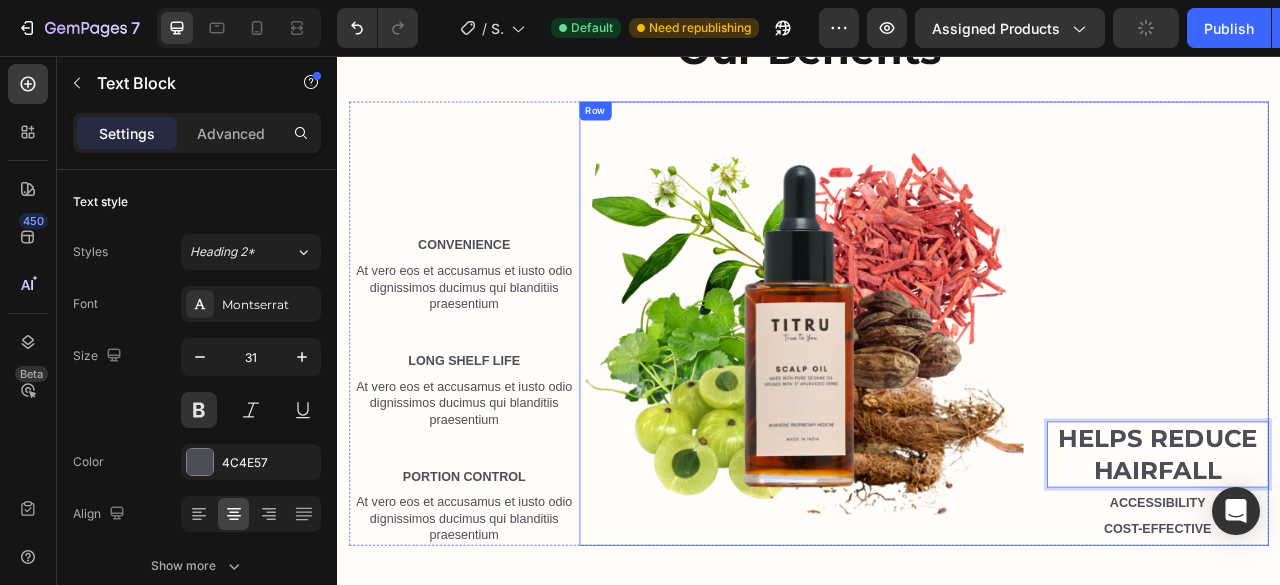 drag, startPoint x: 1361, startPoint y: 556, endPoint x: 1313, endPoint y: 349, distance: 212.49236 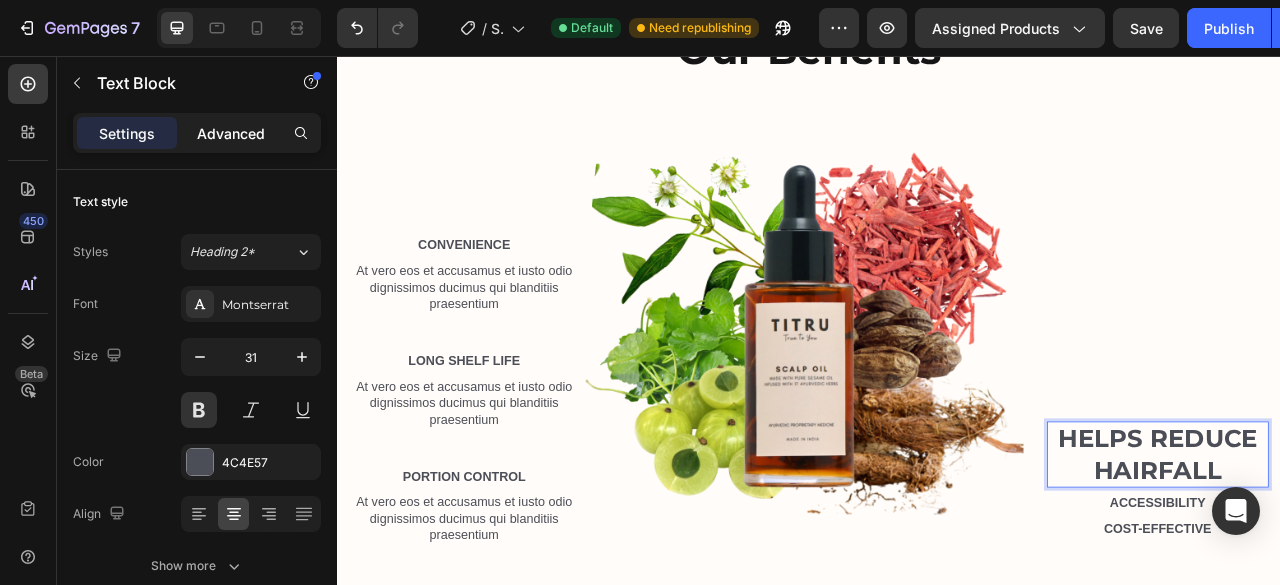 click on "Advanced" at bounding box center [231, 133] 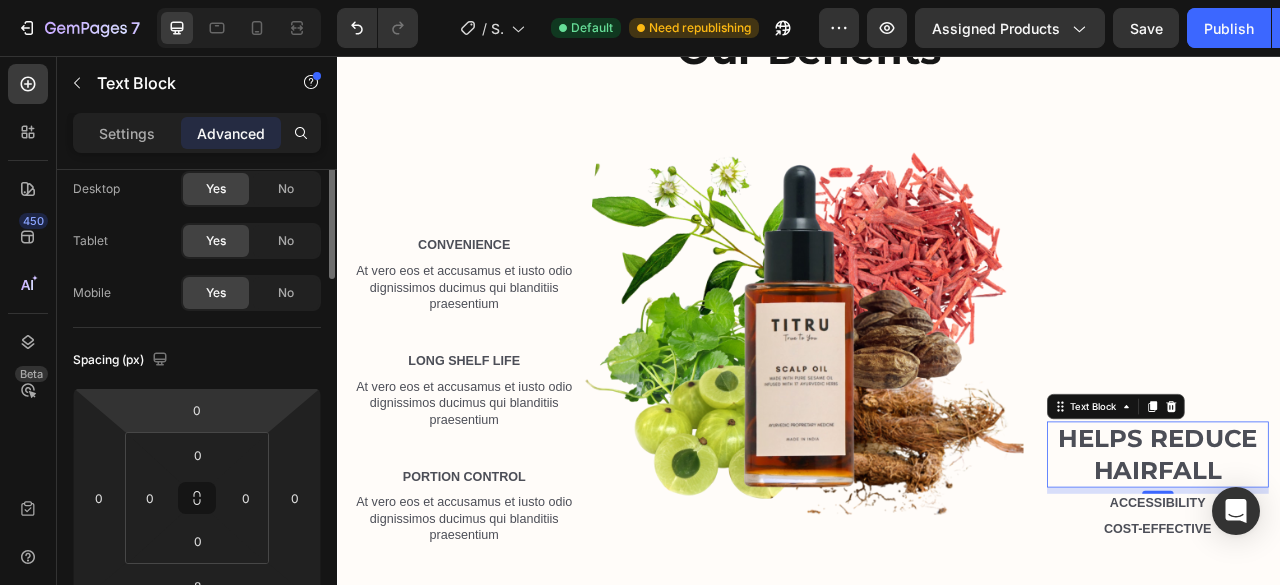 scroll, scrollTop: 0, scrollLeft: 0, axis: both 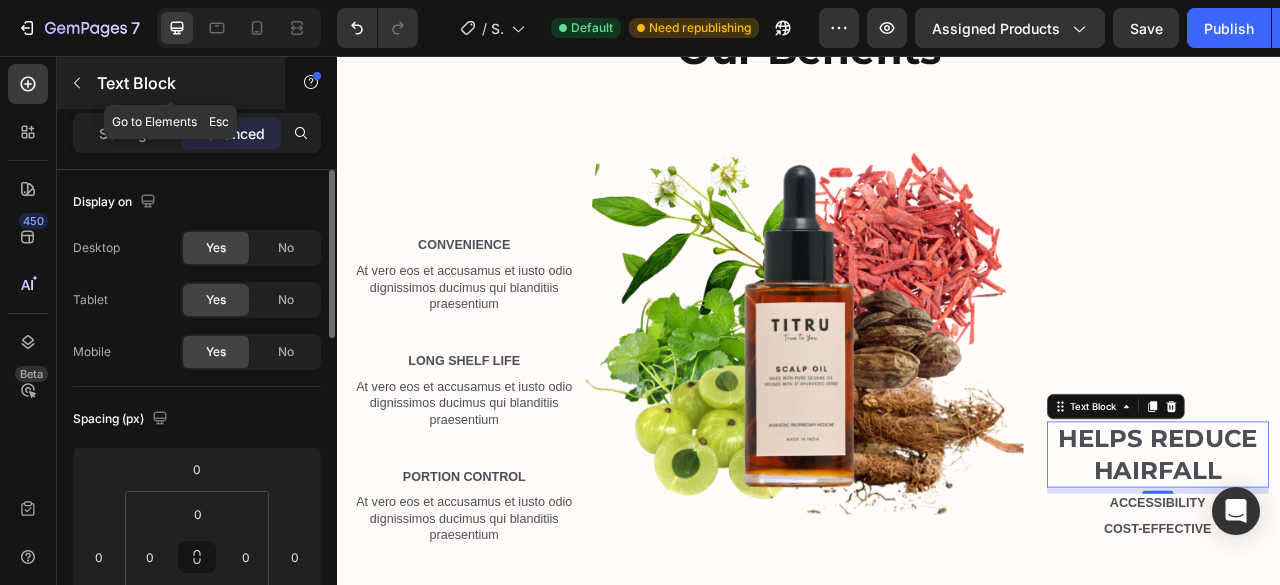 click at bounding box center [77, 83] 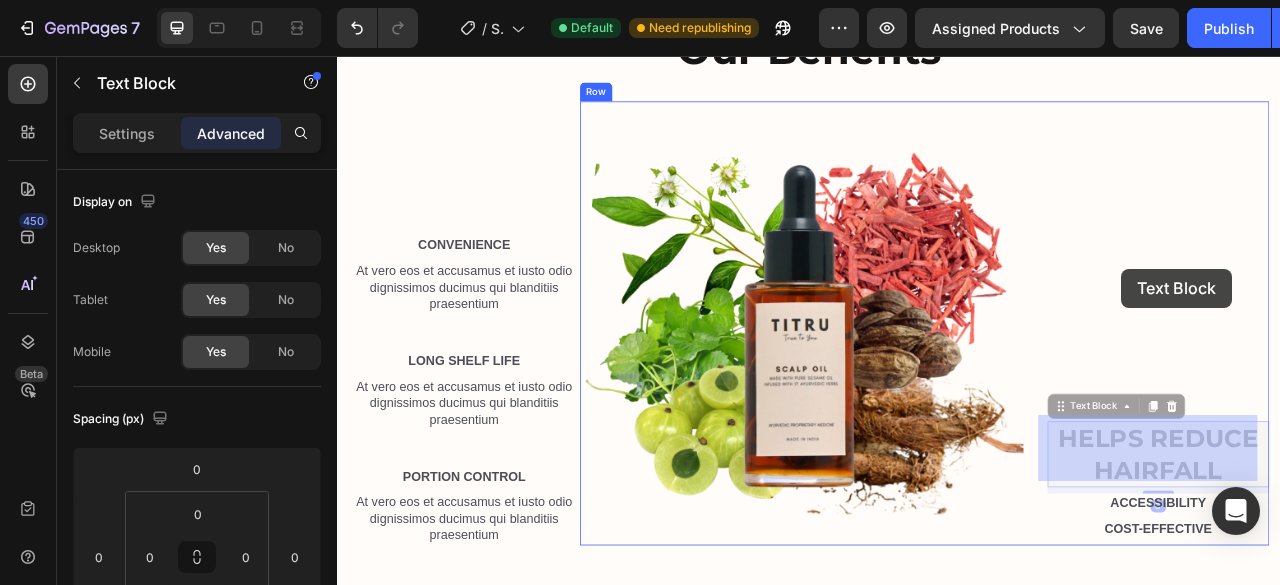 drag, startPoint x: 1343, startPoint y: 346, endPoint x: 1335, endPoint y: 327, distance: 20.615528 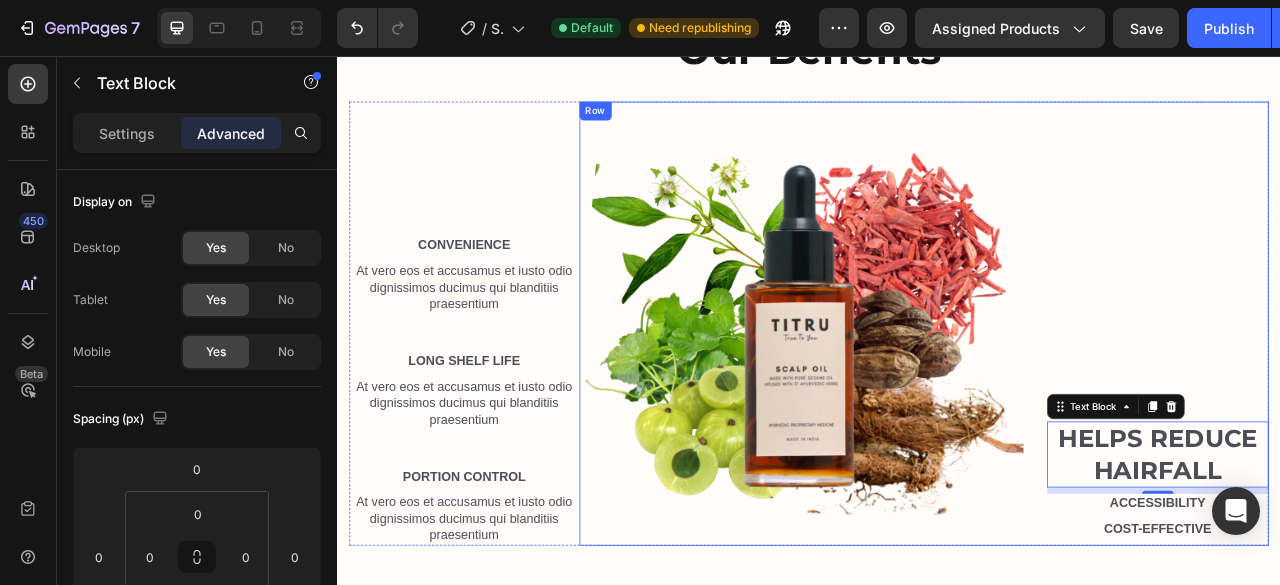 click on "Helps Reduce HairFall  Text Block   8 Accessibility Text Block Cost-Effective Text Block" at bounding box center [1381, 396] 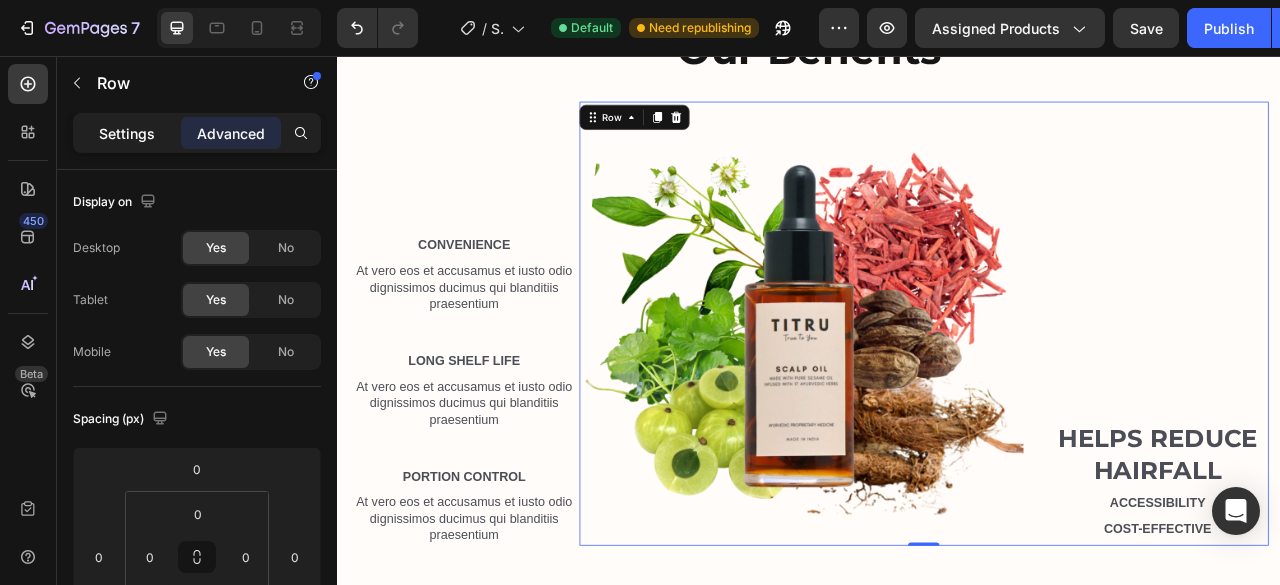 click on "Settings" 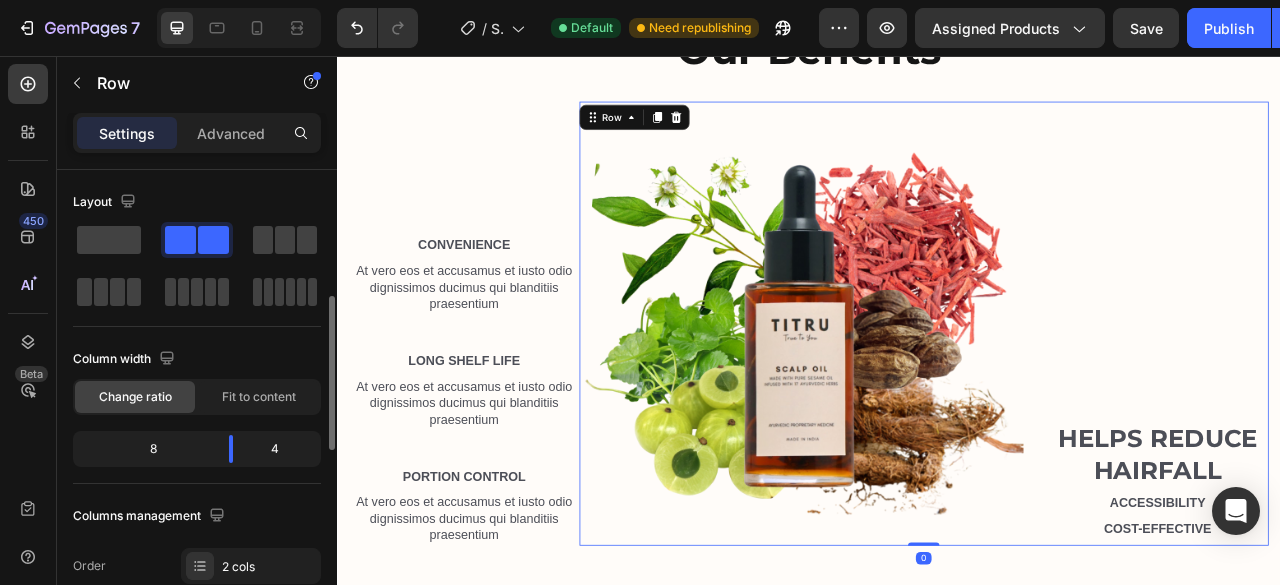 scroll, scrollTop: 136, scrollLeft: 0, axis: vertical 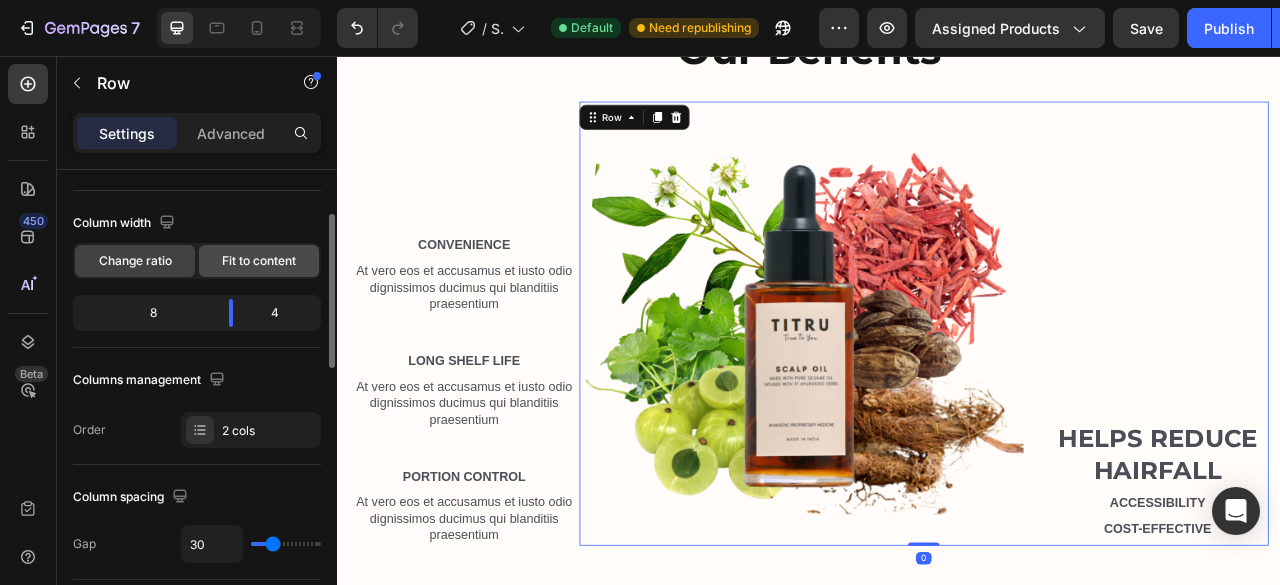click on "Fit to content" 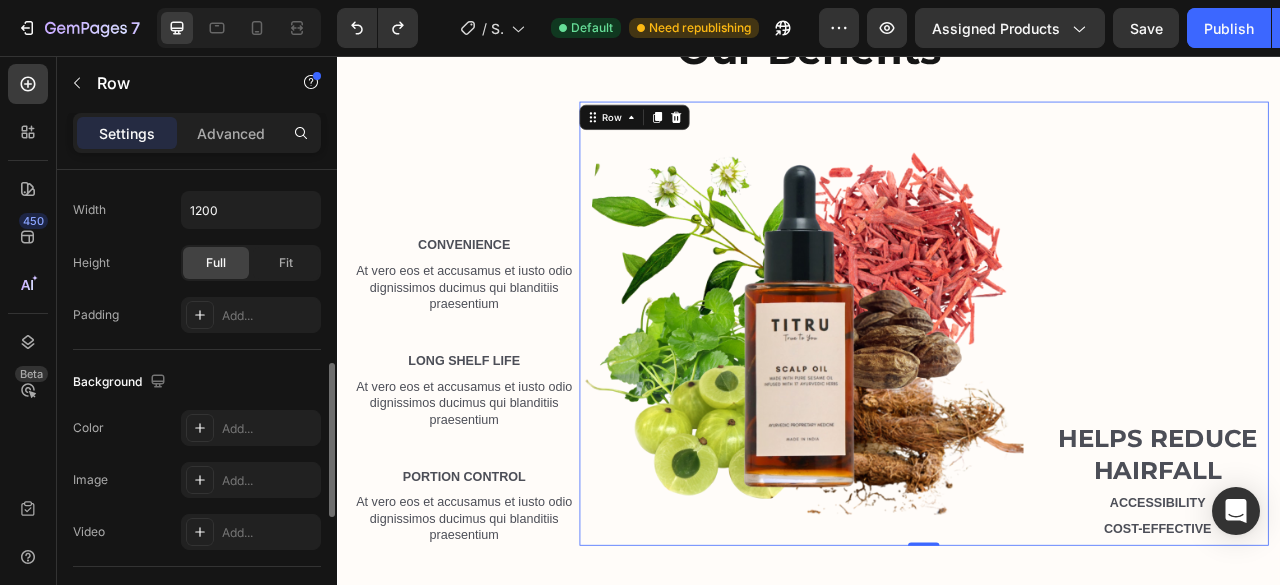 scroll, scrollTop: 586, scrollLeft: 0, axis: vertical 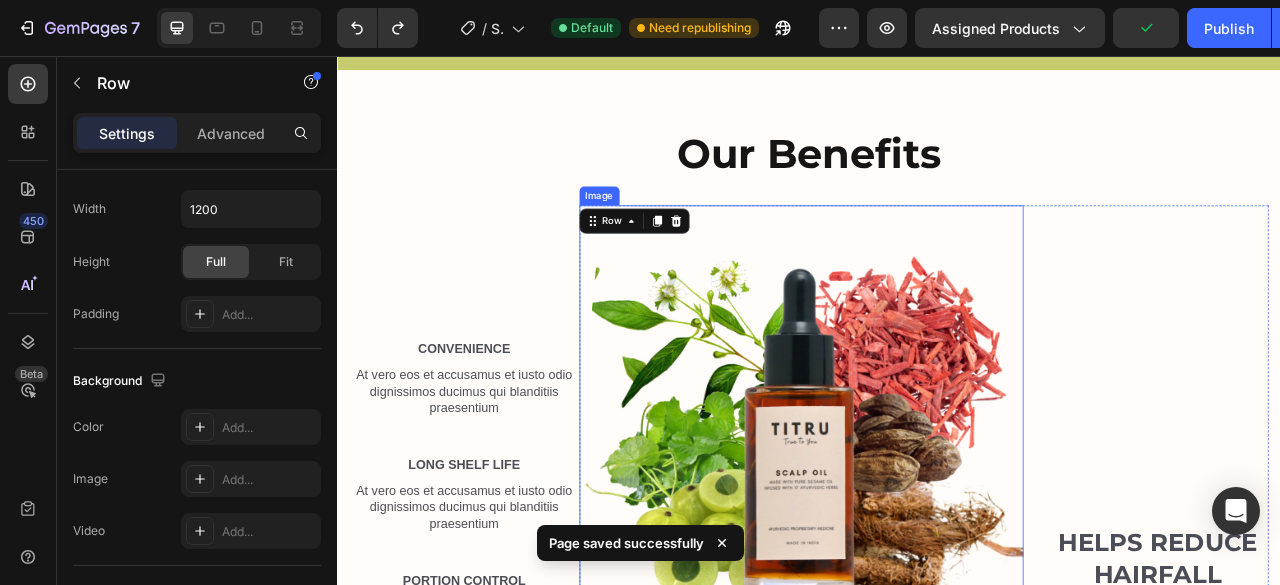 click at bounding box center (927, 528) 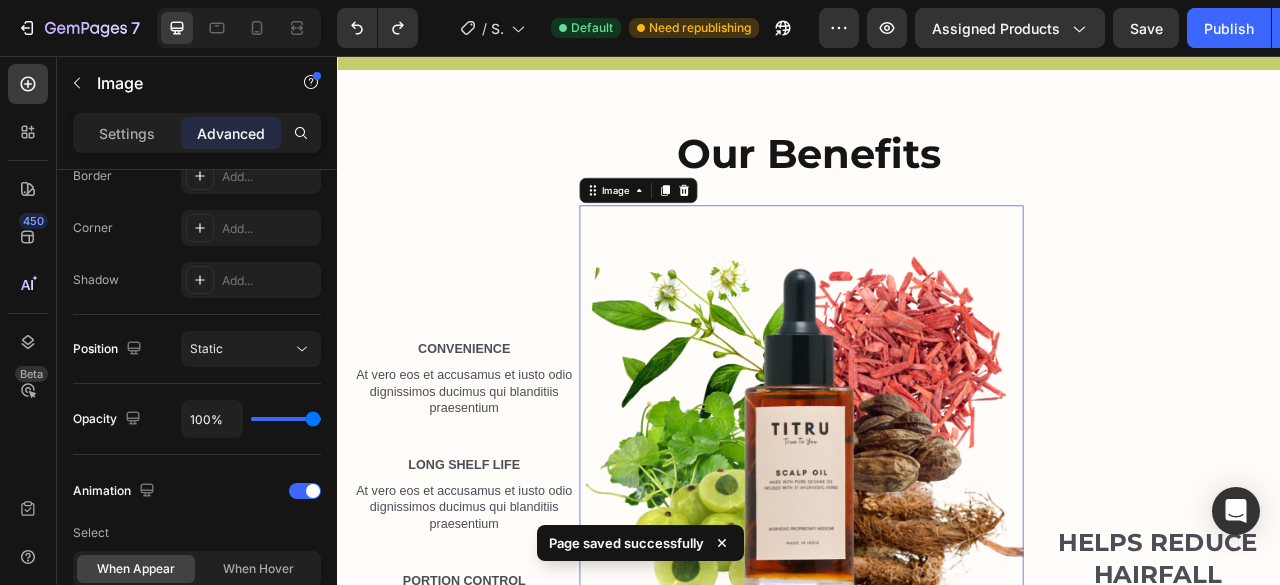 scroll, scrollTop: 0, scrollLeft: 0, axis: both 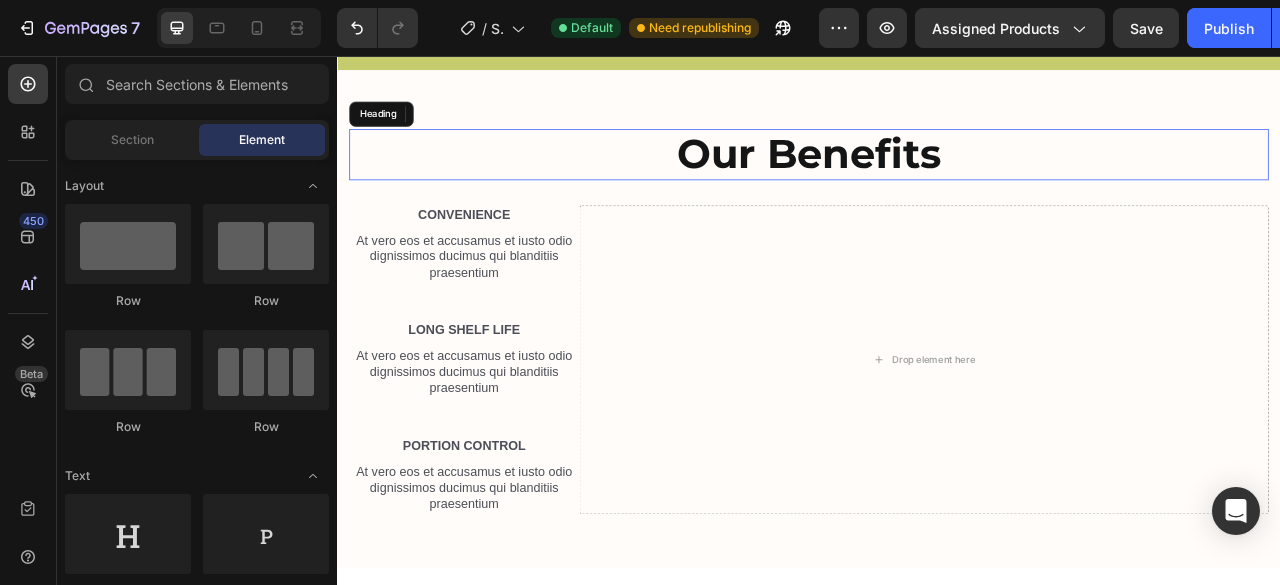 click on "our benefits" at bounding box center [937, 181] 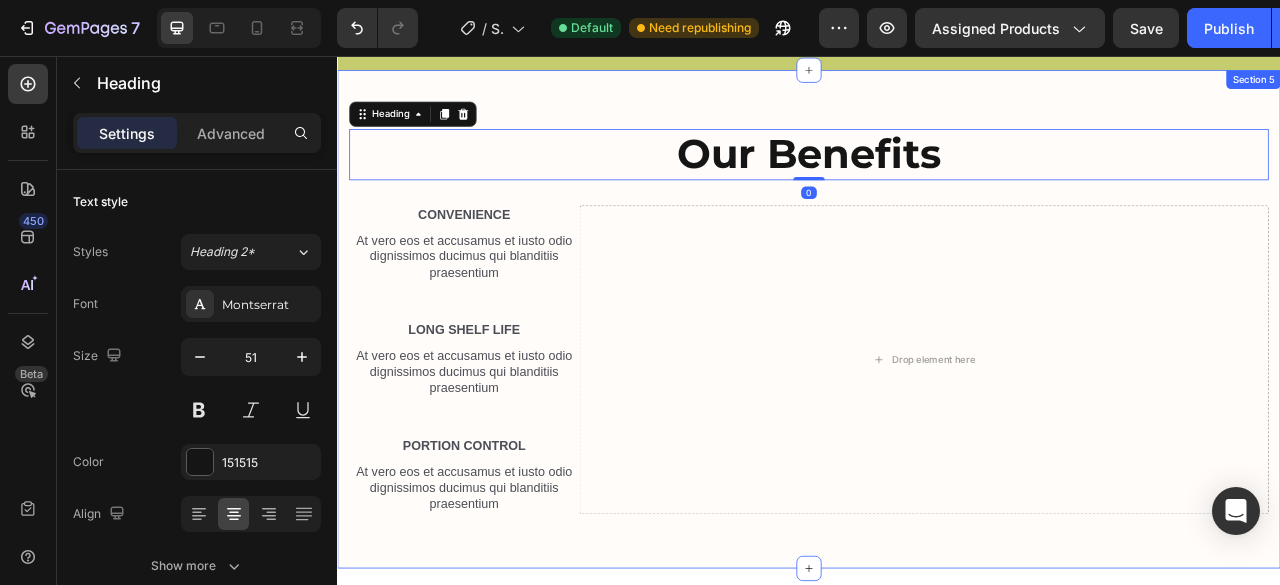 click on "our benefits Heading   0 Row Convenience Text Block At vero eos et accusamus et iusto odio dignissimos ducimus qui blanditiis praesentium Text Block Long Shelf Life Text Block At vero eos et accusamus et iusto odio dignissimos ducimus qui blanditiis praesentium Text Block Portion Control Text Block At vero eos et accusamus et iusto odio dignissimos ducimus qui blanditiis praesentium Text Block
Drop element here Row Image Section 5" at bounding box center [937, 391] 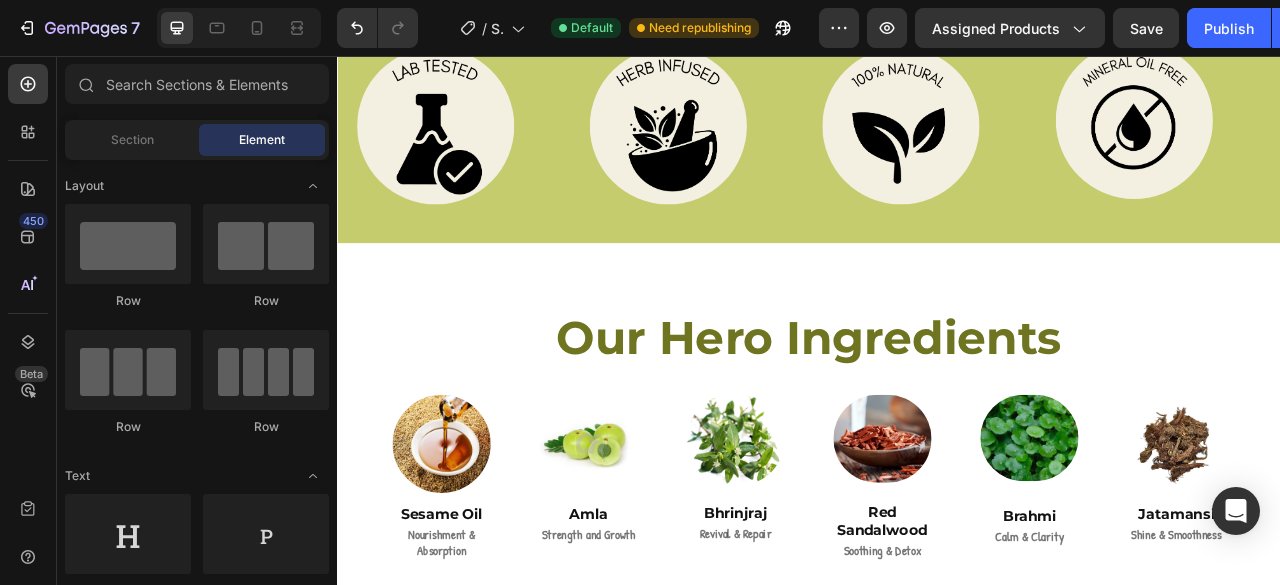 scroll, scrollTop: 570, scrollLeft: 0, axis: vertical 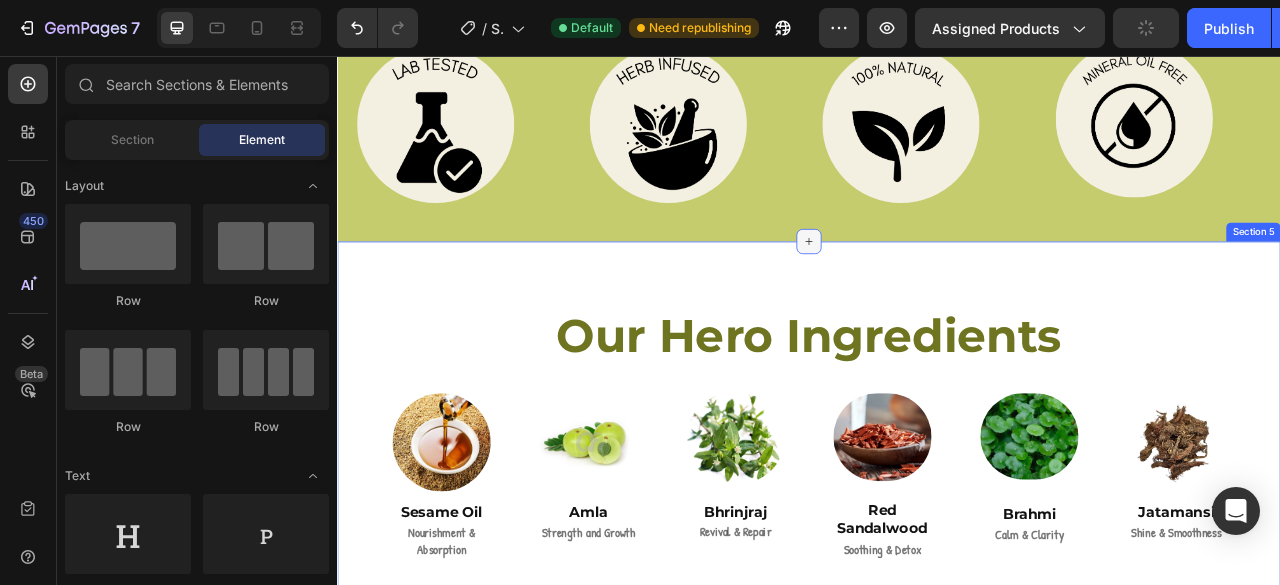 click 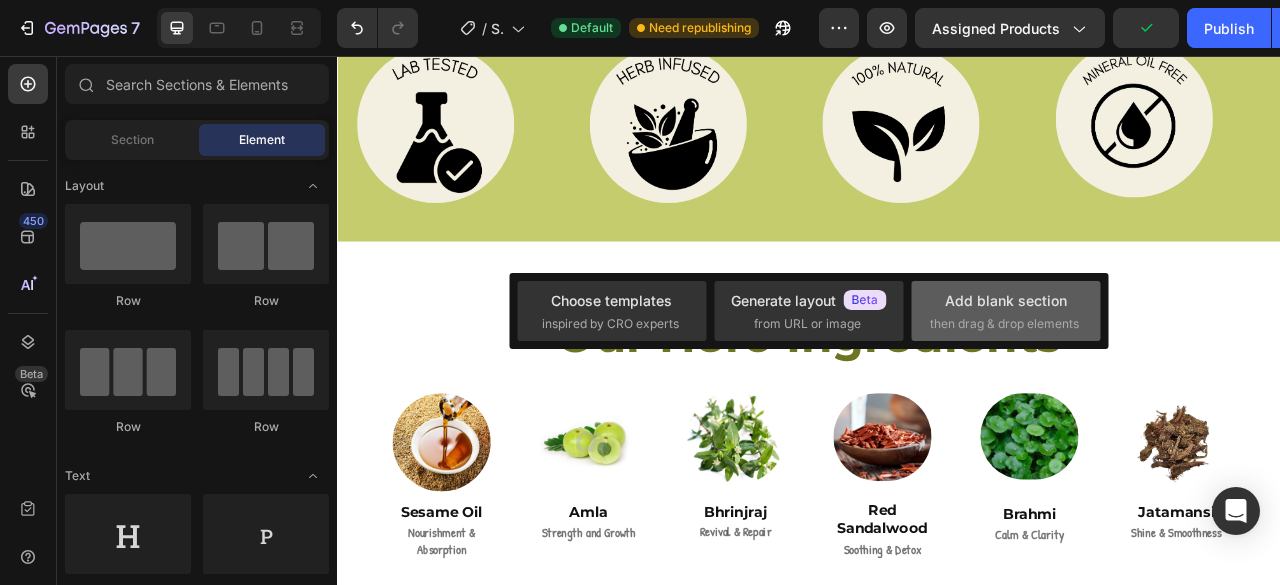 click on "then drag & drop elements" at bounding box center (1004, 324) 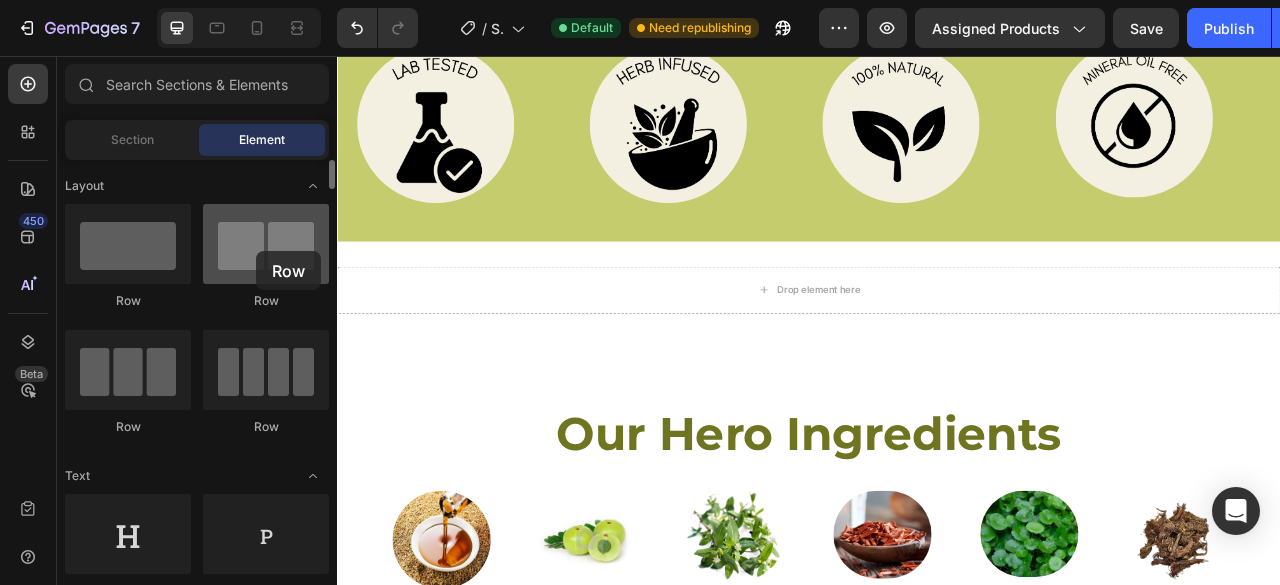 click at bounding box center [266, 244] 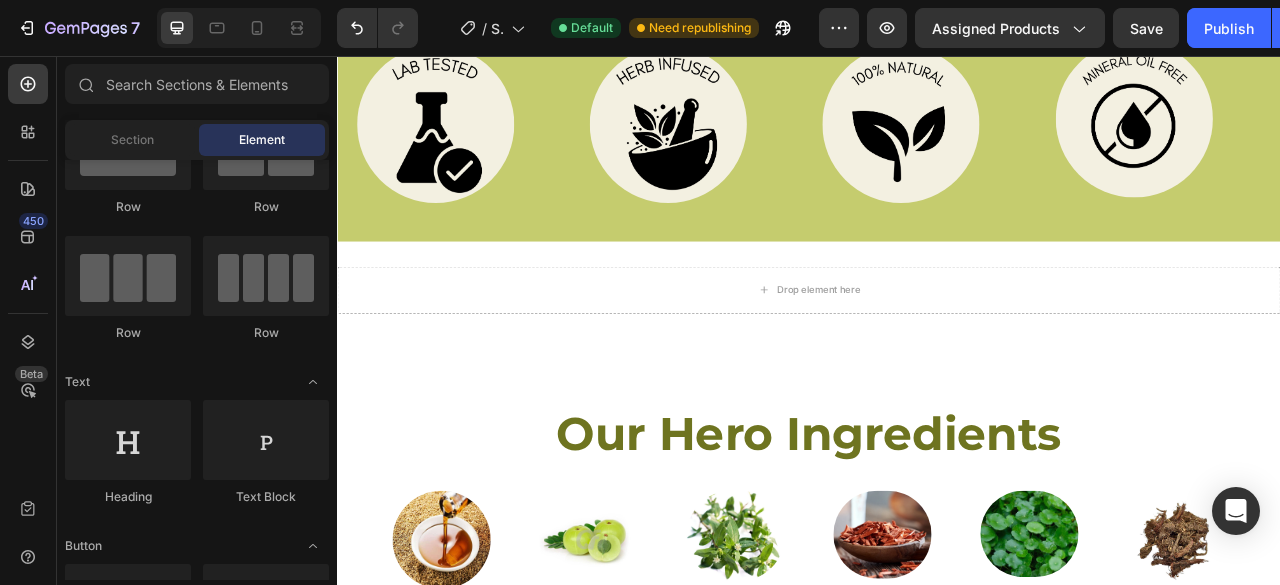 scroll, scrollTop: 0, scrollLeft: 0, axis: both 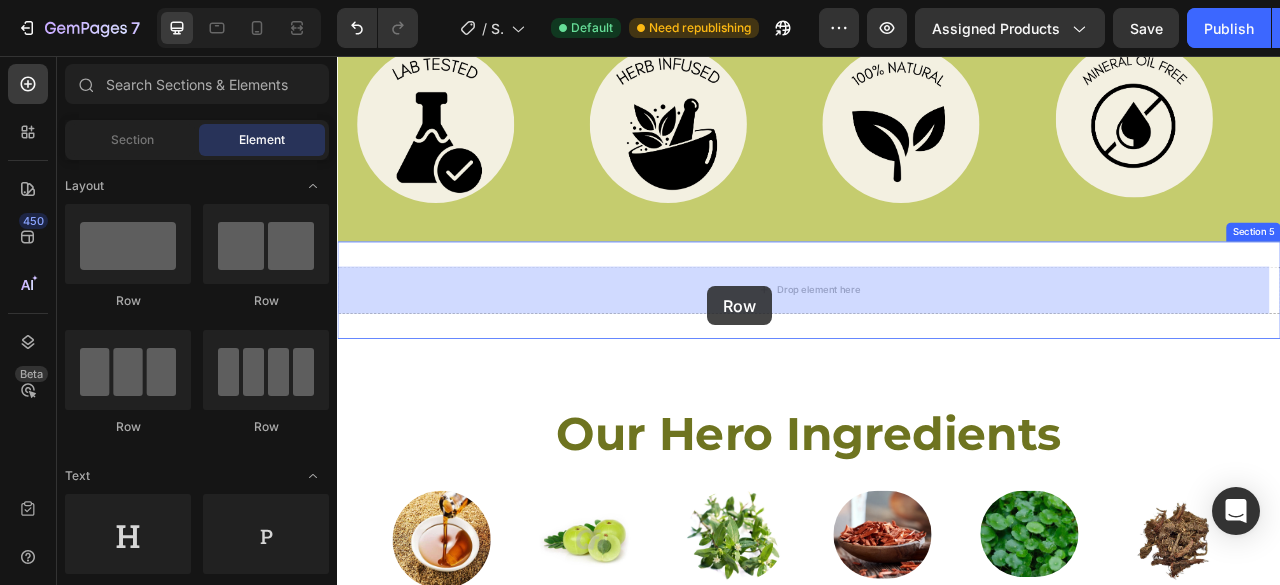 drag, startPoint x: 611, startPoint y: 307, endPoint x: 808, endPoint y: 349, distance: 201.4274 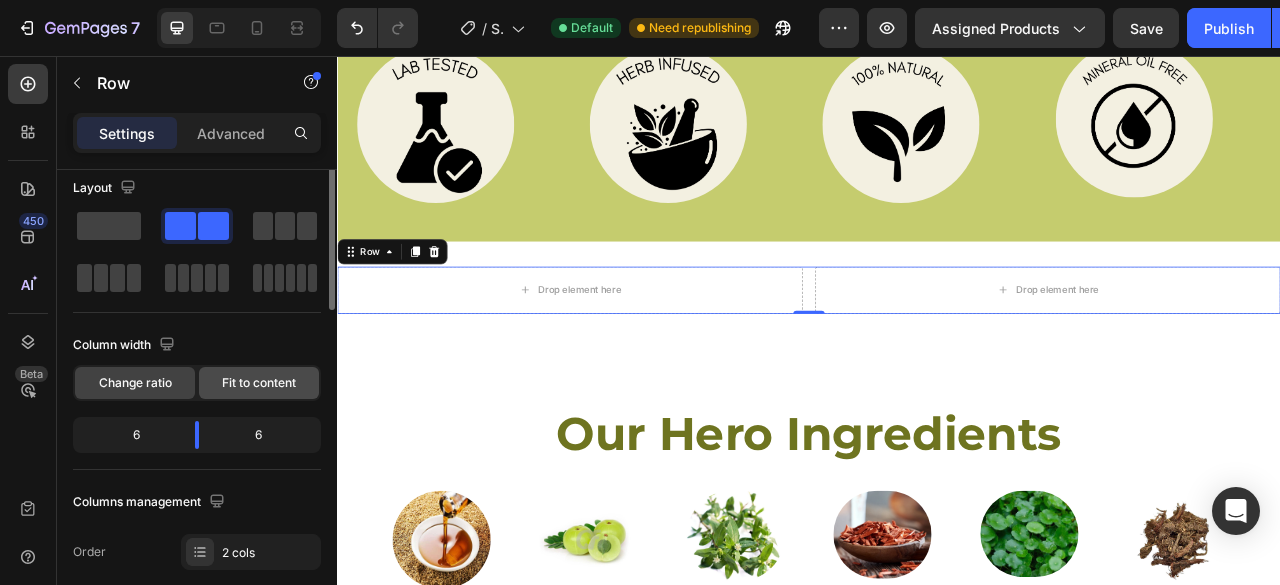 scroll, scrollTop: 0, scrollLeft: 0, axis: both 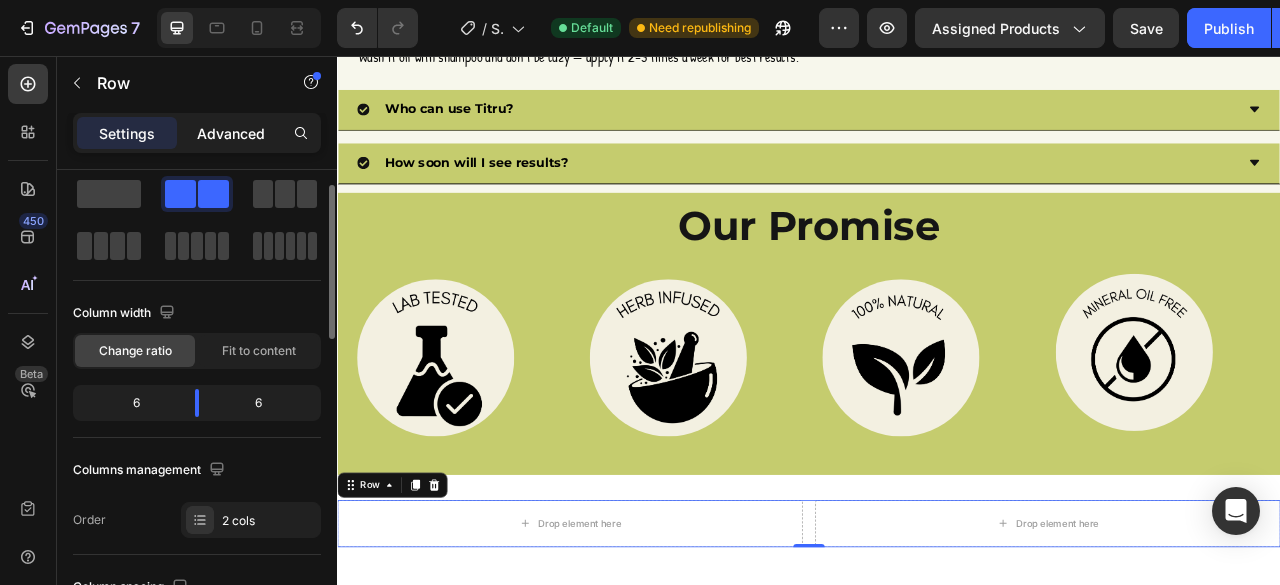 click on "Advanced" at bounding box center (231, 133) 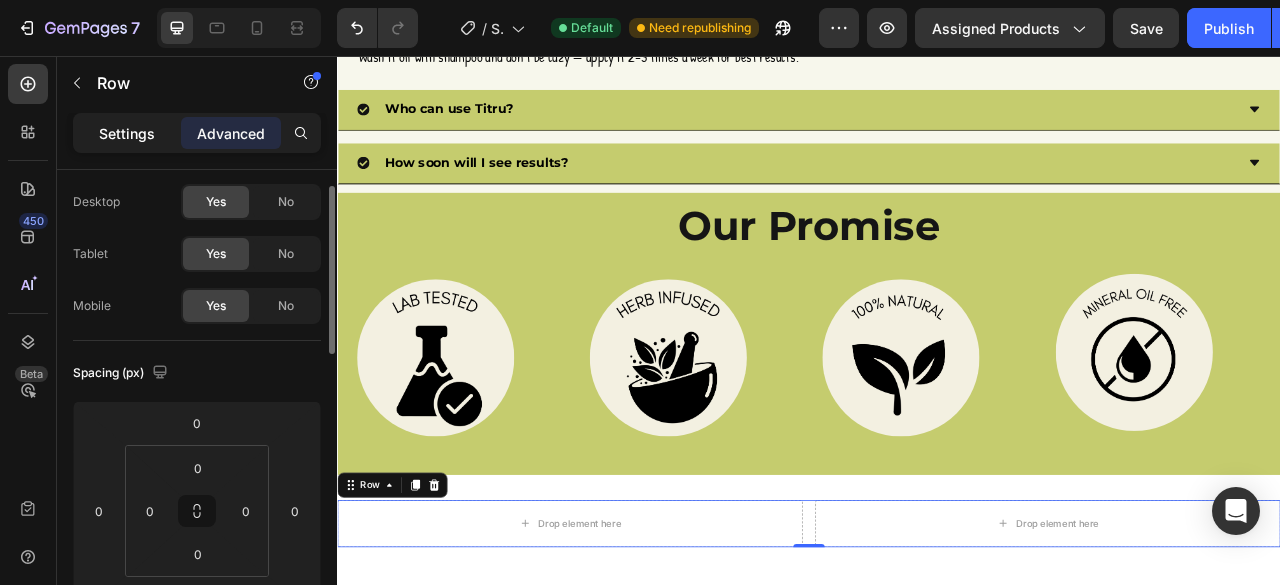 click on "Settings" at bounding box center (127, 133) 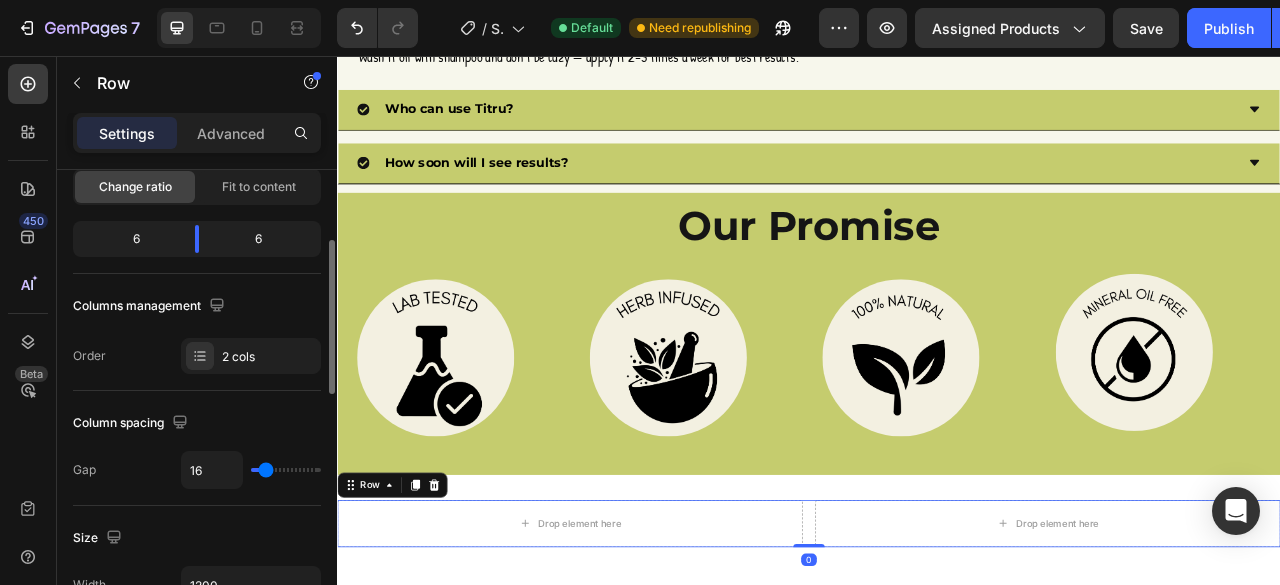 scroll, scrollTop: 211, scrollLeft: 0, axis: vertical 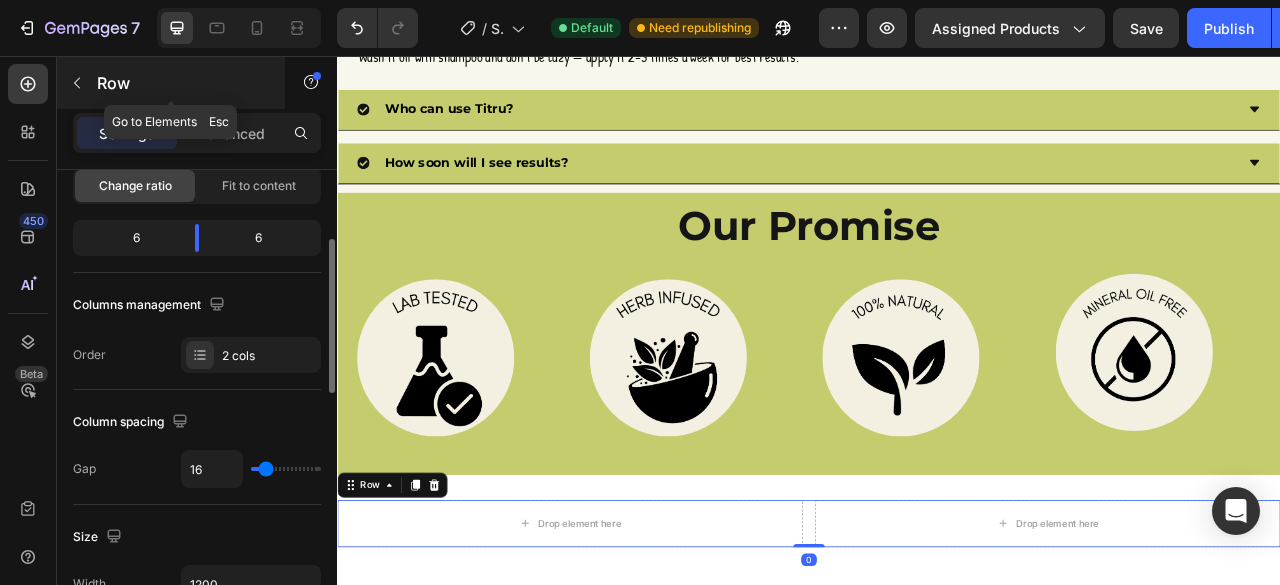 click 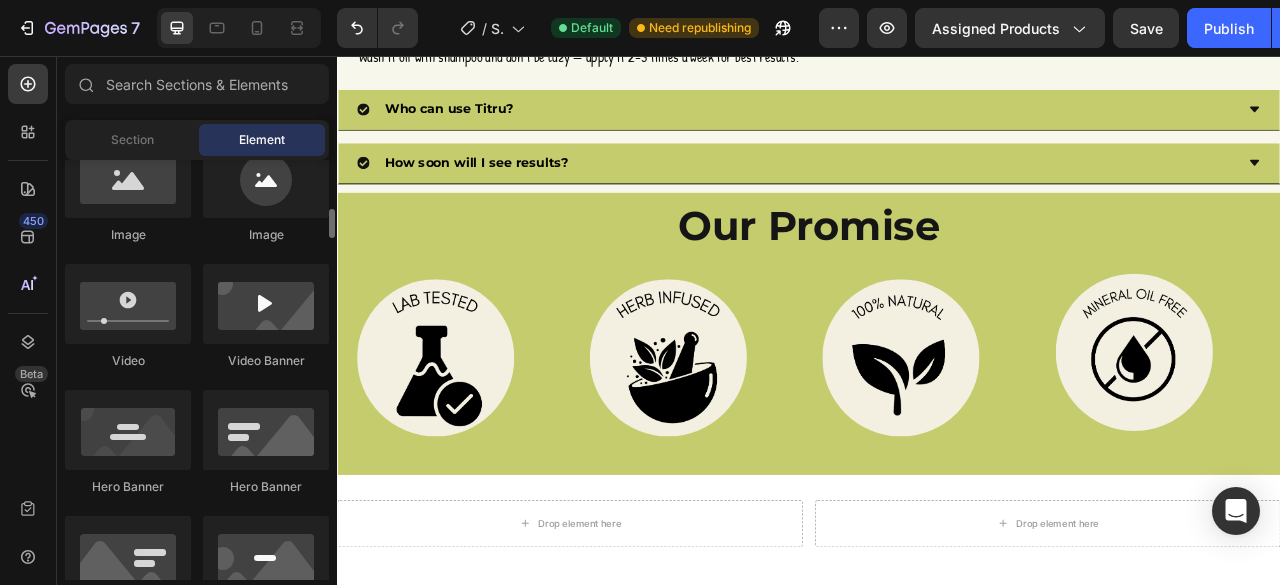 scroll, scrollTop: 686, scrollLeft: 0, axis: vertical 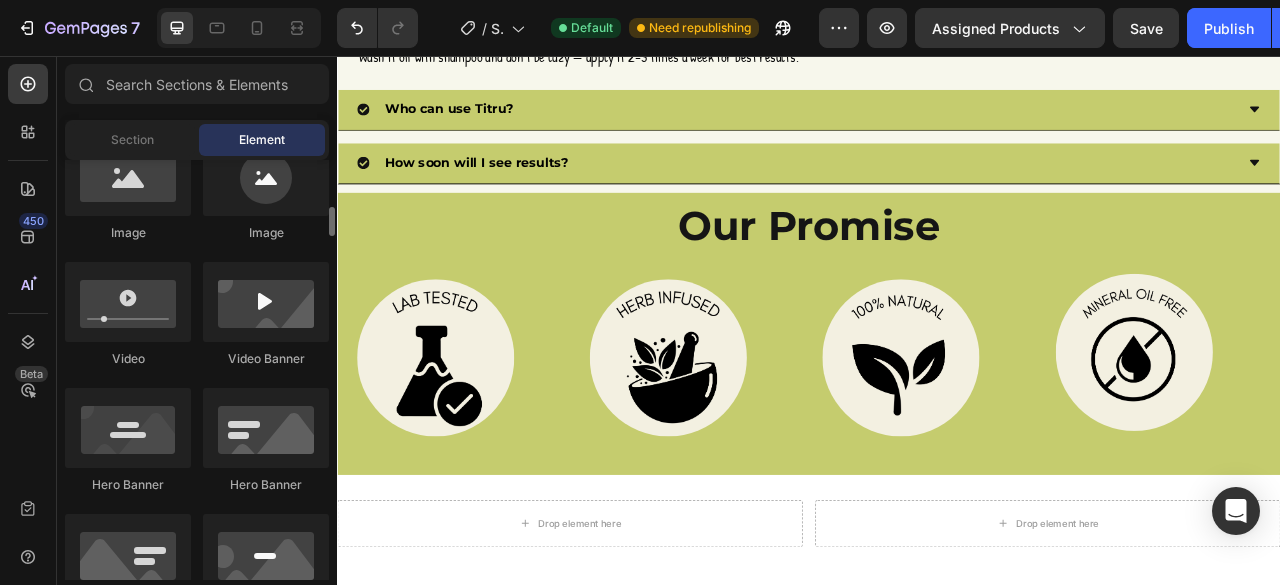 click on "Image
Image
Video
Video Banner
Hero Banner
Hero Banner
Hero Banner
Hero Banner Parallax
Image Comparison" 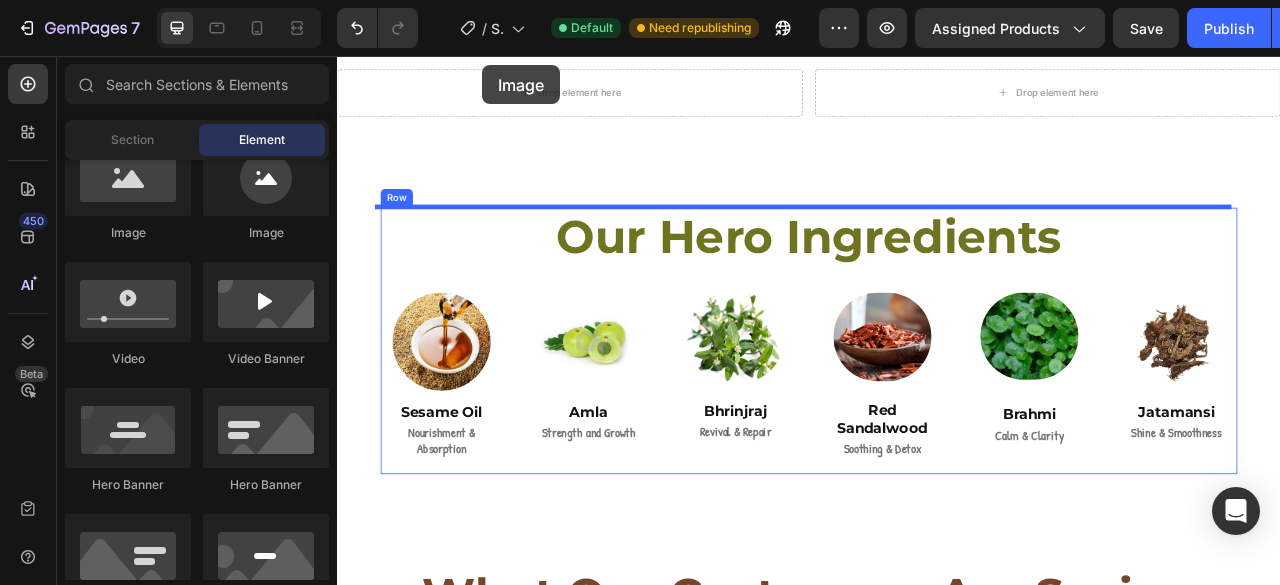 scroll, scrollTop: 856, scrollLeft: 0, axis: vertical 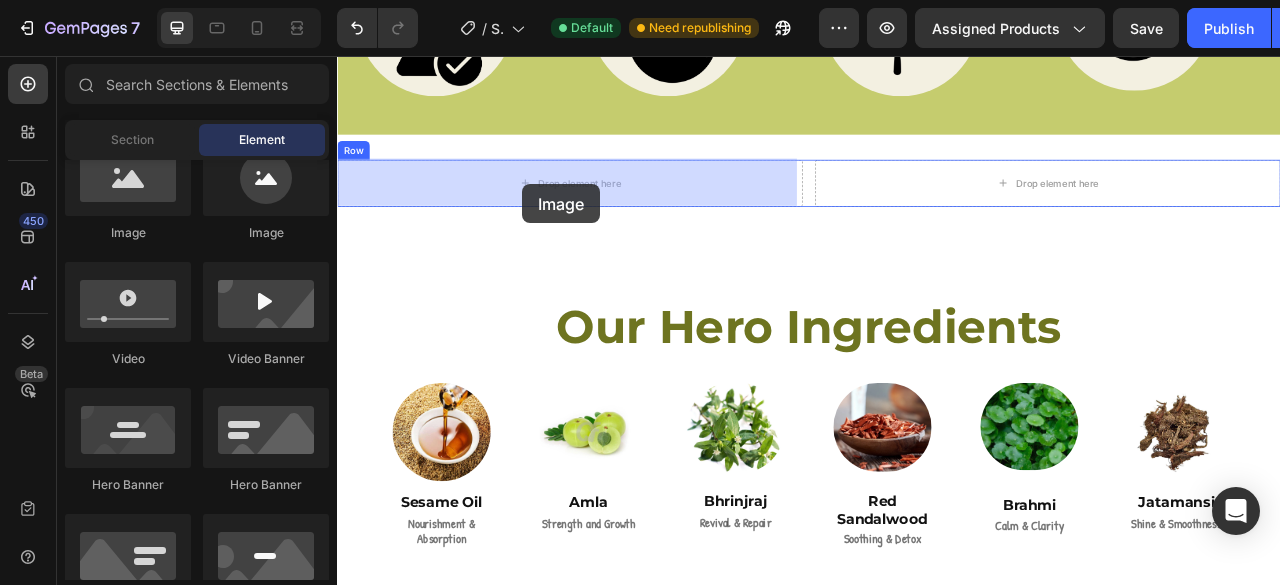drag, startPoint x: 469, startPoint y: 255, endPoint x: 574, endPoint y: 236, distance: 106.7052 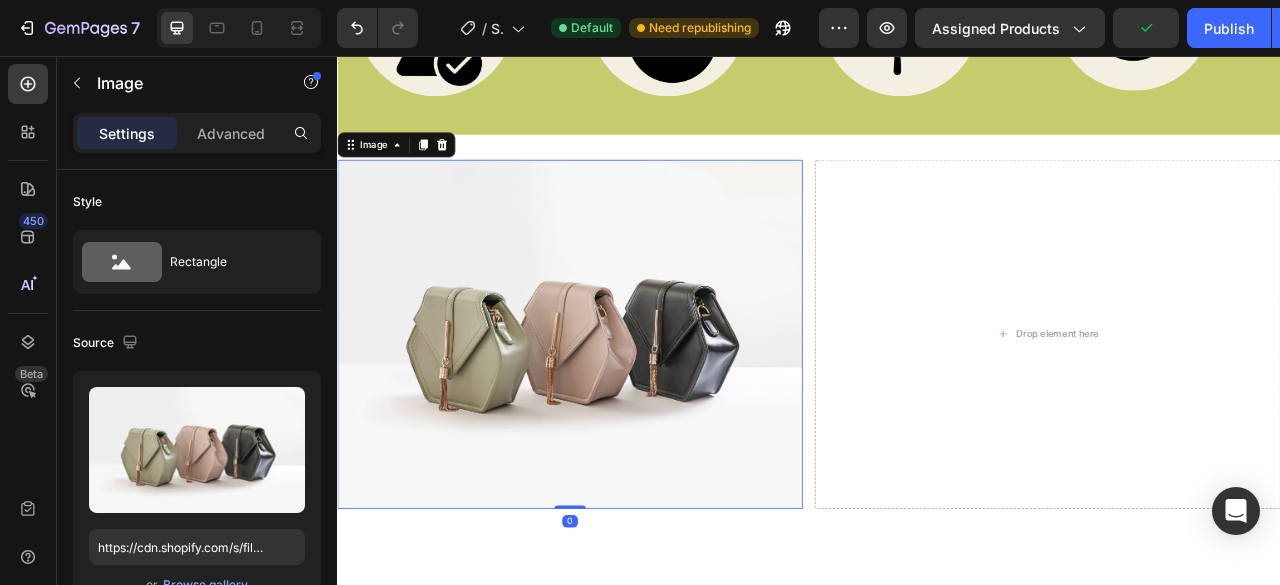 scroll, scrollTop: 774, scrollLeft: 0, axis: vertical 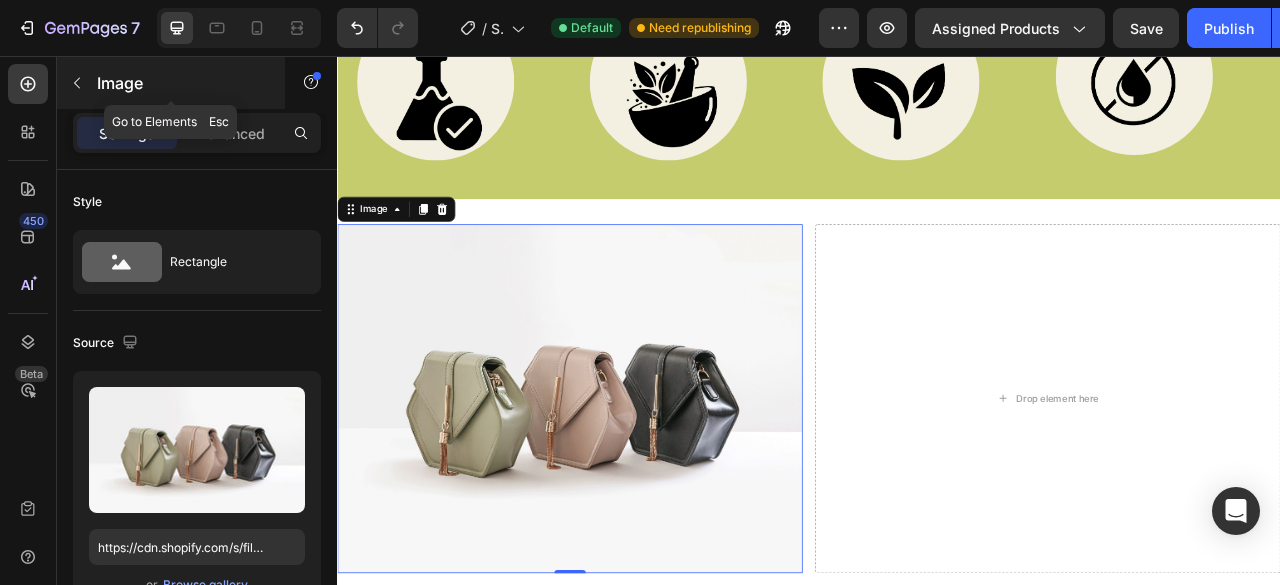 click at bounding box center [77, 83] 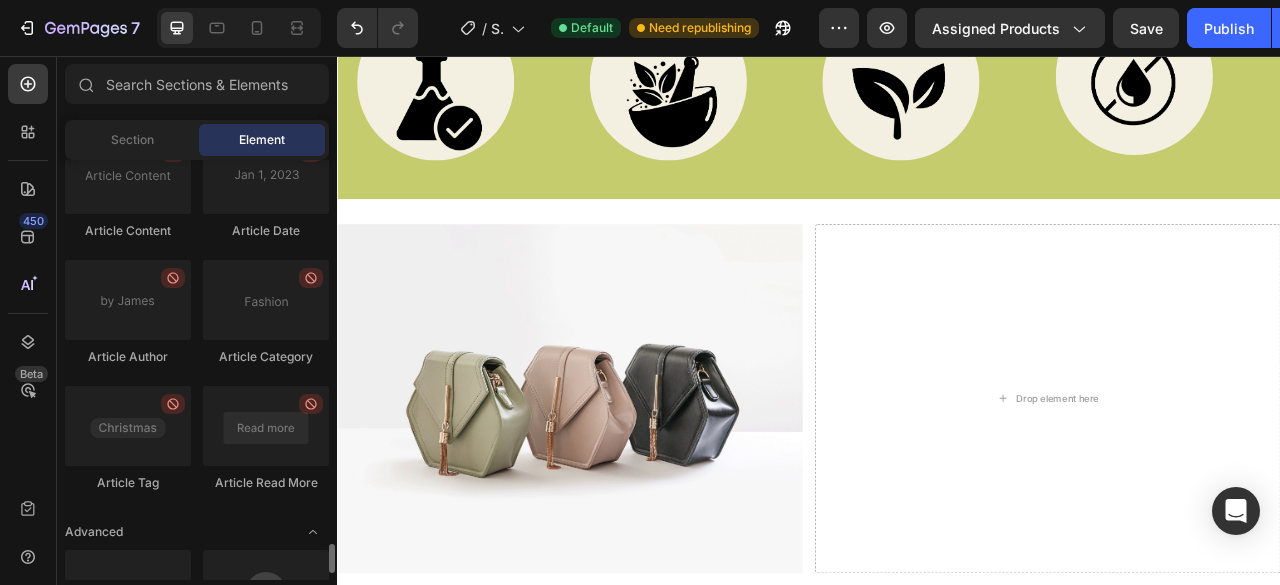 scroll, scrollTop: 5639, scrollLeft: 0, axis: vertical 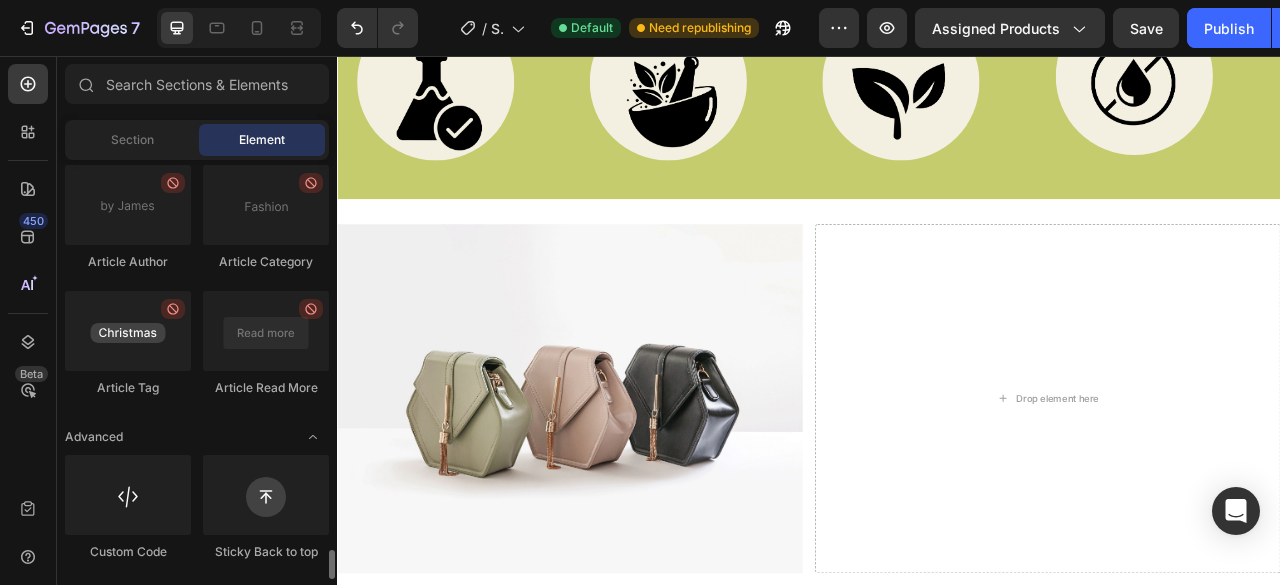 drag, startPoint x: 263, startPoint y: 339, endPoint x: 178, endPoint y: 316, distance: 88.0568 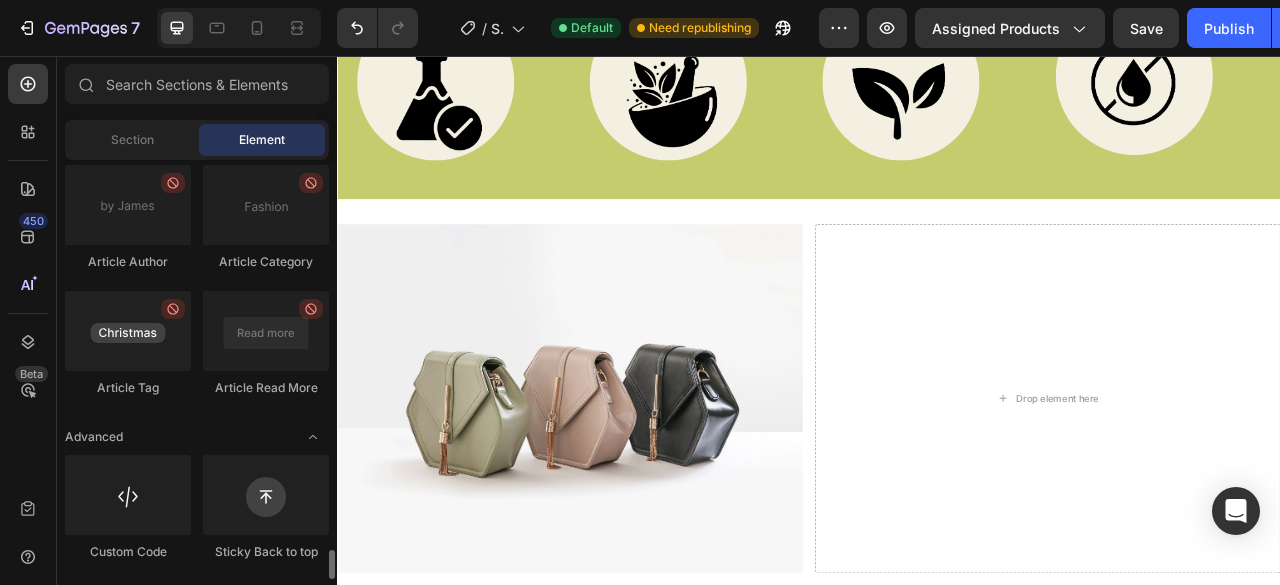 click 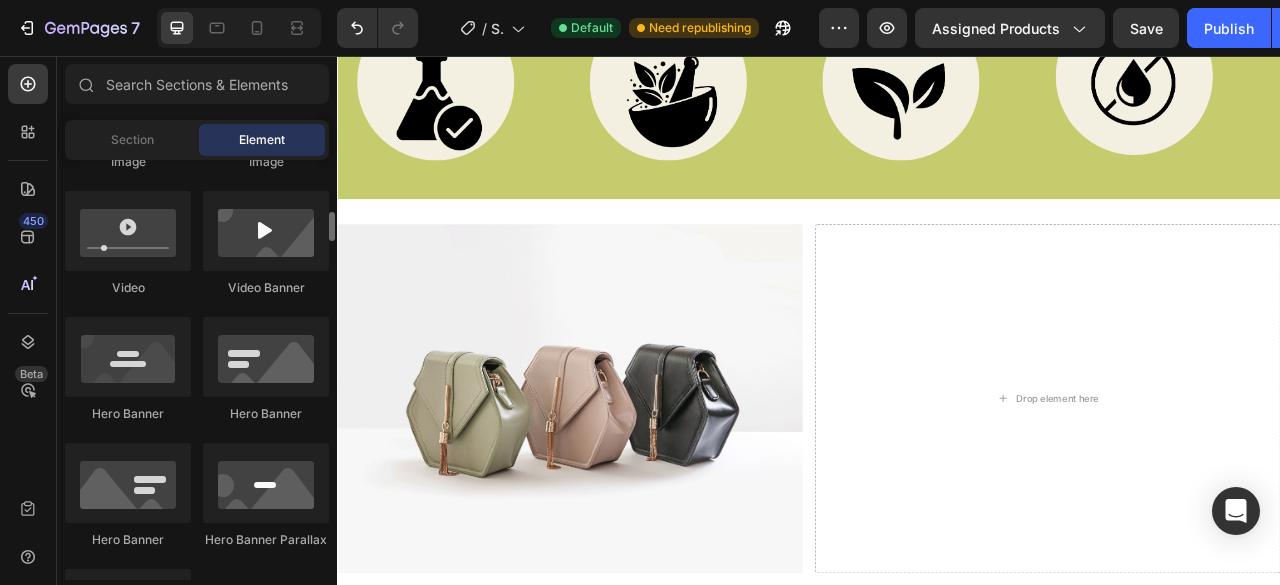 scroll, scrollTop: 760, scrollLeft: 0, axis: vertical 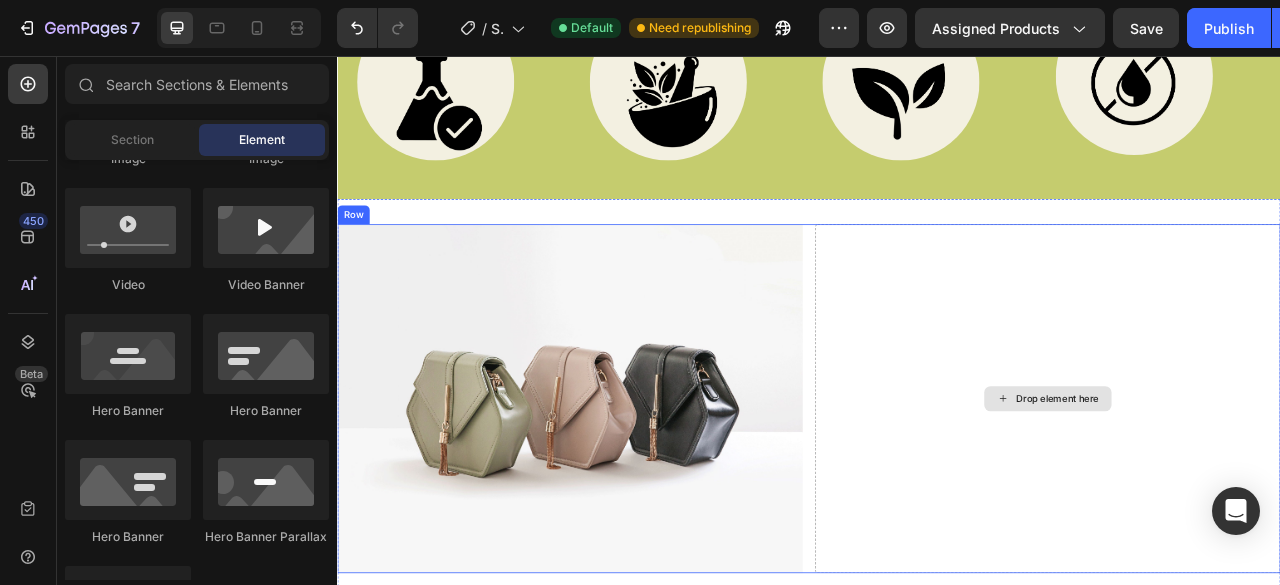 click on "Drop element here" at bounding box center [1241, 492] 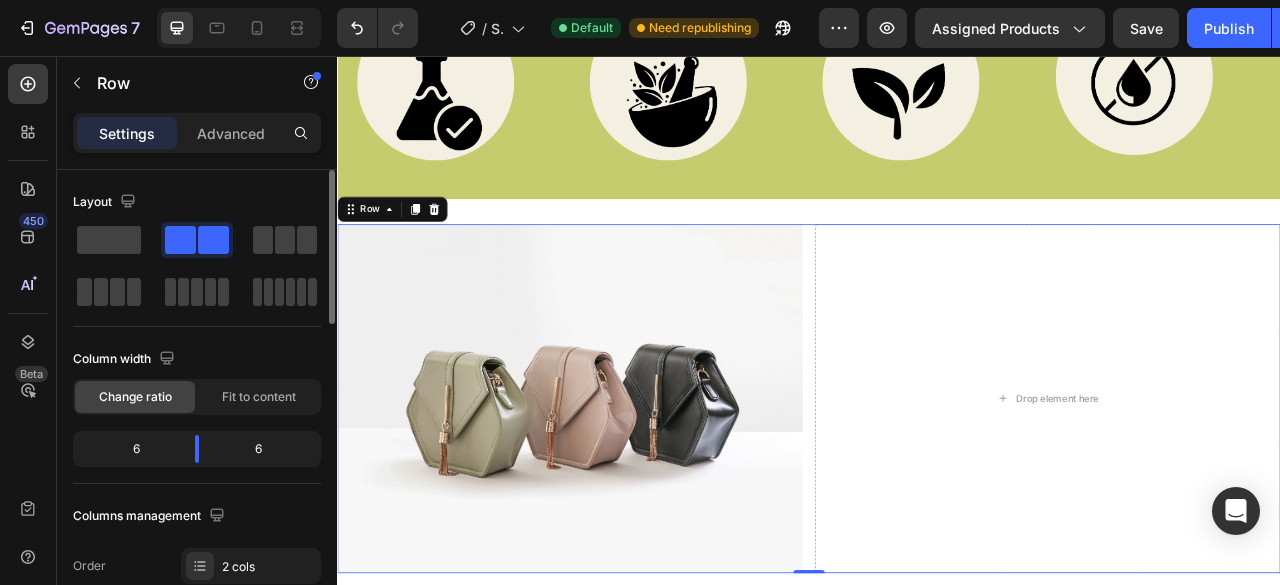 scroll, scrollTop: 1, scrollLeft: 0, axis: vertical 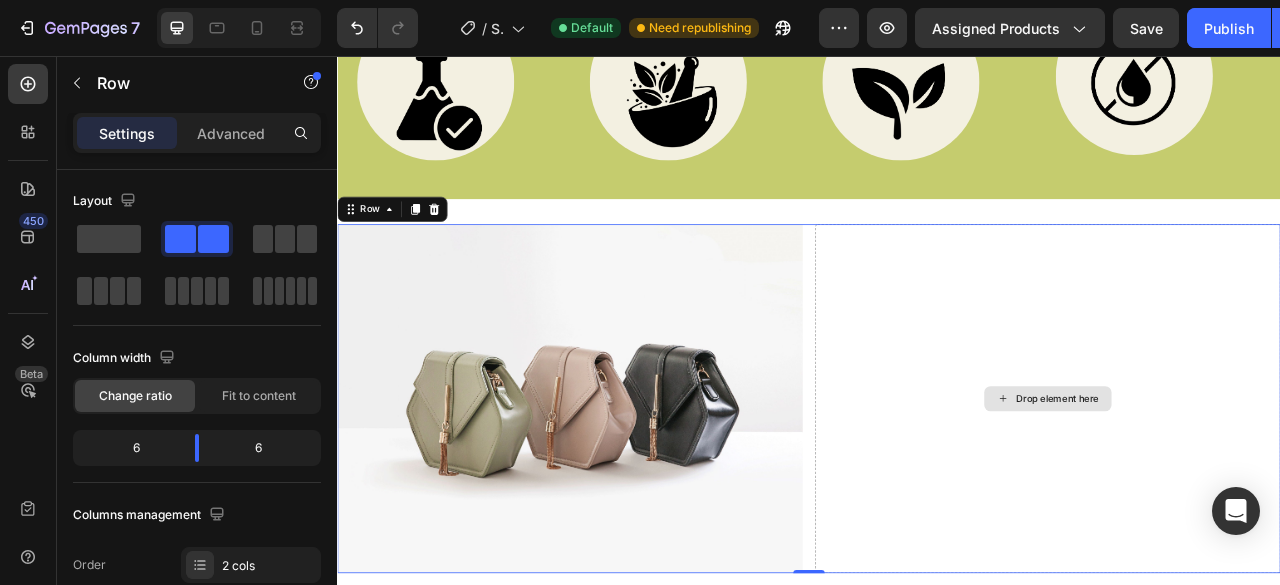 click on "Drop element here" at bounding box center (1241, 492) 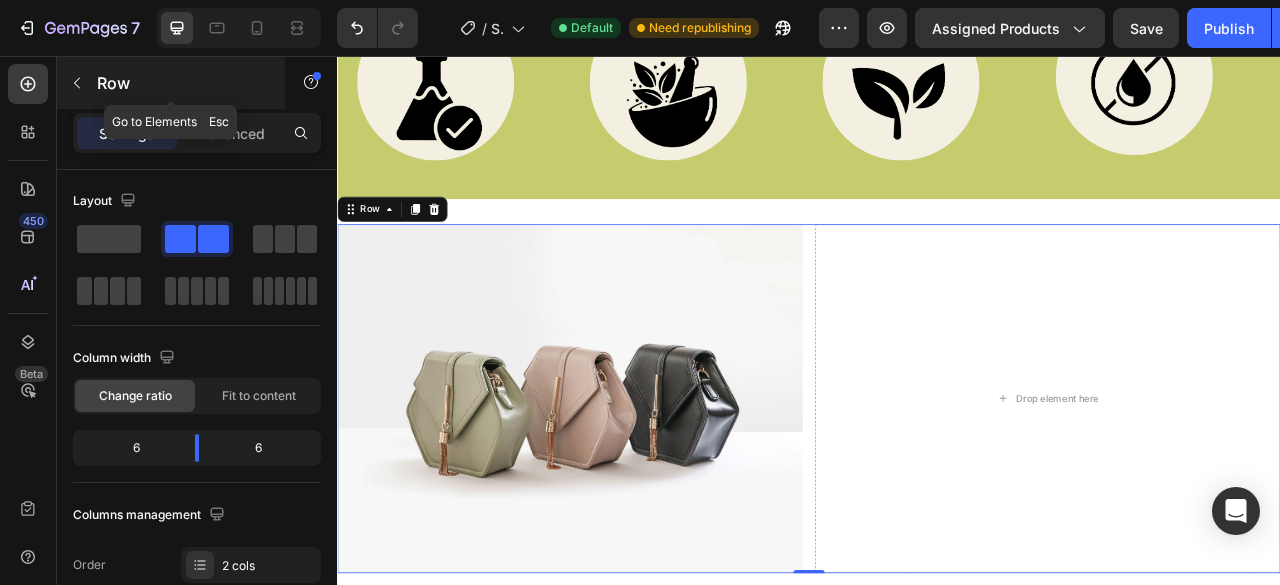 click at bounding box center (77, 83) 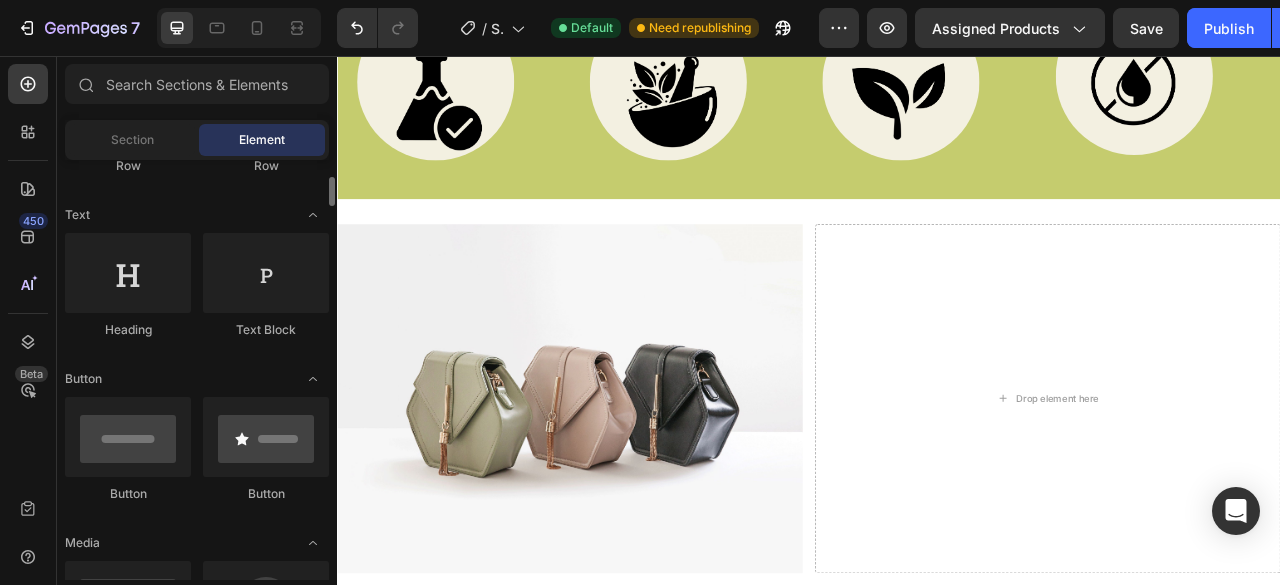 scroll, scrollTop: 260, scrollLeft: 0, axis: vertical 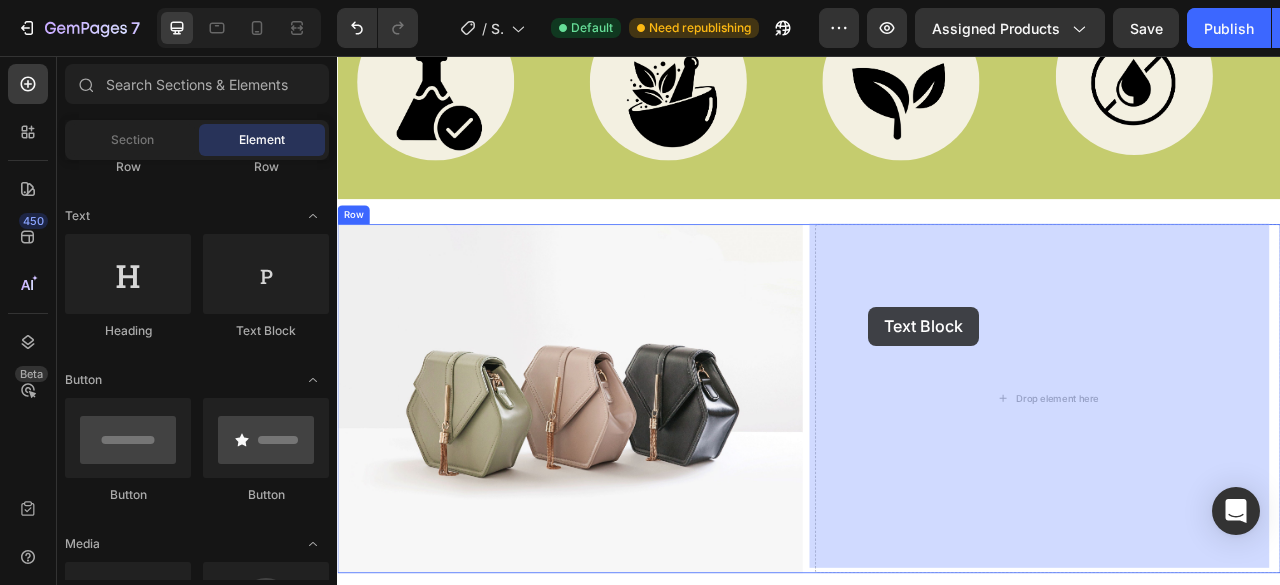 drag, startPoint x: 616, startPoint y: 345, endPoint x: 1016, endPoint y: 378, distance: 401.35895 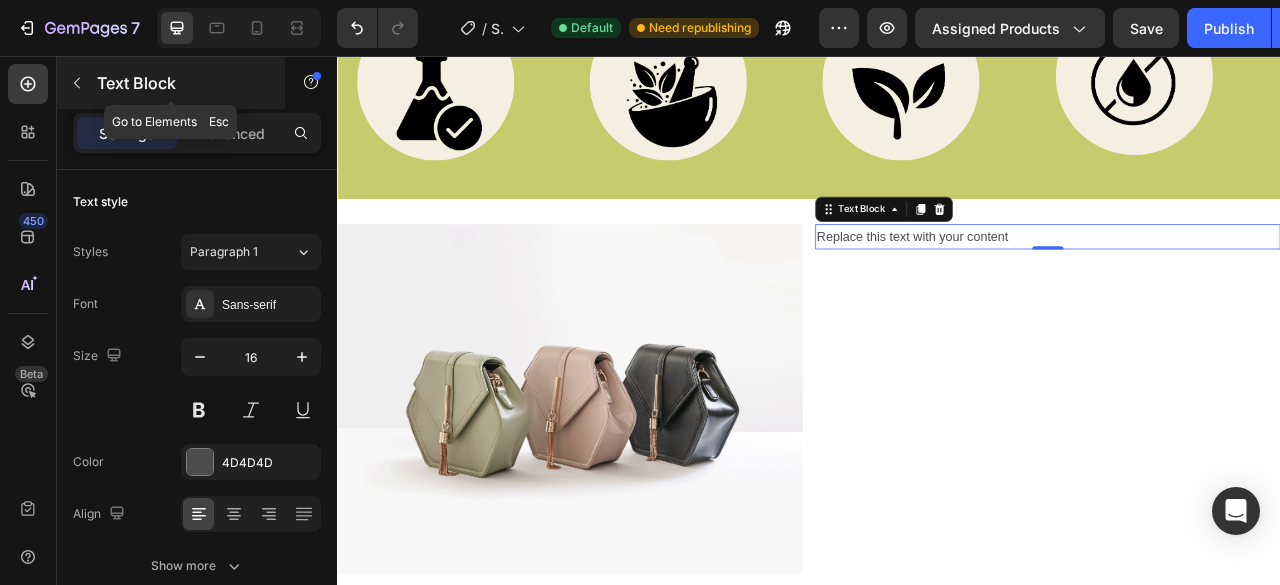 click at bounding box center (77, 83) 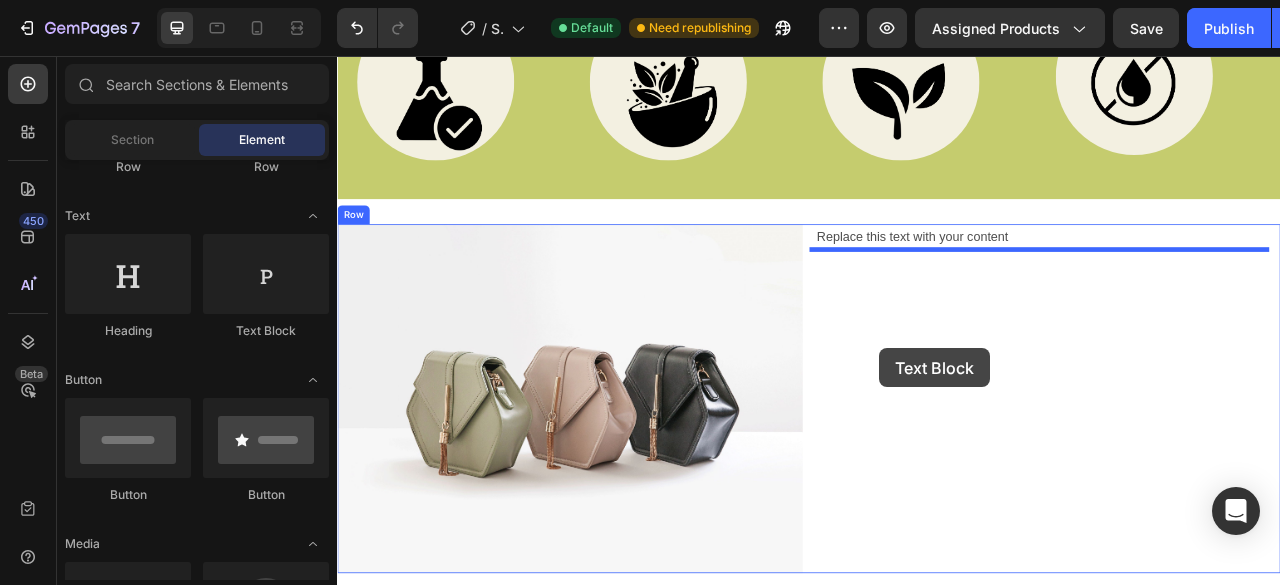 drag, startPoint x: 613, startPoint y: 361, endPoint x: 1027, endPoint y: 428, distance: 419.38644 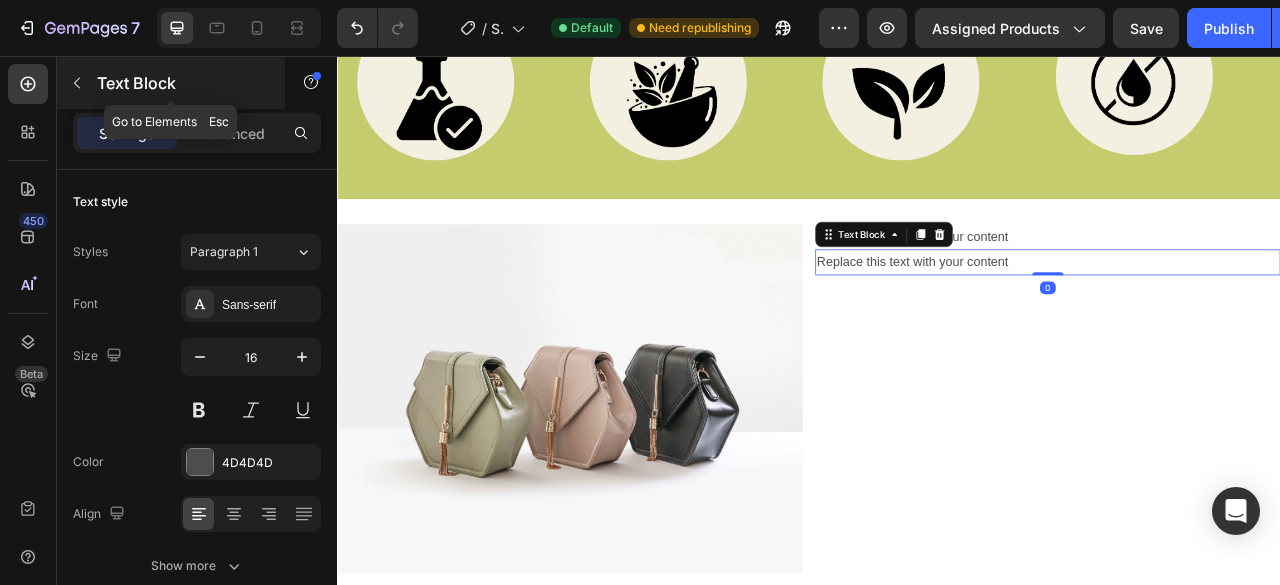 click 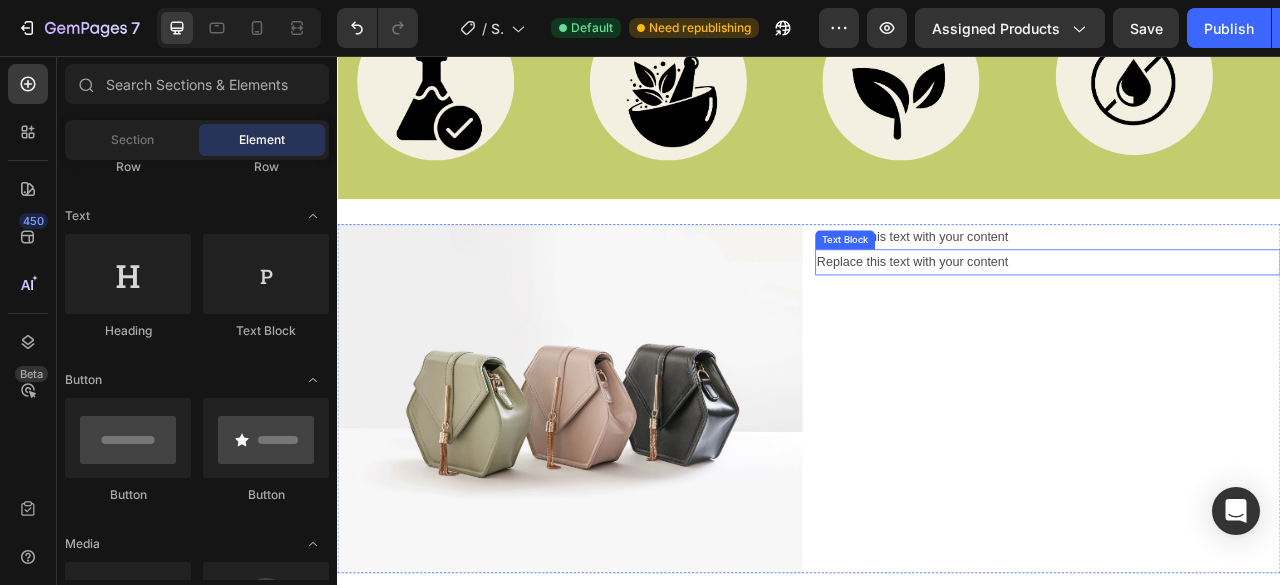 click on "Replace this text with your content" at bounding box center [1241, 318] 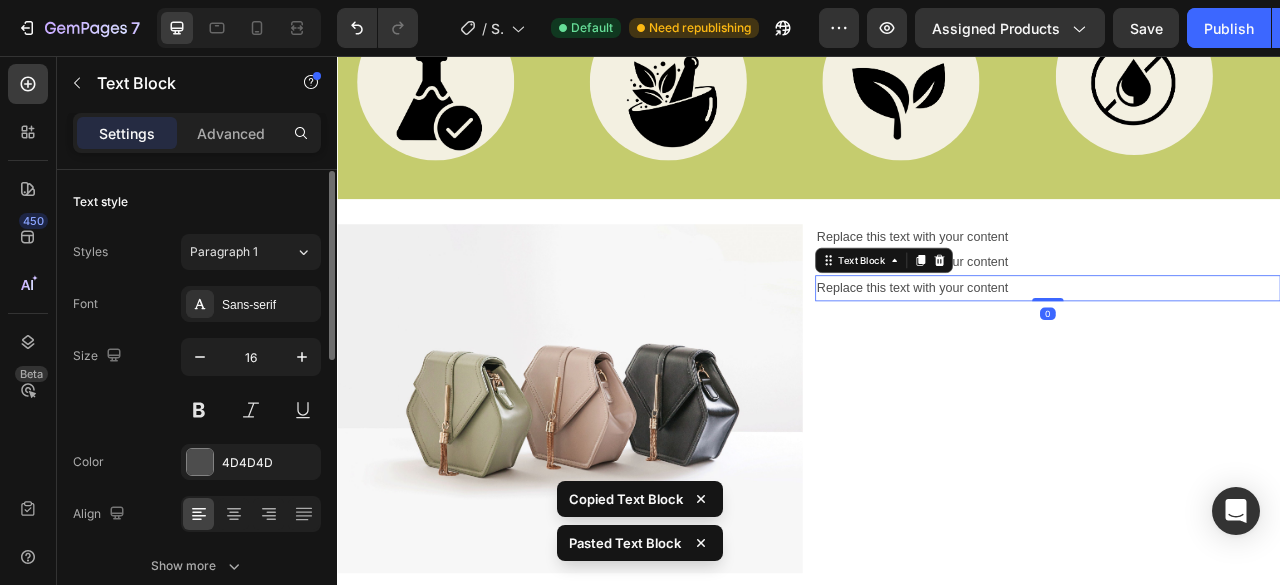 scroll, scrollTop: 1, scrollLeft: 0, axis: vertical 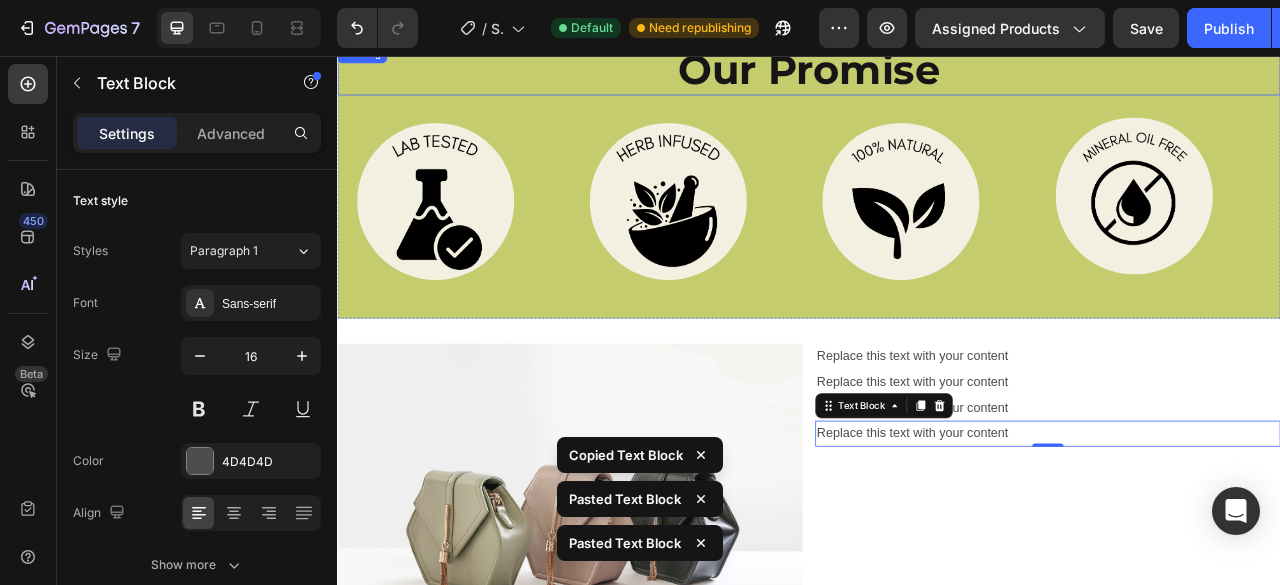 click on "our promise" at bounding box center (937, 73) 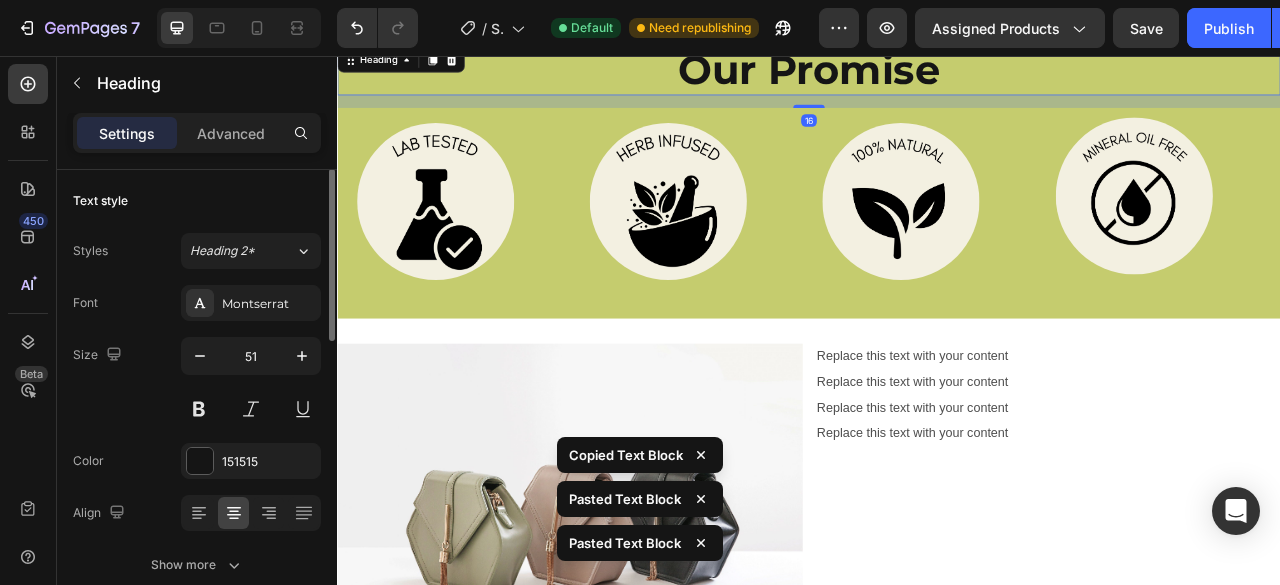 scroll, scrollTop: 0, scrollLeft: 0, axis: both 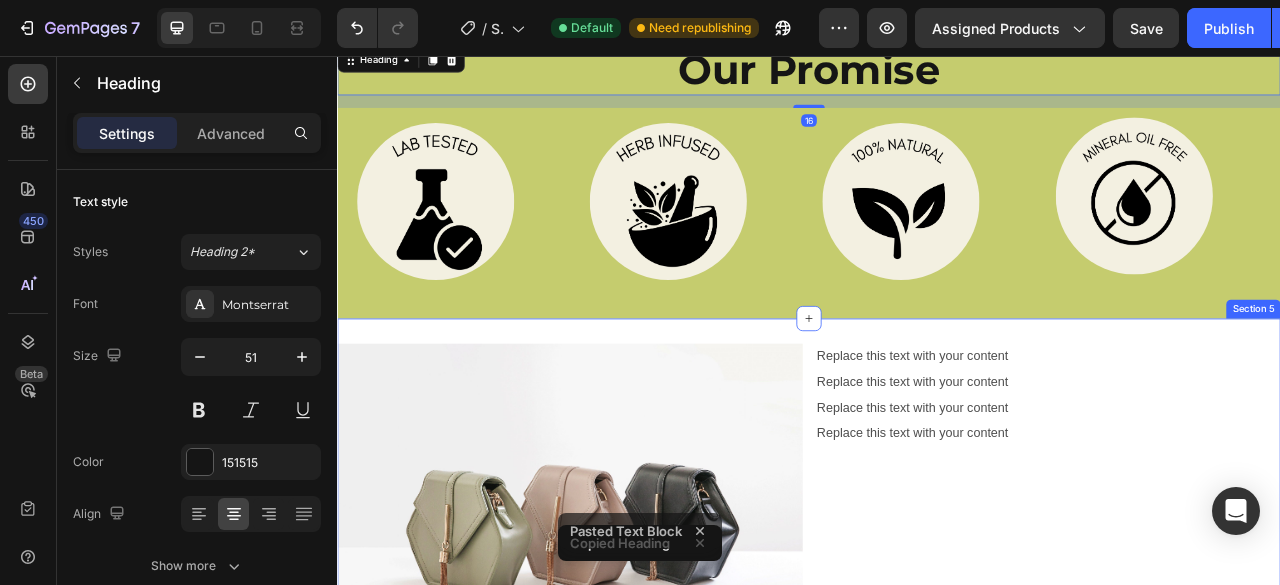 click on "Image Replace this text with your content Text Block Replace this text with your content Text Block Replace this text with your content Text Block Replace this text with your content Text Block Row Section 5" at bounding box center (937, 644) 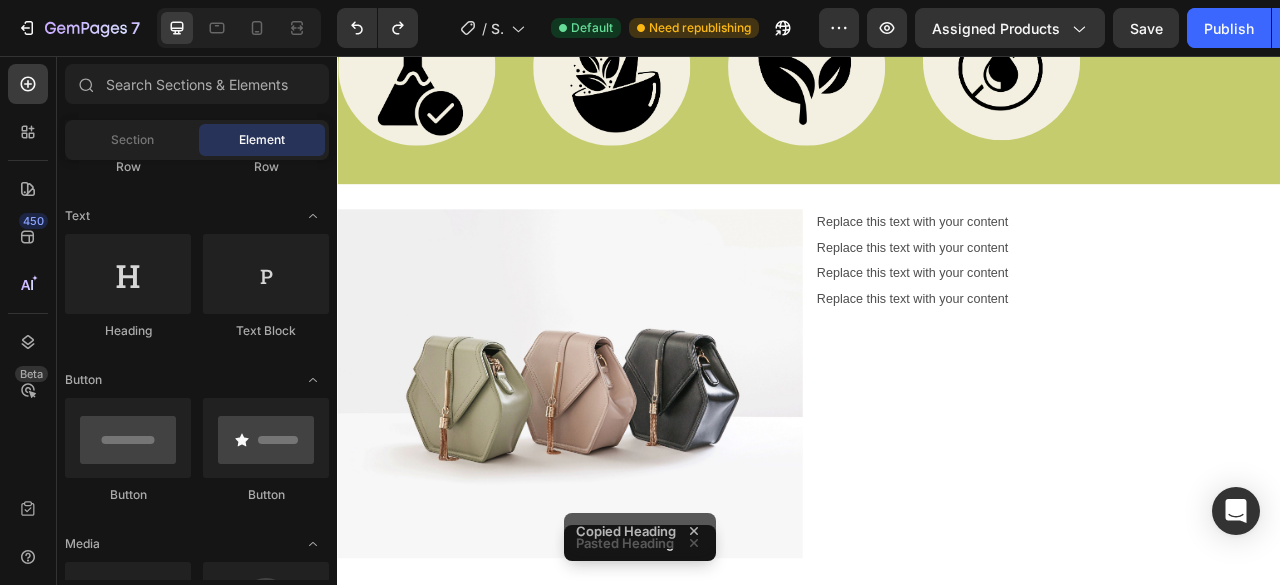 scroll, scrollTop: 426, scrollLeft: 0, axis: vertical 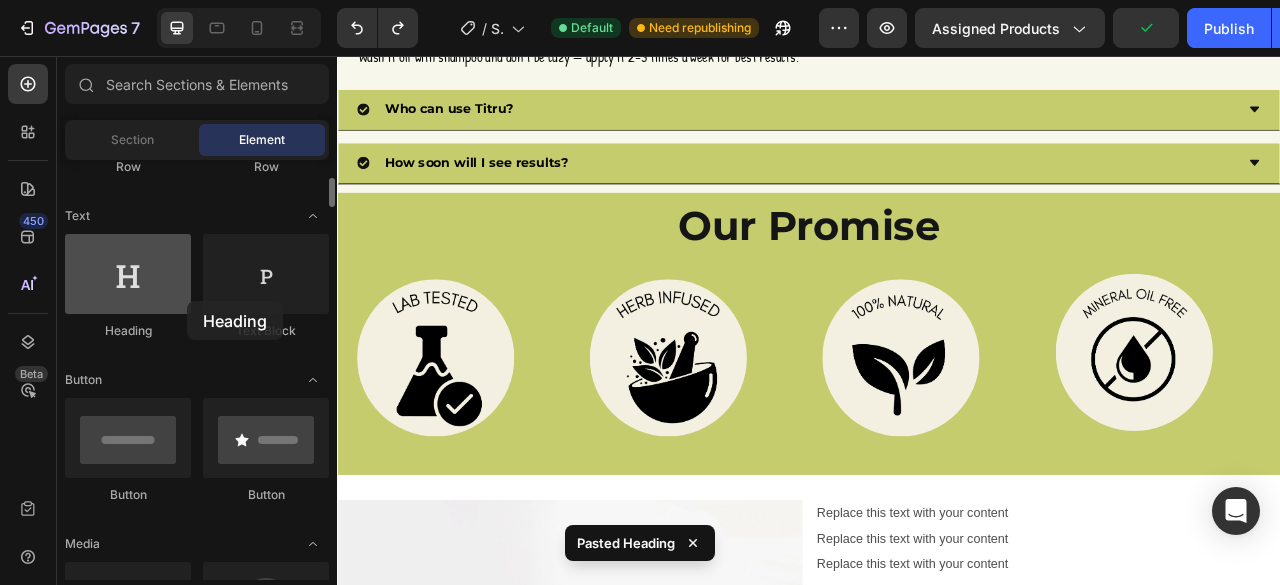 click at bounding box center [128, 274] 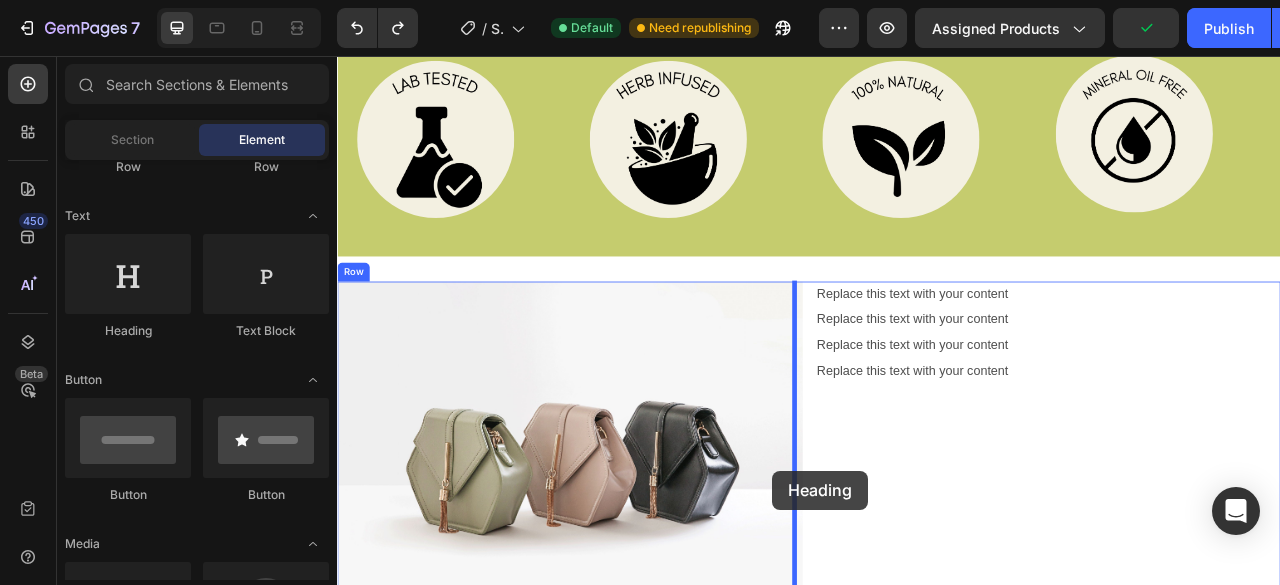 scroll, scrollTop: 772, scrollLeft: 0, axis: vertical 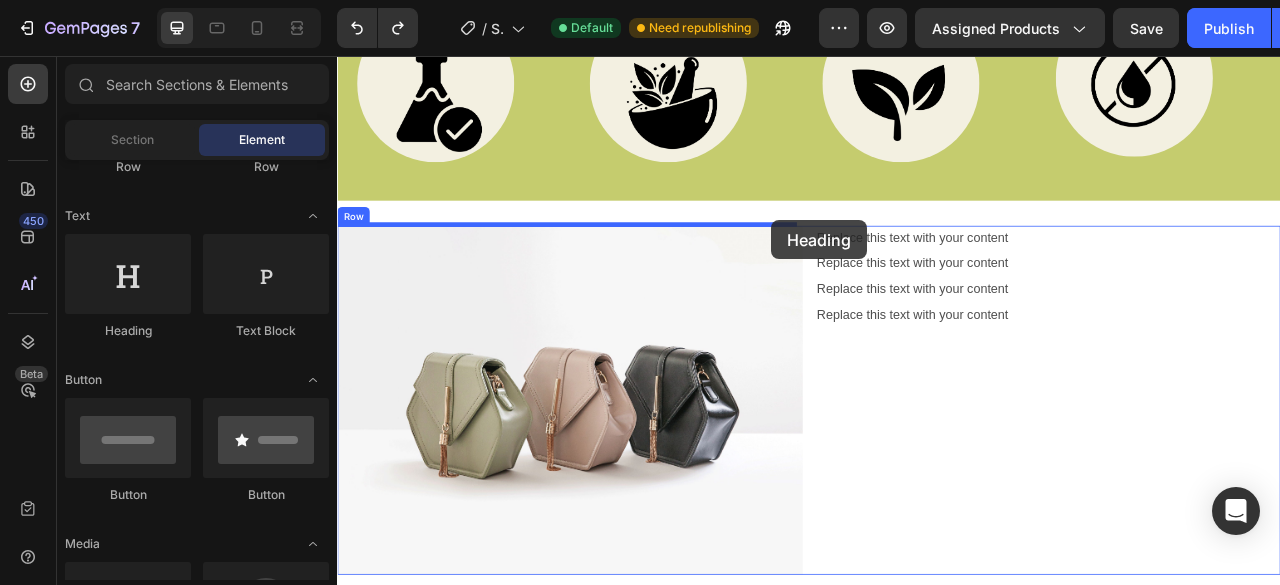 drag, startPoint x: 524, startPoint y: 357, endPoint x: 889, endPoint y: 265, distance: 376.416 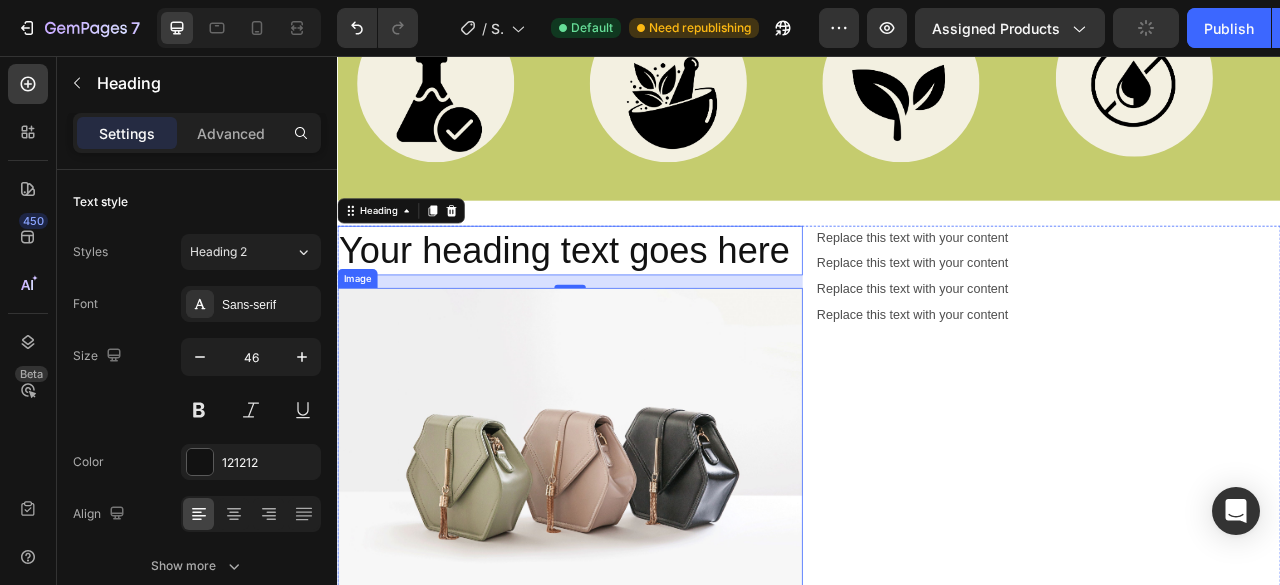 click at bounding box center (633, 573) 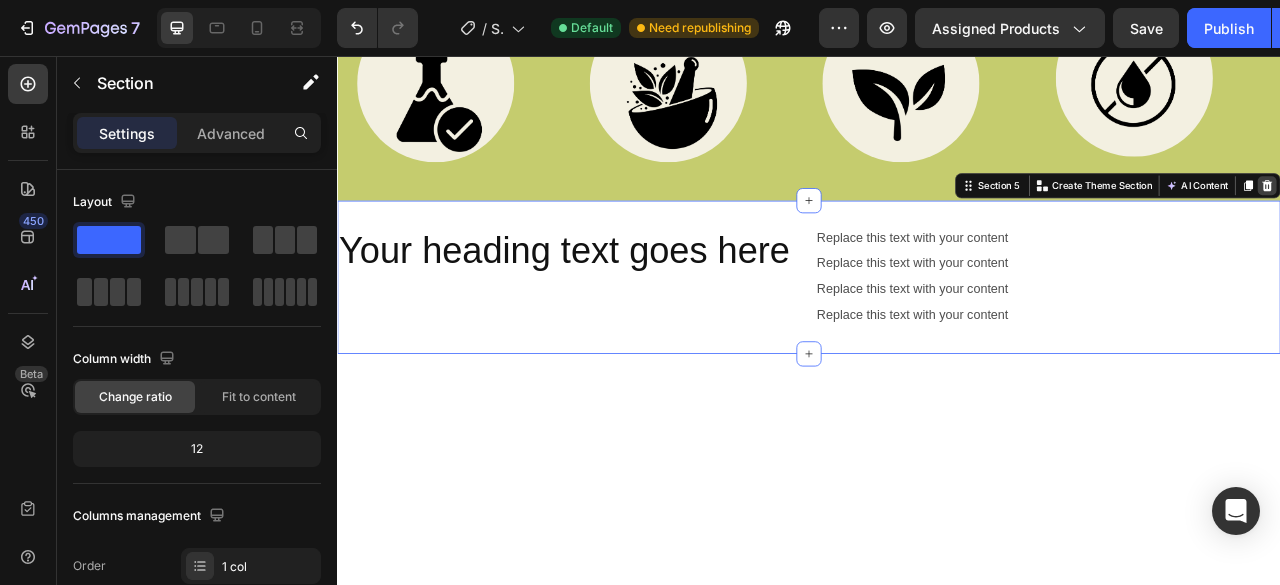 click 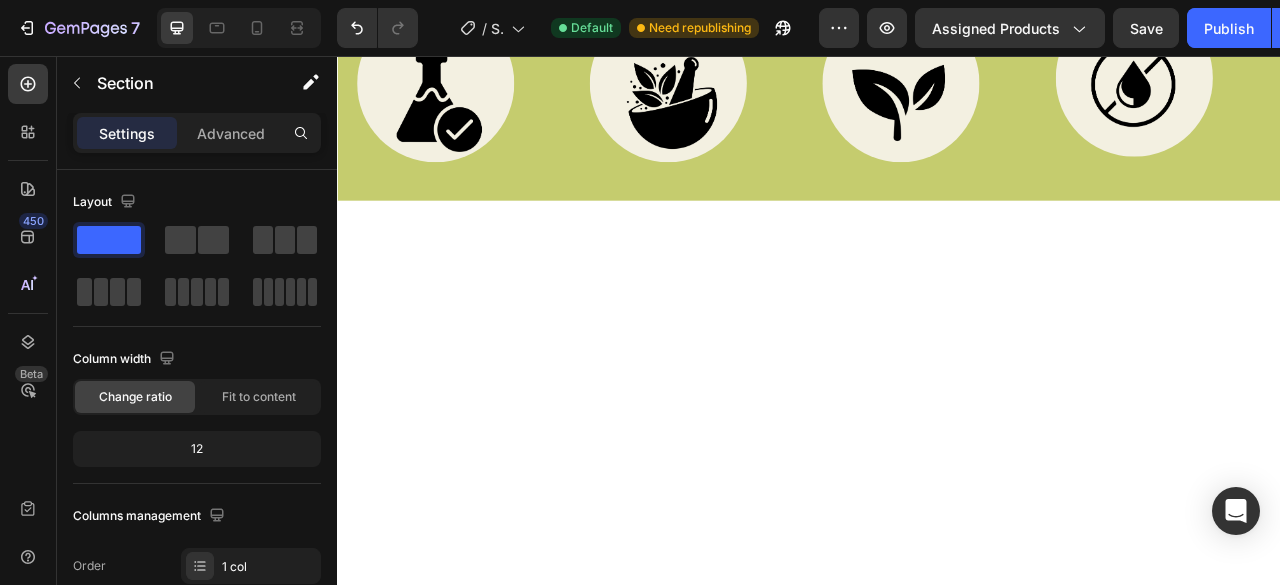 click at bounding box center (937, 636) 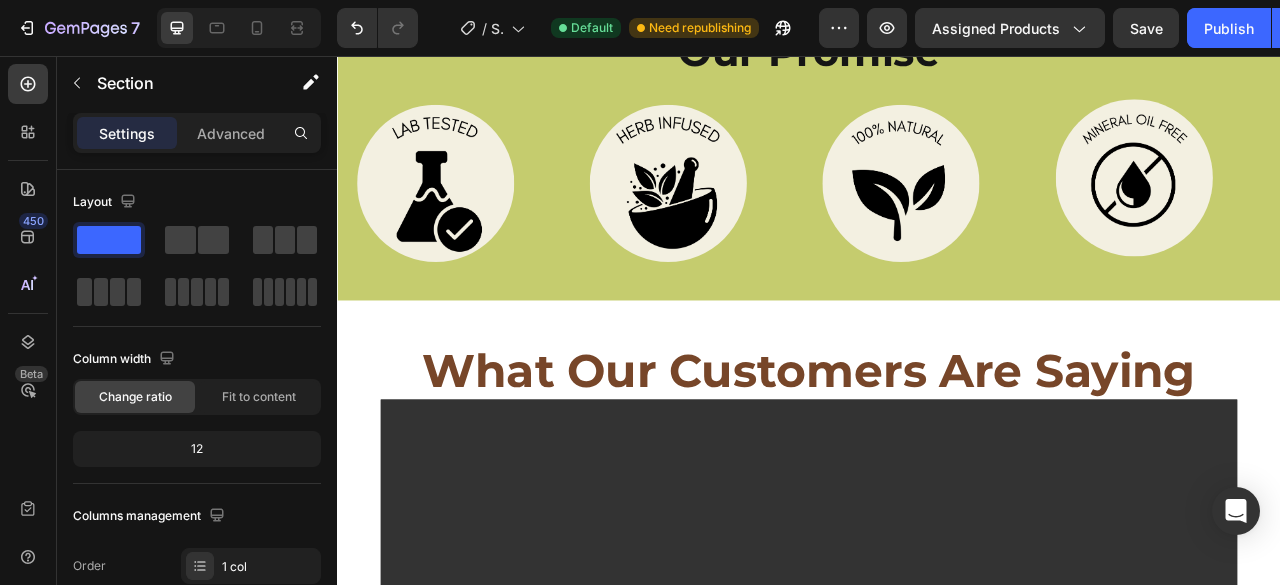 scroll, scrollTop: 650, scrollLeft: 0, axis: vertical 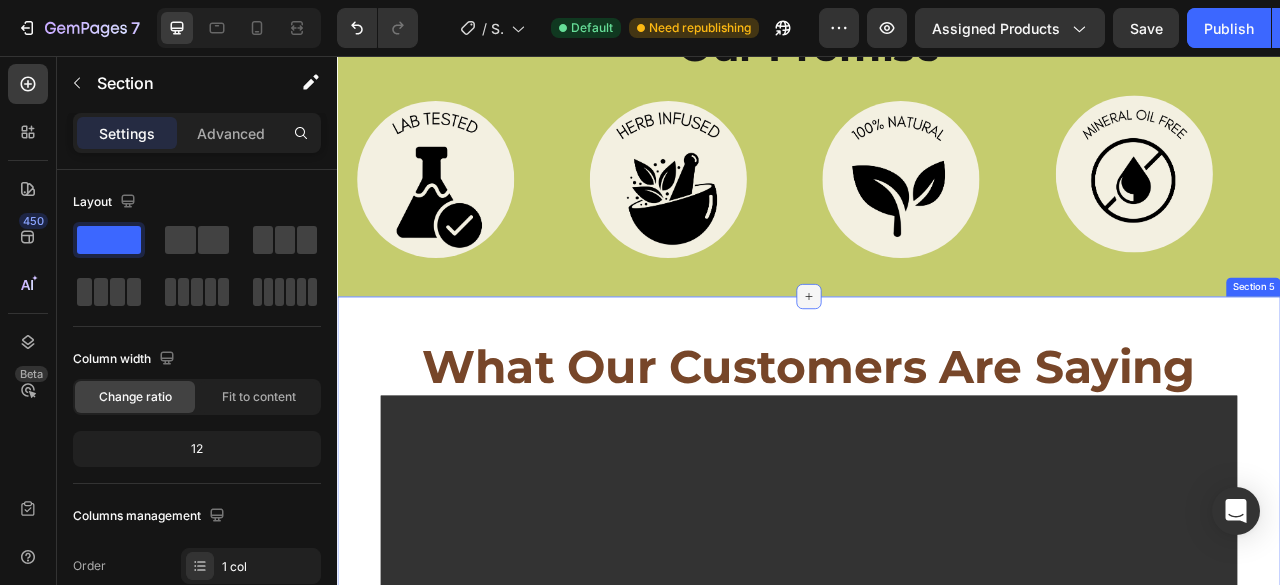 click 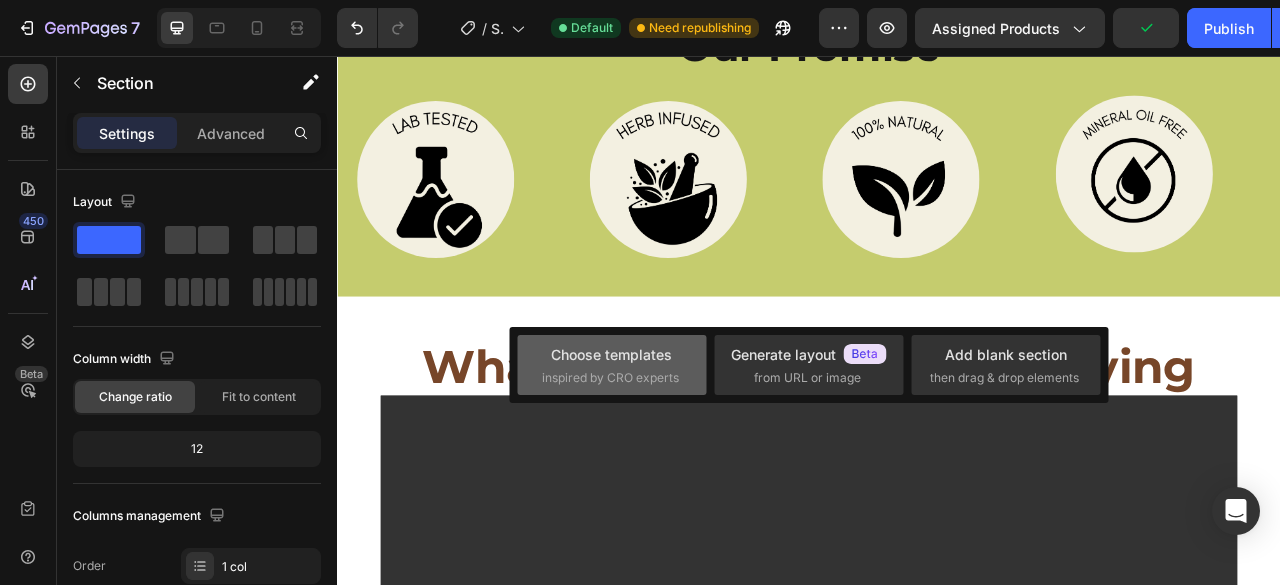 click on "inspired by CRO experts" at bounding box center (610, 378) 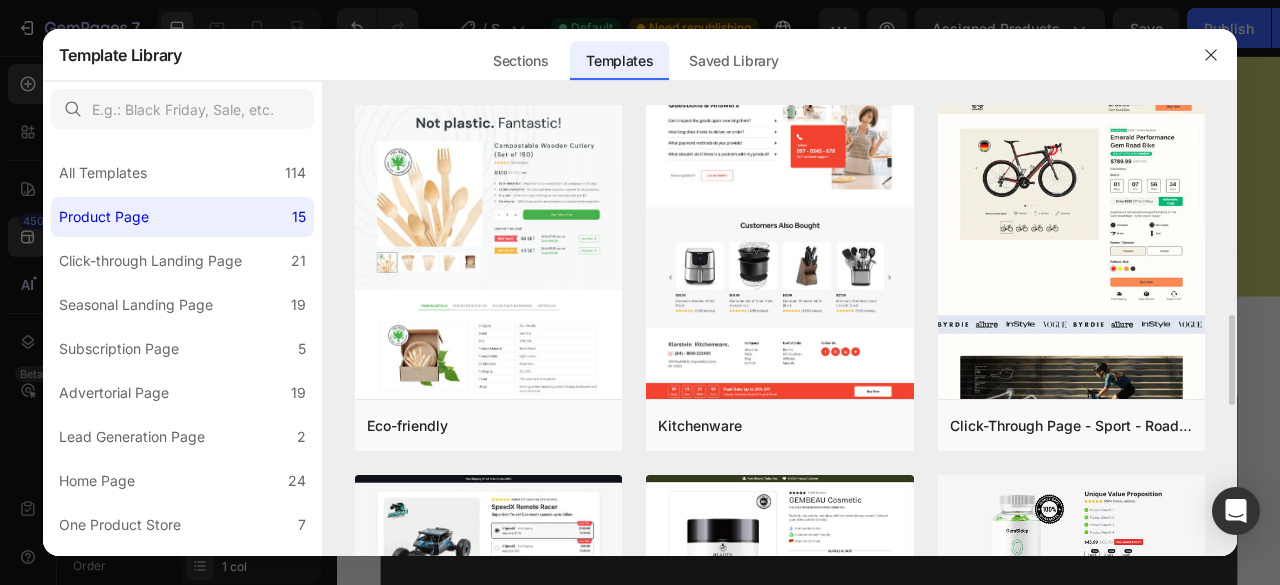 scroll, scrollTop: 1142, scrollLeft: 0, axis: vertical 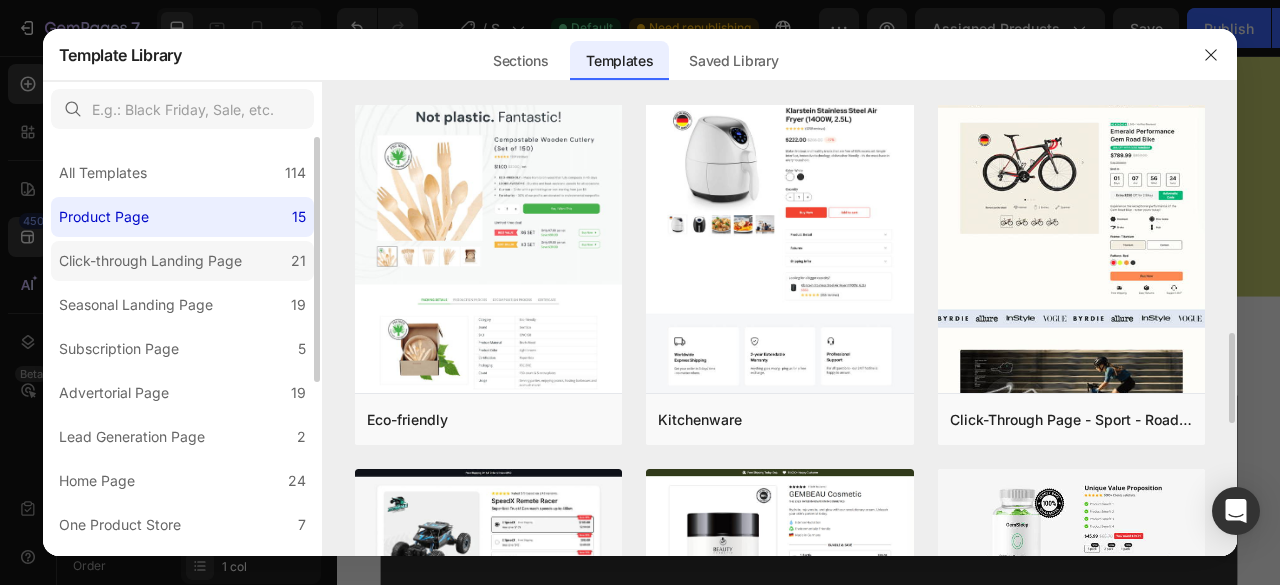 click on "Click-through Landing Page 21" 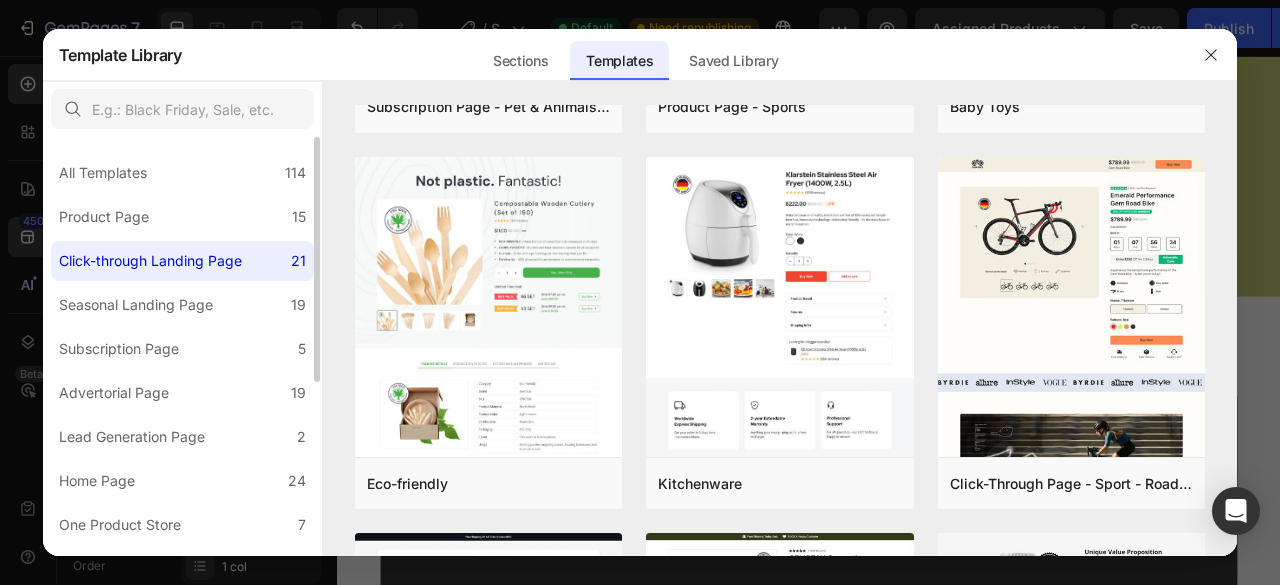 scroll, scrollTop: 0, scrollLeft: 0, axis: both 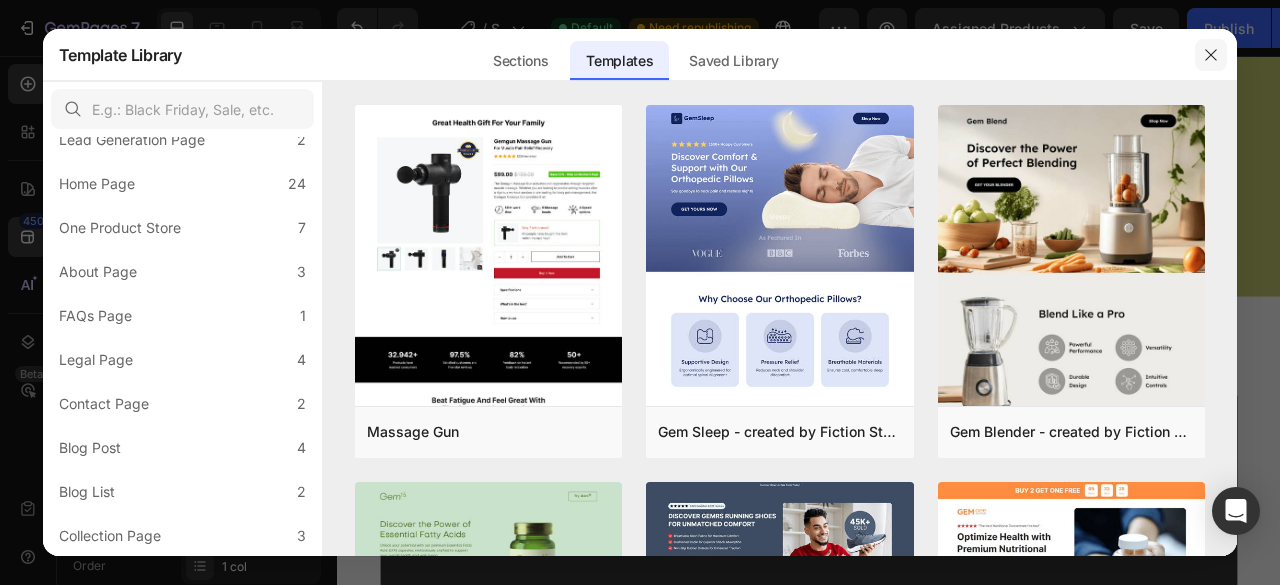 click 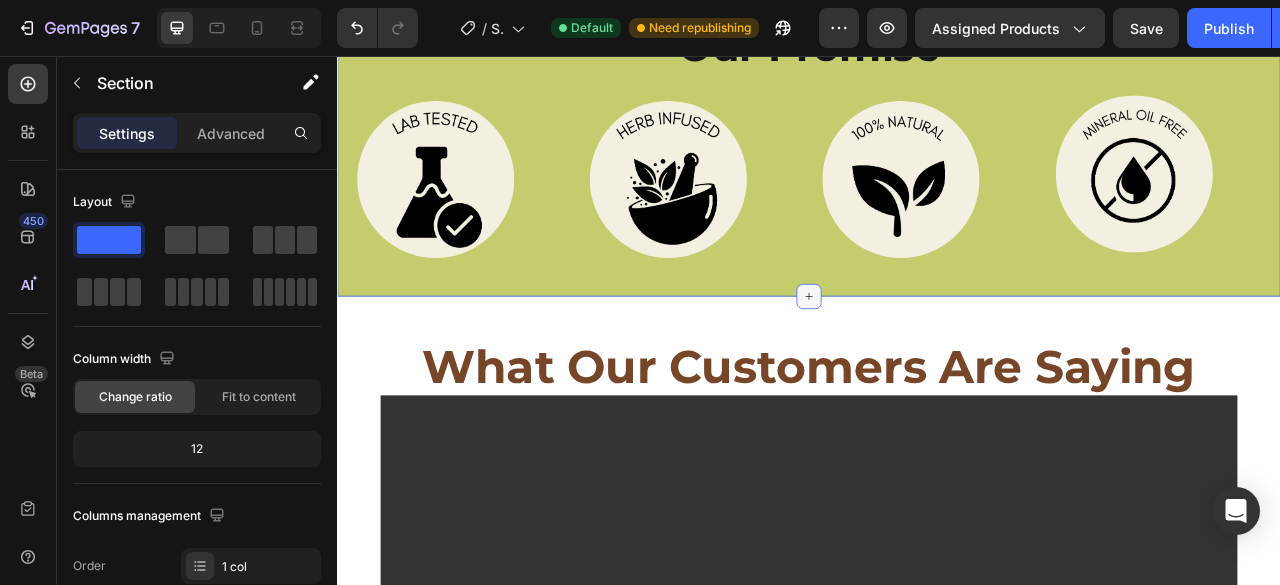 click 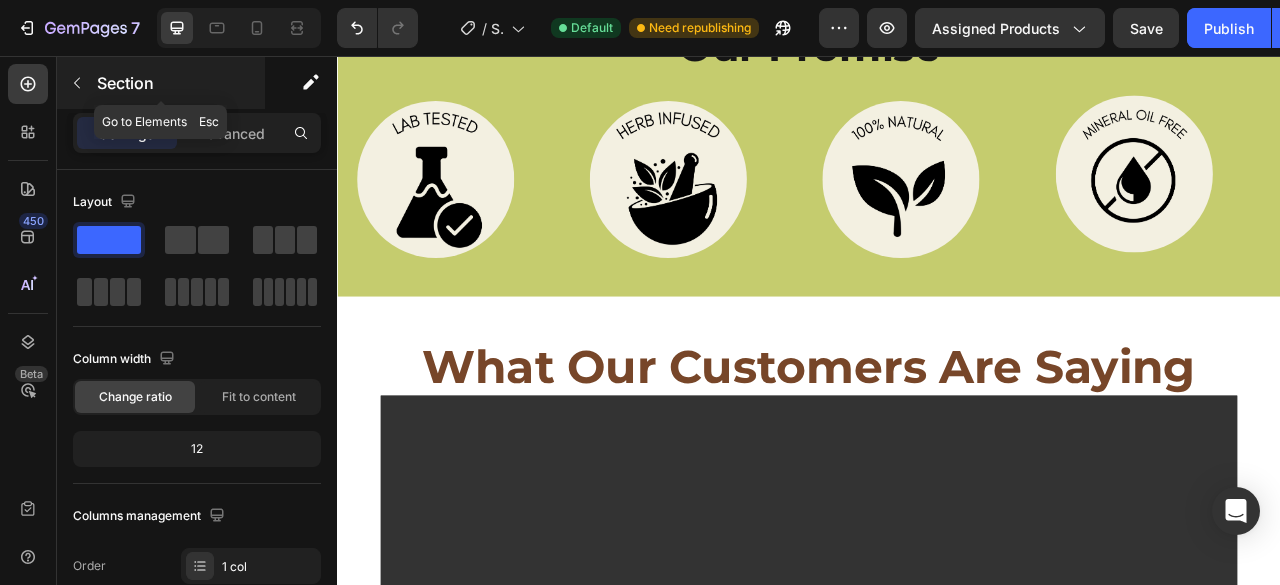 click on "Section" at bounding box center [161, 83] 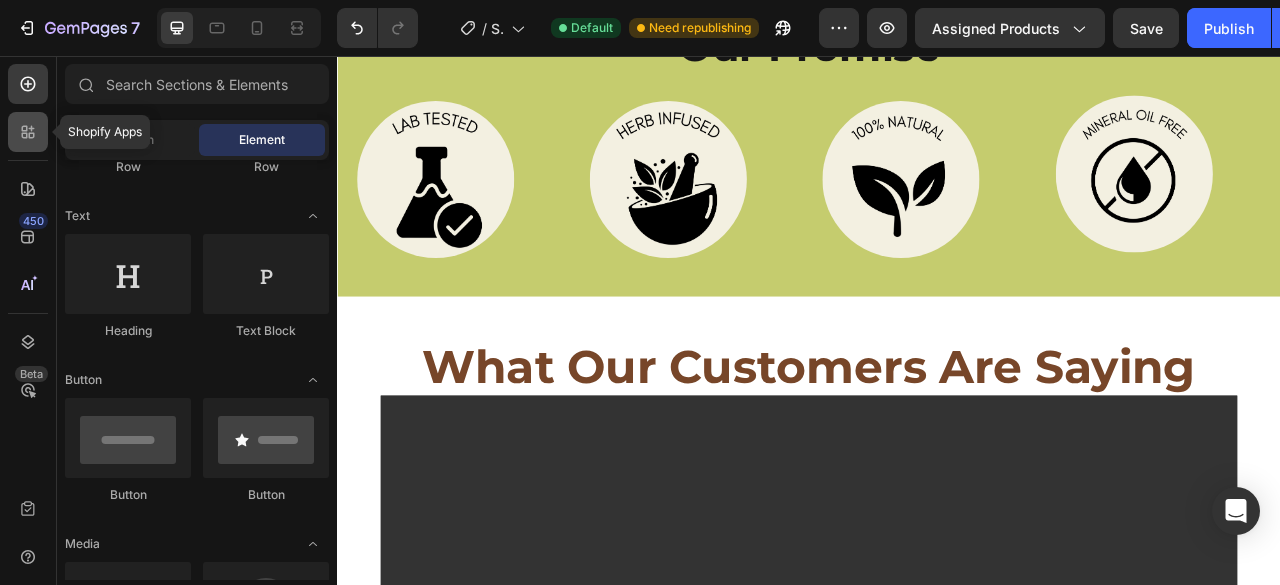 click 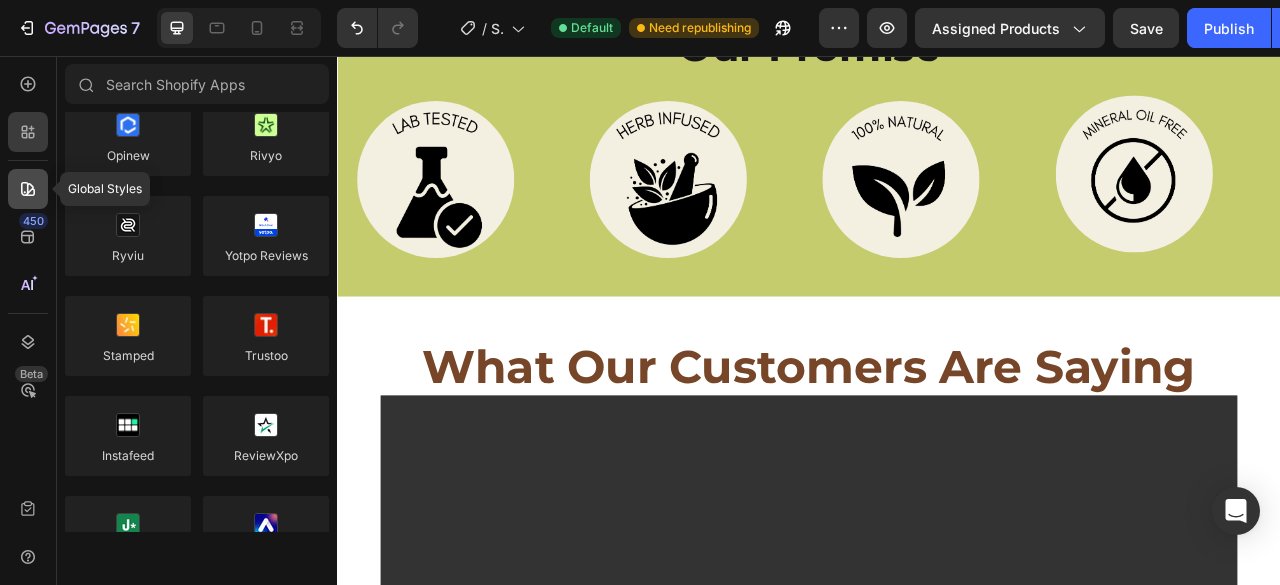 click 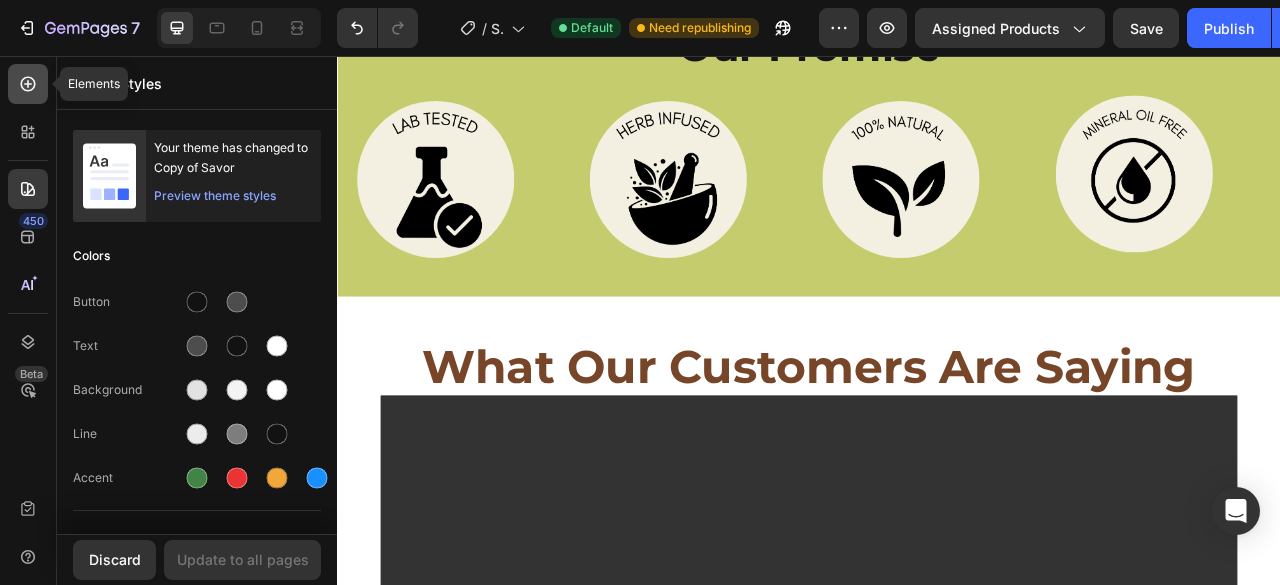 click 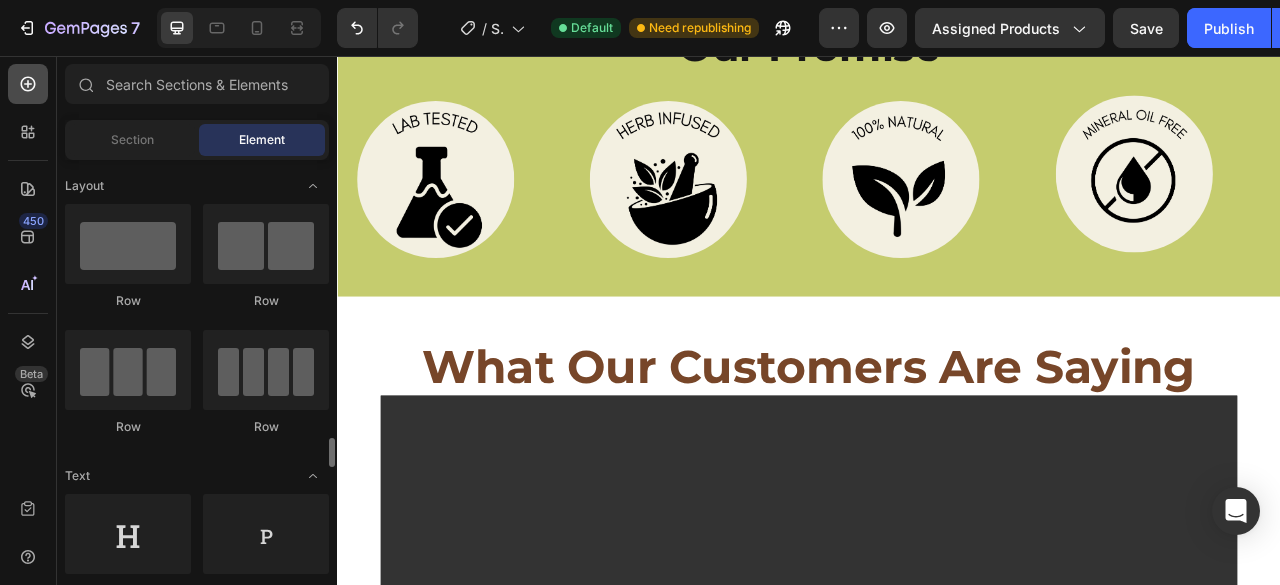 scroll, scrollTop: 260, scrollLeft: 0, axis: vertical 